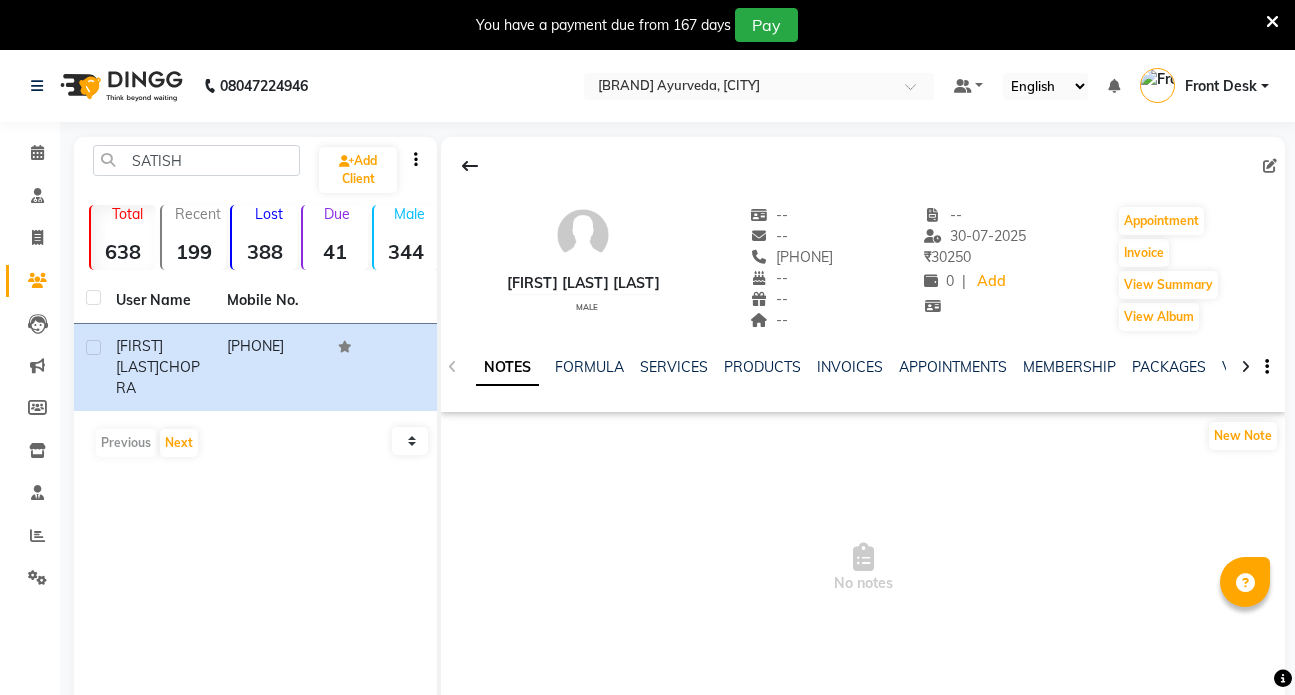 scroll, scrollTop: 0, scrollLeft: 0, axis: both 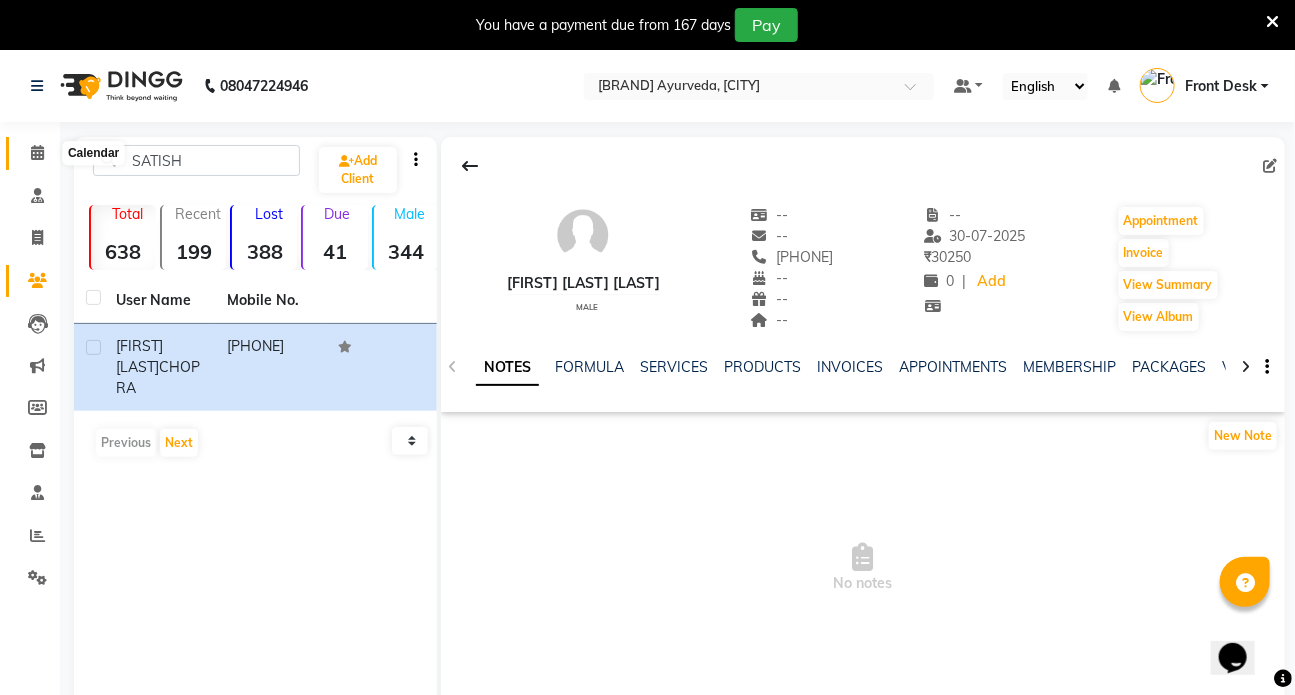 click 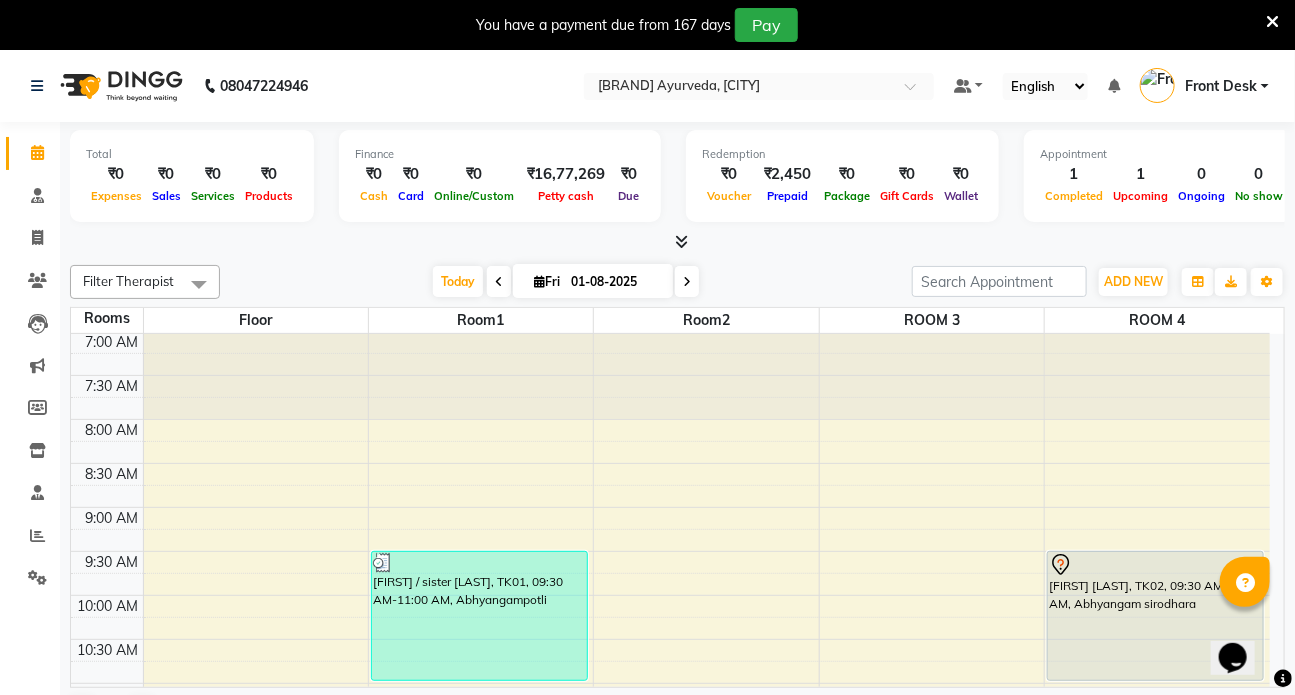 scroll, scrollTop: 0, scrollLeft: 0, axis: both 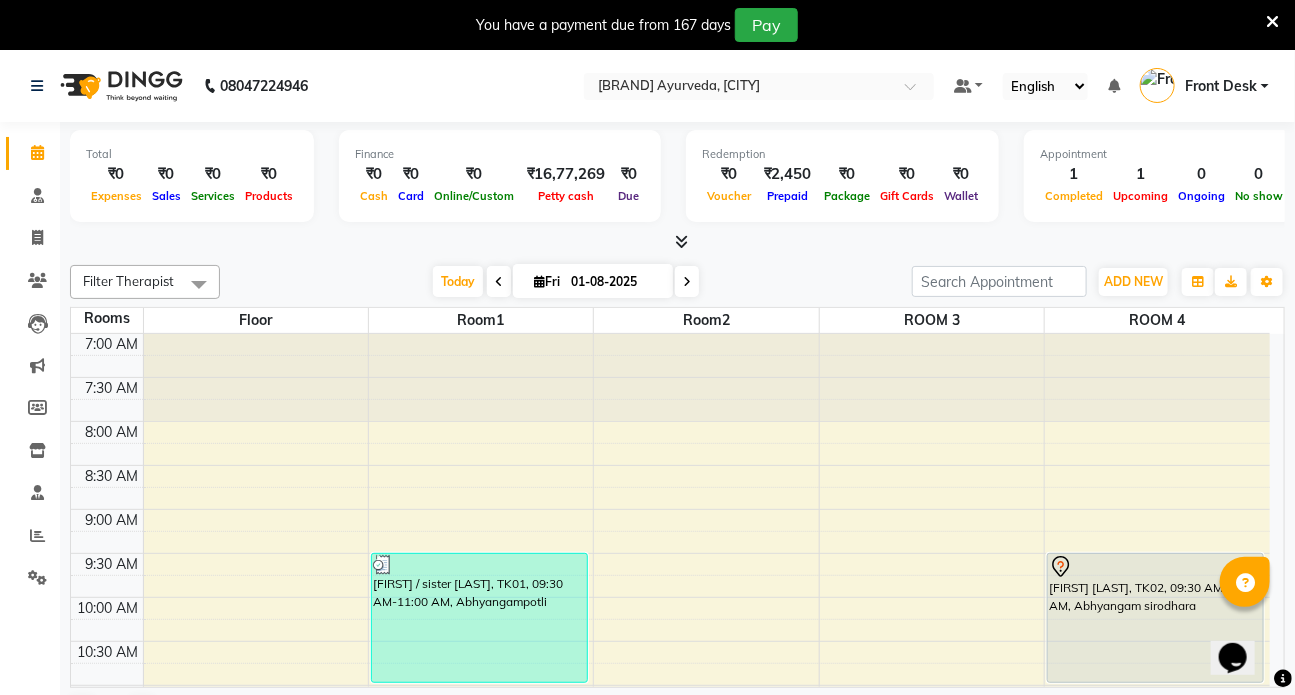 click on "7:00 AM 7:30 AM 8:00 AM 8:30 AM 9:00 AM 9:30 AM 10:00 AM 10:30 AM 11:00 AM 11:30 AM 12:00 PM 12:30 PM 1:00 PM 1:30 PM 2:00 PM 2:30 PM 3:00 PM 3:30 PM 4:00 PM 4:30 PM 5:00 PM 5:30 PM 6:00 PM 6:30 PM 7:00 PM 7:30 PM 8:00 PM 8:30 PM     [FIRST] / sister [LAST], TK01, 09:30 AM-11:00 AM, Abhyangampotli              [FIRST] [LAST], TK02, 09:30 AM-11:00 AM, Abhyangam sirodhara" at bounding box center [670, 949] 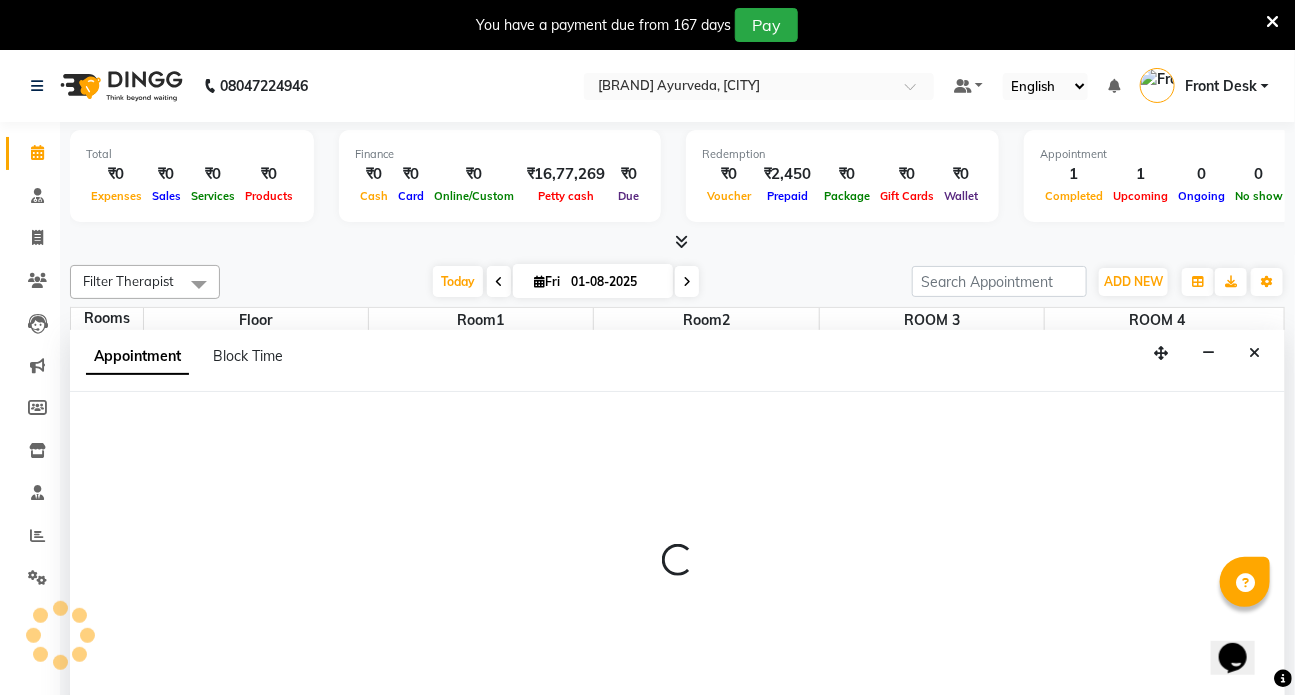 scroll, scrollTop: 50, scrollLeft: 0, axis: vertical 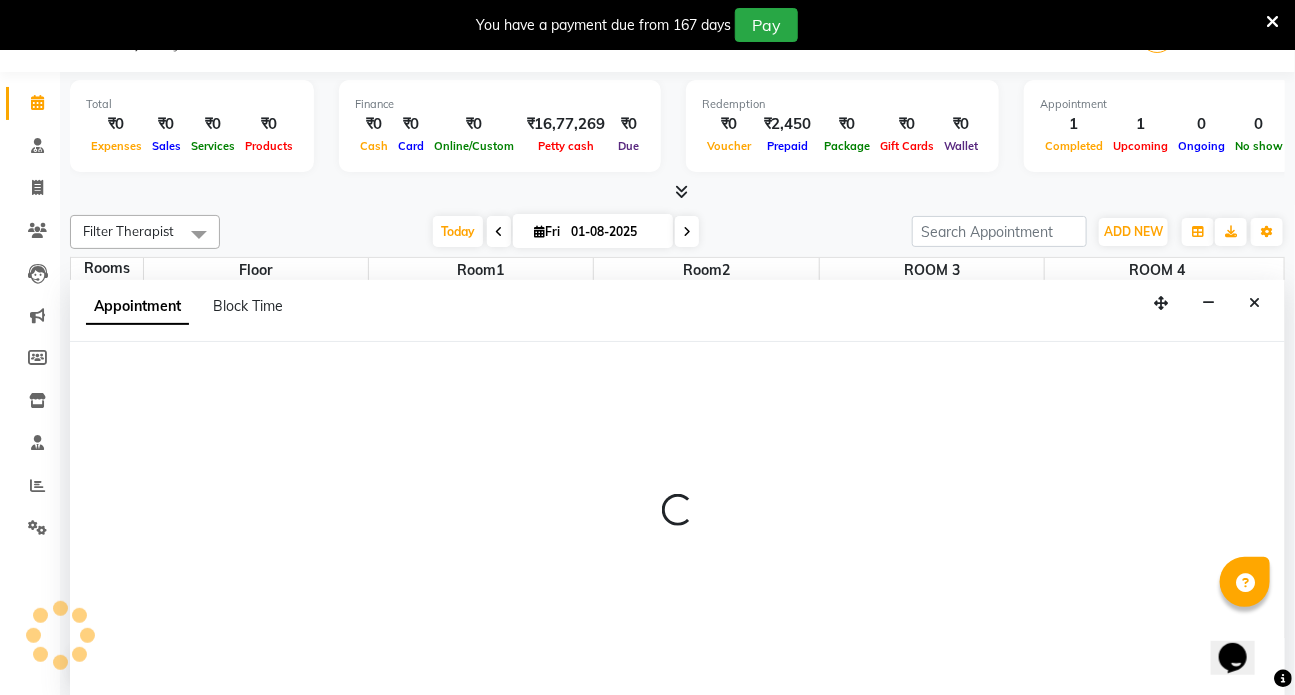 select on "tentative" 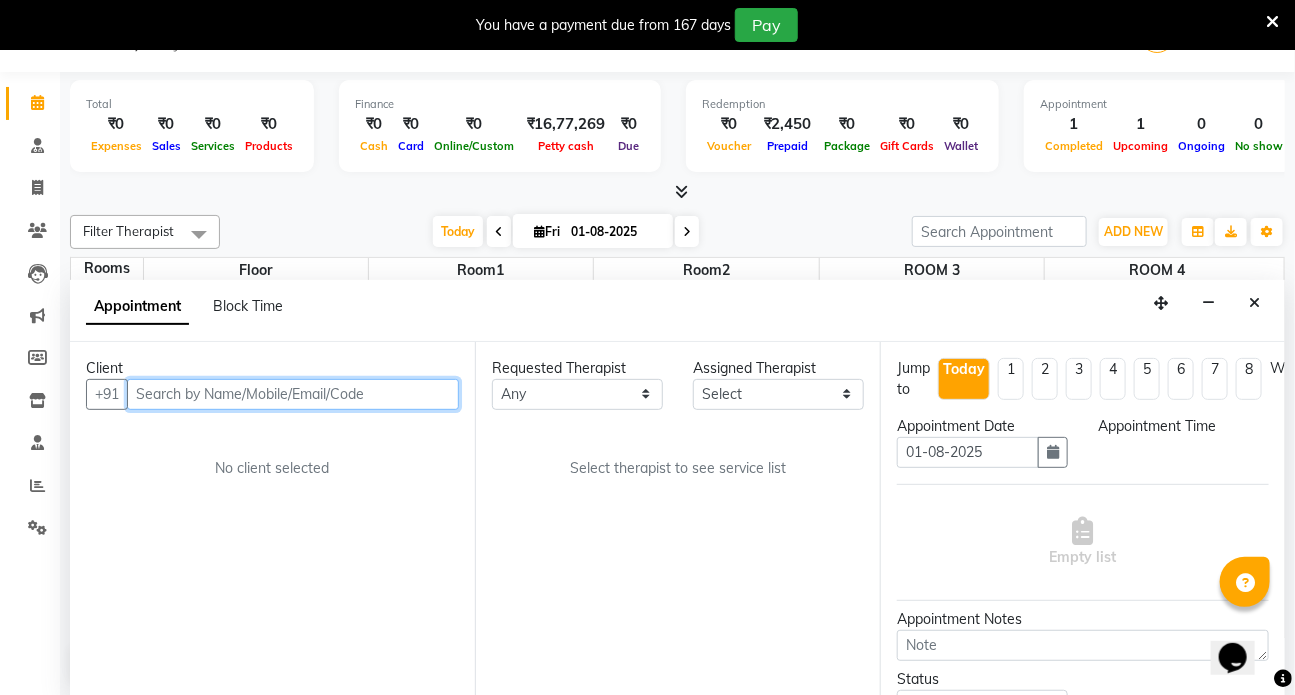 select on "570" 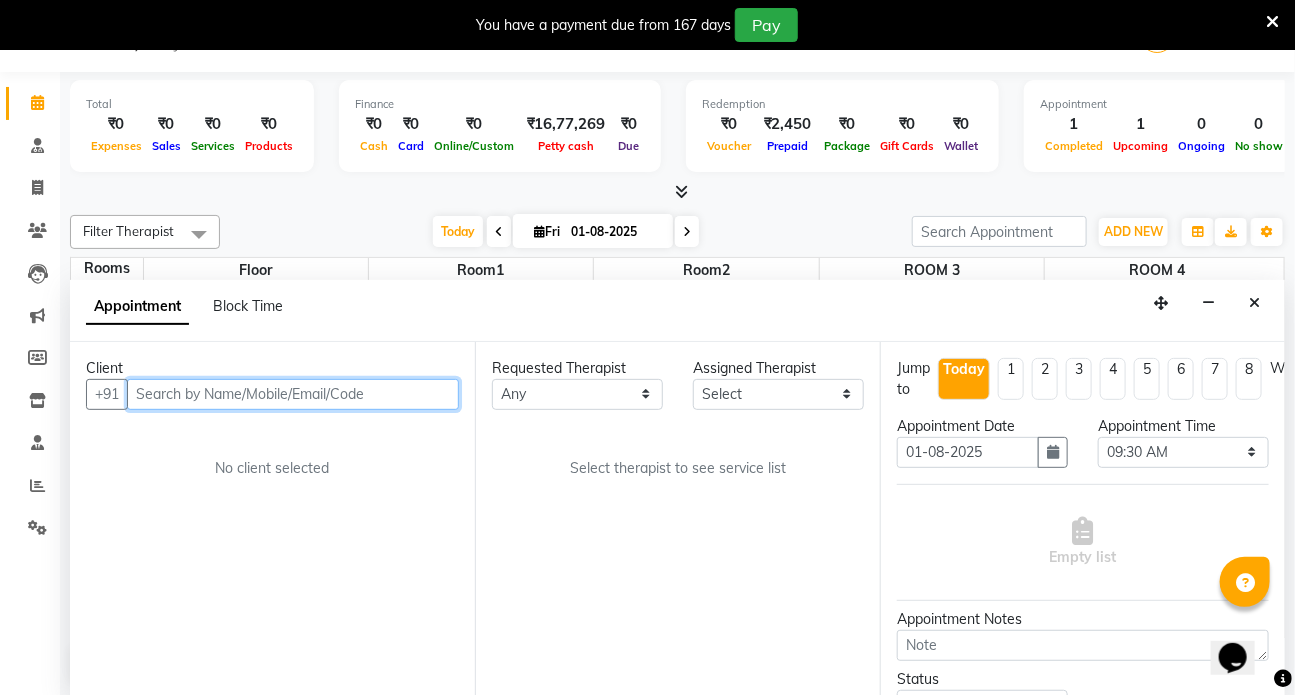 click at bounding box center [293, 394] 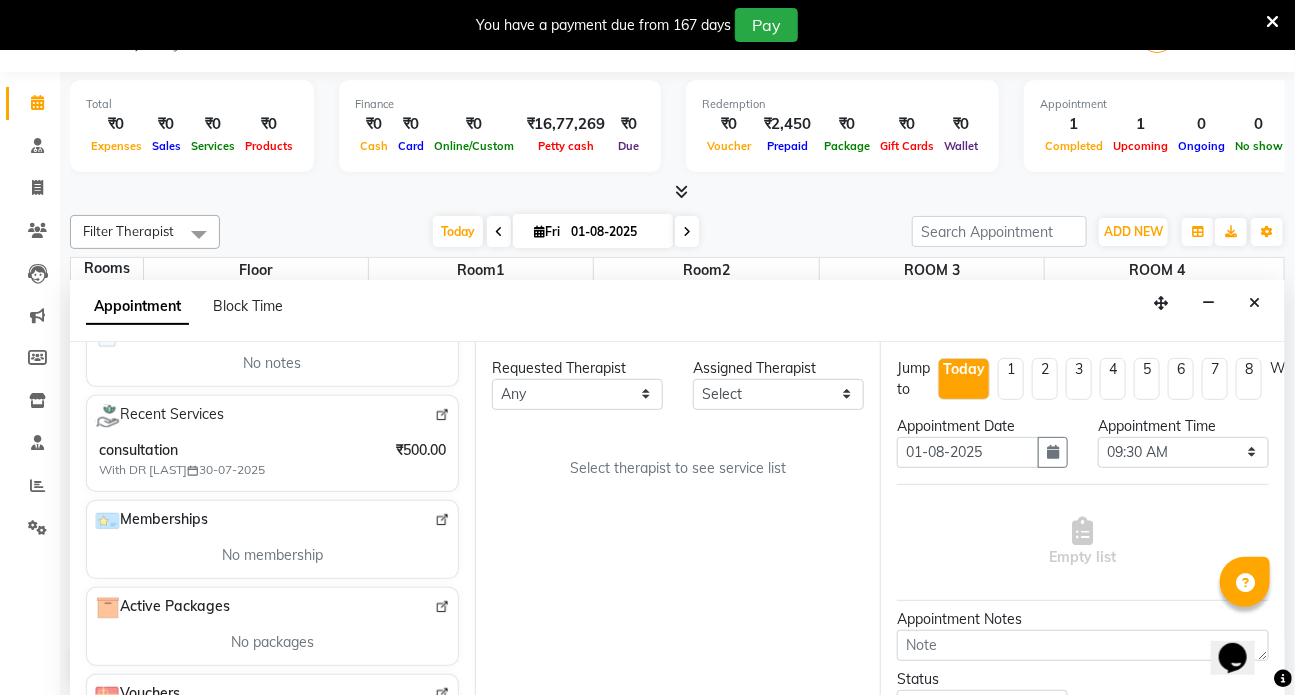 scroll, scrollTop: 0, scrollLeft: 0, axis: both 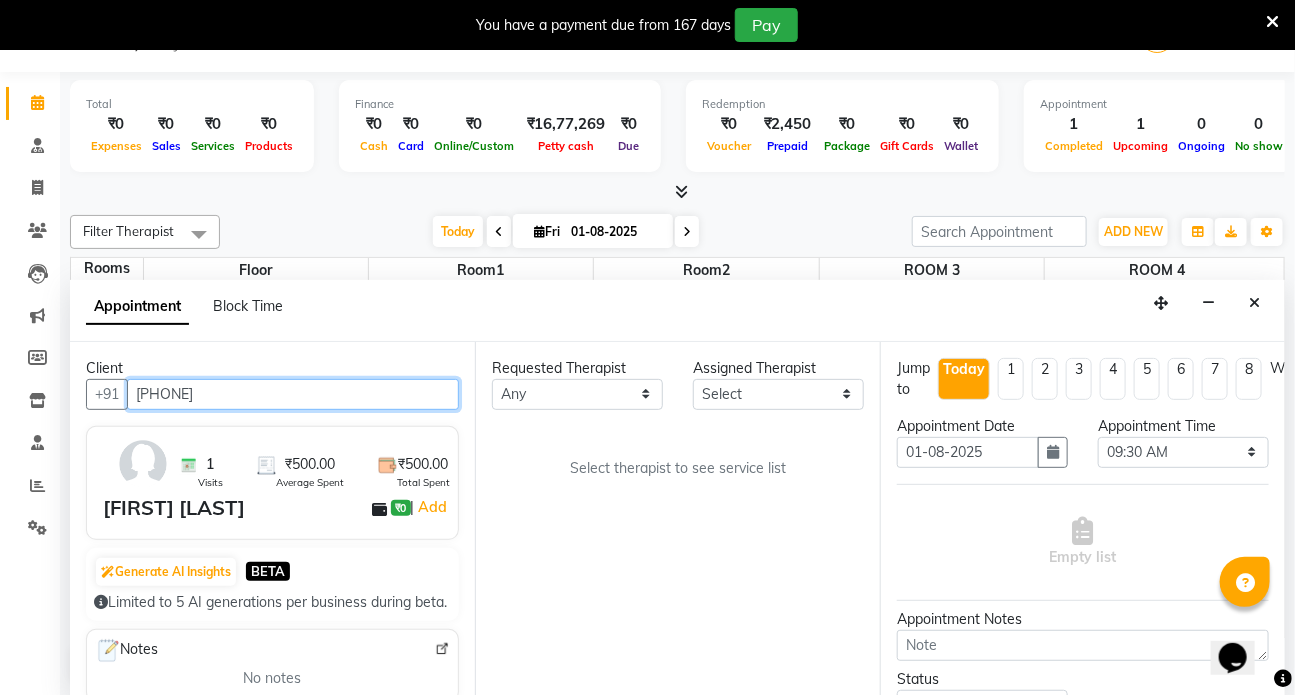type on "[PHONE]" 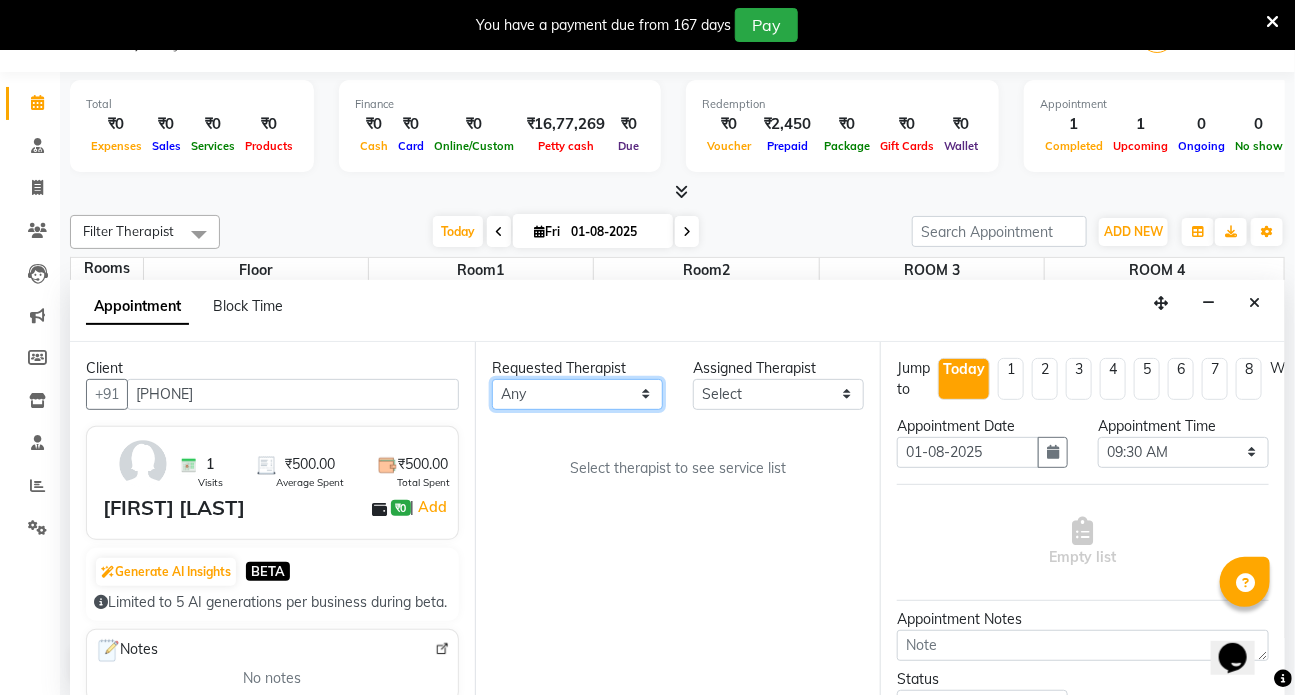 click on "Any [FIRST] [FIRST] [FIRST] DR [LAST] Dr [LAST] Front Desk [FIRST] [FIRST] [FIRST] [FIRST] [FIRST]" at bounding box center [577, 394] 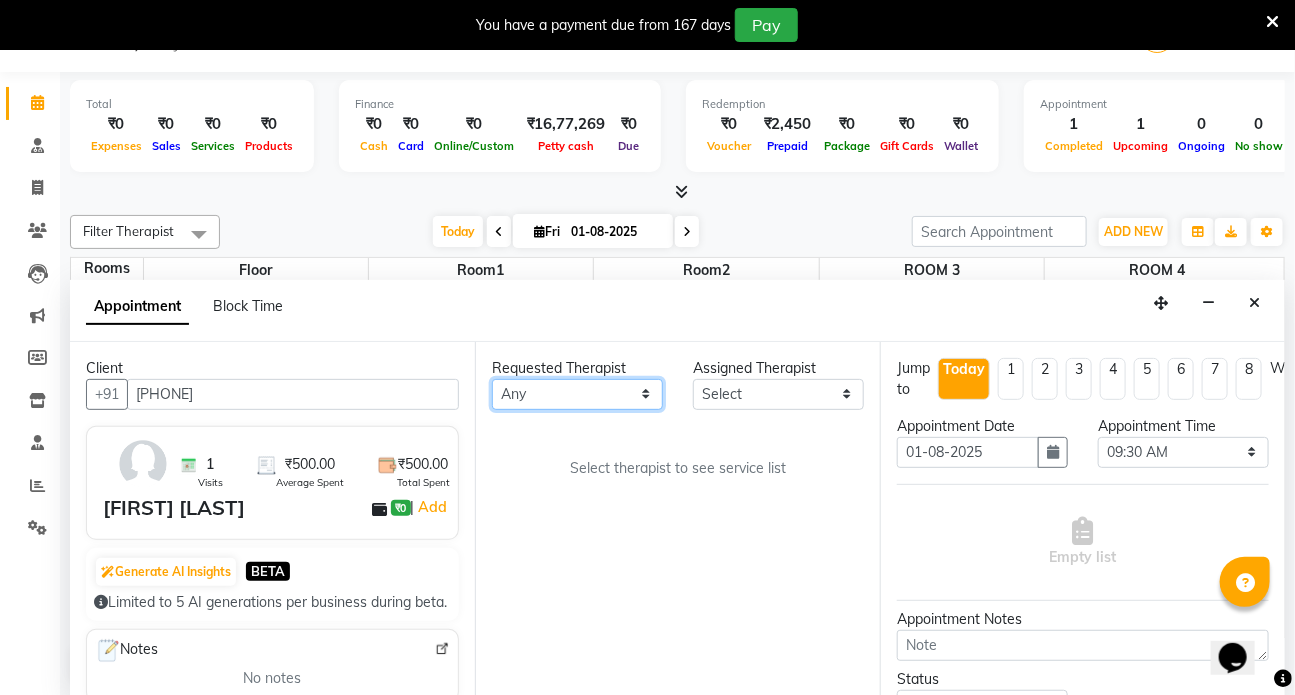 select on "75598" 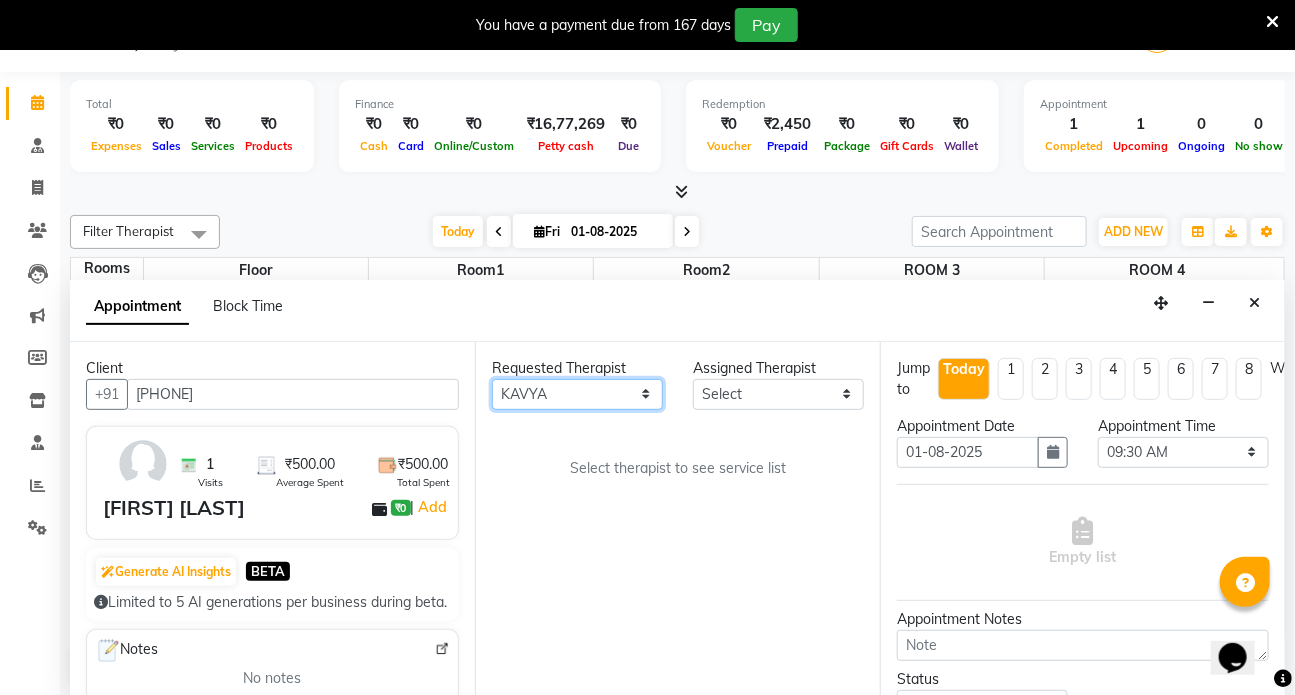 click on "Any [FIRST] [FIRST] [FIRST] DR [LAST] Dr [LAST] Front Desk [FIRST] [FIRST] [FIRST] [FIRST] [FIRST]" at bounding box center (577, 394) 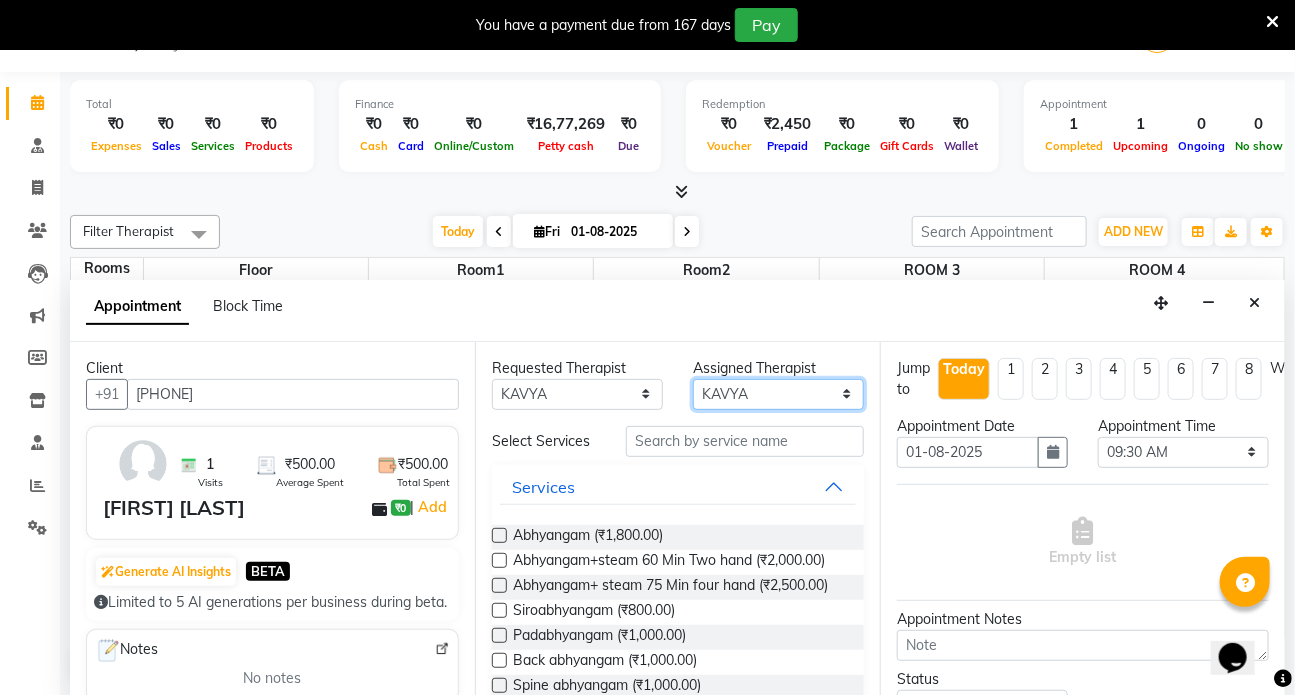 click on "Select [FIRST] [FIRST] [FIRST] DR [LAST] Dr [LAST] Front Desk [FIRST] [FIRST] [FIRST] [FIRST] [FIRST]" at bounding box center (778, 394) 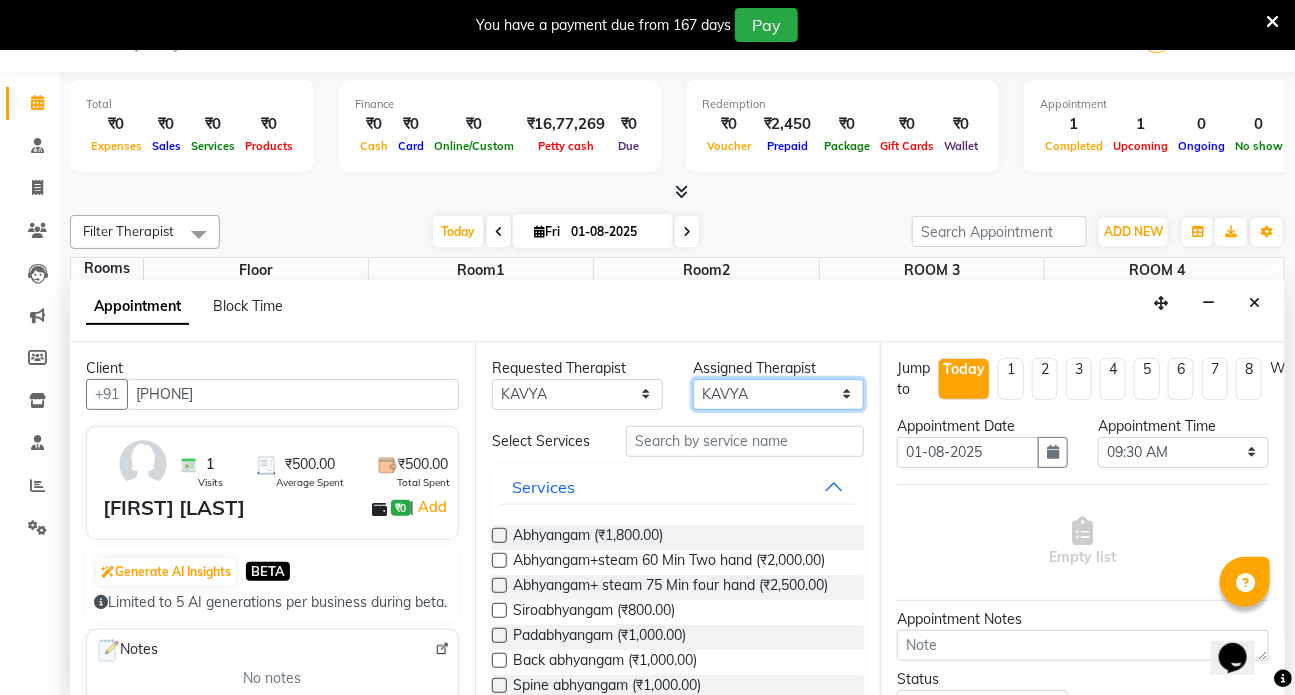 select on "68615" 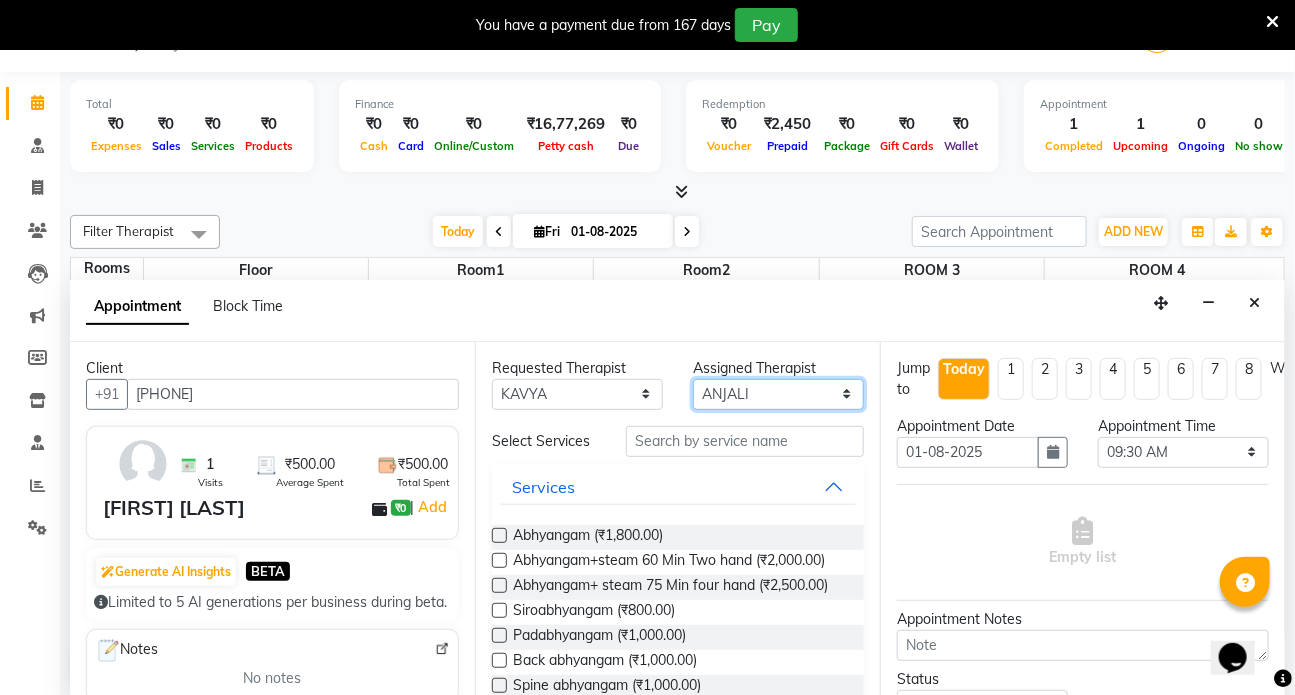 click on "Select [FIRST] [FIRST] [FIRST] DR [LAST] Dr [LAST] Front Desk [FIRST] [FIRST] [FIRST] [FIRST] [FIRST]" at bounding box center (778, 394) 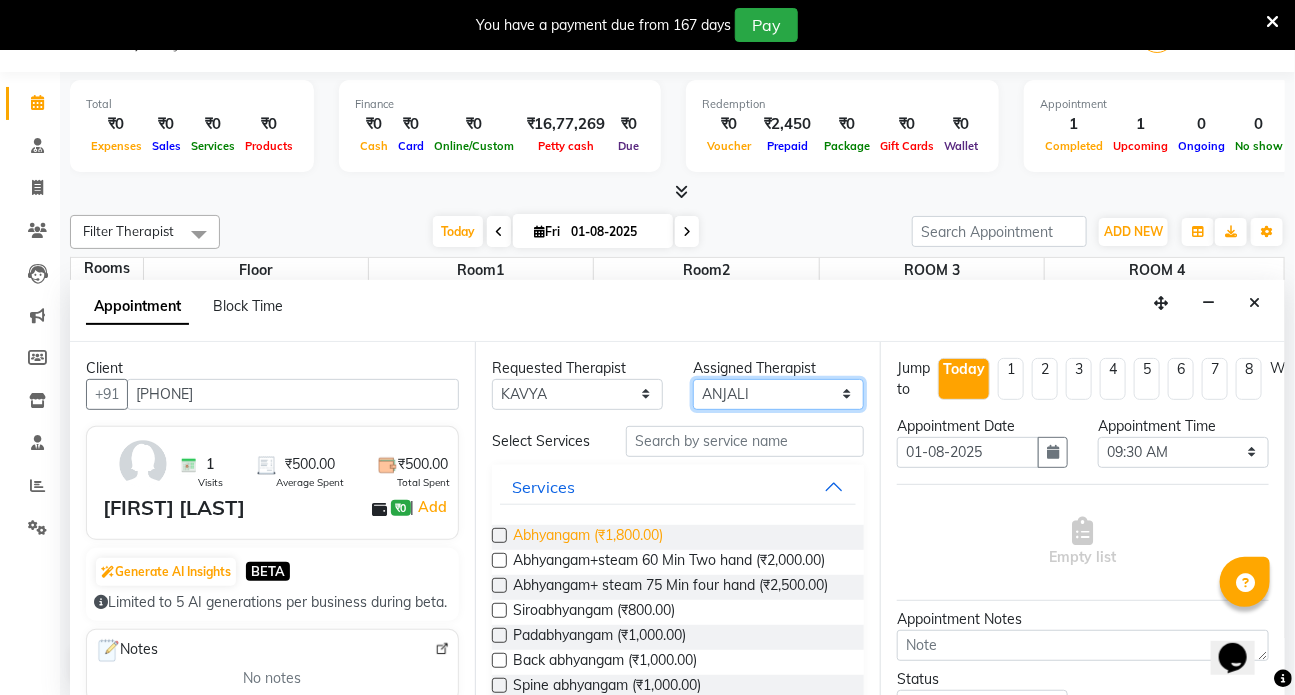 scroll, scrollTop: 90, scrollLeft: 0, axis: vertical 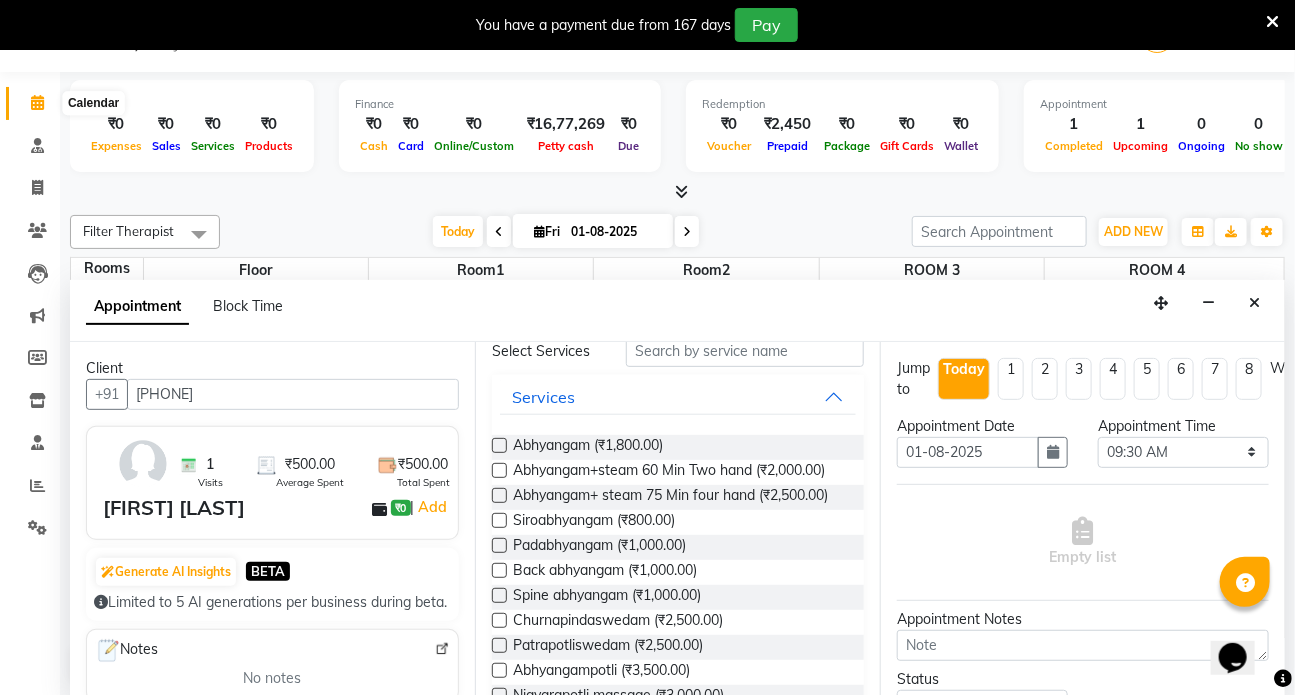 click 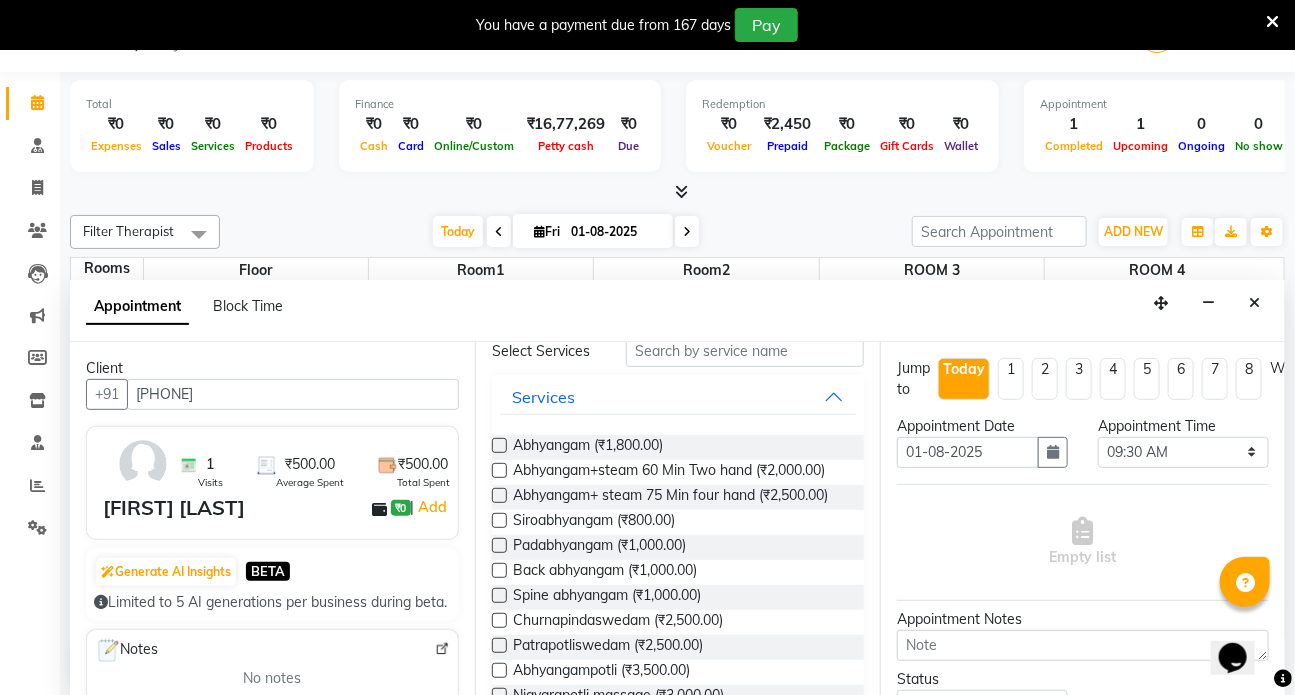 click at bounding box center (1272, 22) 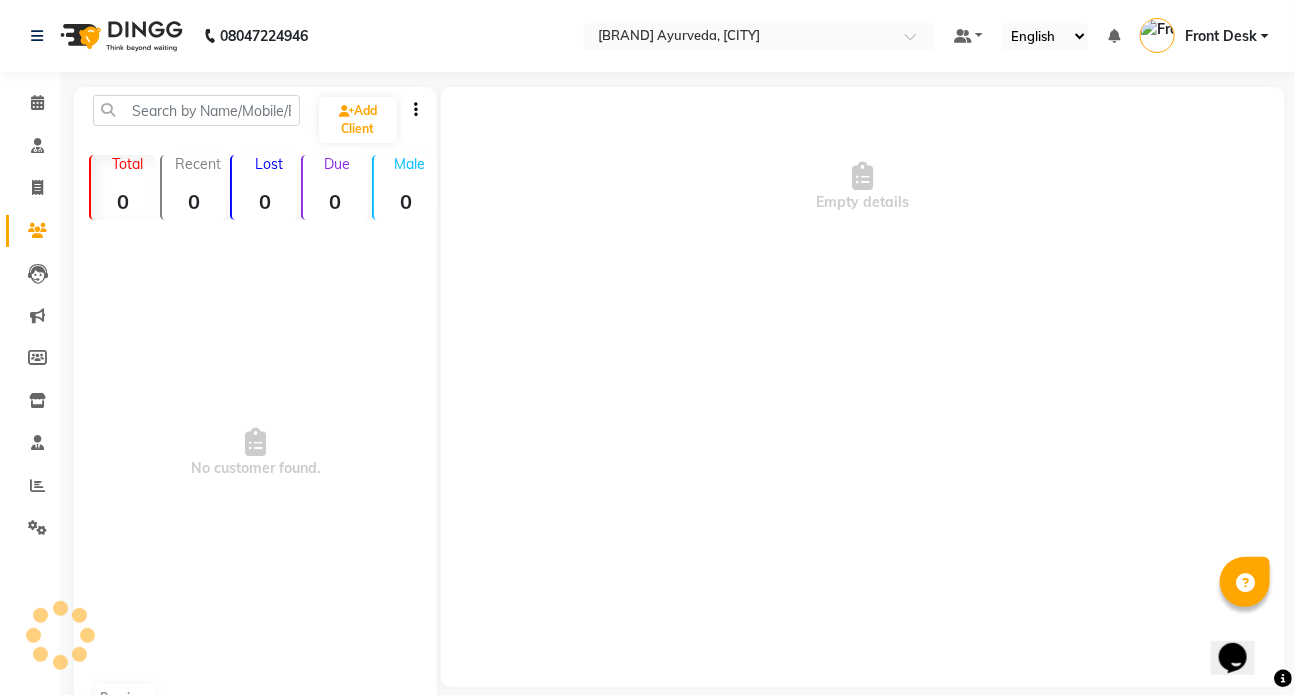 scroll, scrollTop: 0, scrollLeft: 0, axis: both 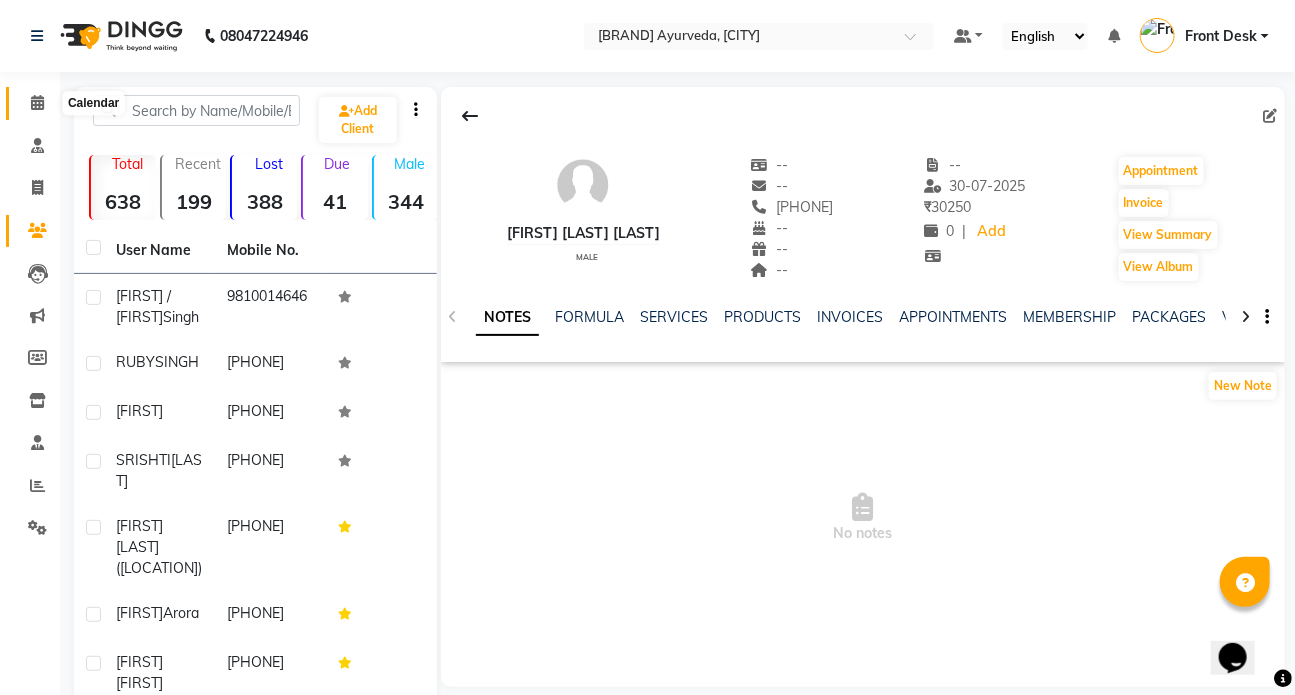 click 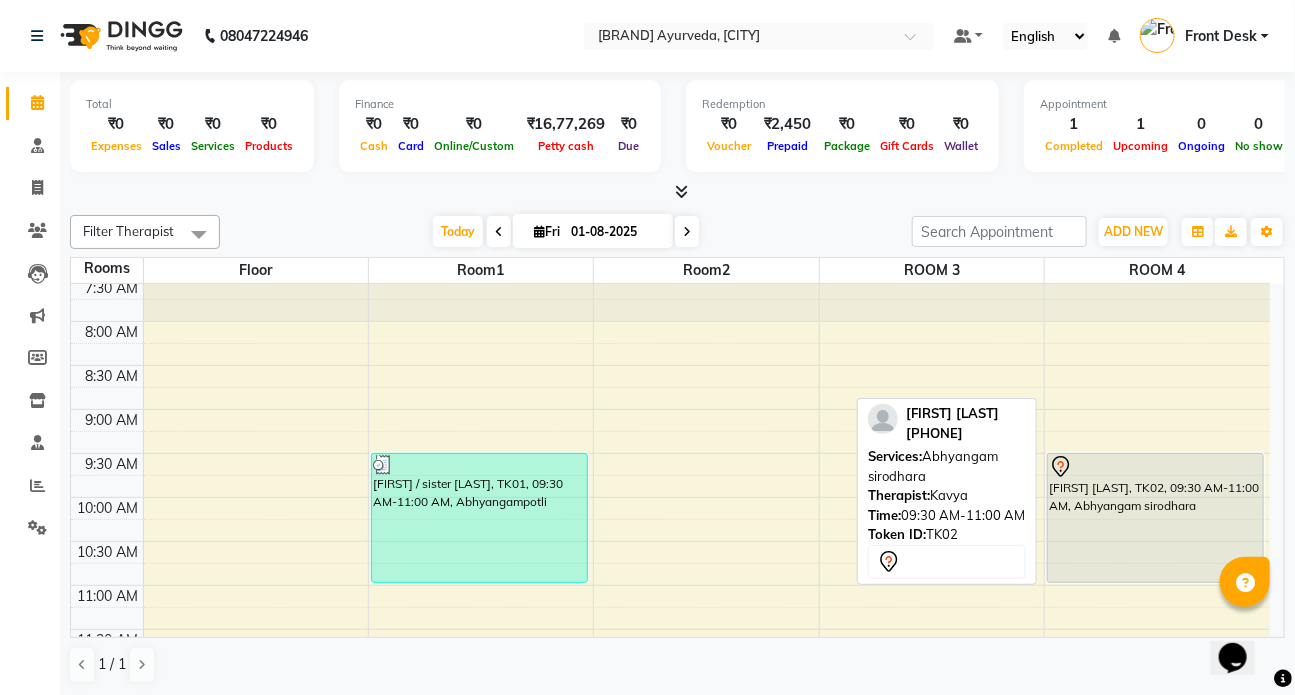 scroll, scrollTop: 90, scrollLeft: 0, axis: vertical 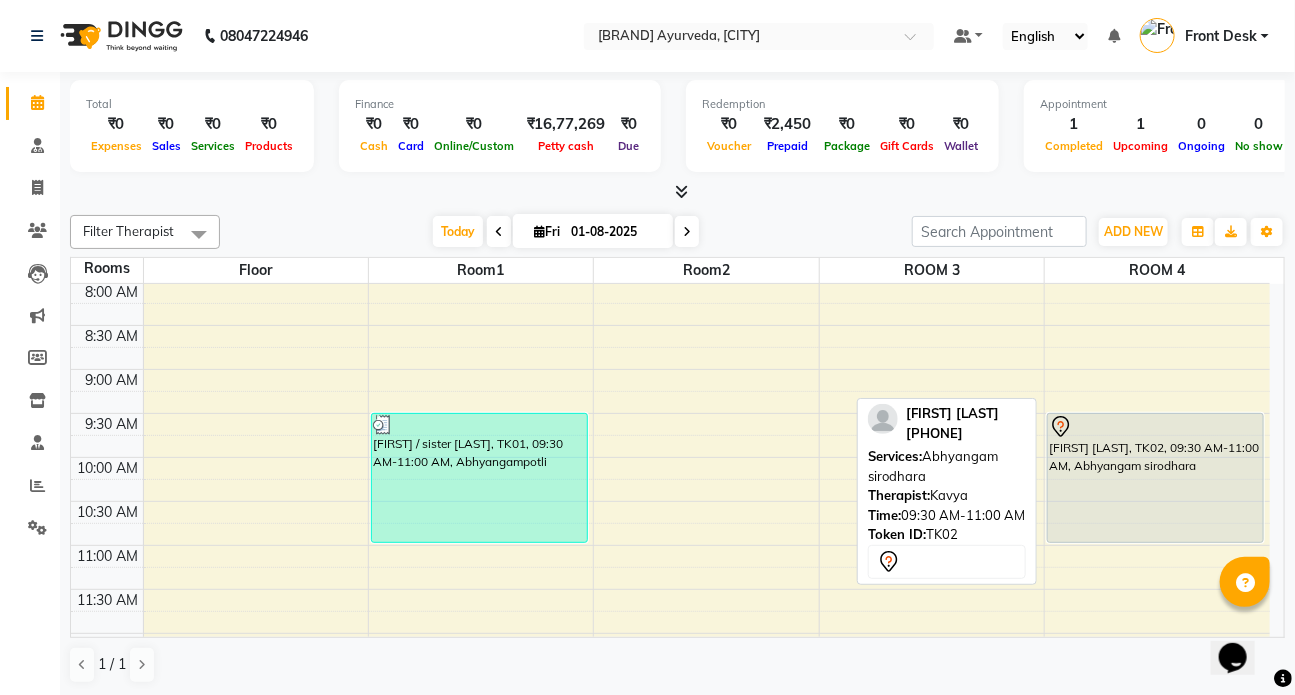 click on "[FIRST] [LAST], TK02, 09:30 AM-11:00 AM, Abhyangam sirodhara" at bounding box center (1155, 478) 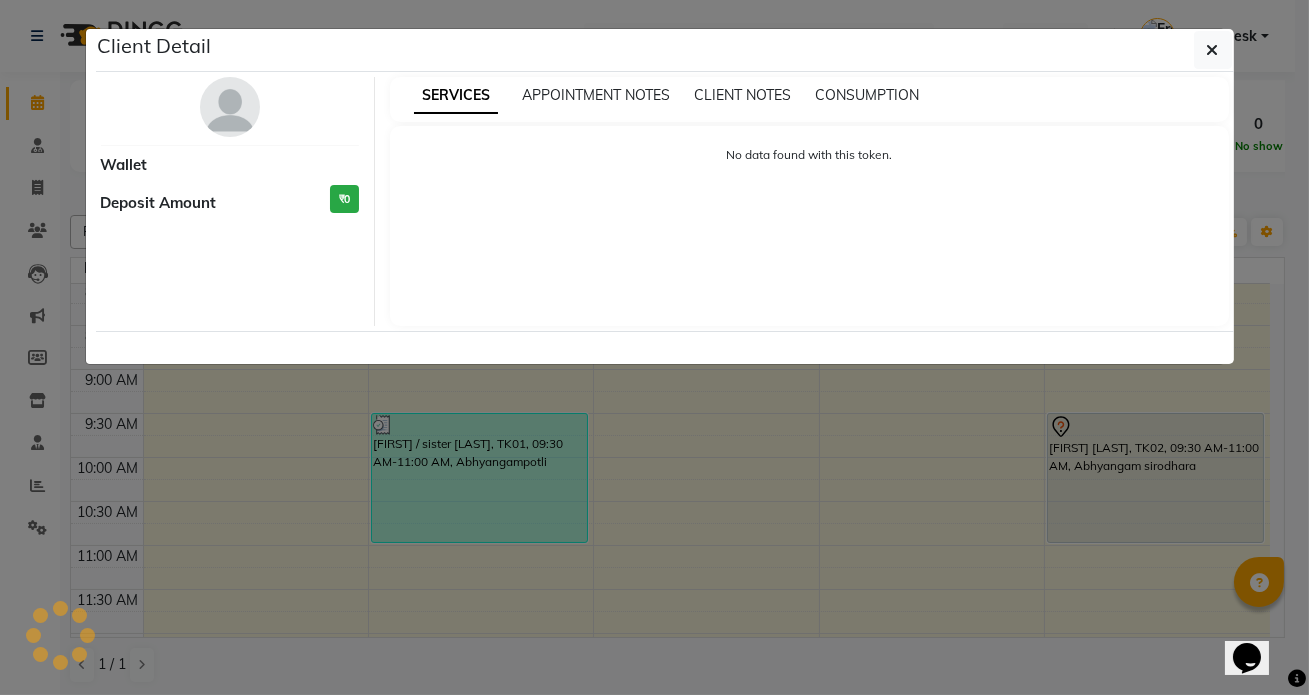 select on "7" 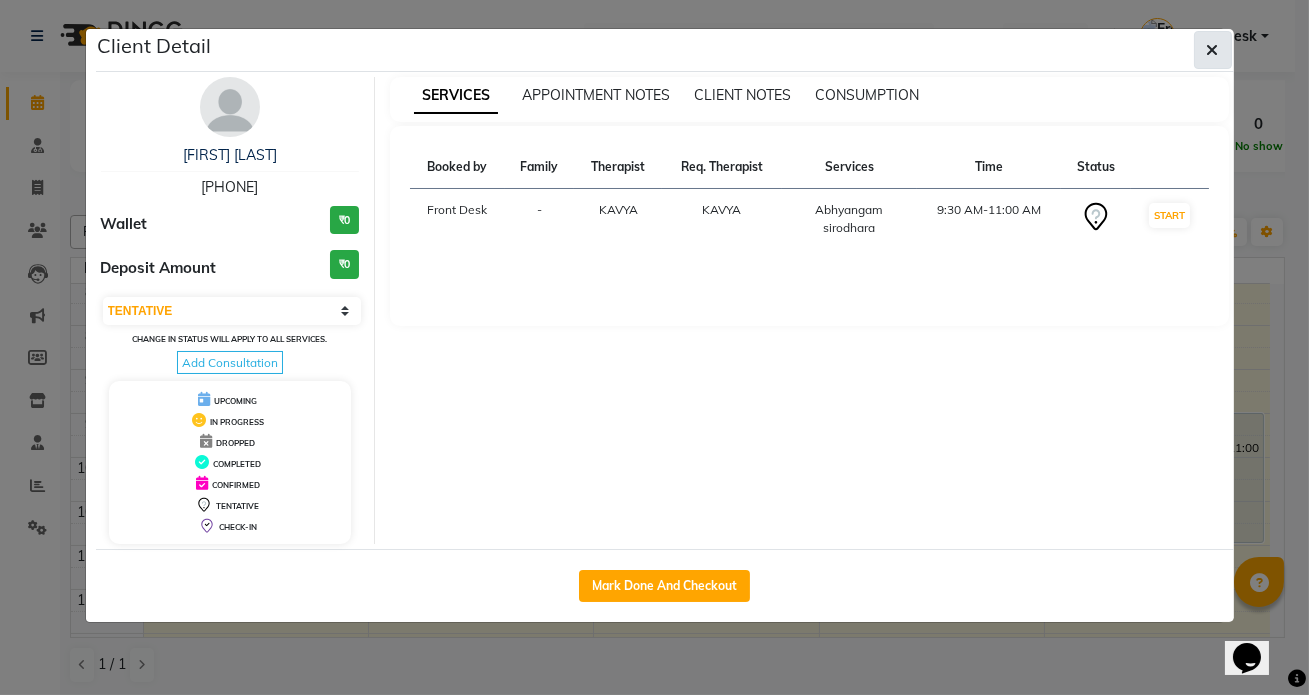 click 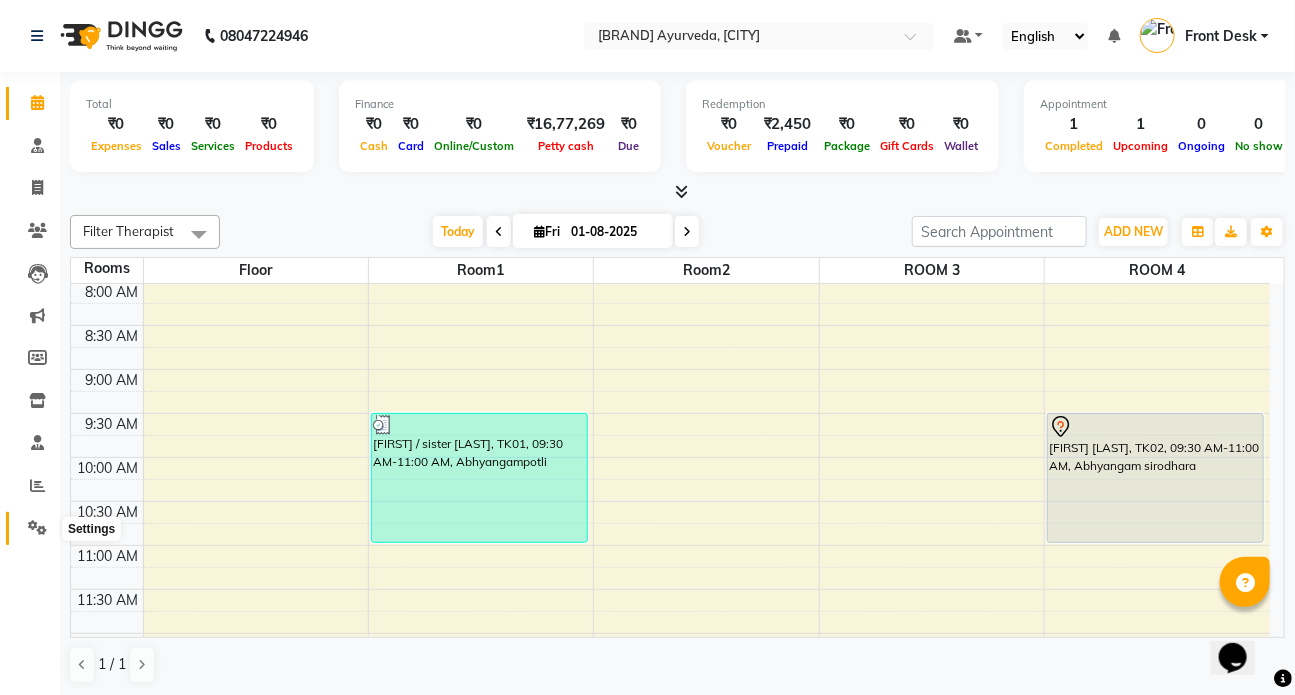 click 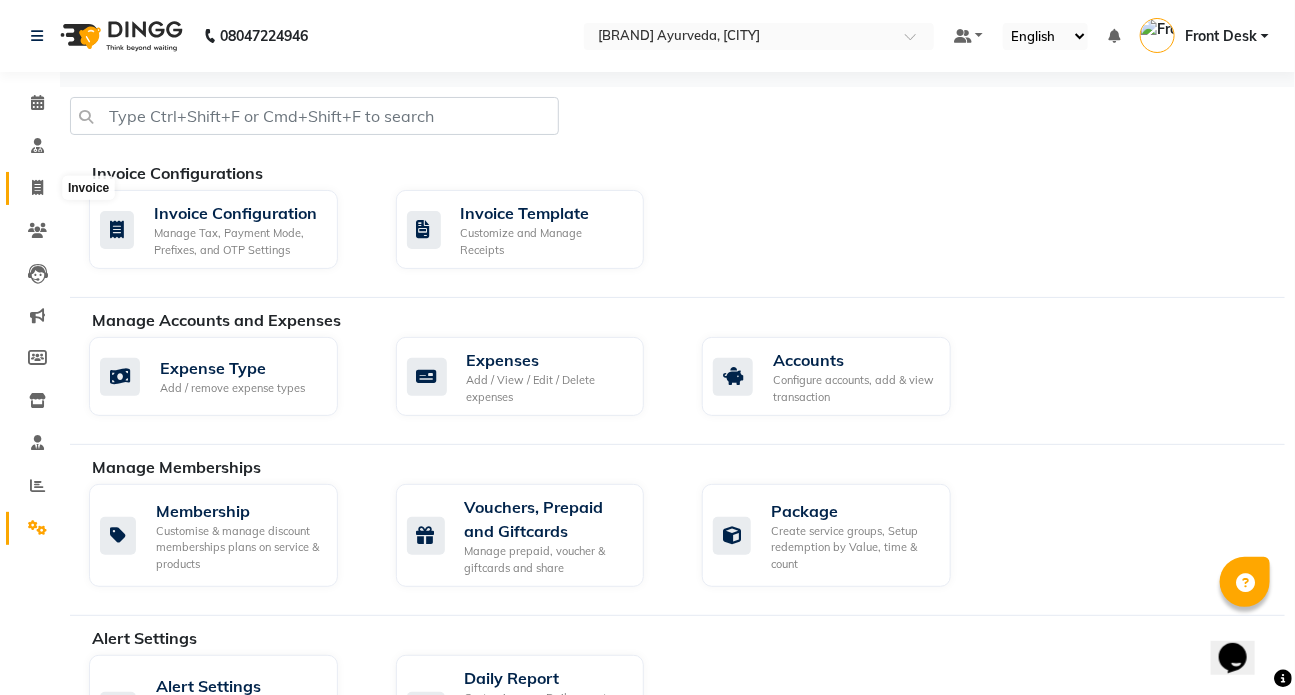 click 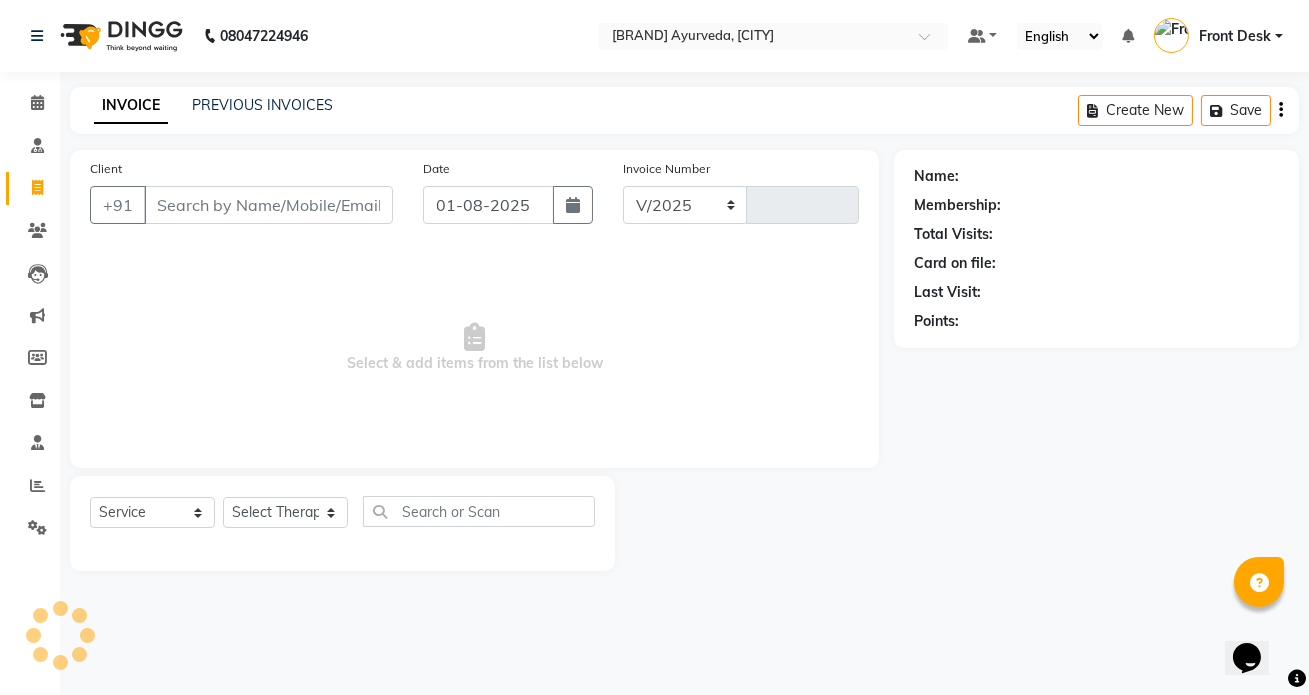 select on "5585" 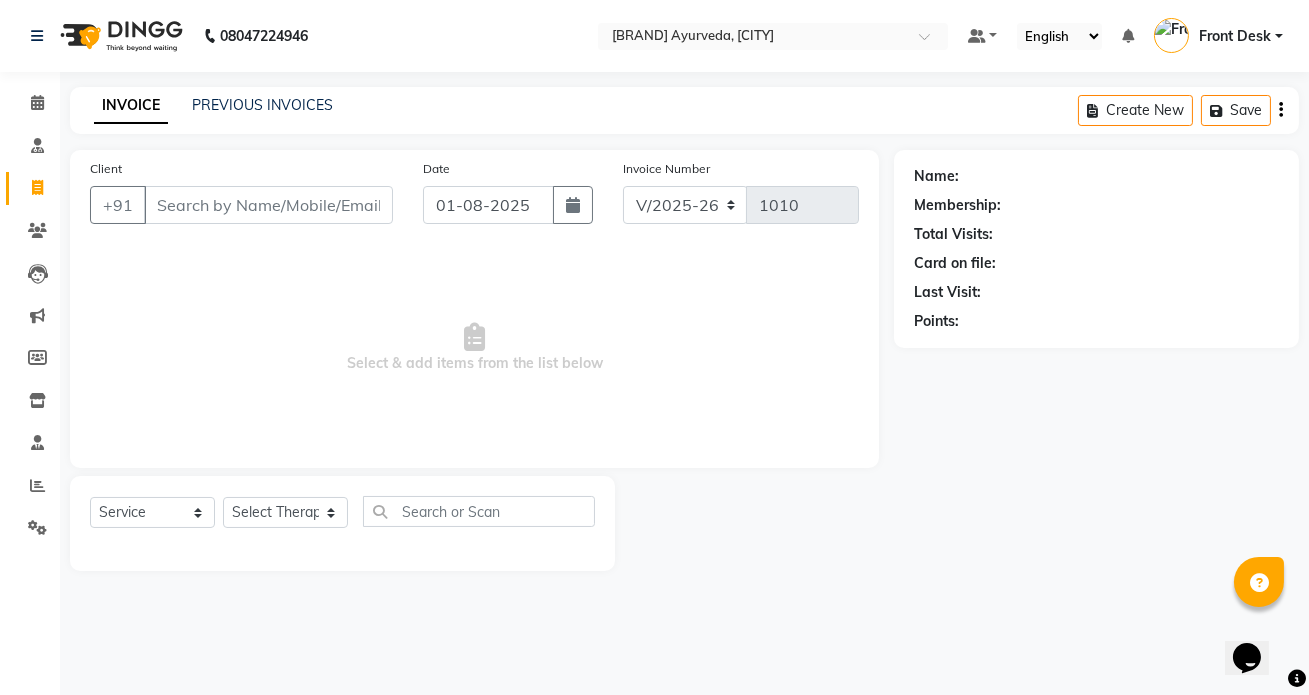 click on "Client" at bounding box center (268, 205) 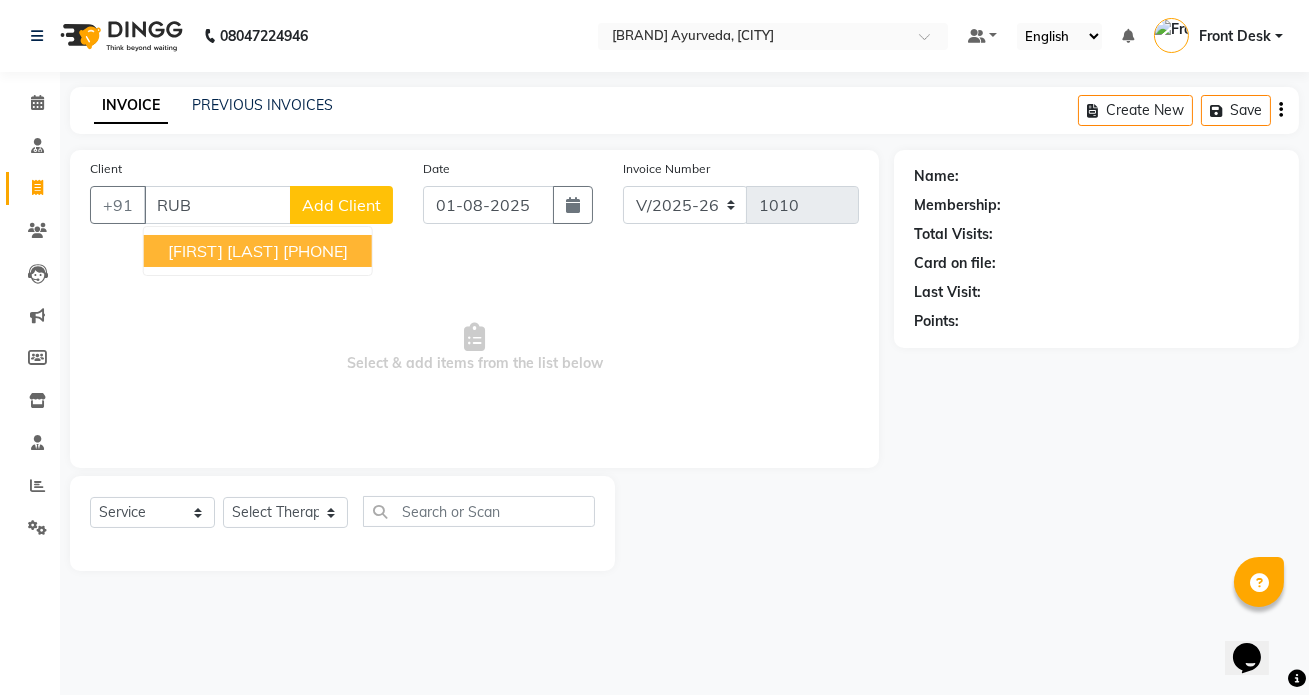 click on "[FIRST] [LAST] [PHONE]" at bounding box center [258, 251] 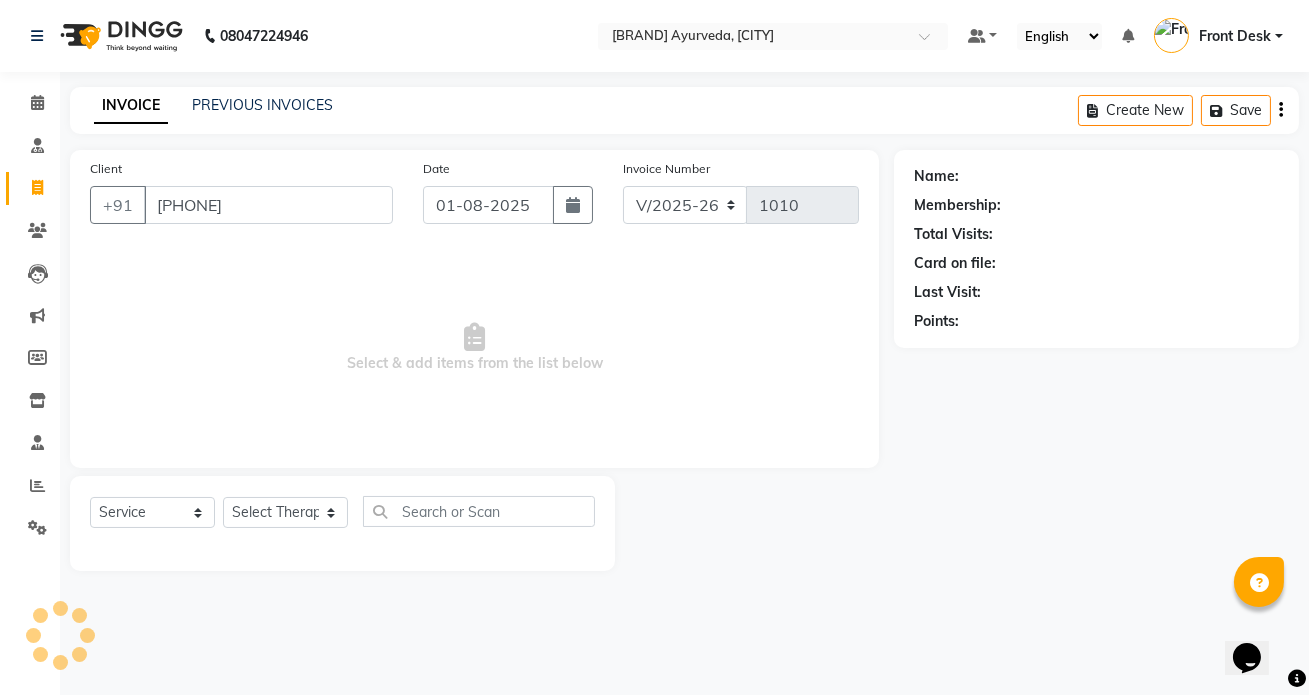 type on "[PHONE]" 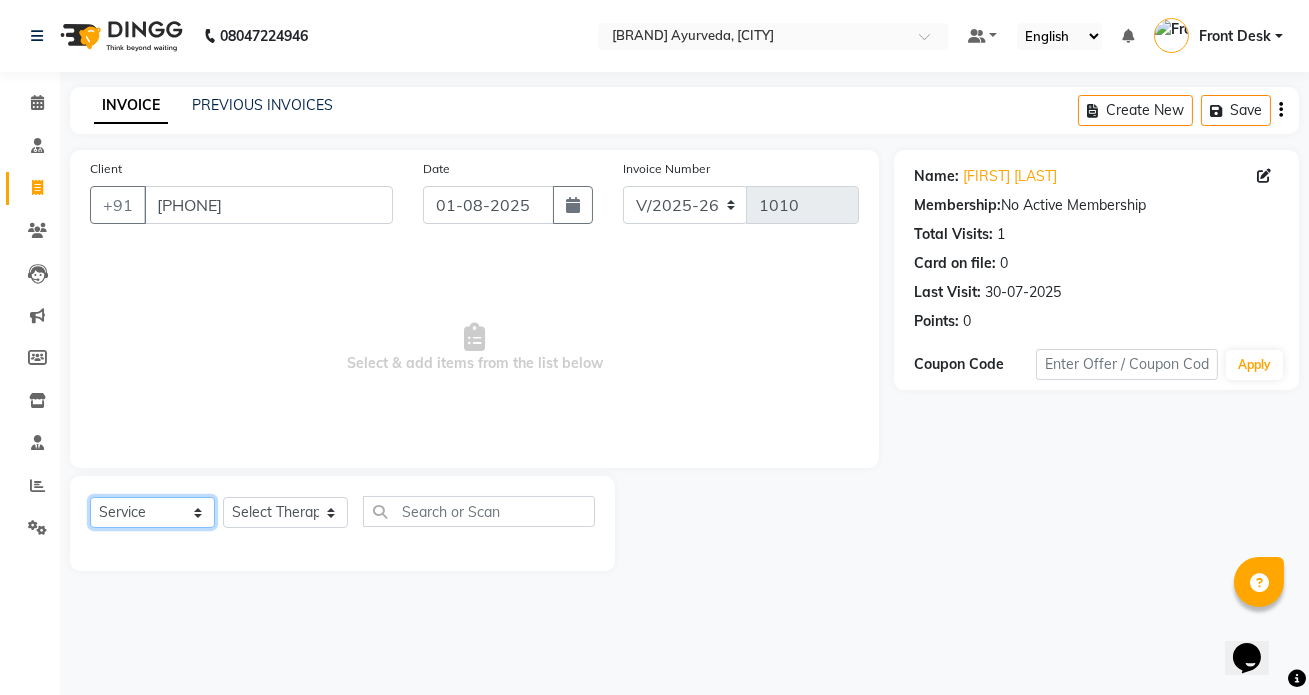 click on "Select  Service  Product  Membership  Package Voucher Prepaid Gift Card" 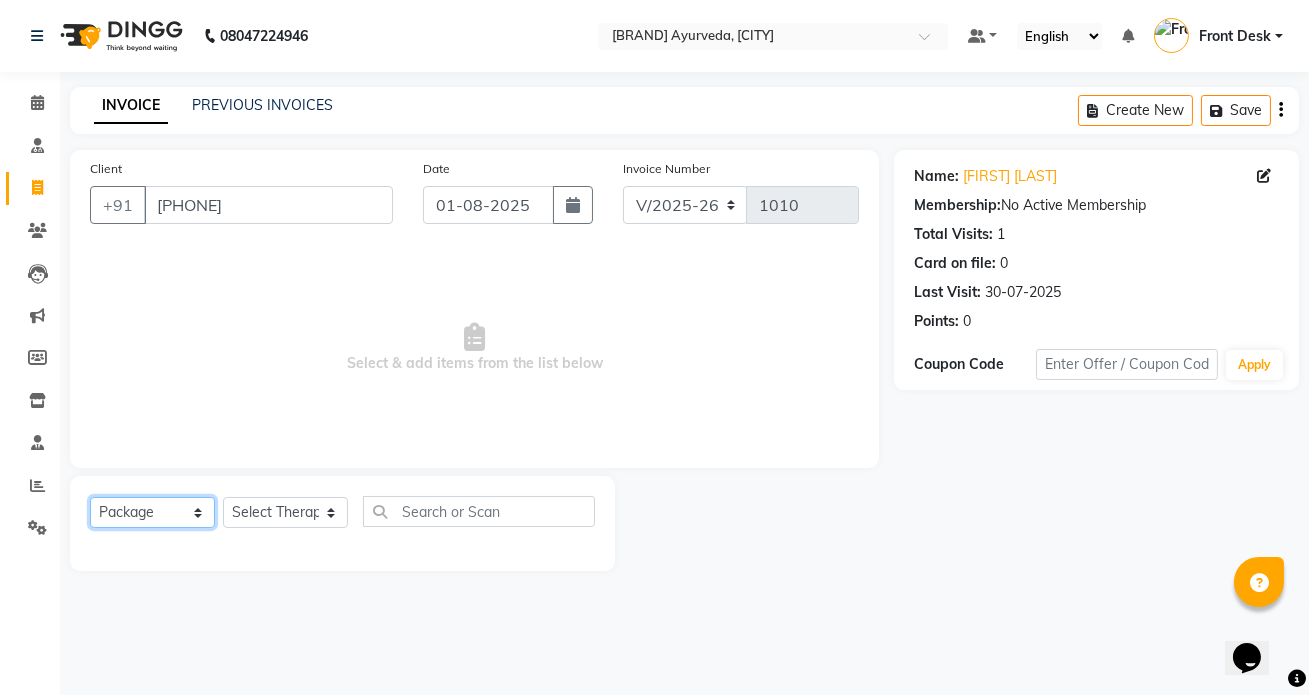 click on "Select  Service  Product  Membership  Package Voucher Prepaid Gift Card" 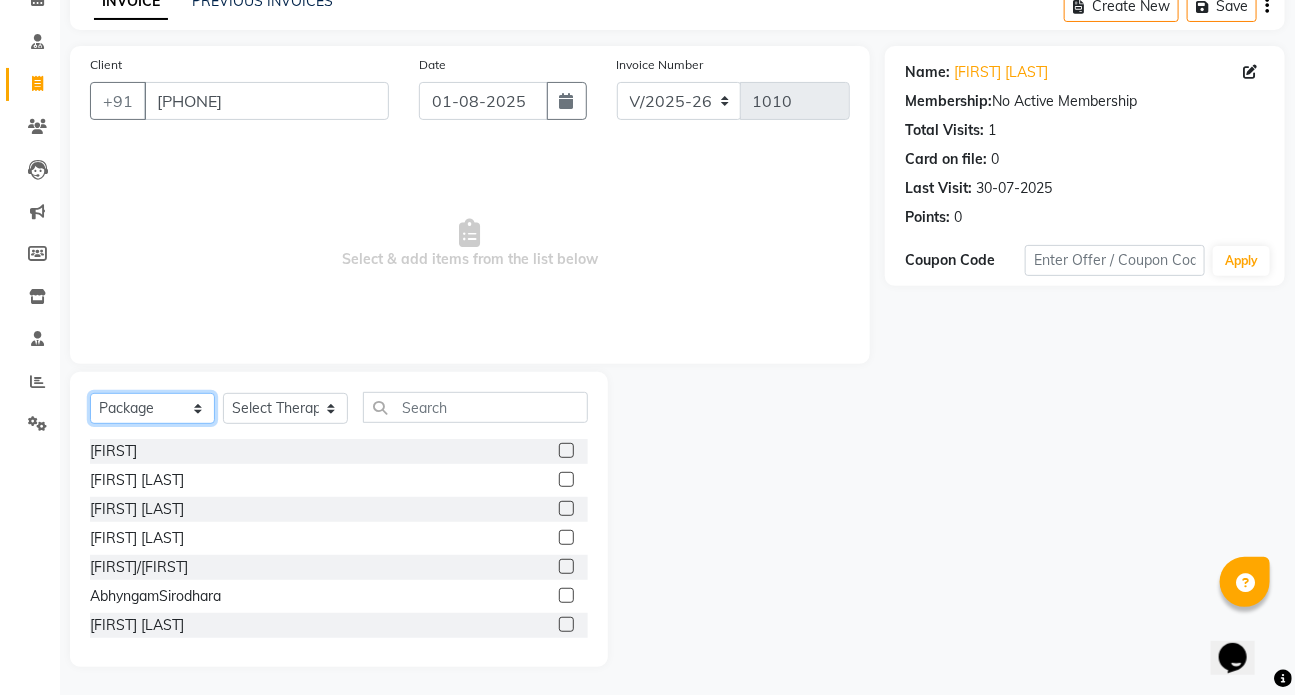 scroll, scrollTop: 106, scrollLeft: 0, axis: vertical 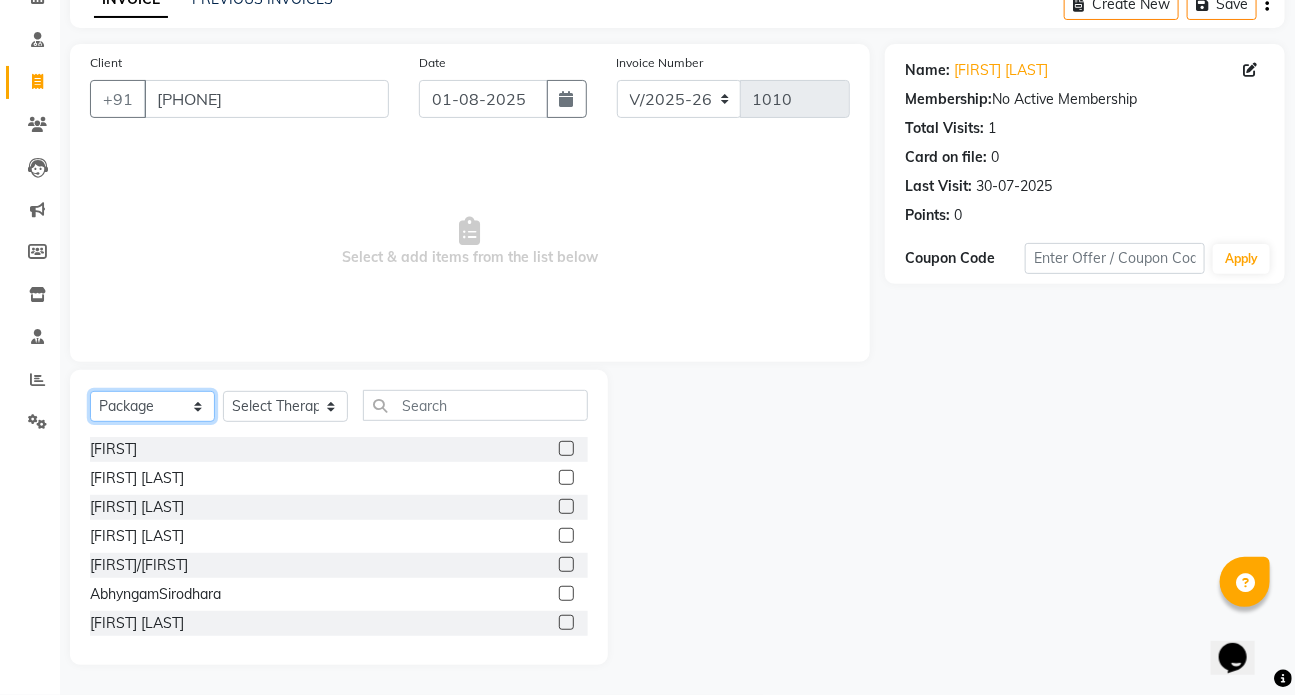 click on "Select  Service  Product  Membership  Package Voucher Prepaid Gift Card" 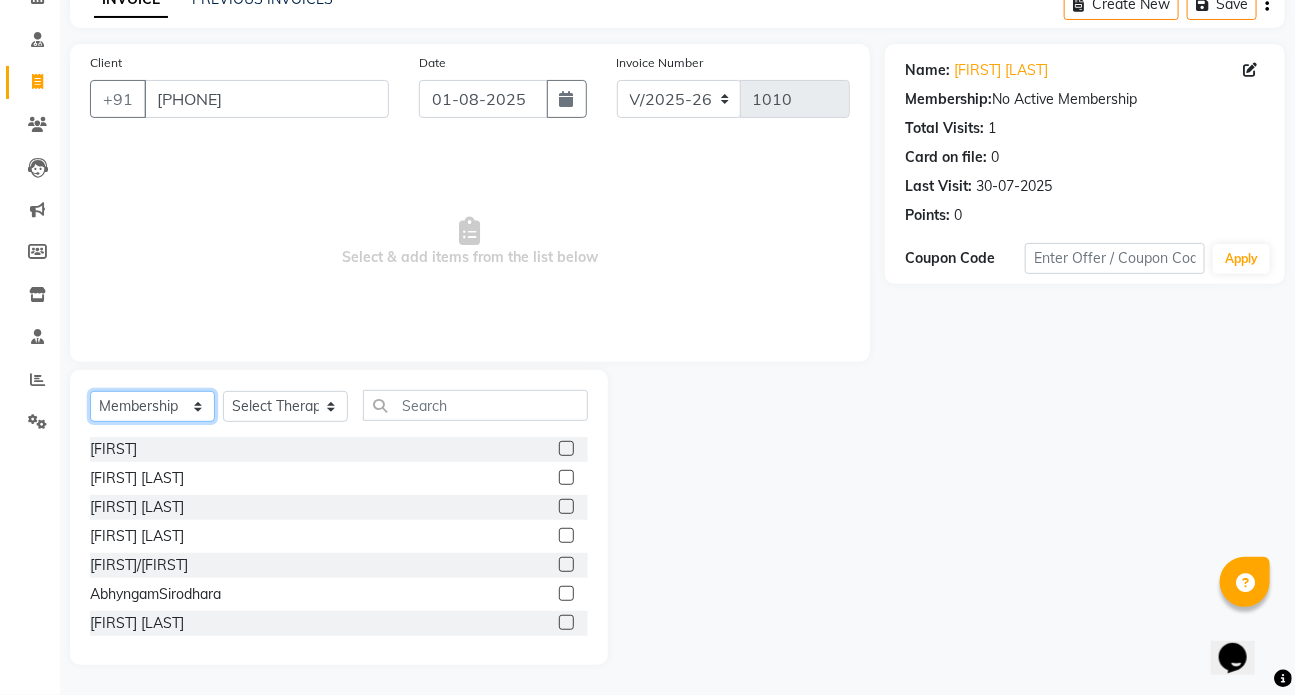 click on "Select  Service  Product  Membership  Package Voucher Prepaid Gift Card" 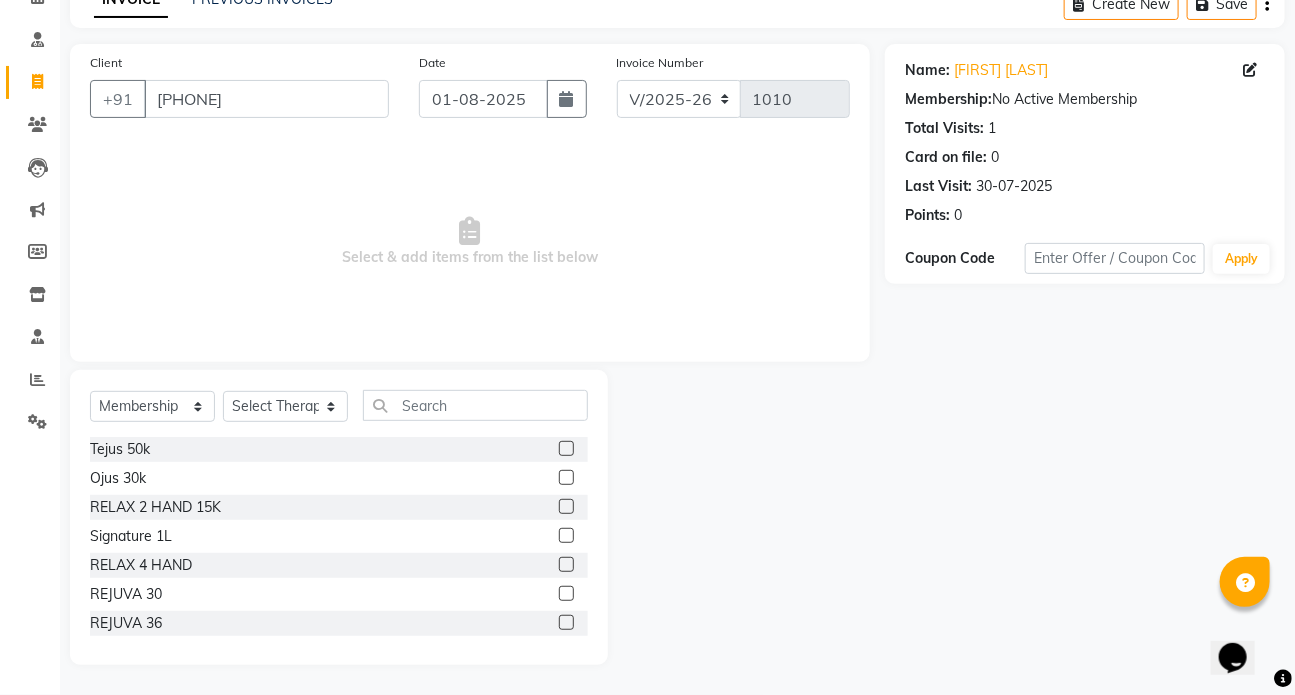 click 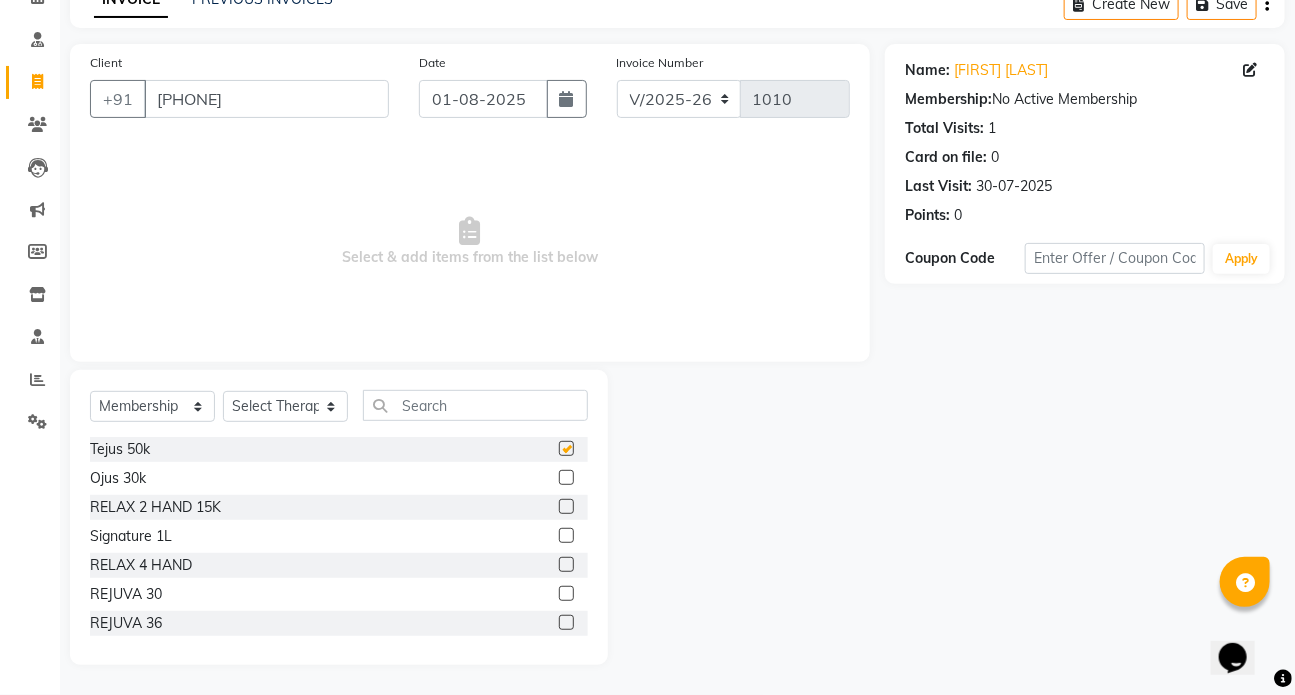 checkbox on "false" 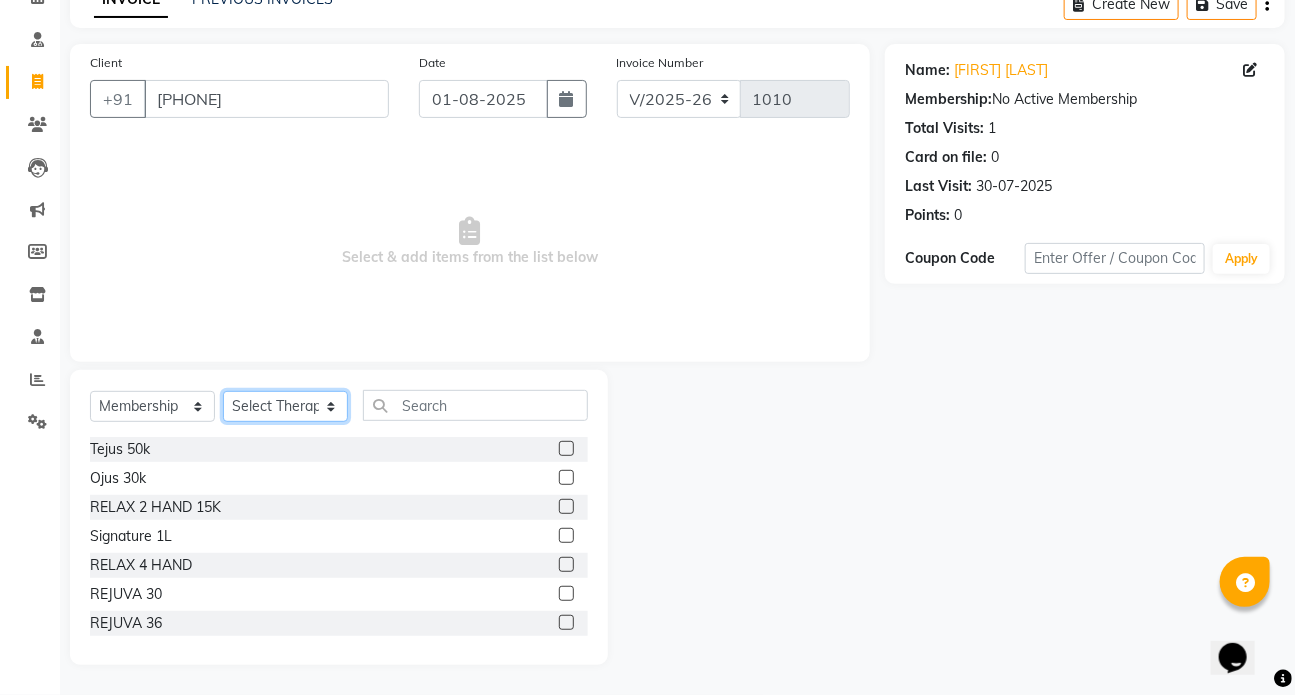click on "Select Therapist [FIRST] [FIRST] [FIRST] DR [LAST] Dr [LAST] Front Desk [FIRST] Manager [FIRST] [FIRST] [FIRST] [FIRST] [FIRST]" 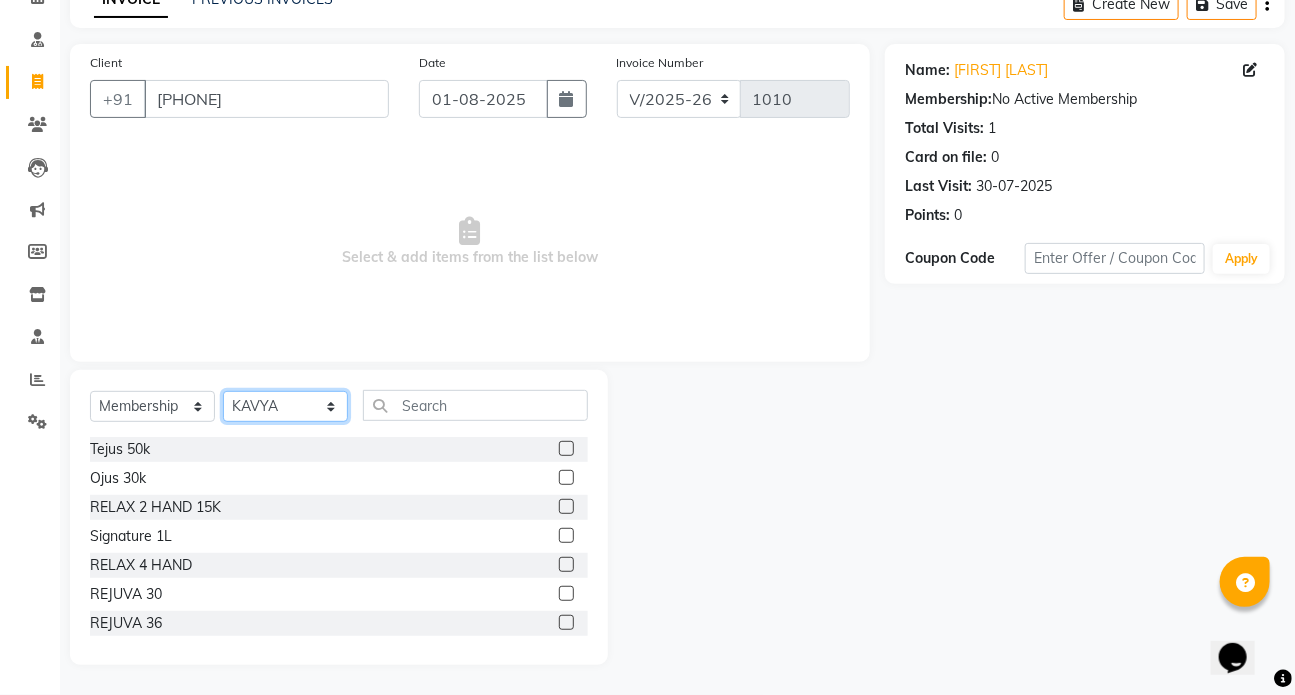 click on "Select Therapist [FIRST] [FIRST] [FIRST] DR [LAST] Dr [LAST] Front Desk [FIRST] Manager [FIRST] [FIRST] [FIRST] [FIRST] [FIRST]" 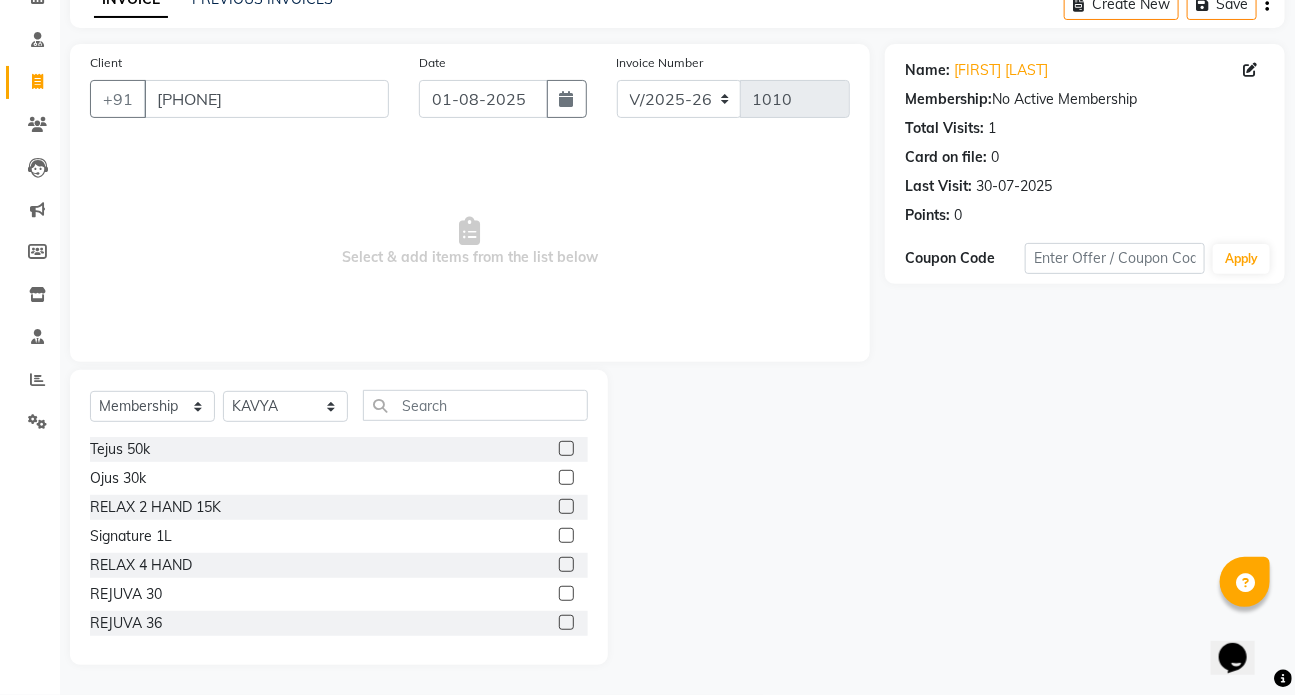 click 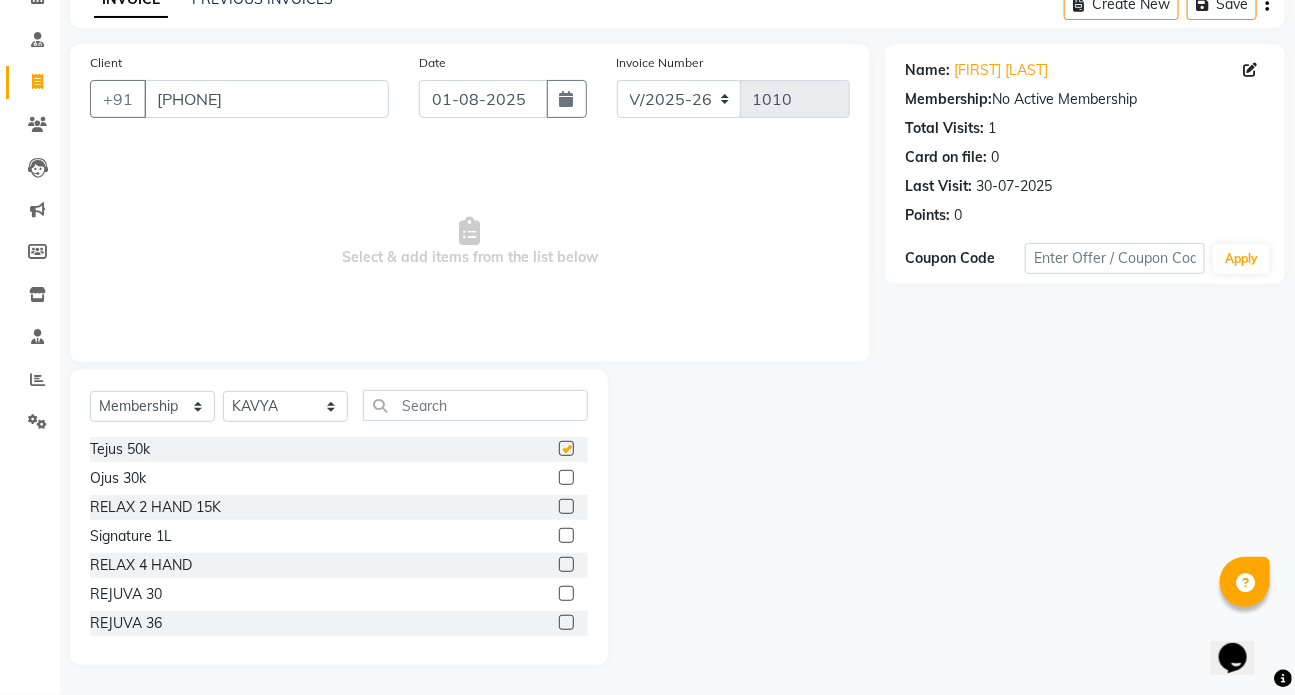 select on "select" 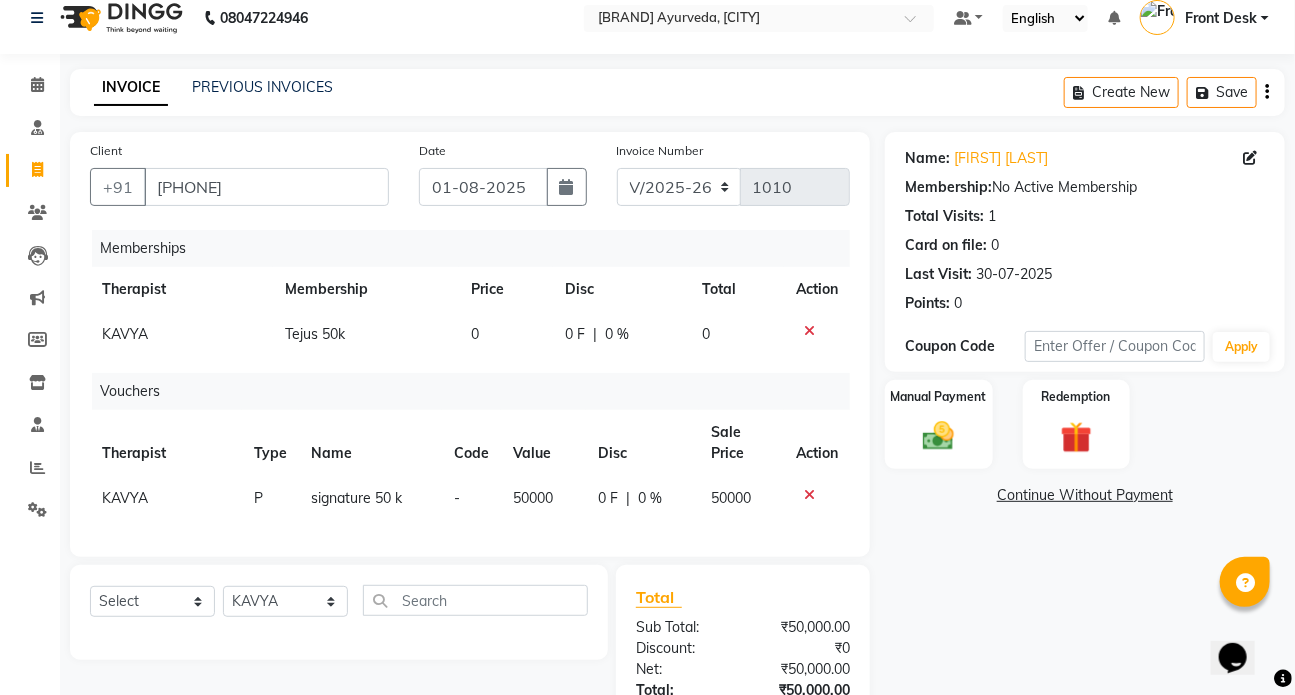 scroll, scrollTop: 0, scrollLeft: 0, axis: both 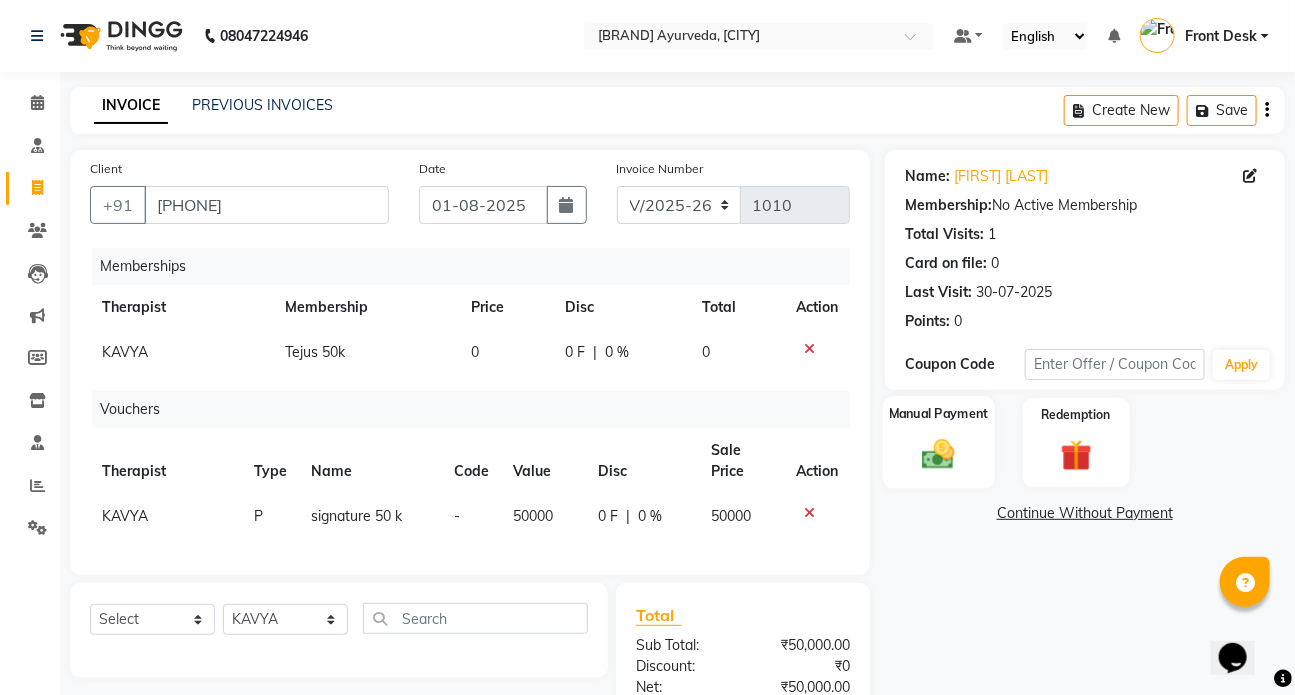 click 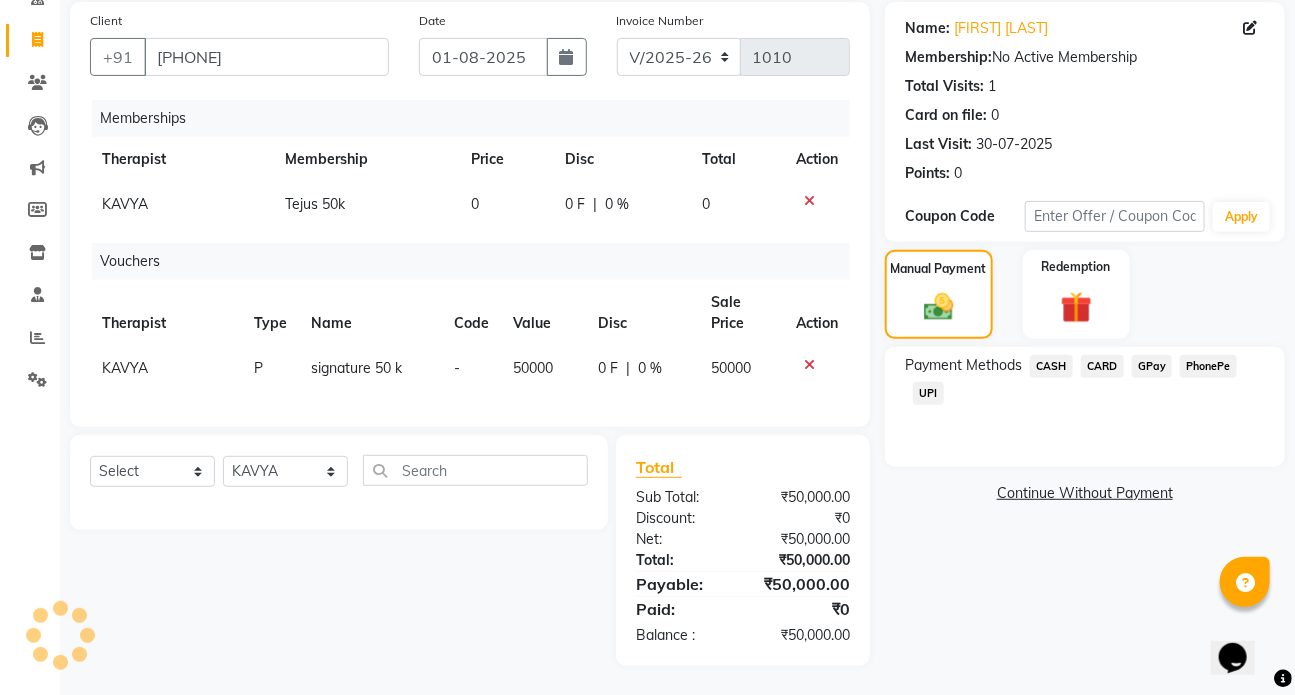 scroll, scrollTop: 162, scrollLeft: 0, axis: vertical 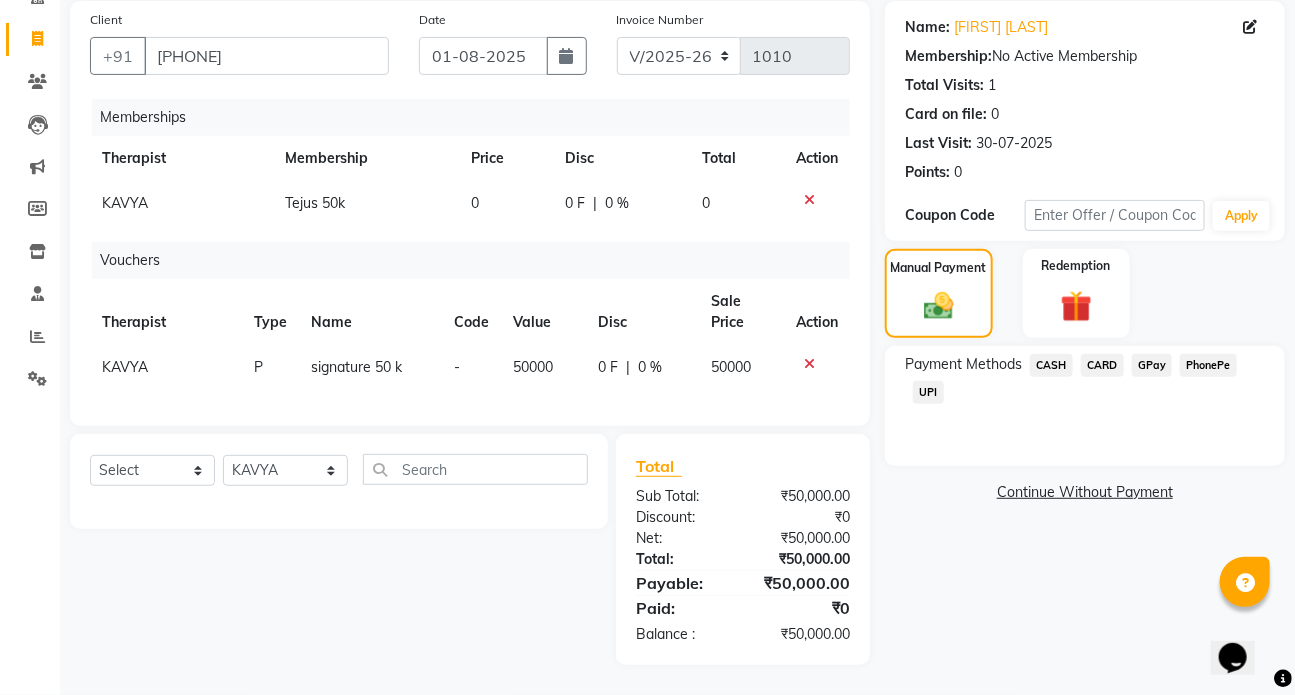 click on "CASH" 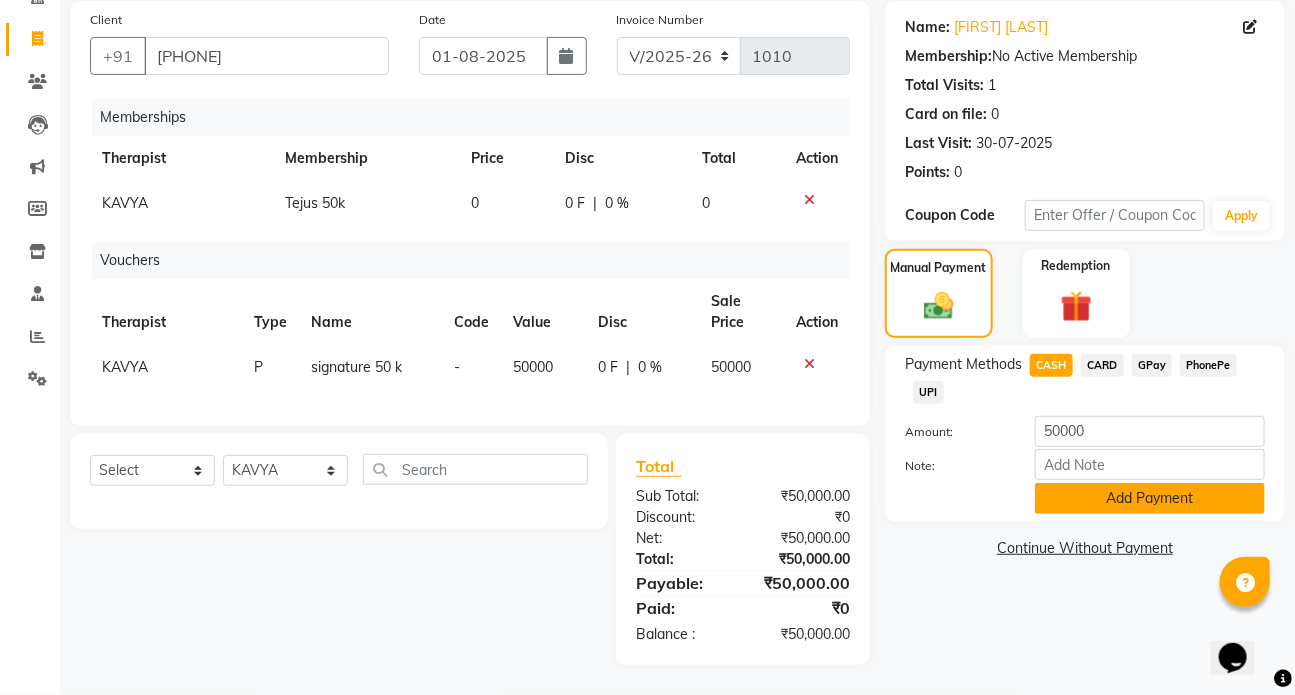 click on "Add Payment" 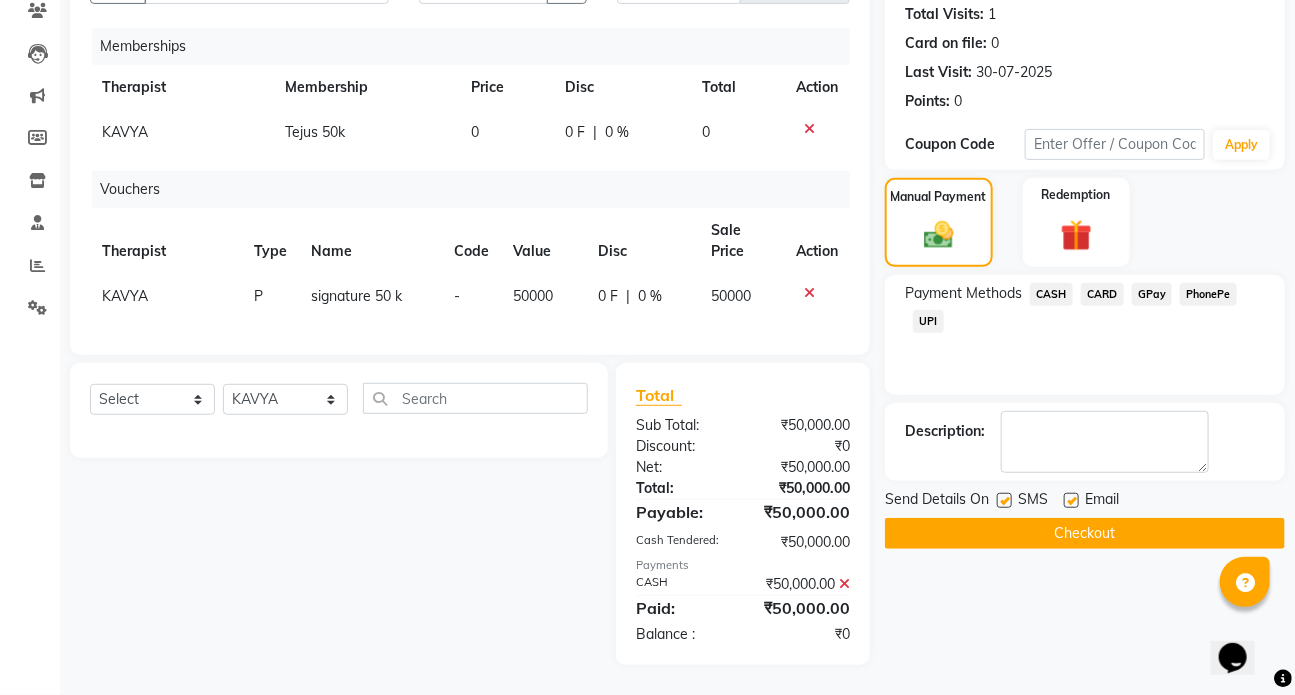 scroll, scrollTop: 233, scrollLeft: 0, axis: vertical 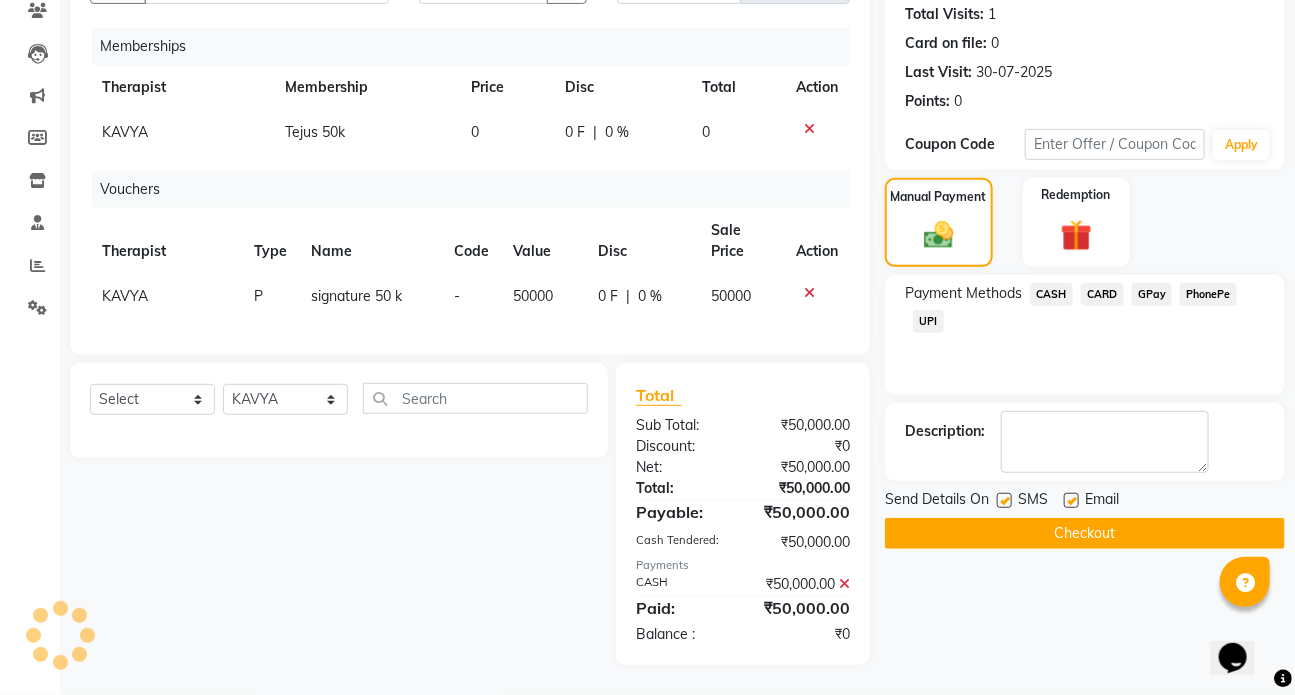 click 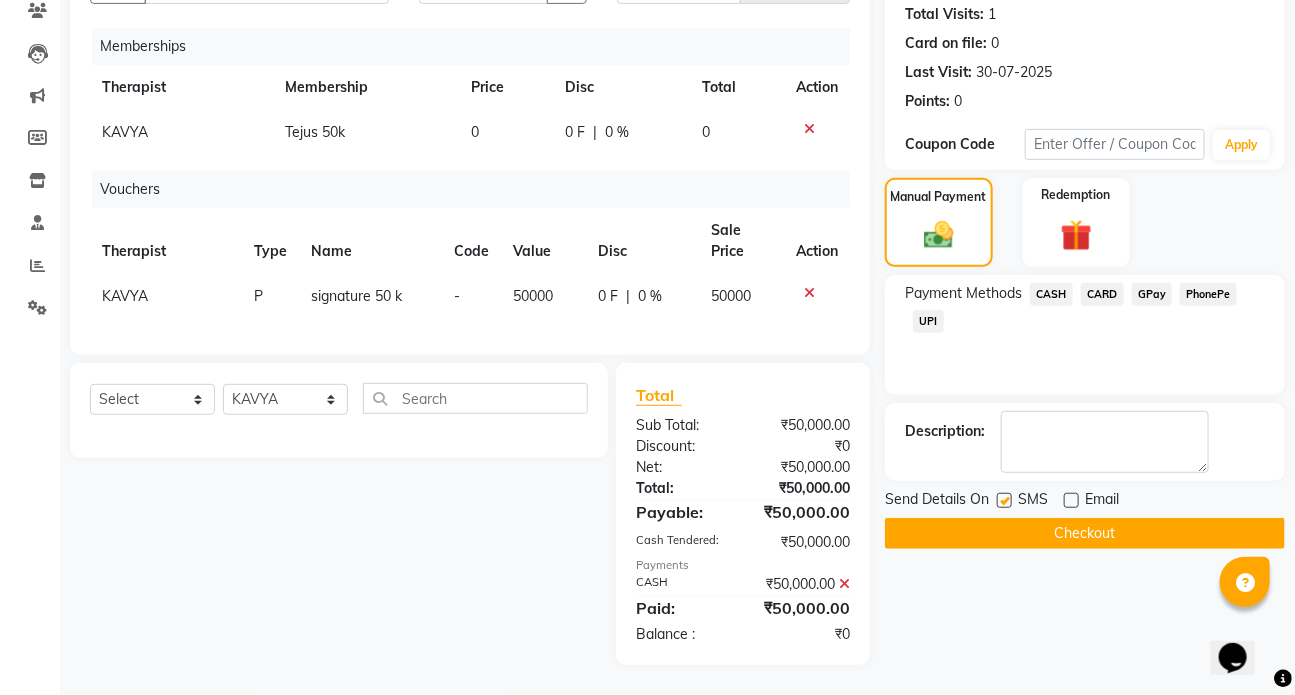drag, startPoint x: 1006, startPoint y: 484, endPoint x: 1050, endPoint y: 483, distance: 44.011364 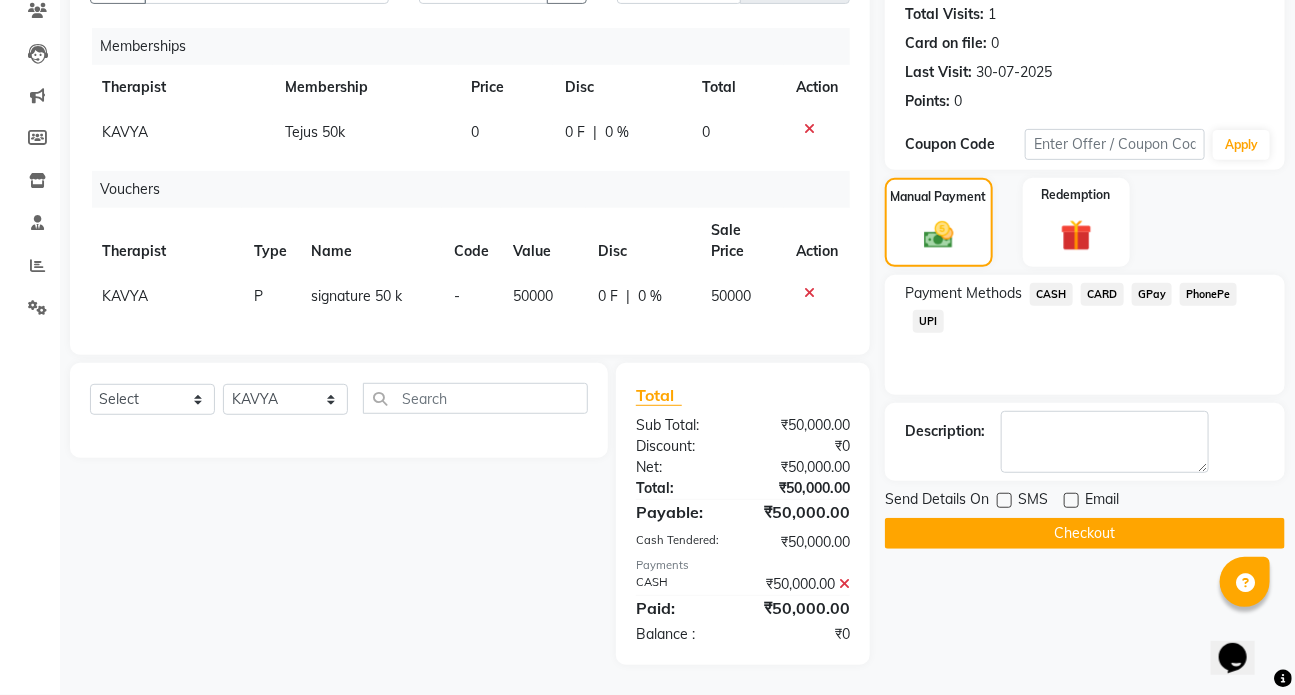 click on "Checkout" 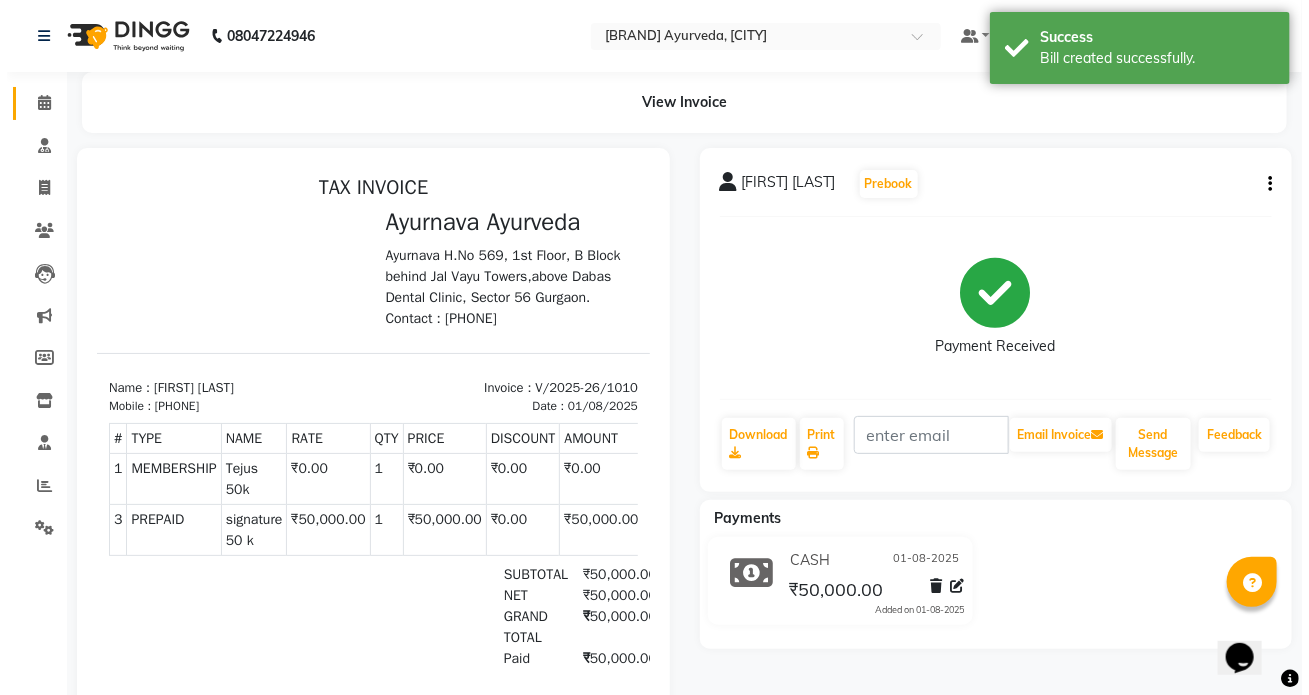 scroll, scrollTop: 0, scrollLeft: 0, axis: both 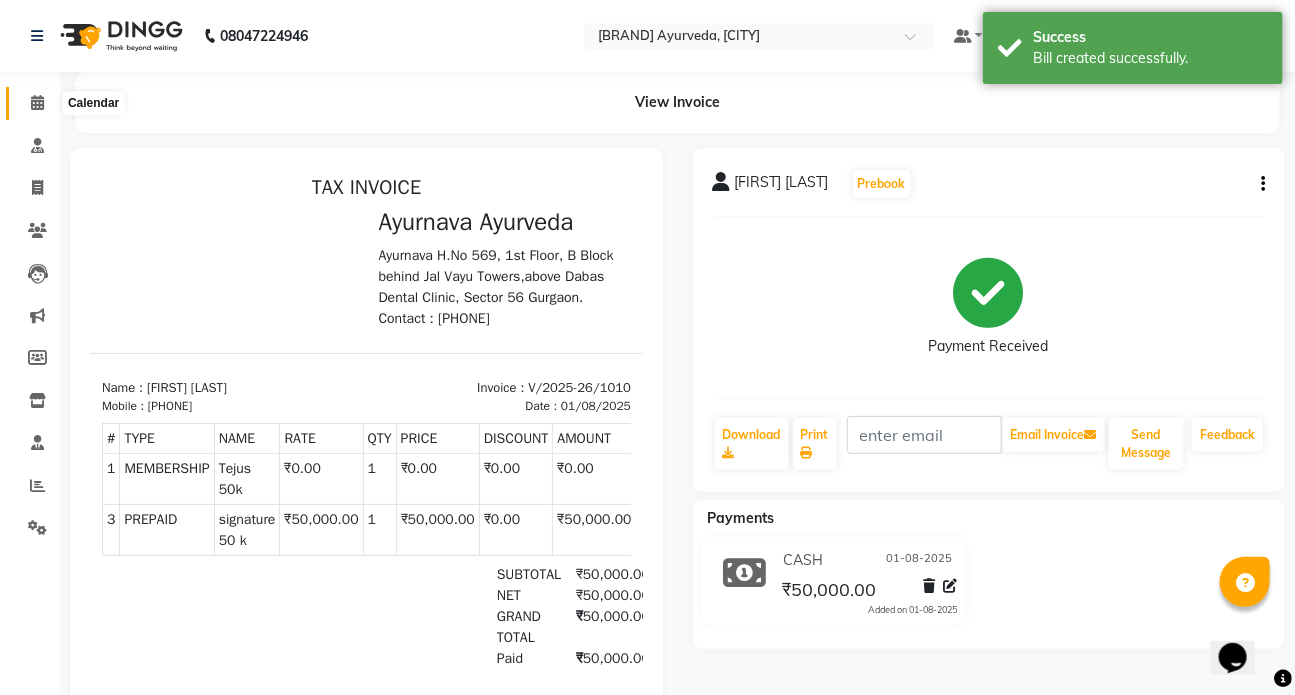click 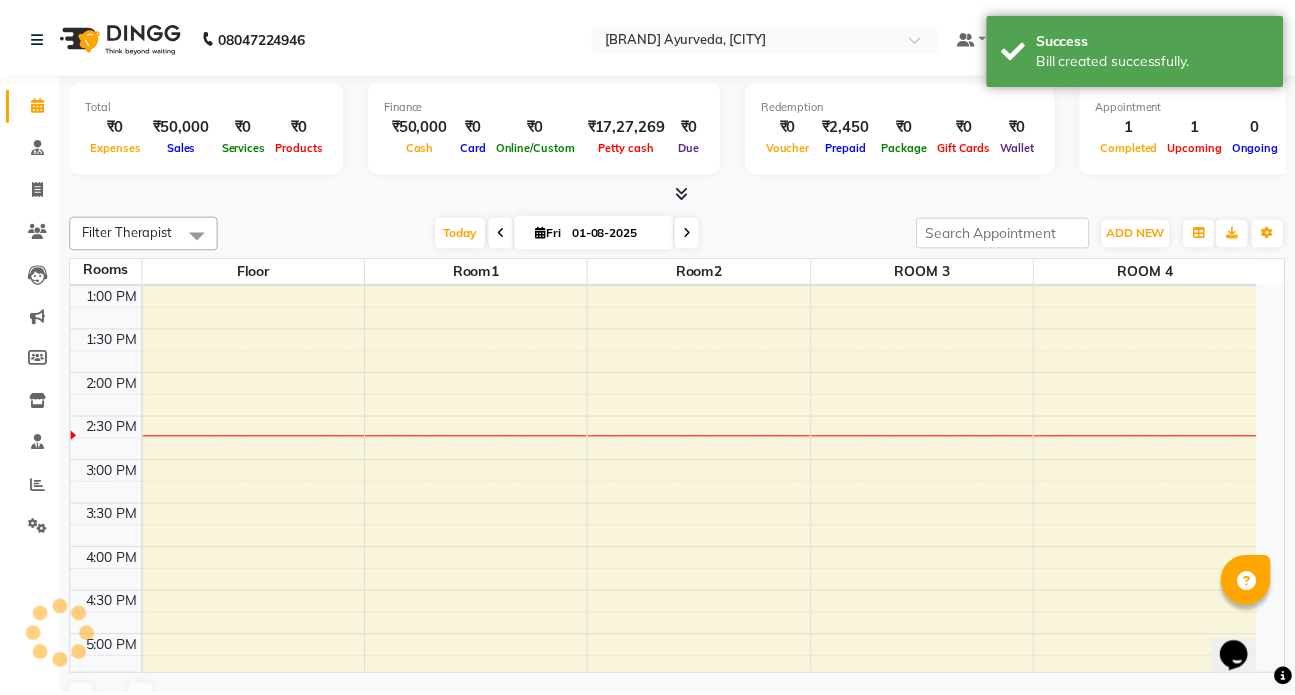 scroll, scrollTop: 0, scrollLeft: 0, axis: both 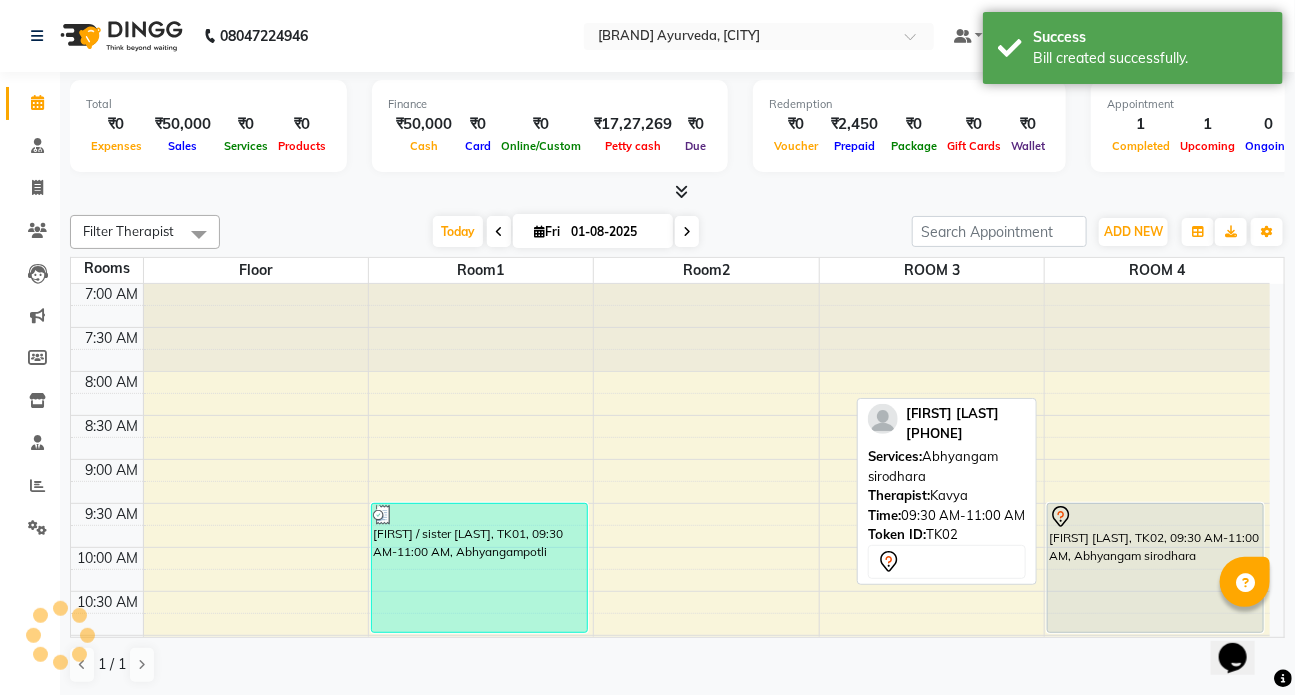 click on "[FIRST] [LAST], TK02, 09:30 AM-11:00 AM, Abhyangam sirodhara" at bounding box center [1155, 568] 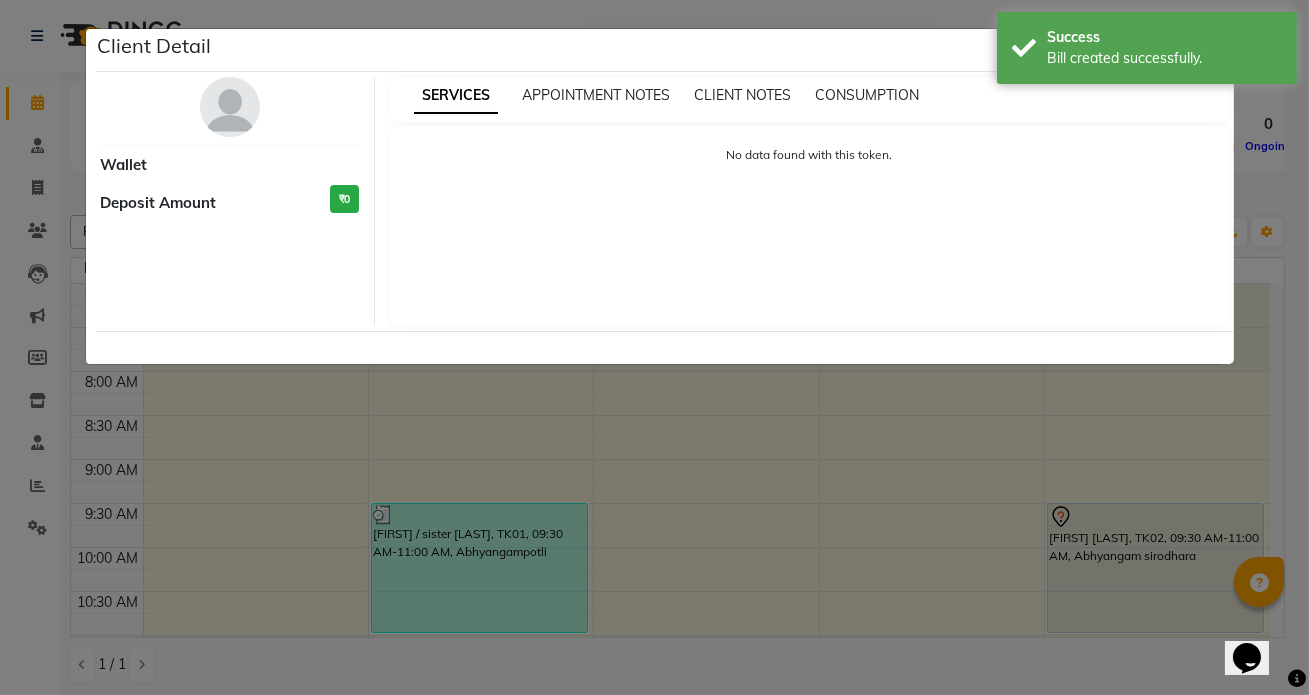 select on "7" 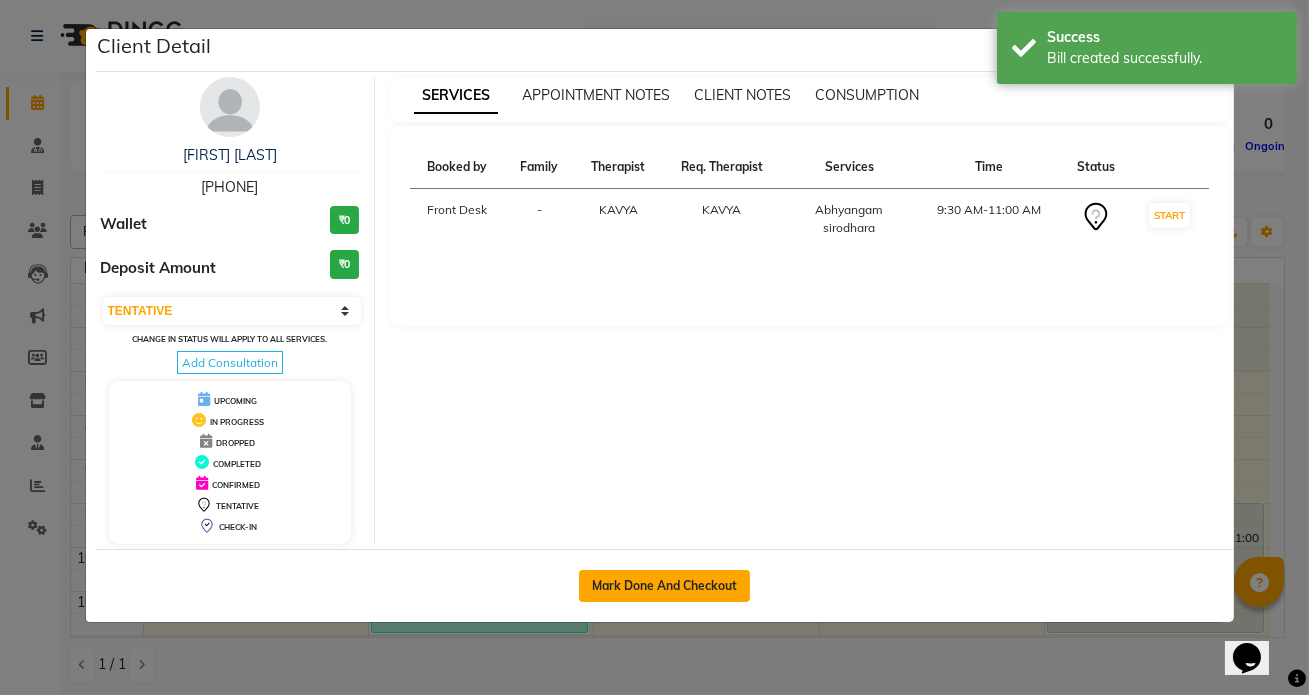 click on "Mark Done And Checkout" 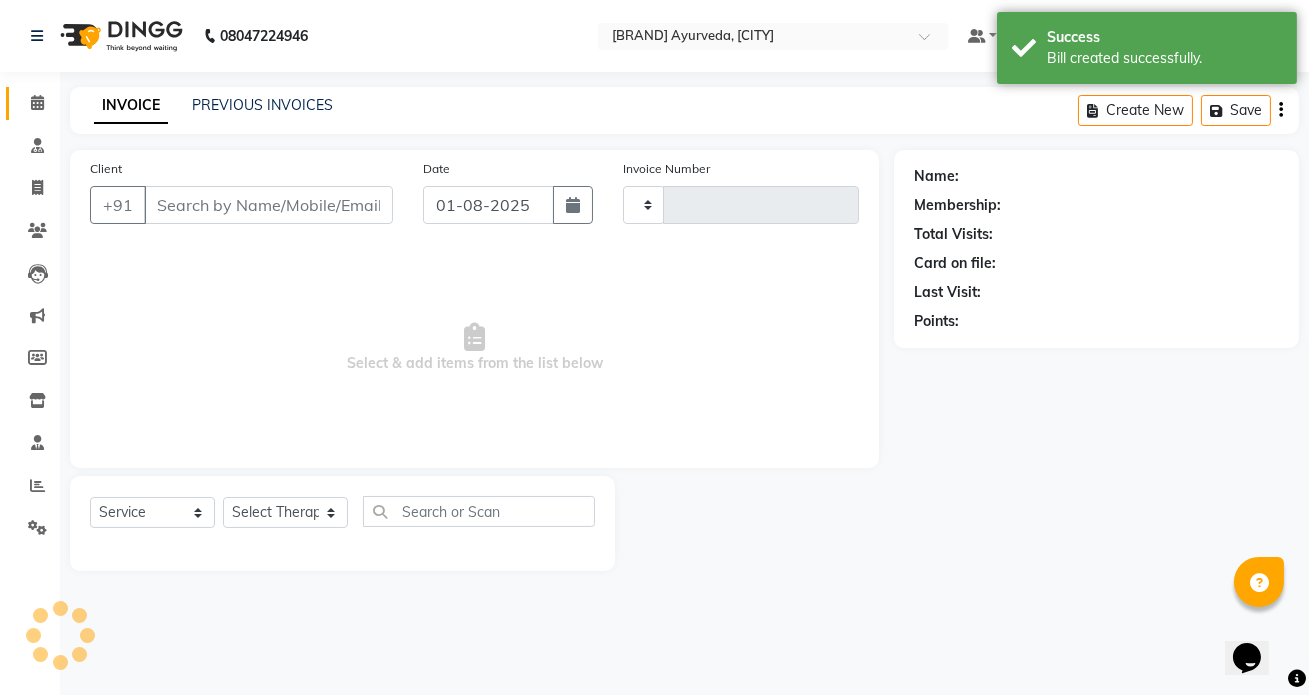 type on "1011" 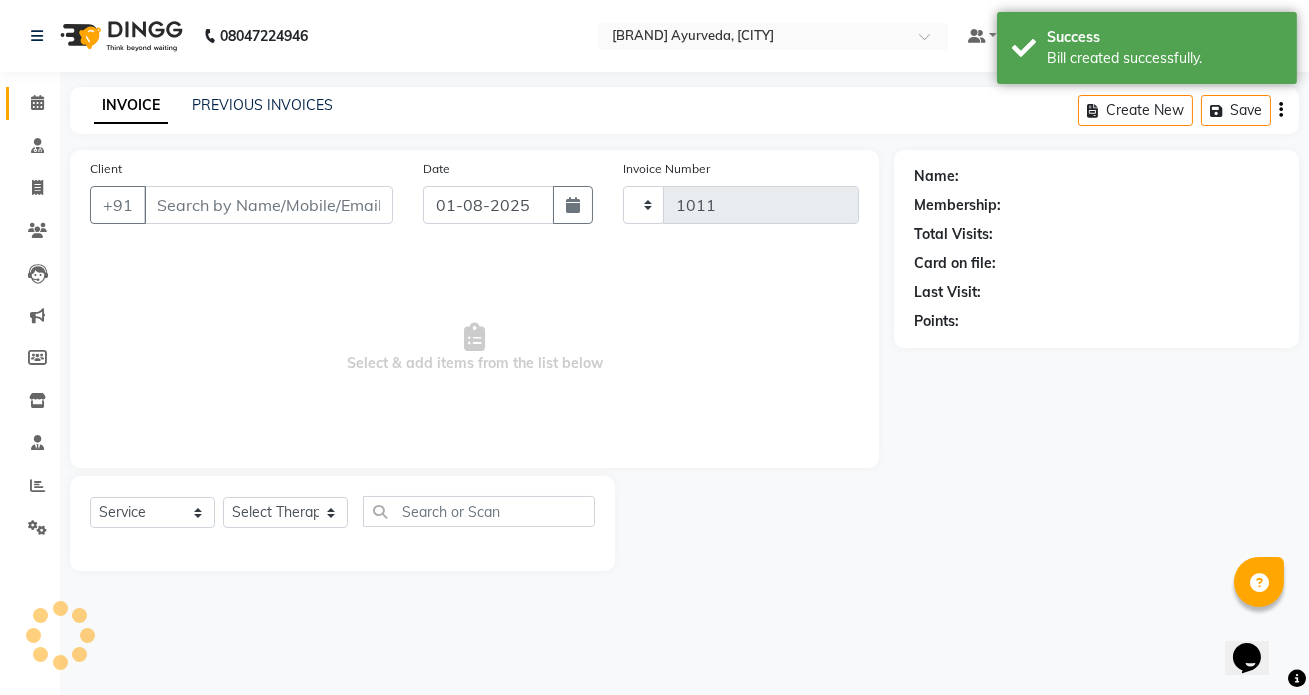 select on "5585" 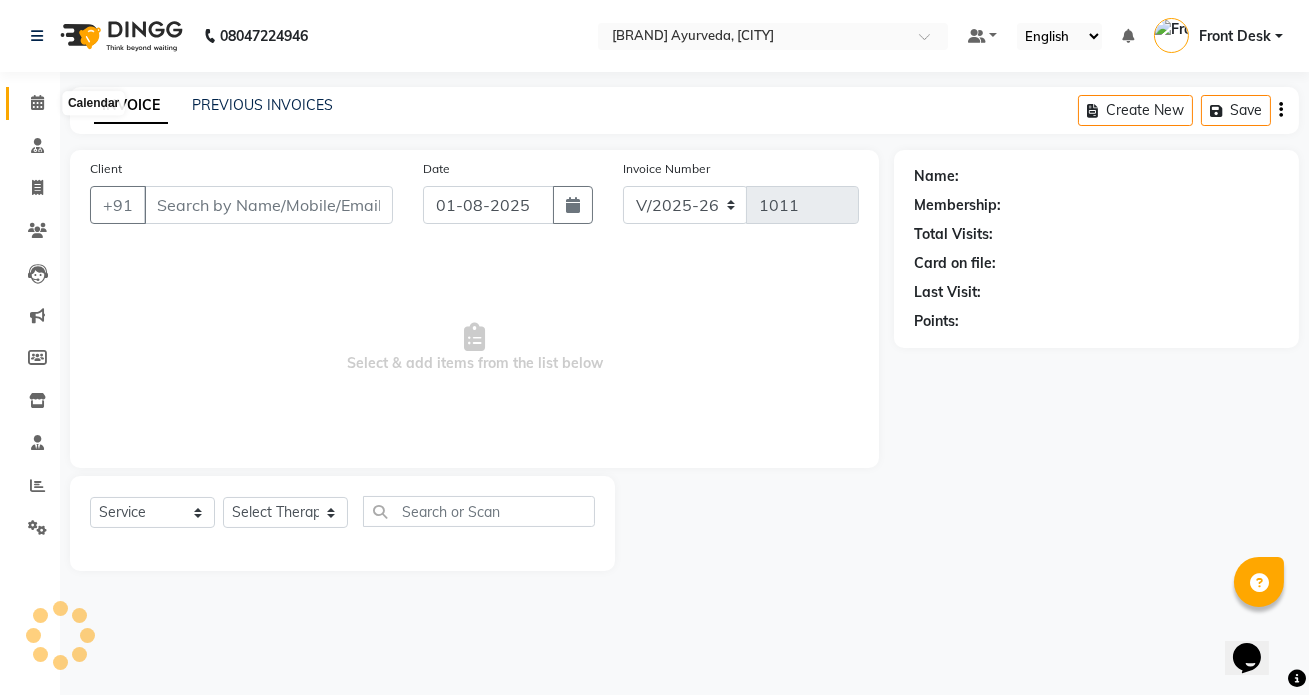 type on "[PHONE]" 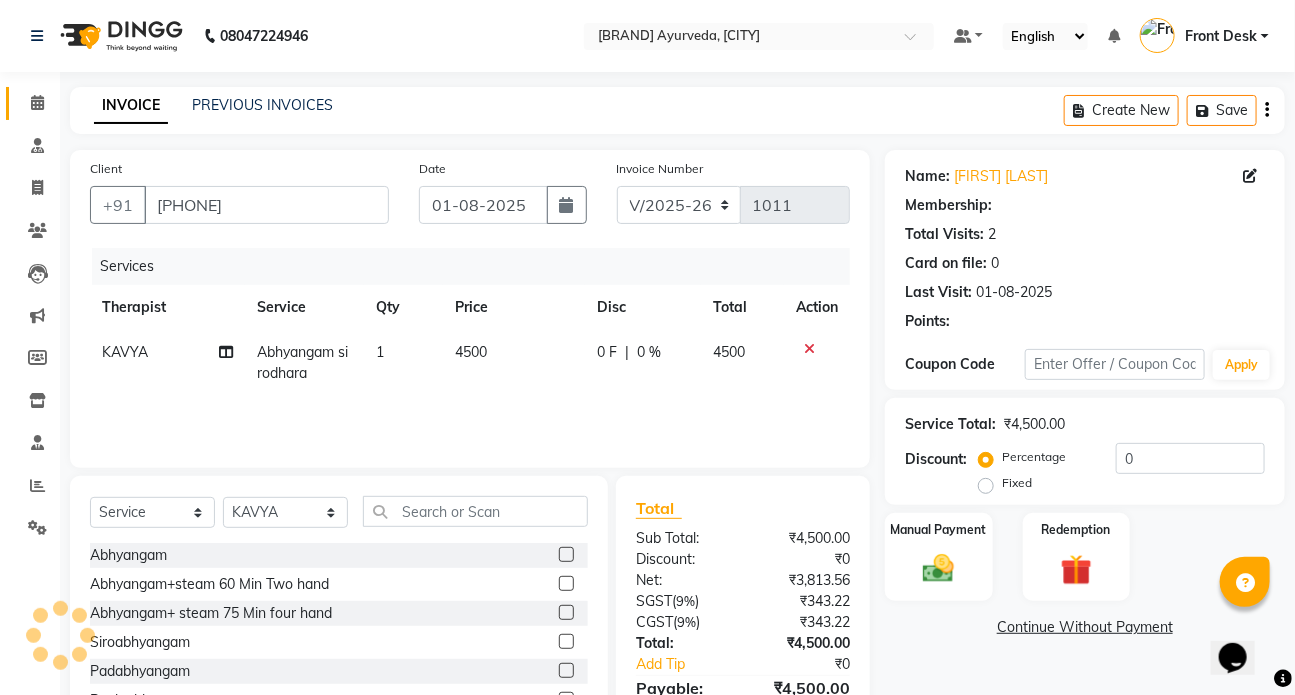 select on "1: Object" 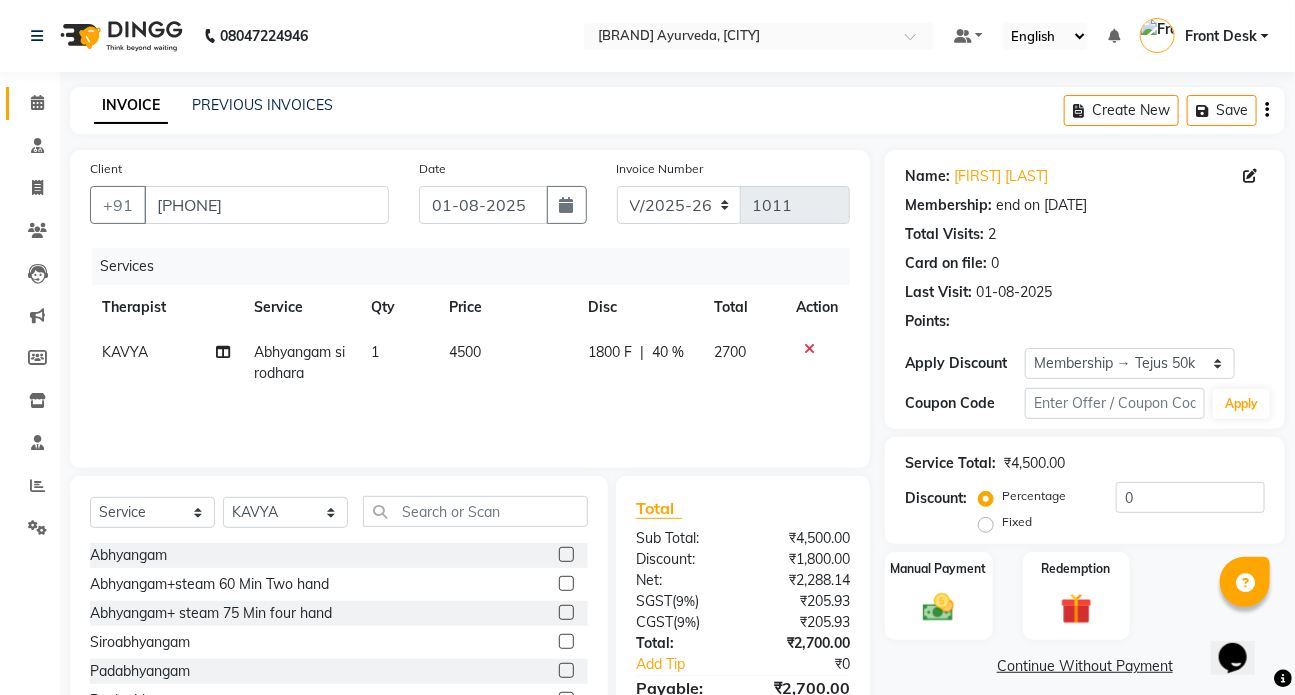 type on "40" 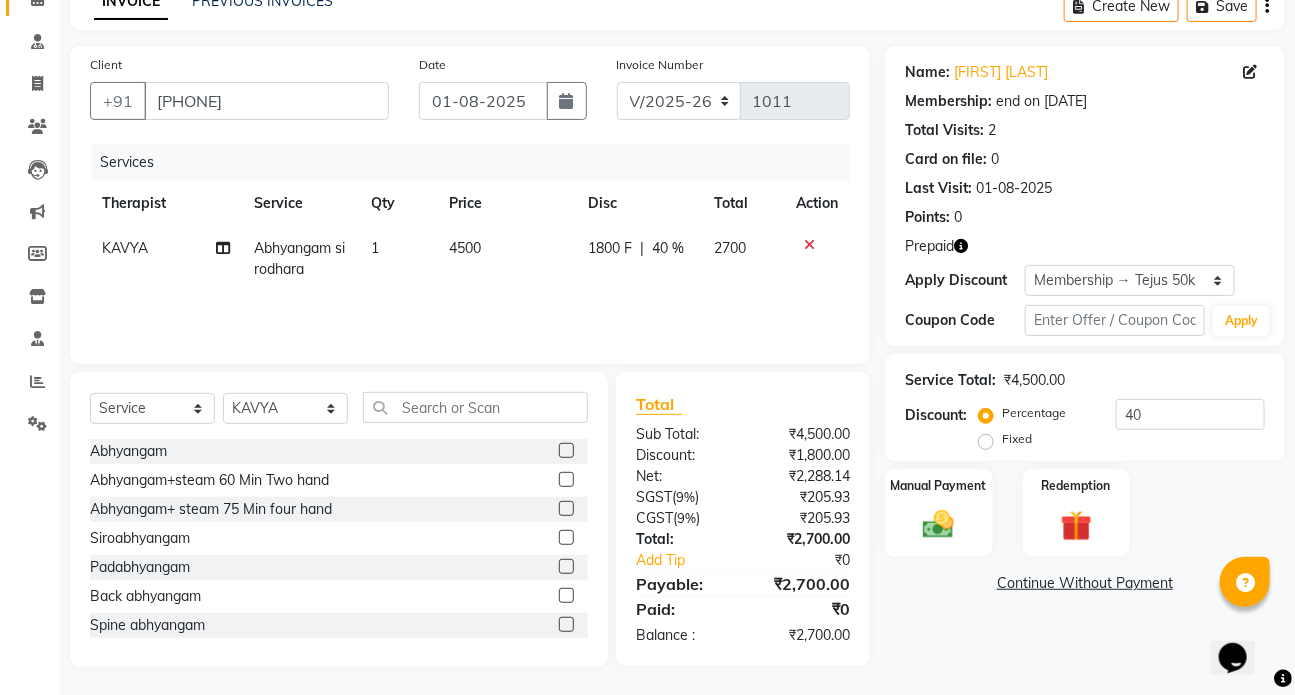 scroll, scrollTop: 106, scrollLeft: 0, axis: vertical 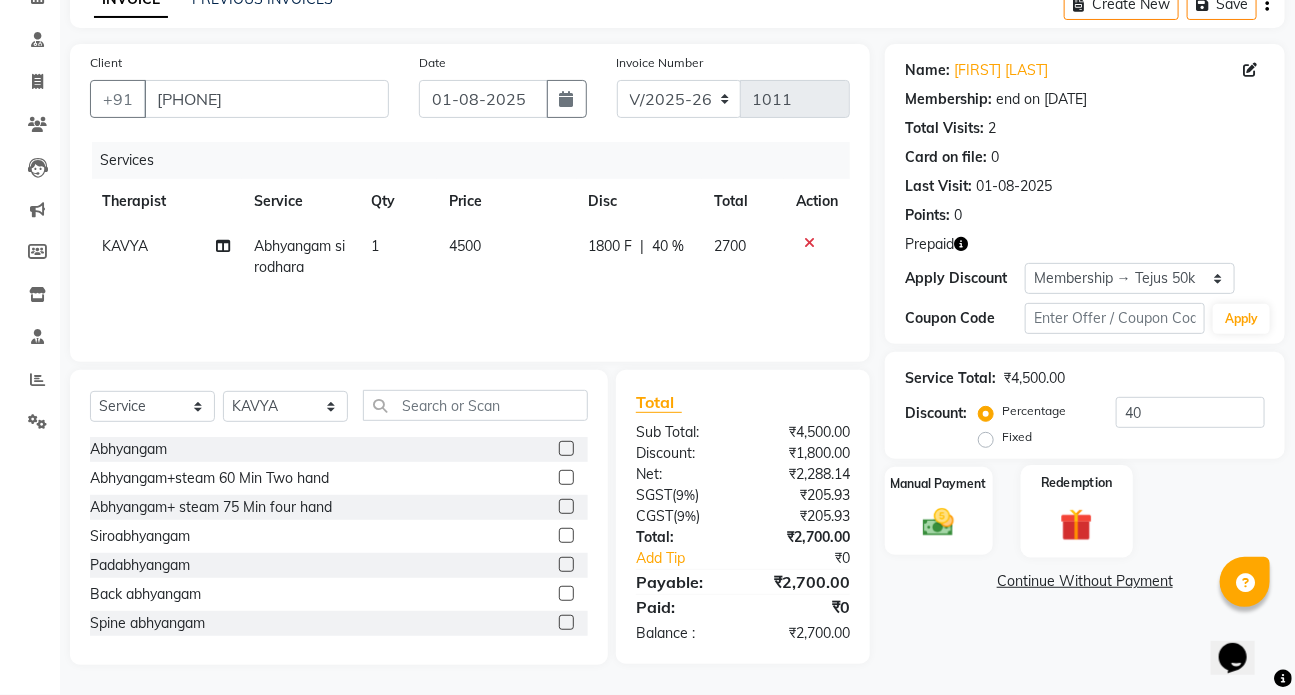 click on "Redemption" 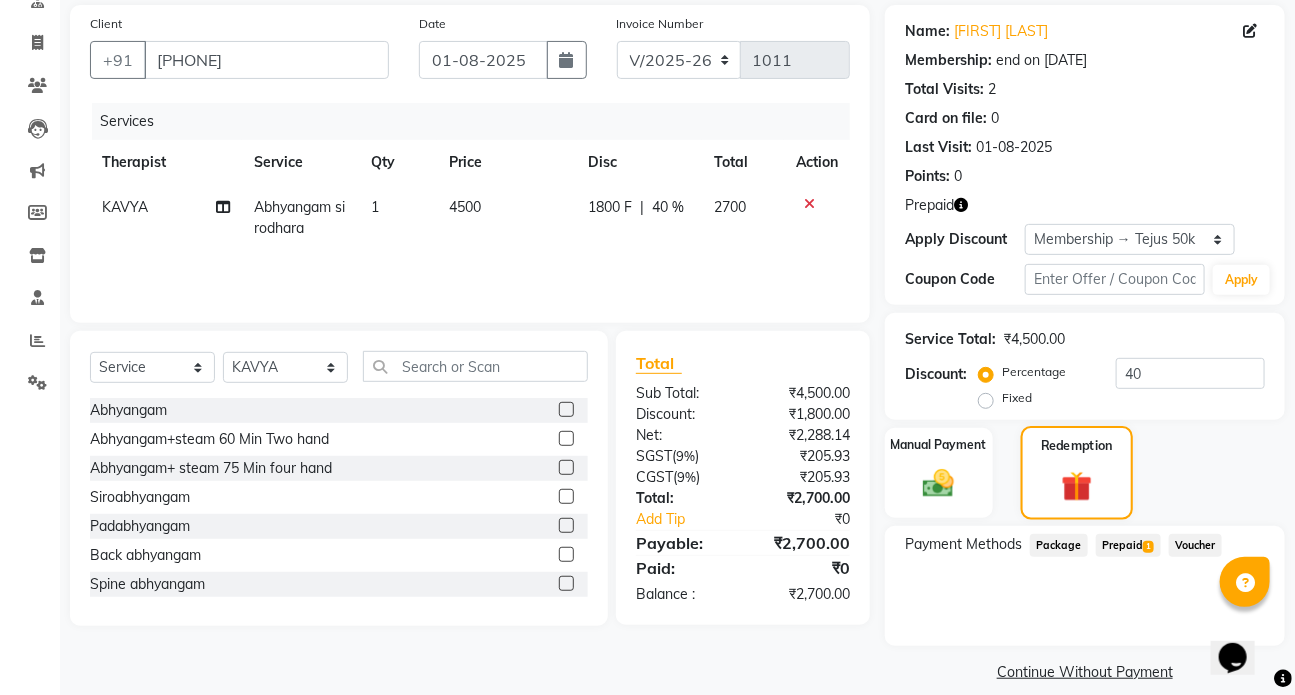 scroll, scrollTop: 166, scrollLeft: 0, axis: vertical 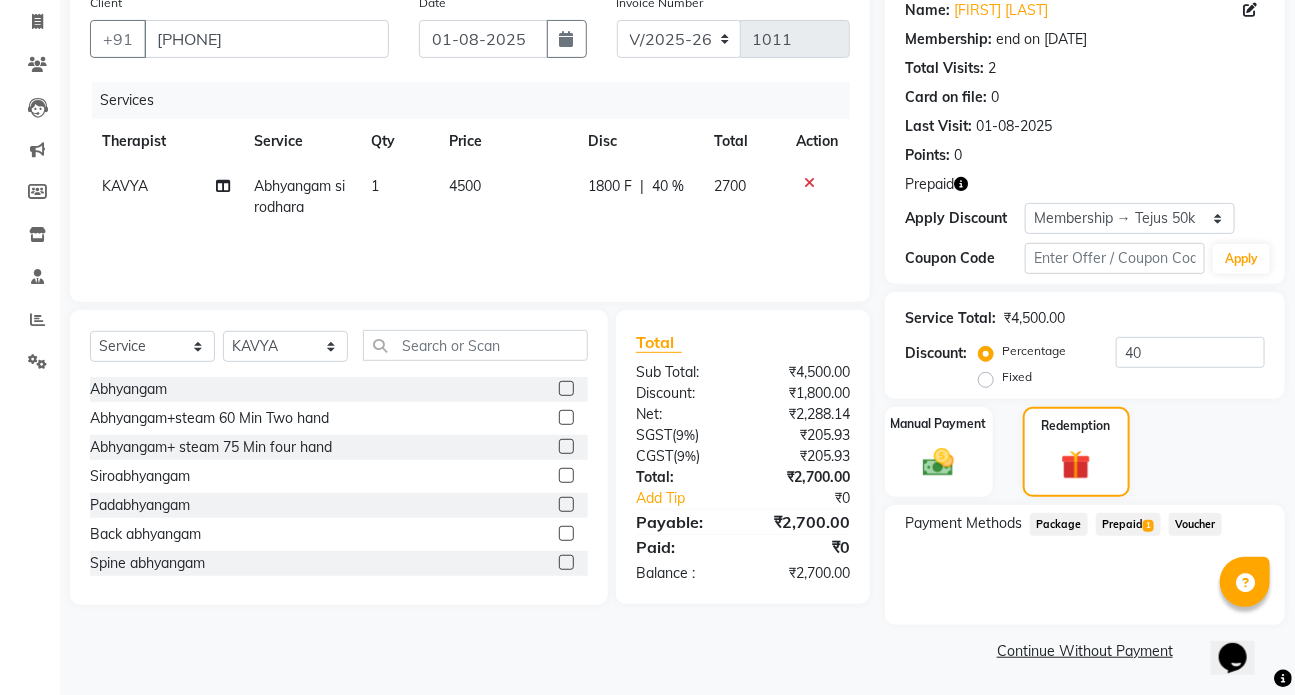 click on "Prepaid  1" 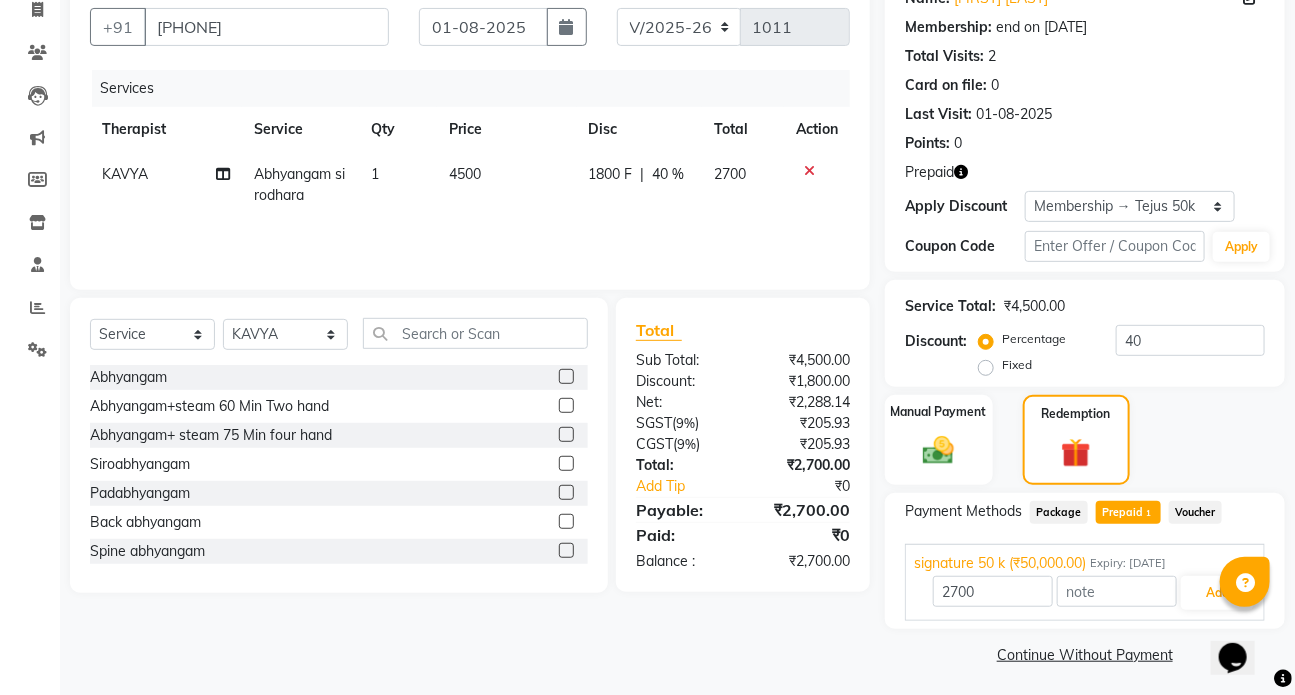 scroll, scrollTop: 181, scrollLeft: 0, axis: vertical 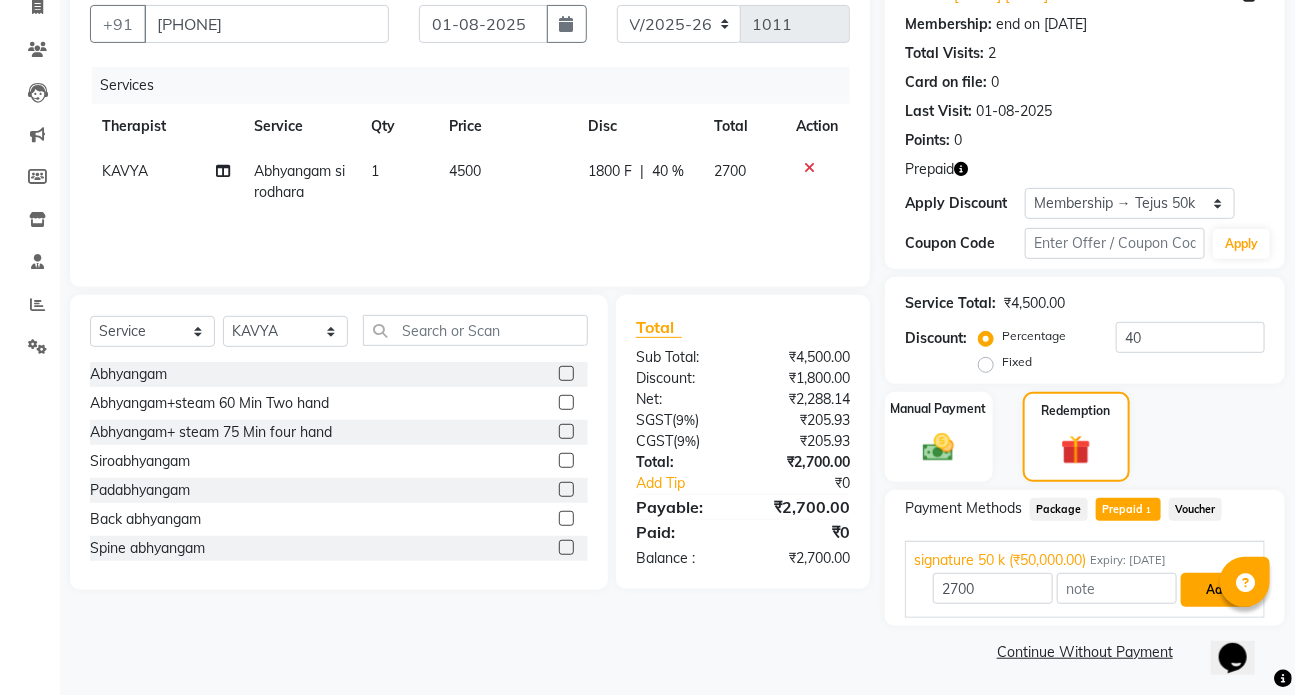 click on "Add" at bounding box center [1217, 590] 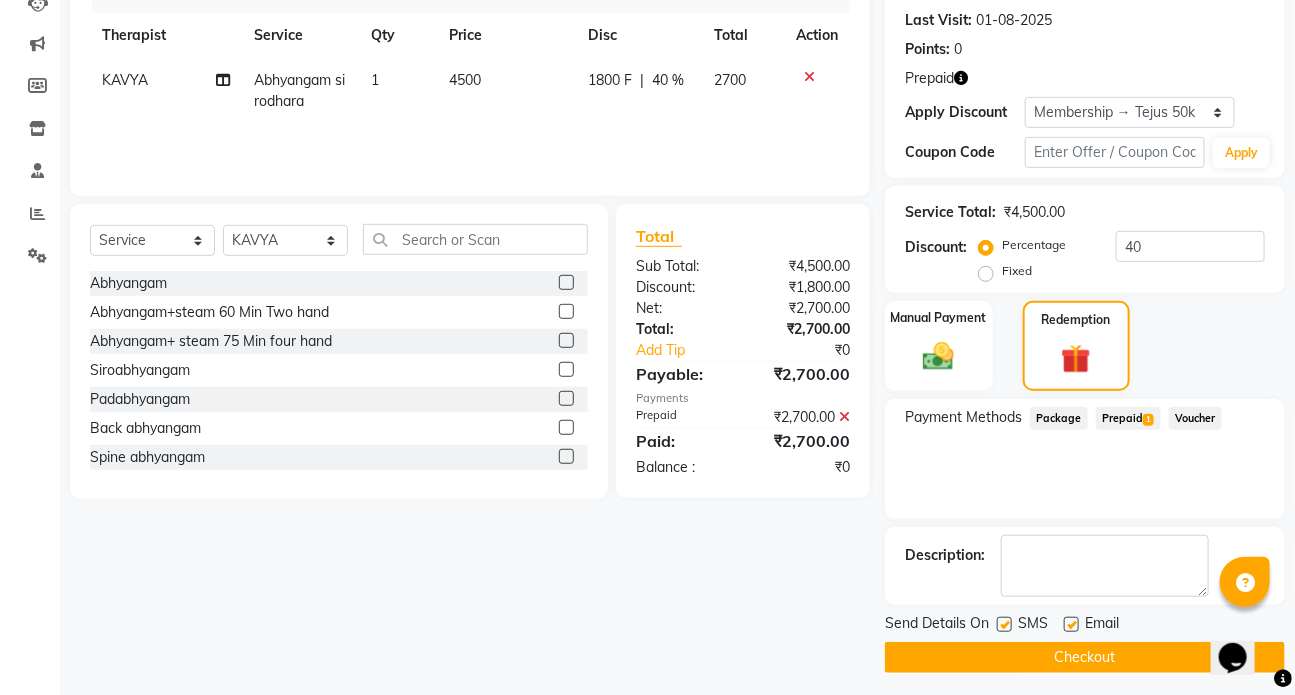 scroll, scrollTop: 278, scrollLeft: 0, axis: vertical 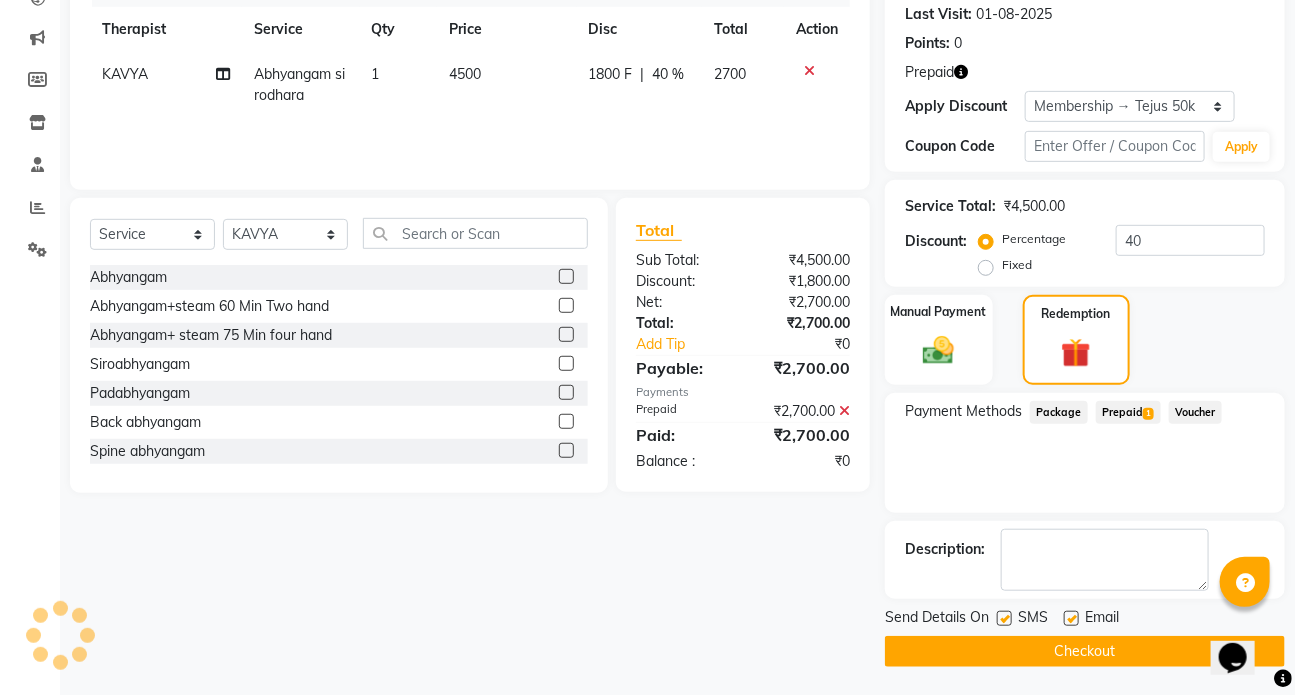 click 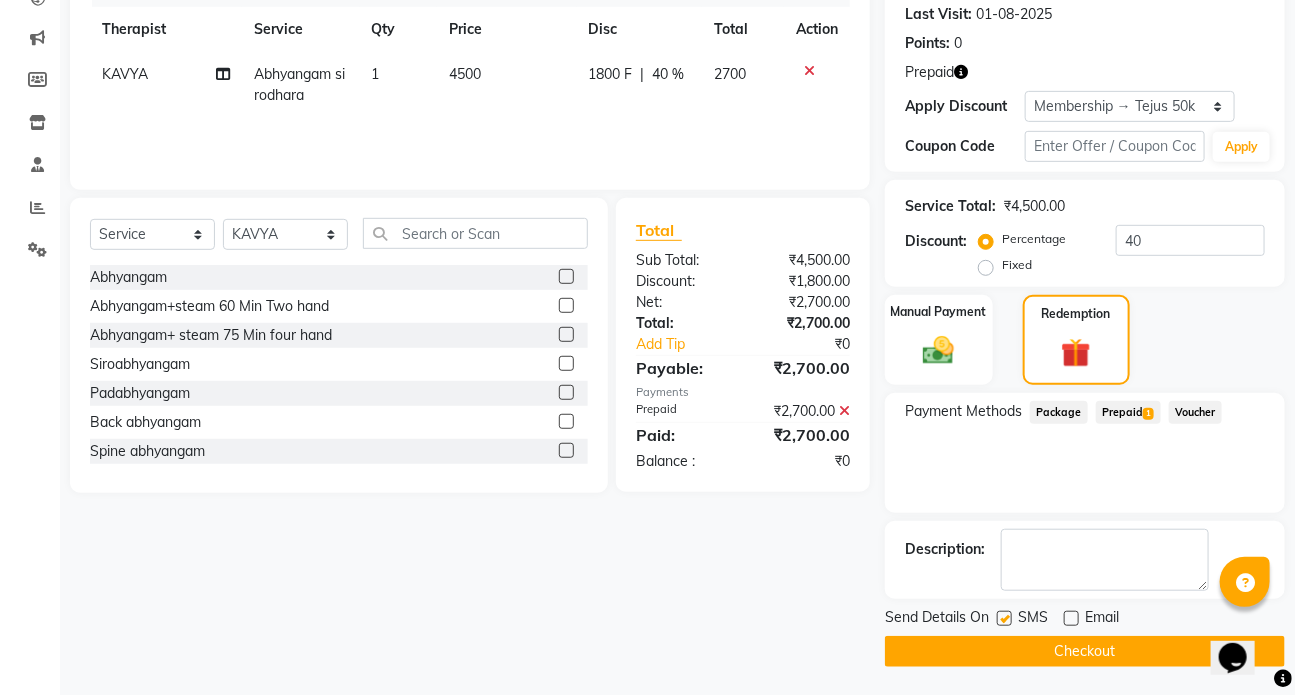 click 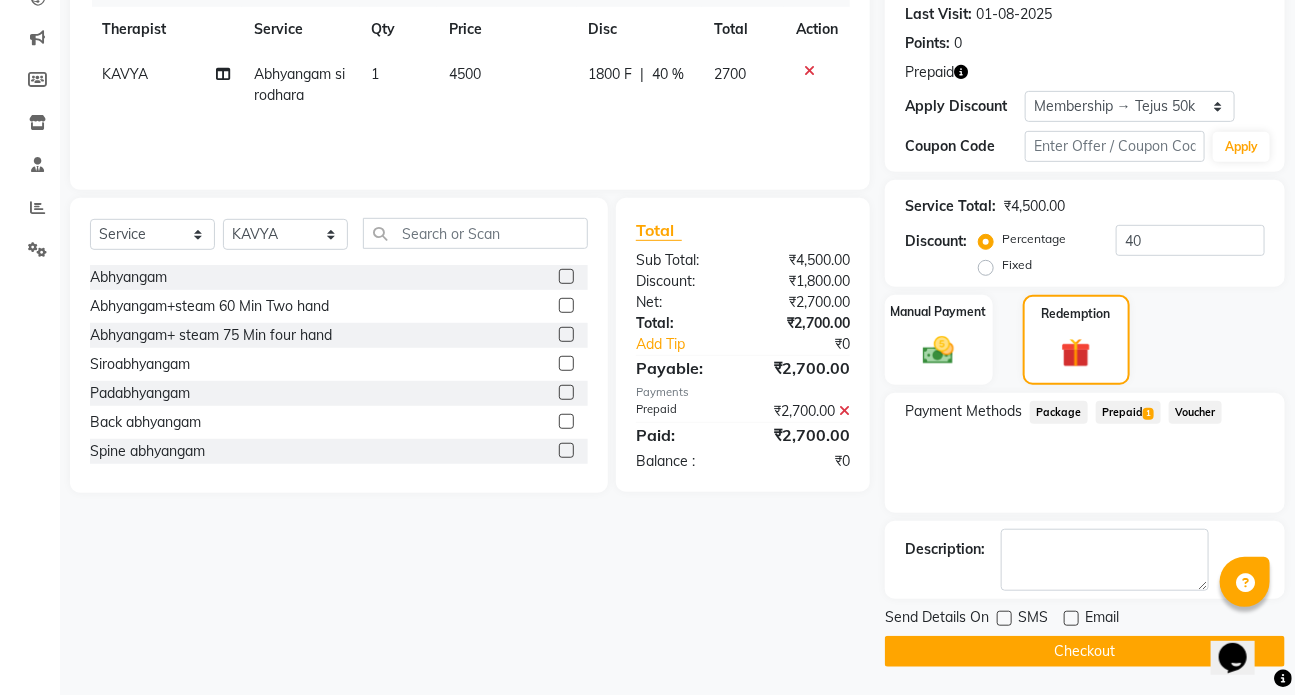 click on "Checkout" 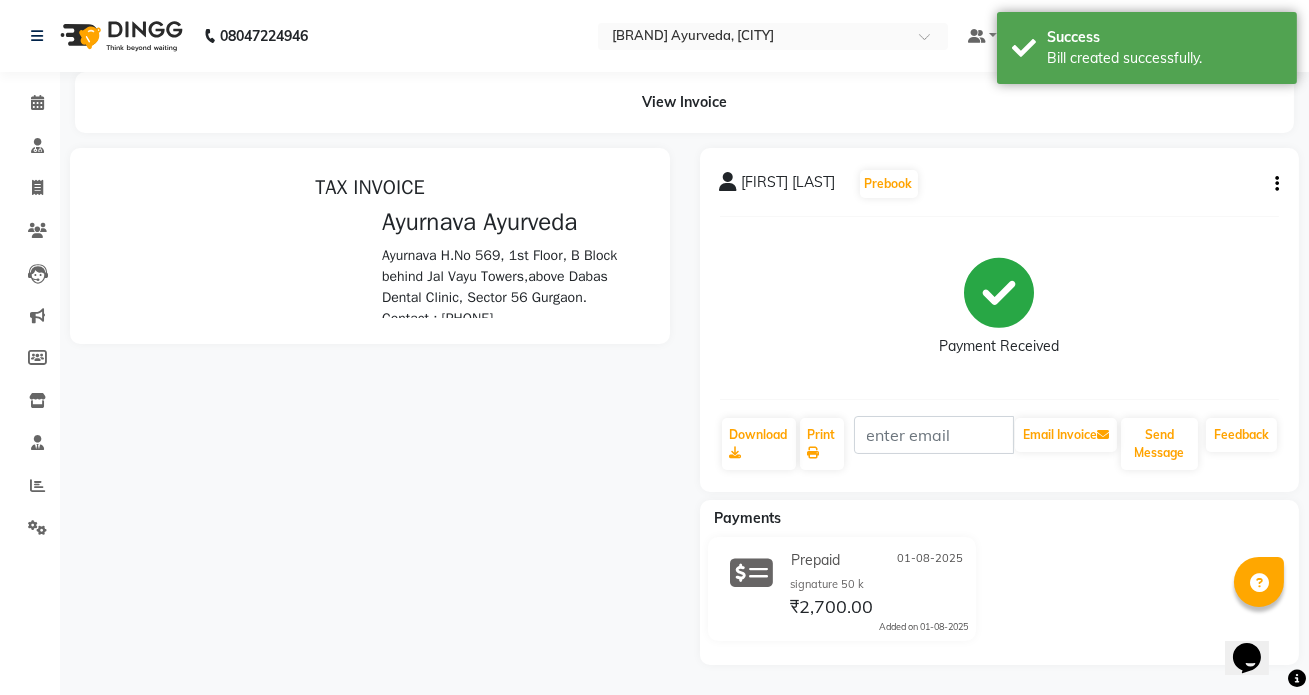 scroll, scrollTop: 0, scrollLeft: 0, axis: both 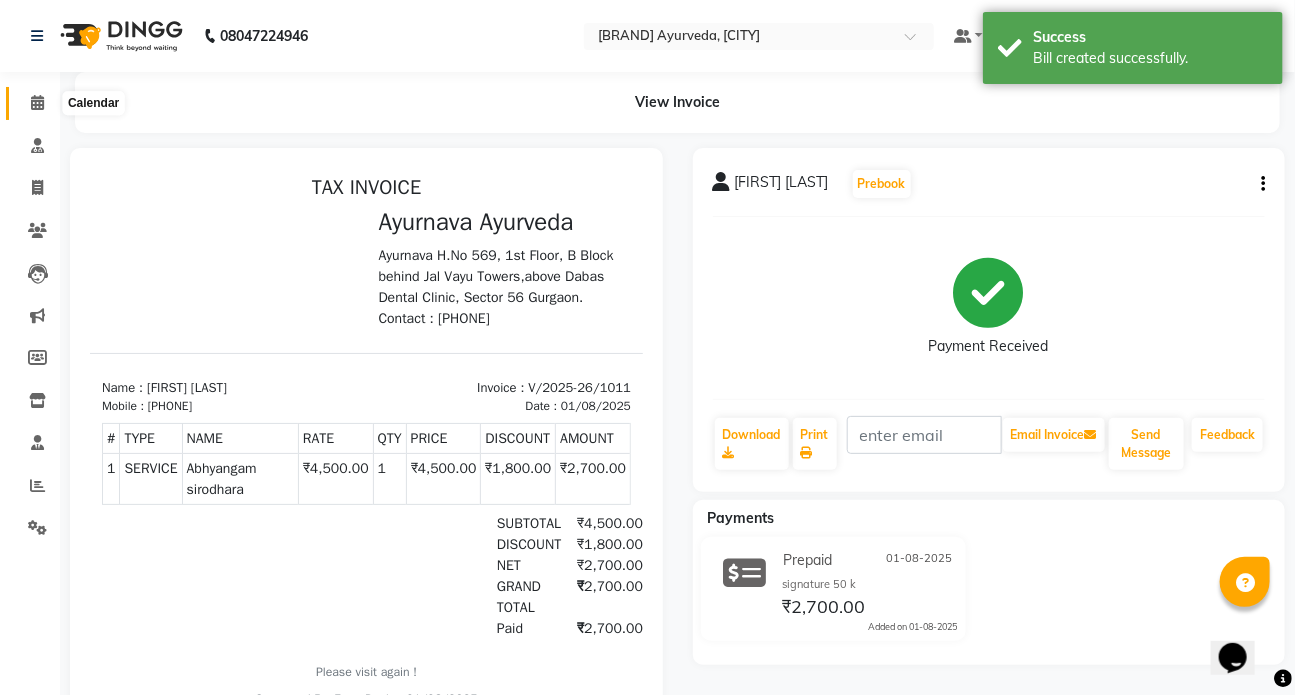 click 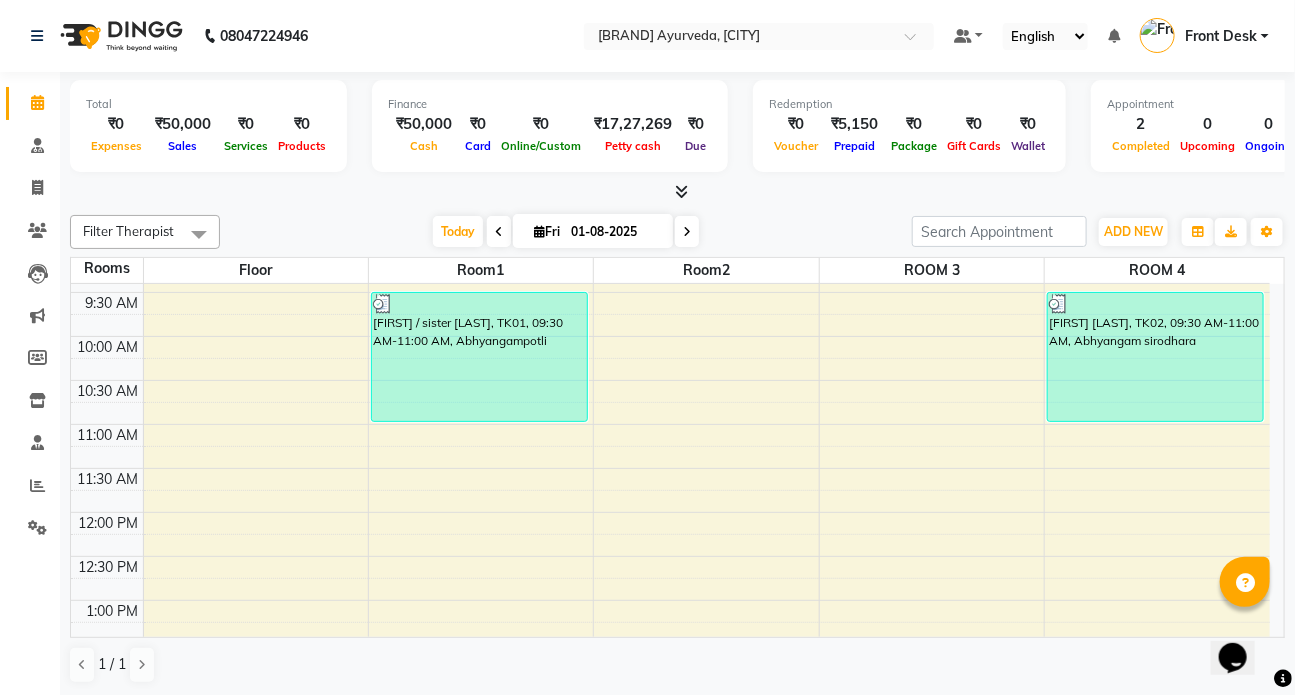 scroll, scrollTop: 272, scrollLeft: 0, axis: vertical 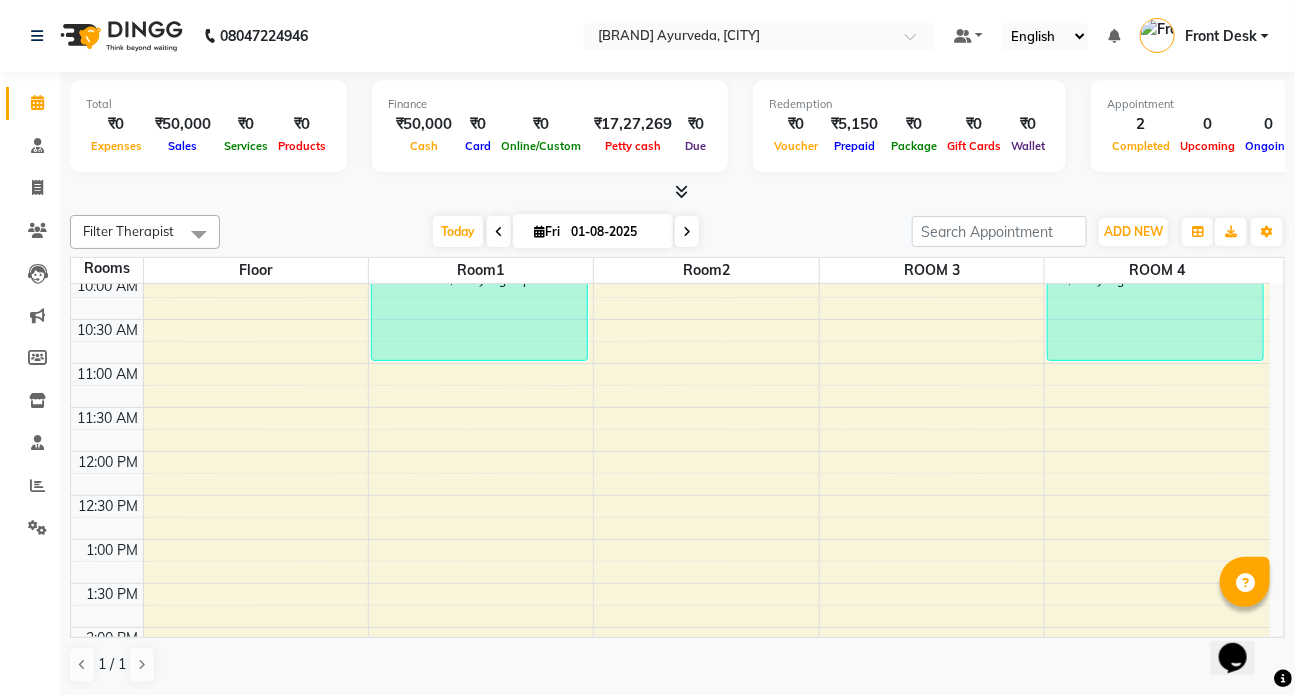 click on "7:00 AM 7:30 AM 8:00 AM 8:30 AM 9:00 AM 9:30 AM 10:00 AM 10:30 AM 11:00 AM 11:30 AM 12:00 PM 12:30 PM 1:00 PM 1:30 PM 2:00 PM 2:30 PM 3:00 PM 3:30 PM 4:00 PM 4:30 PM 5:00 PM 5:30 PM 6:00 PM 6:30 PM 7:00 PM 7:30 PM 8:00 PM 8:30 PM     [FIRST] / sister [LAST], TK01, 09:30 AM-11:00 AM, Abhyangampotli      [FIRST] [LAST], TK02, 09:30 AM-11:00 AM, Abhyangam sirodhara" at bounding box center (670, 627) 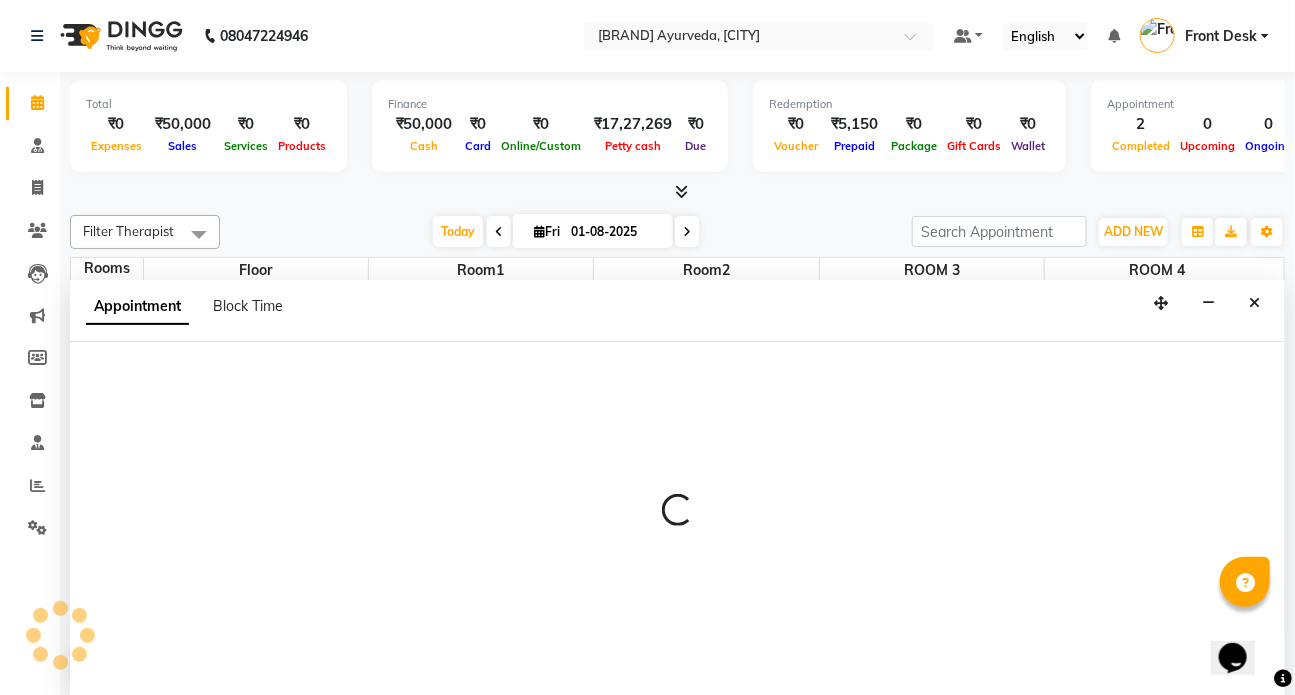 scroll, scrollTop: 0, scrollLeft: 0, axis: both 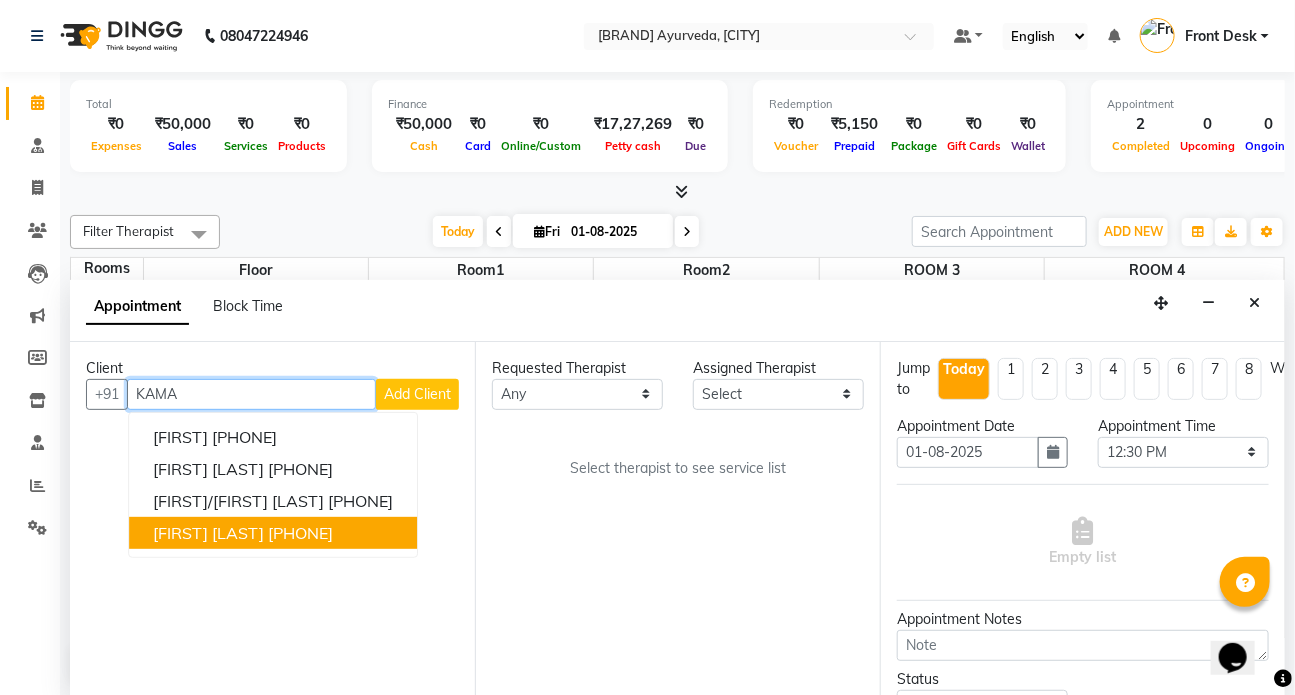 click on "[FIRST] [LAST]" at bounding box center [208, 533] 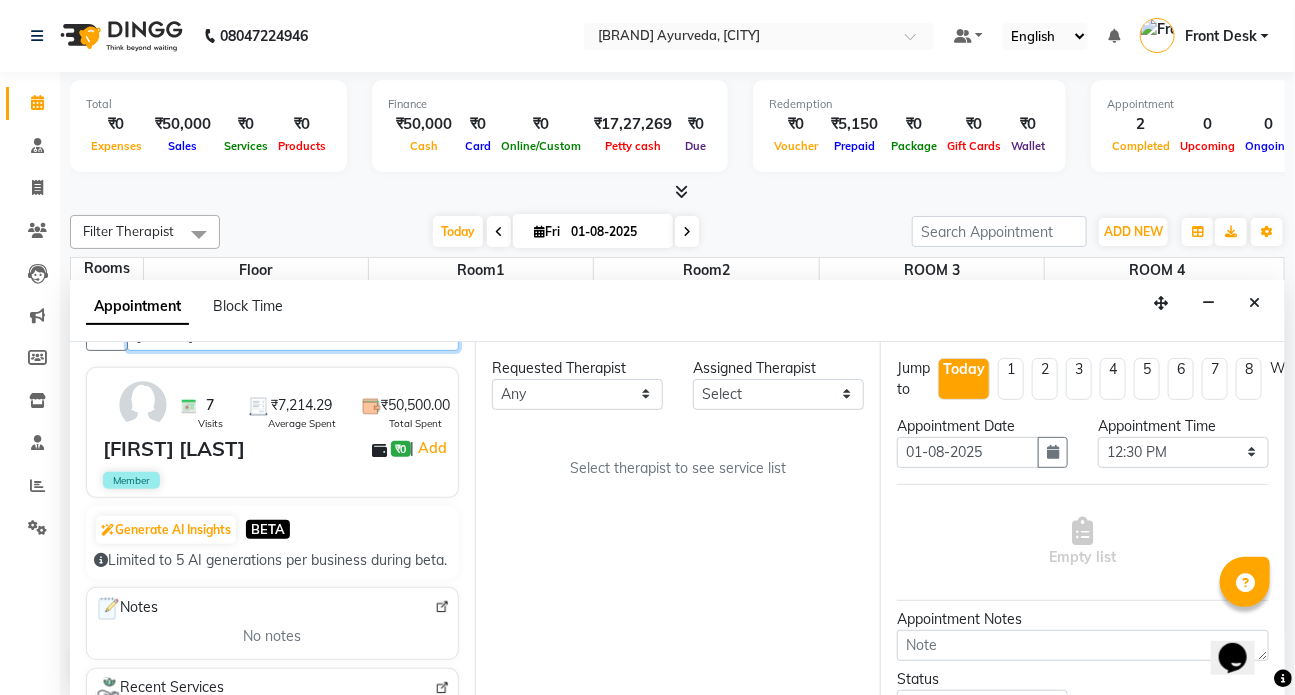 scroll, scrollTop: 90, scrollLeft: 0, axis: vertical 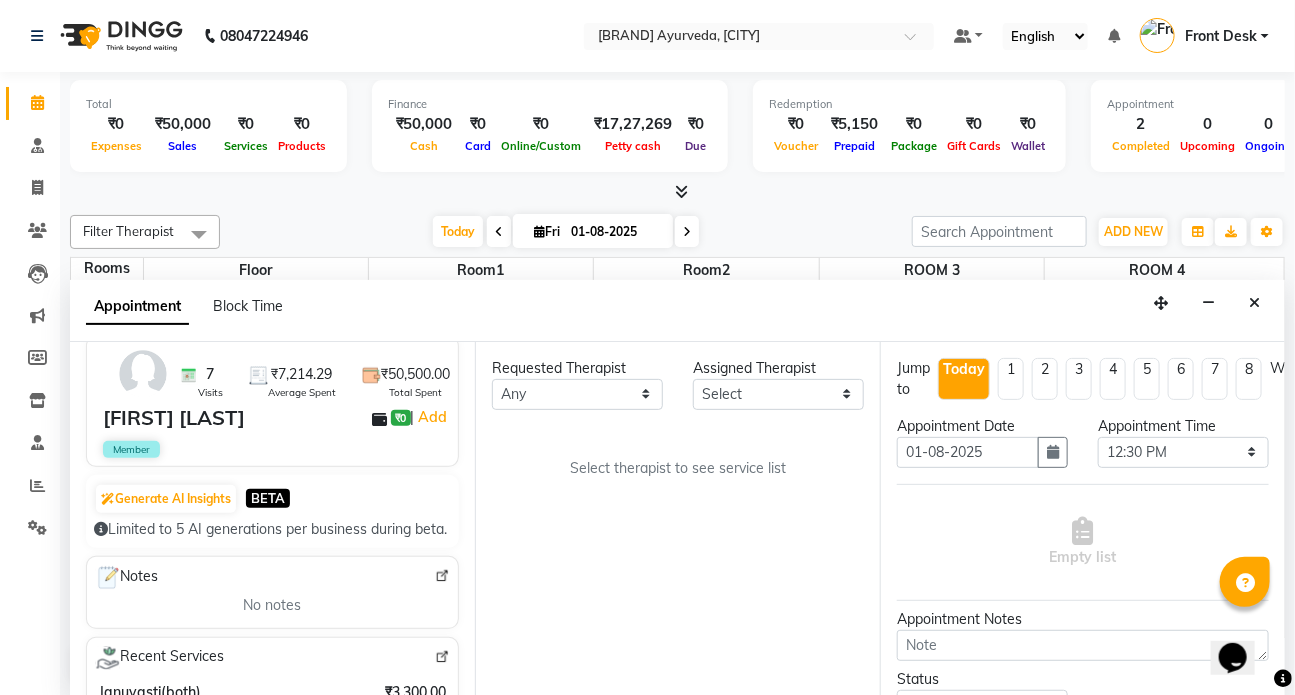 type on "[PHONE]" 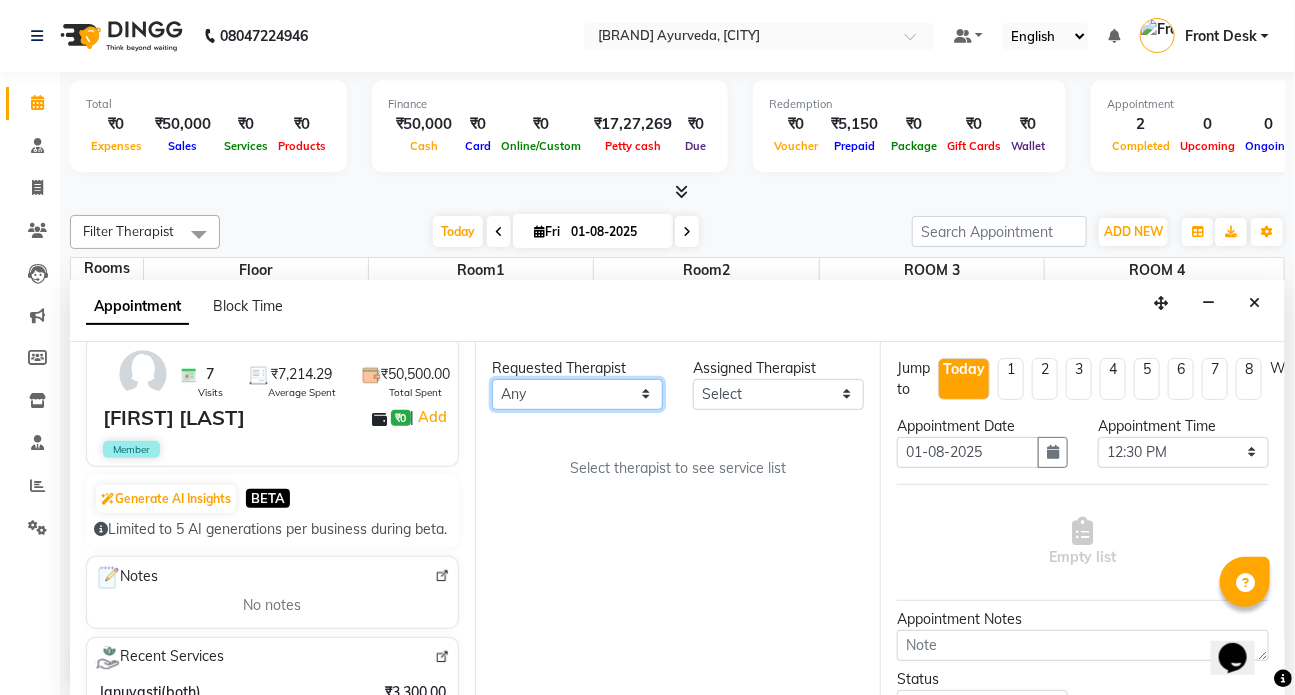 click on "Any [FIRST] [FIRST] [FIRST] DR [LAST] Dr [LAST] Front Desk [FIRST] [FIRST] [FIRST] [FIRST] [FIRST]" at bounding box center [577, 394] 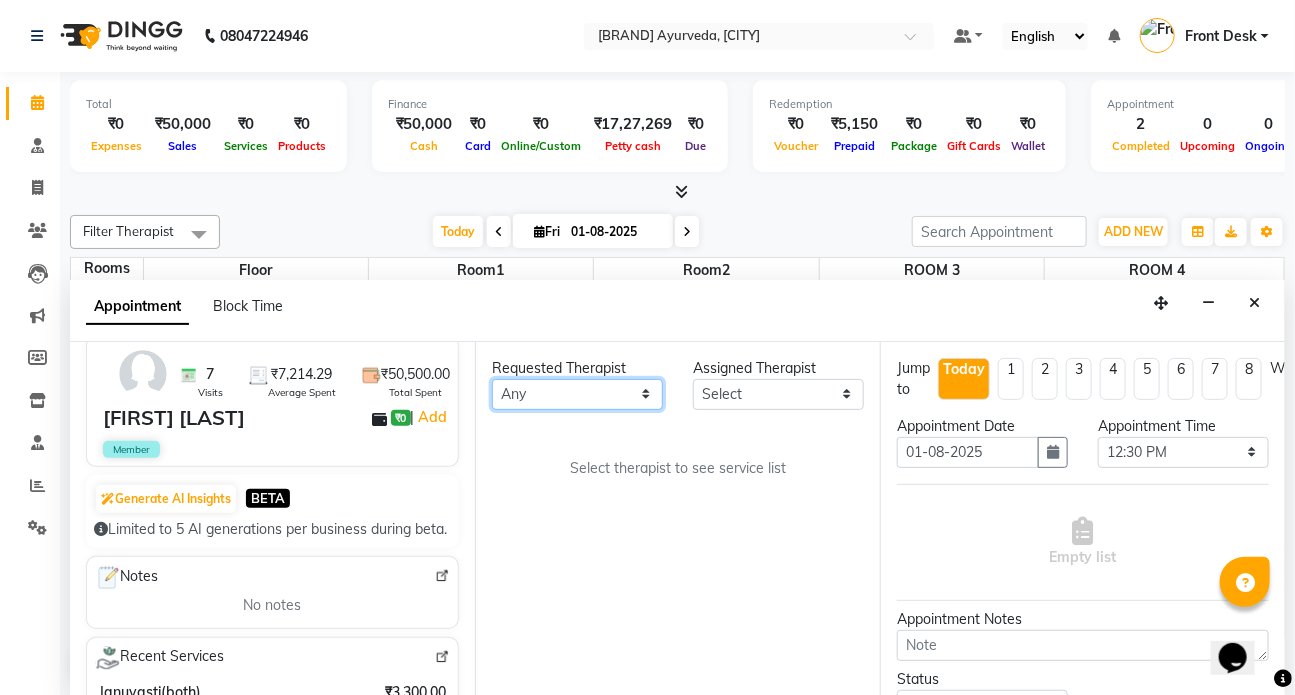 select on "64482" 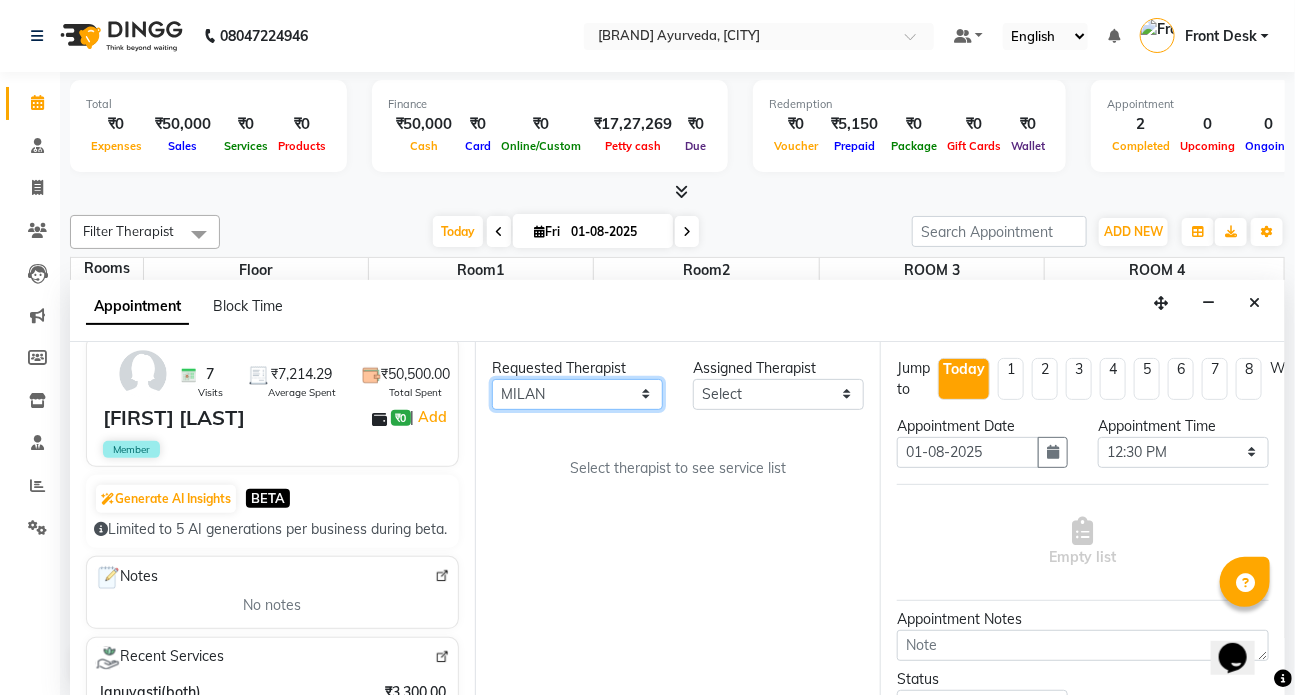 click on "Any [FIRST] [FIRST] [FIRST] DR [LAST] Dr [LAST] Front Desk [FIRST] [FIRST] [FIRST] [FIRST] [FIRST]" at bounding box center [577, 394] 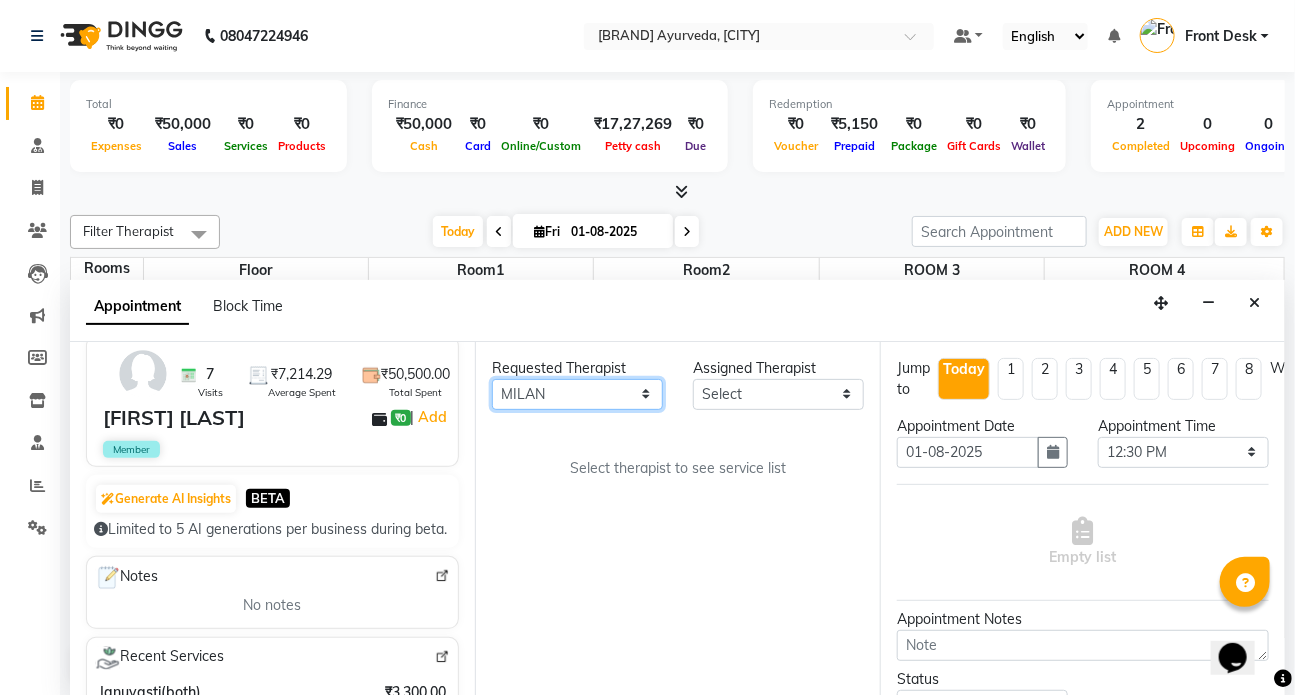 select on "64482" 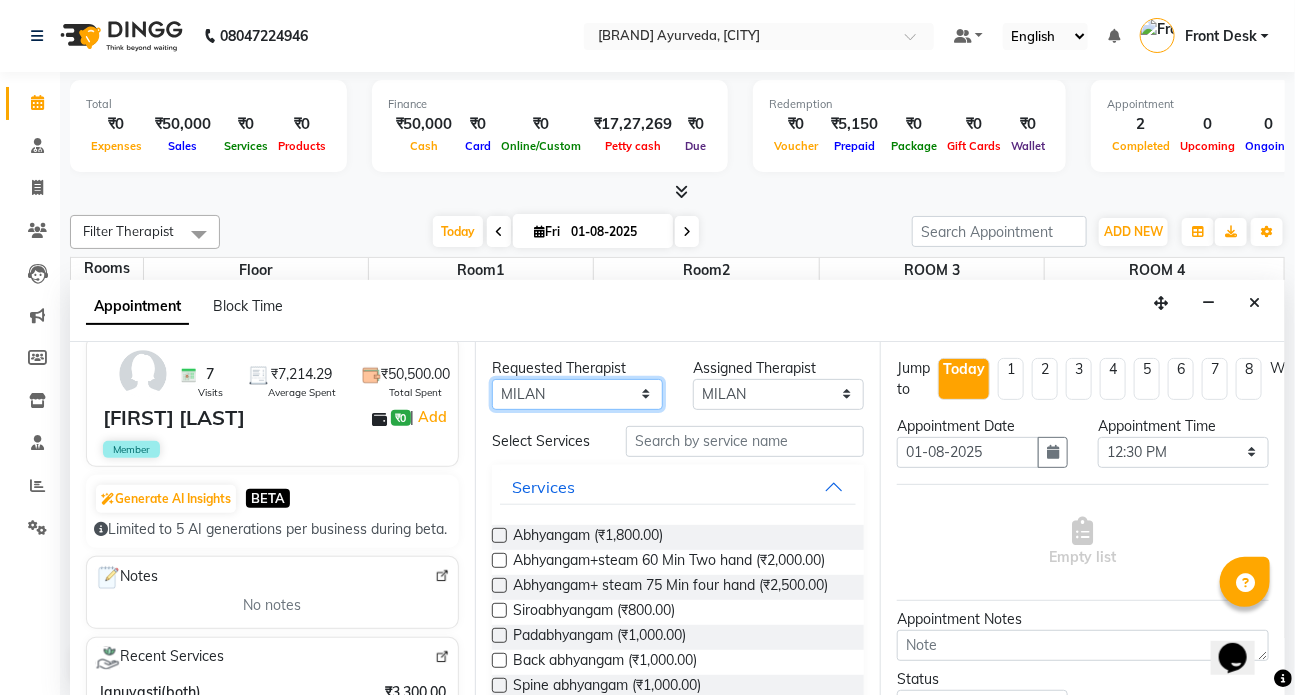 click on "Any [FIRST] [FIRST] [FIRST] DR [LAST] Dr [LAST] Front Desk [FIRST] [FIRST] [FIRST] [FIRST] [FIRST]" at bounding box center [577, 394] 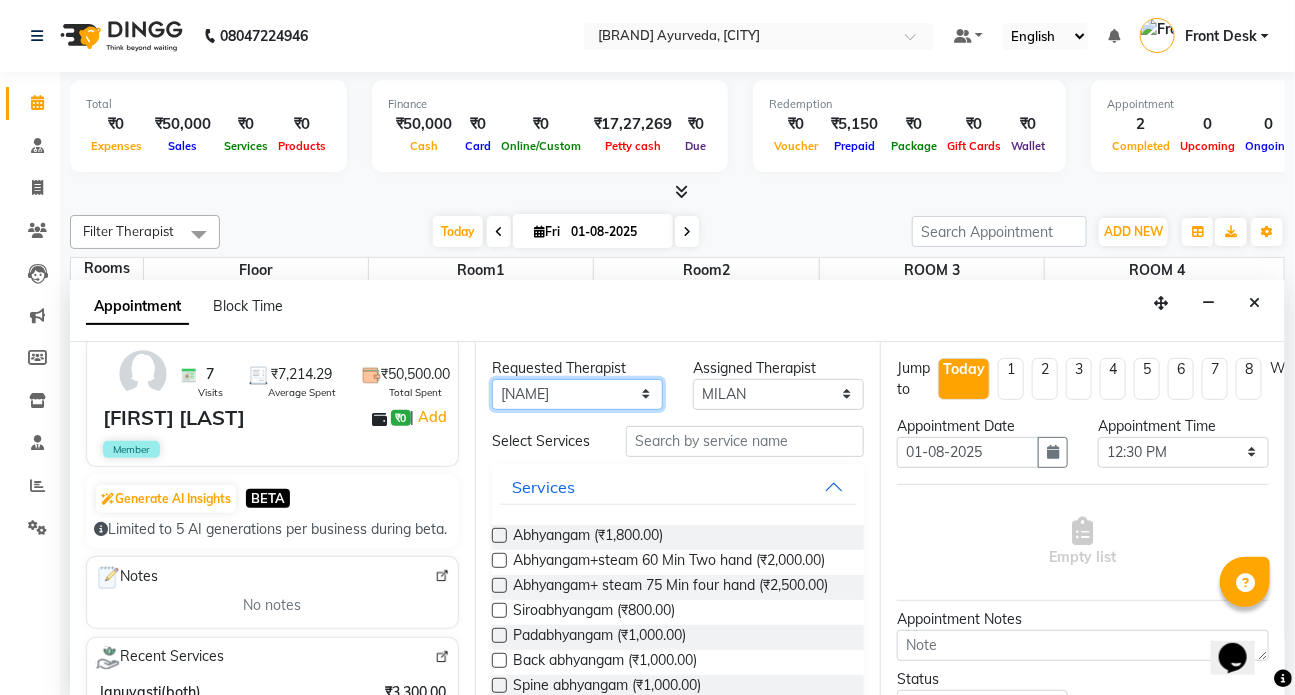 click on "Any [FIRST] [FIRST] [FIRST] DR [LAST] Dr [LAST] Front Desk [FIRST] [FIRST] [FIRST] [FIRST] [FIRST]" at bounding box center [577, 394] 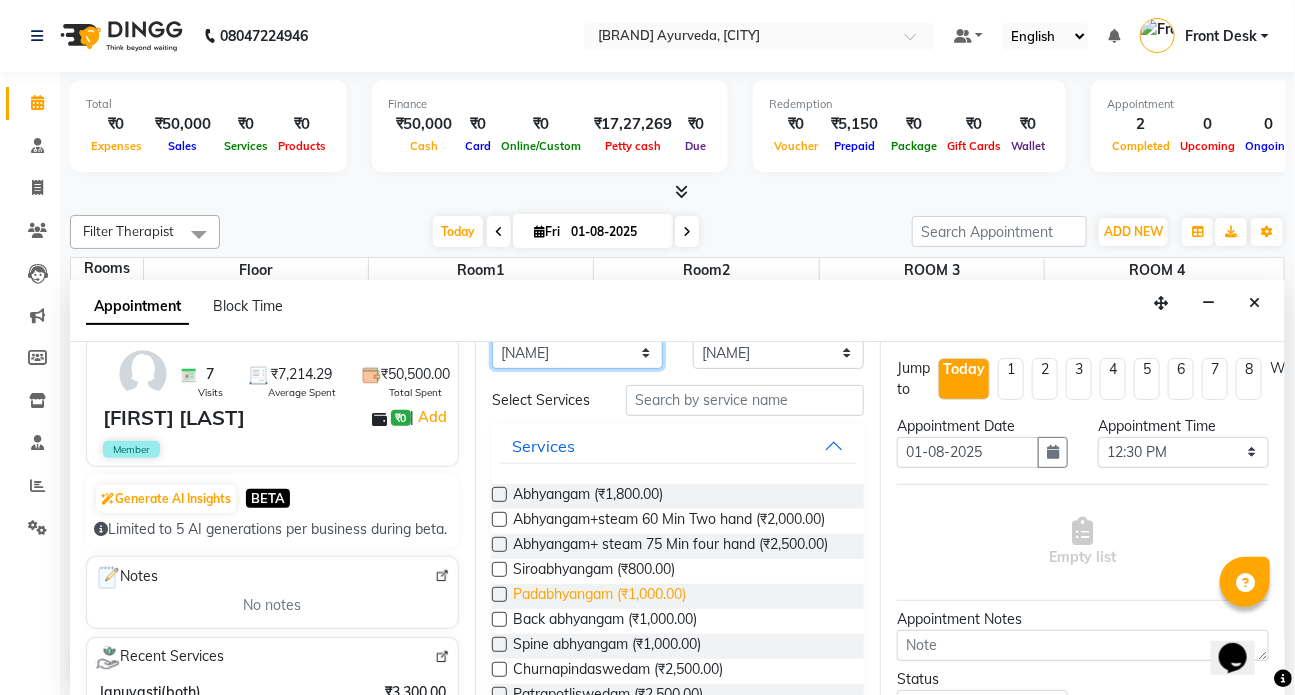 scroll, scrollTop: 0, scrollLeft: 0, axis: both 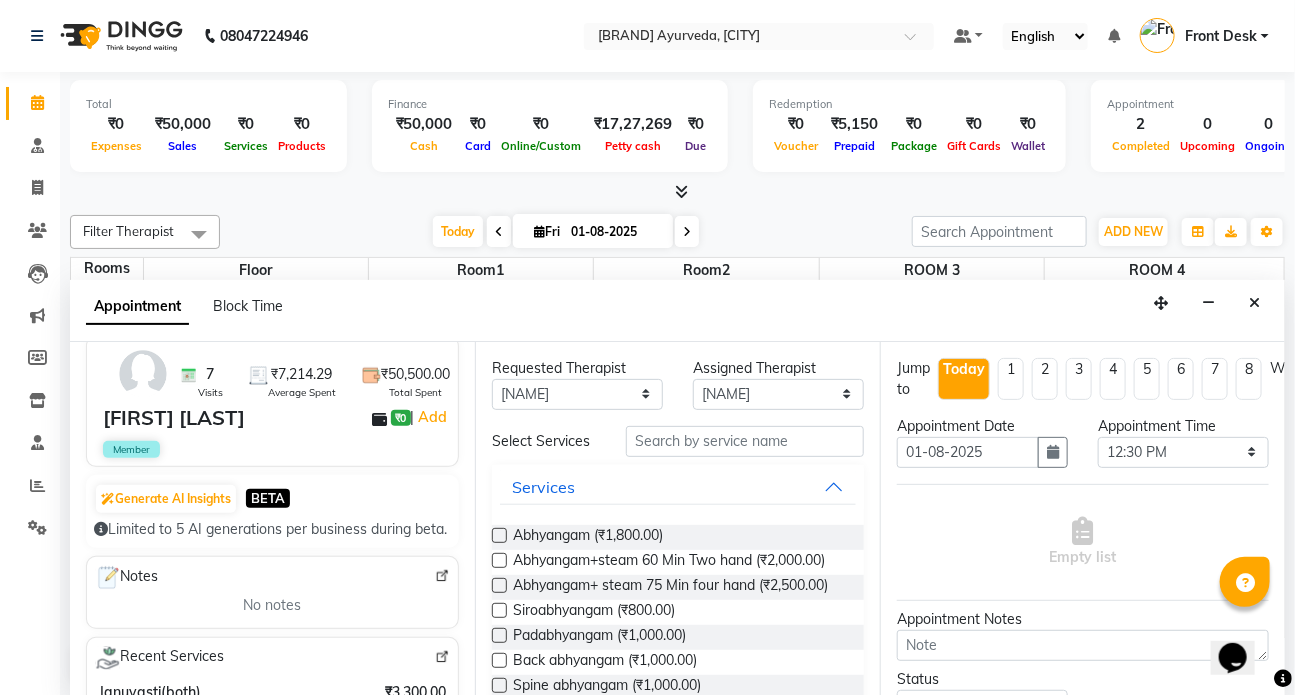click at bounding box center [499, 535] 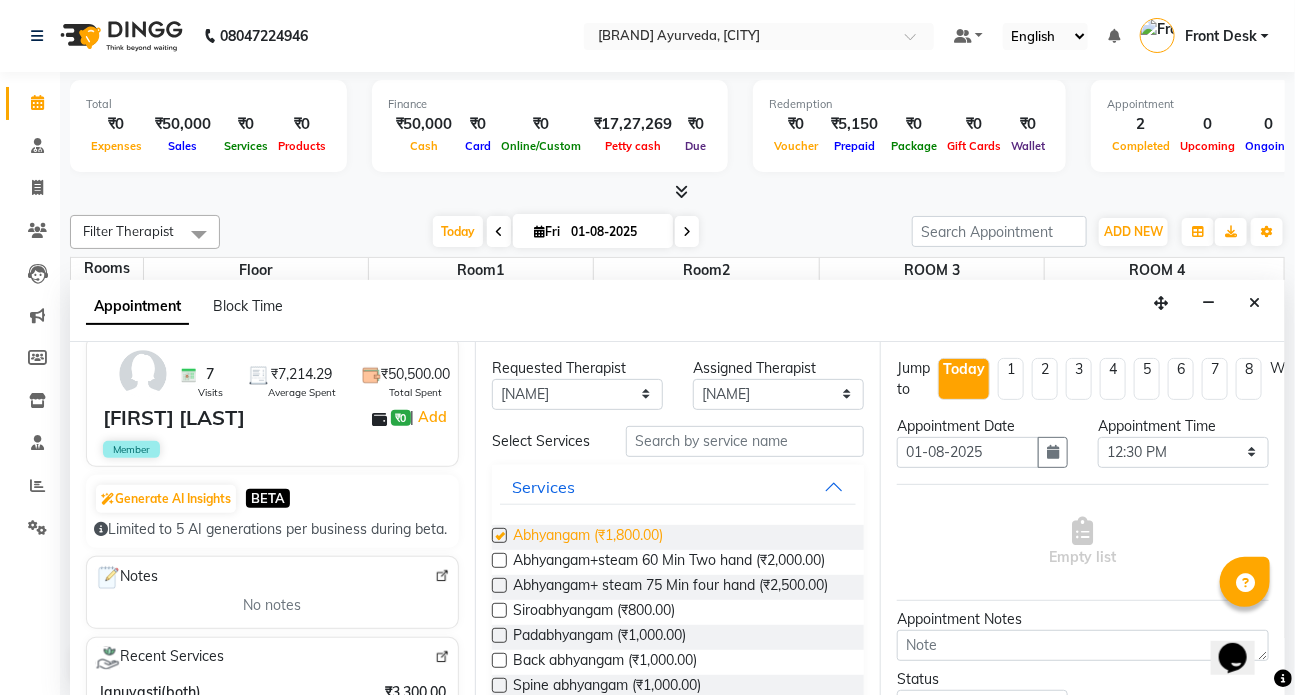 select on "2667" 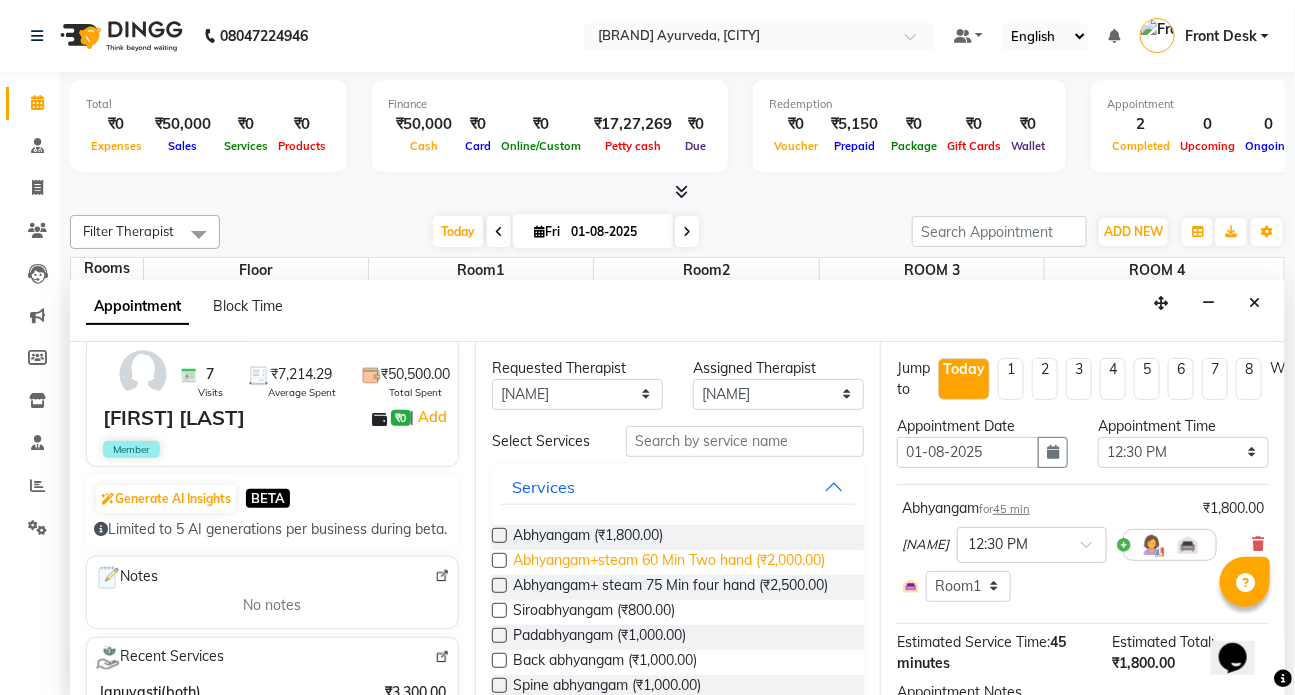 checkbox on "false" 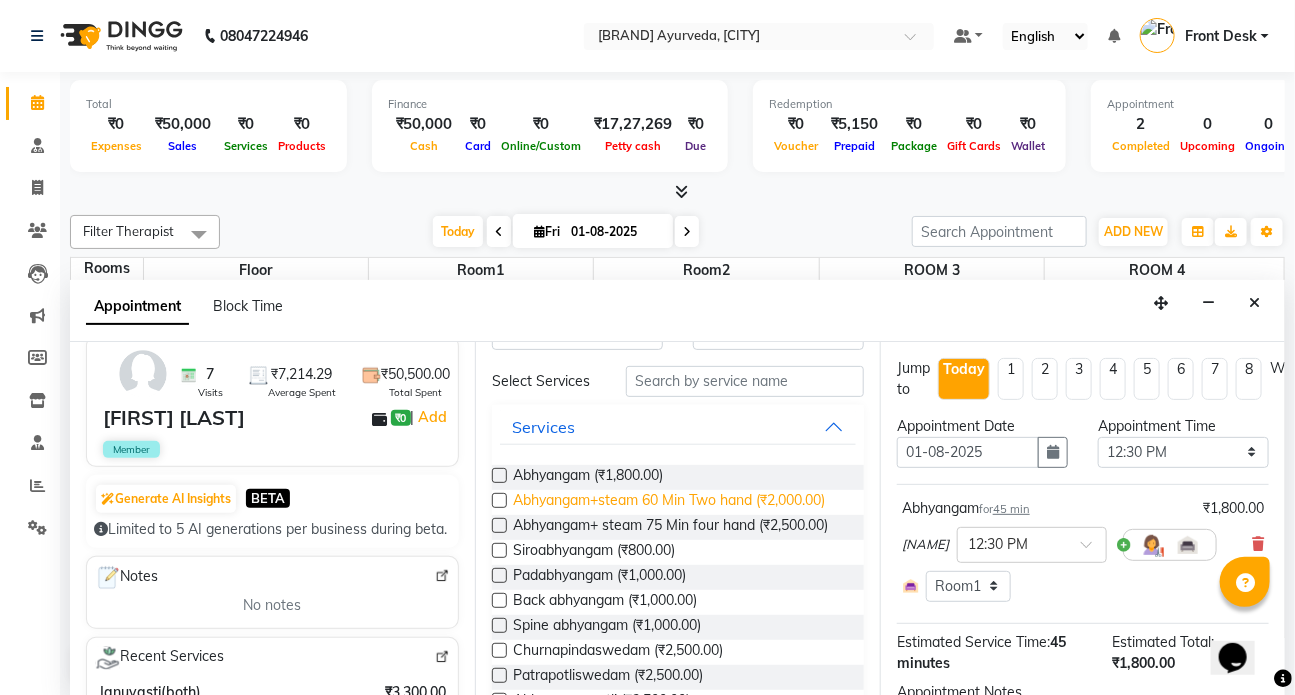 scroll, scrollTop: 90, scrollLeft: 0, axis: vertical 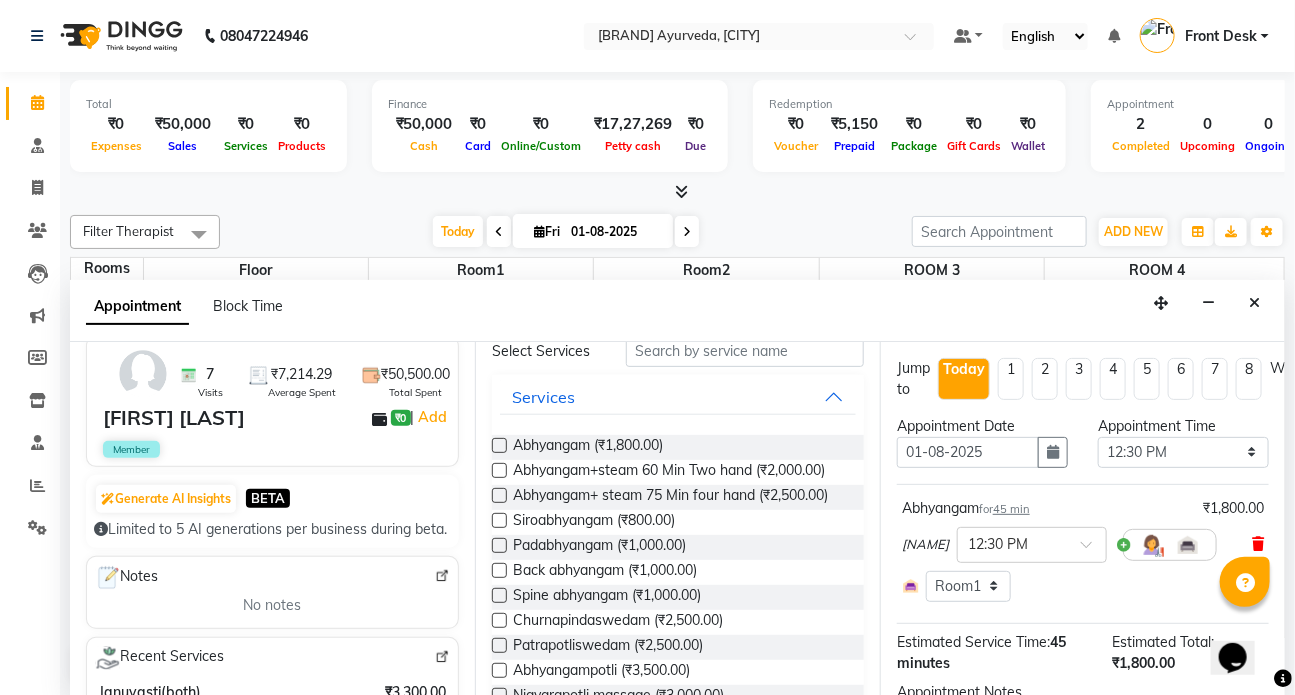 click at bounding box center [1258, 544] 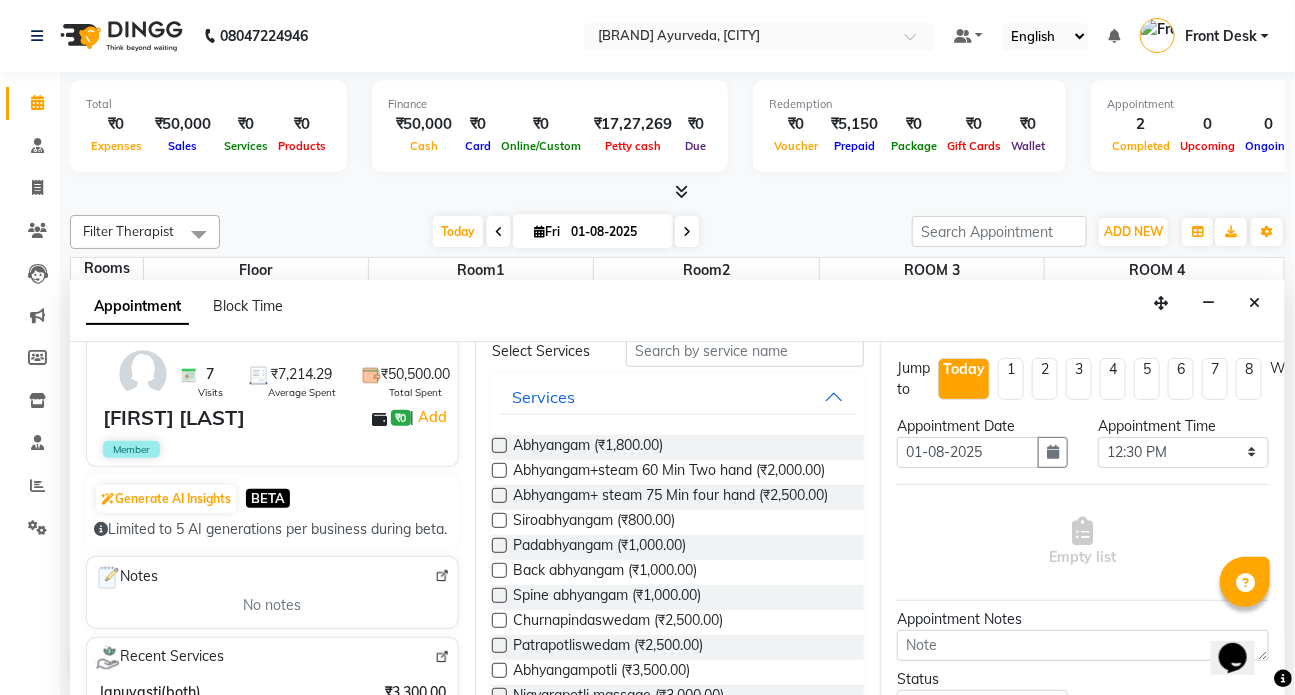 click at bounding box center [499, 470] 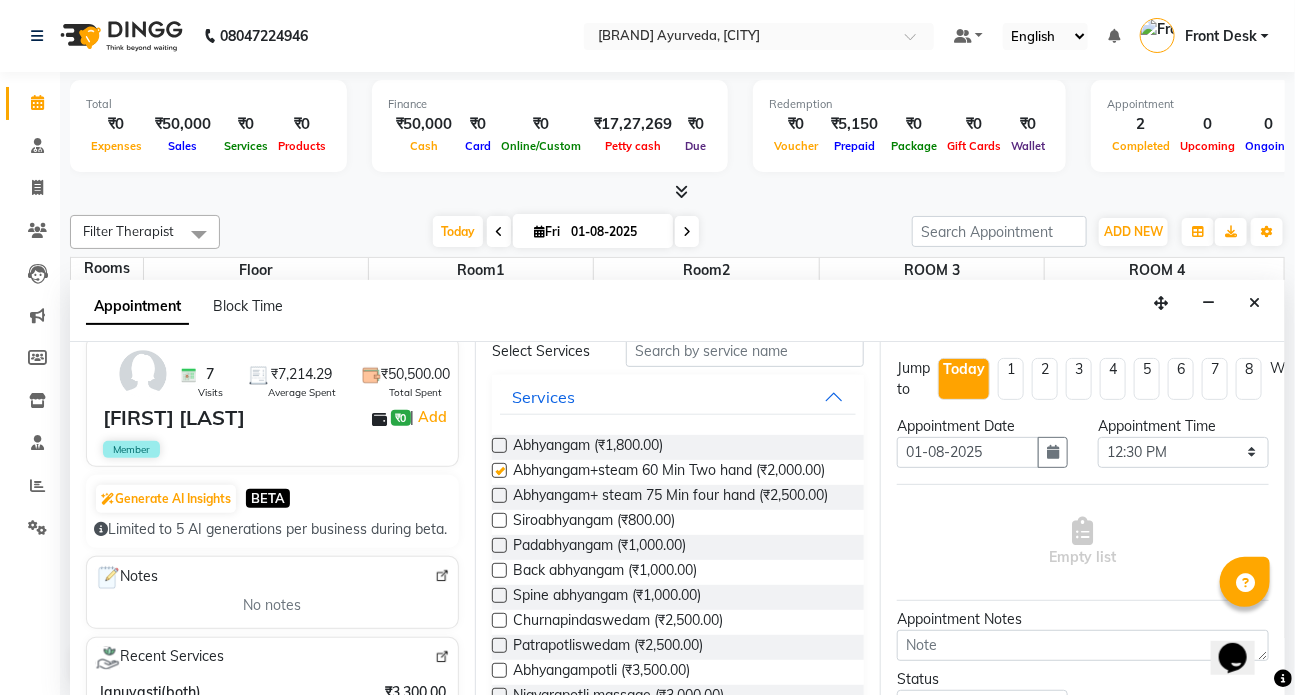 select on "2667" 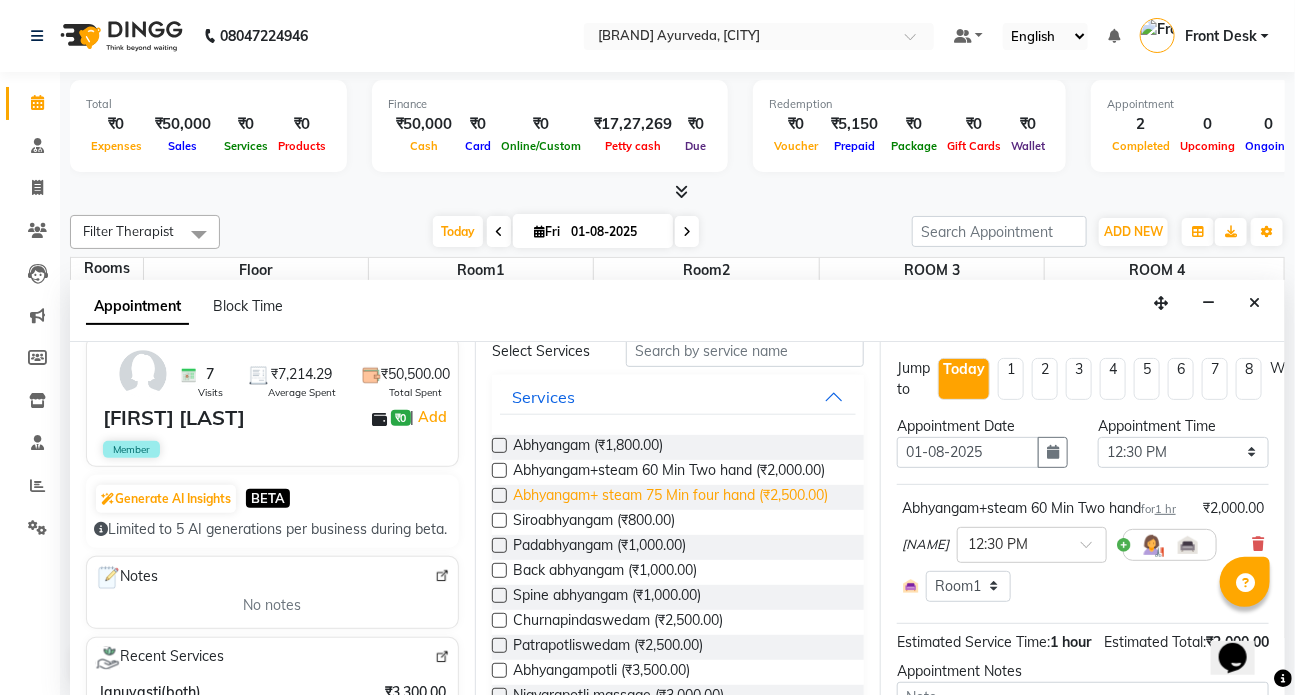 checkbox on "false" 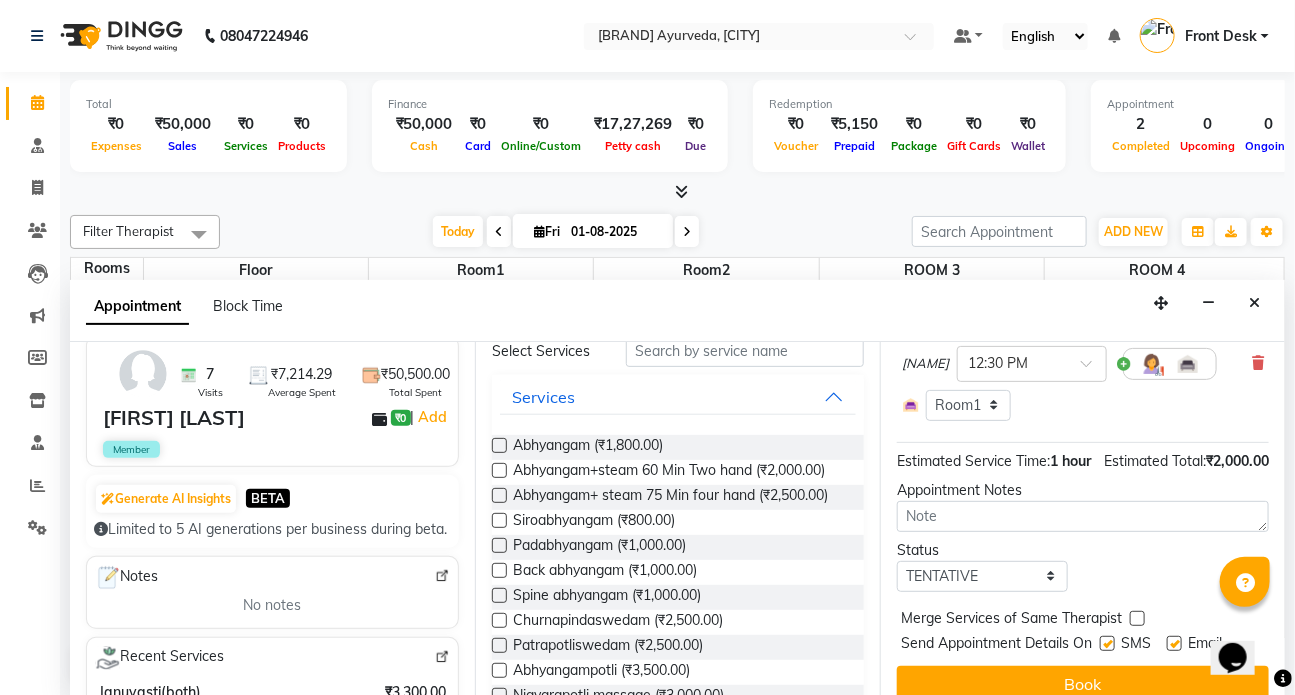 scroll, scrollTop: 256, scrollLeft: 0, axis: vertical 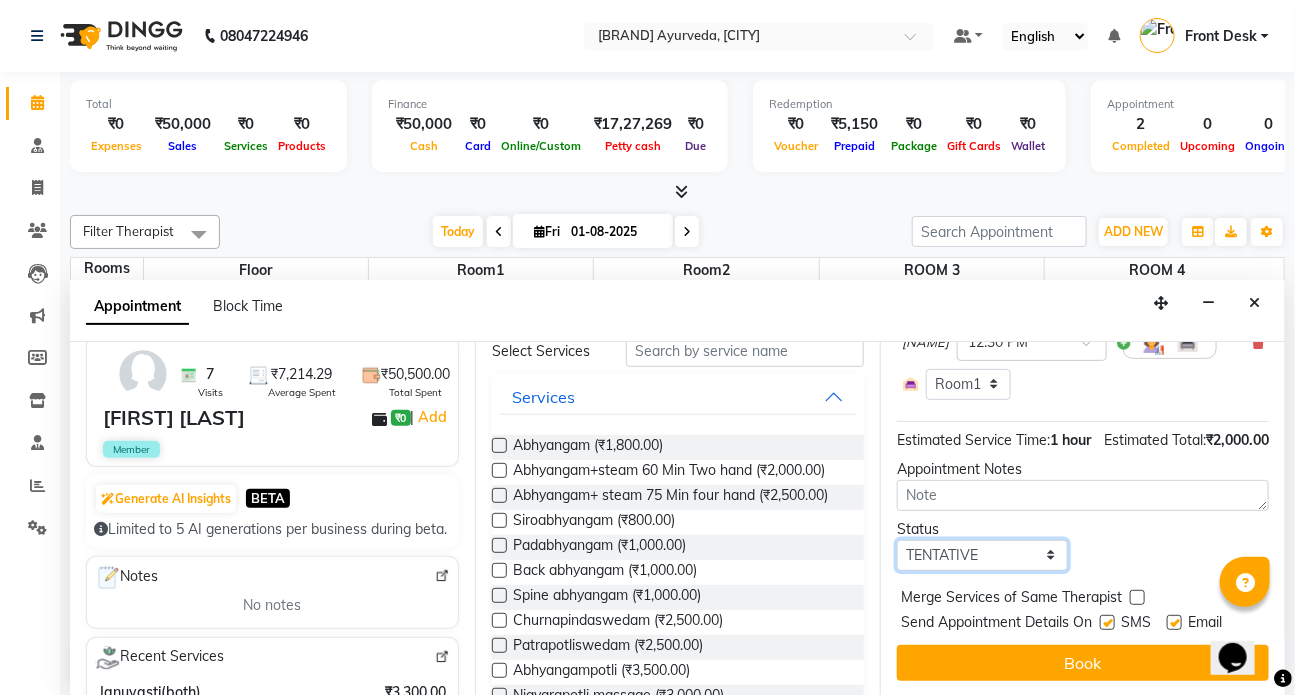 click on "Select TENTATIVE CONFIRM CHECK-IN UPCOMING" at bounding box center [982, 555] 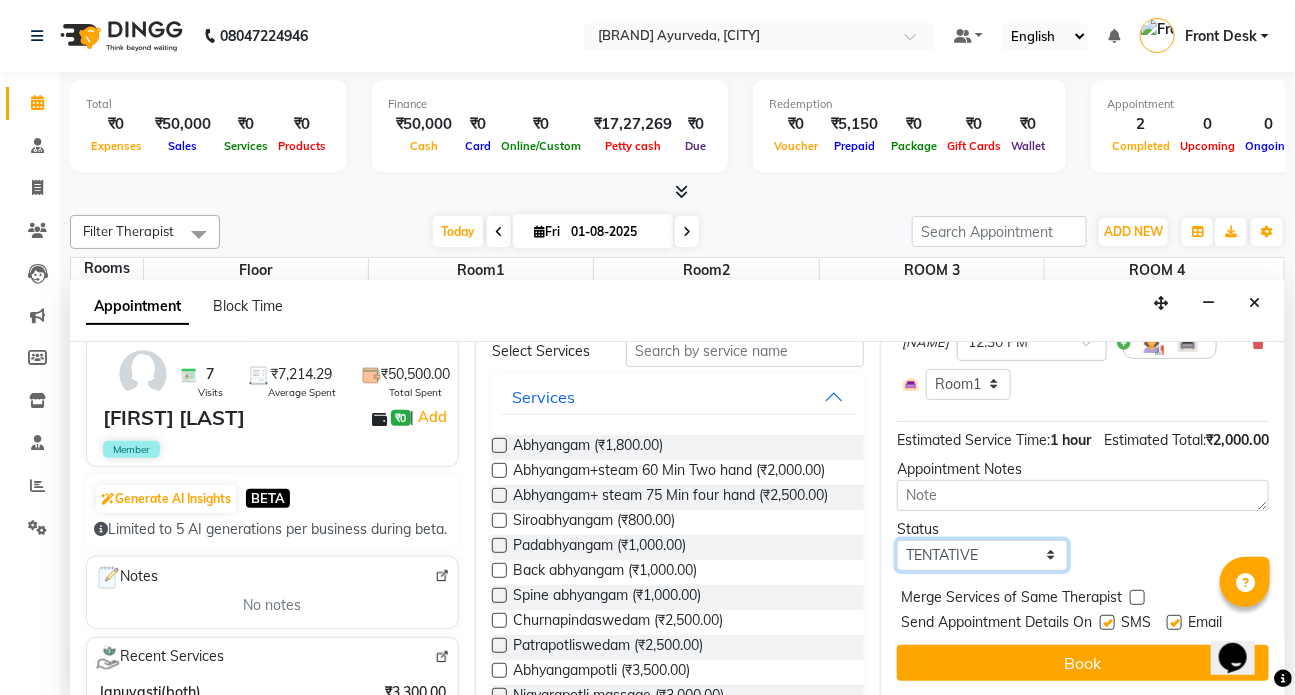 select on "check-in" 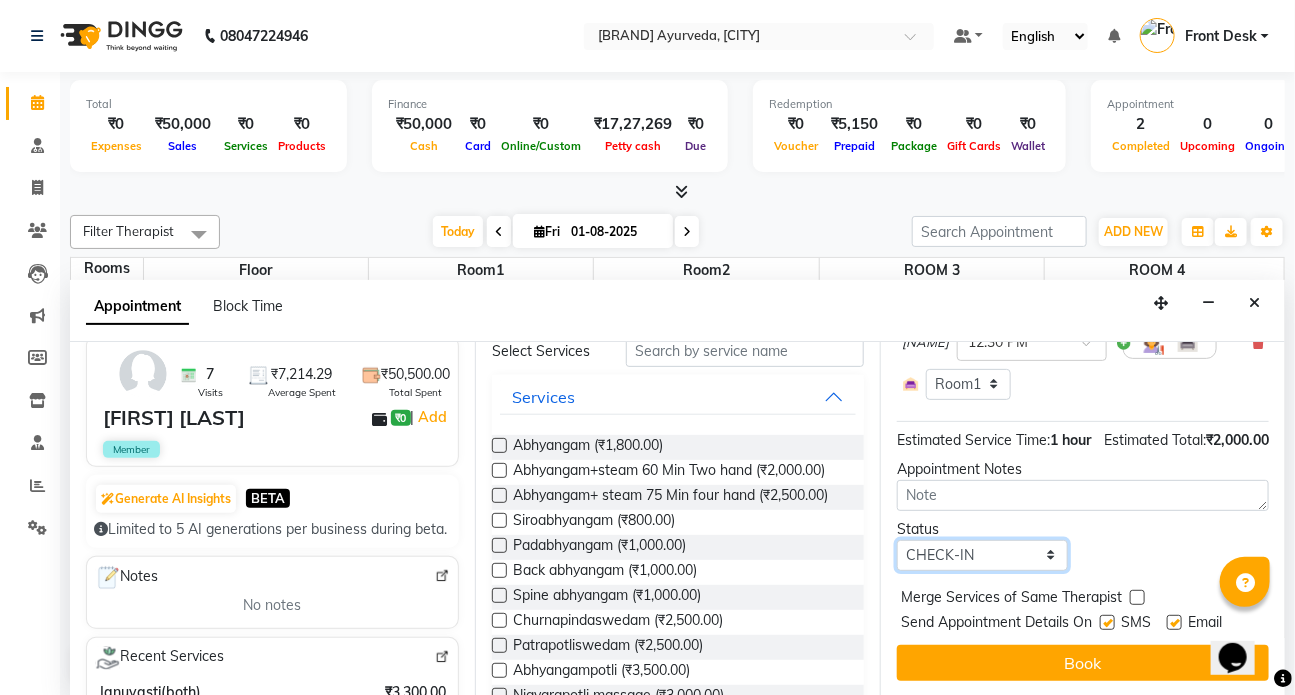 click on "Select TENTATIVE CONFIRM CHECK-IN UPCOMING" at bounding box center (982, 555) 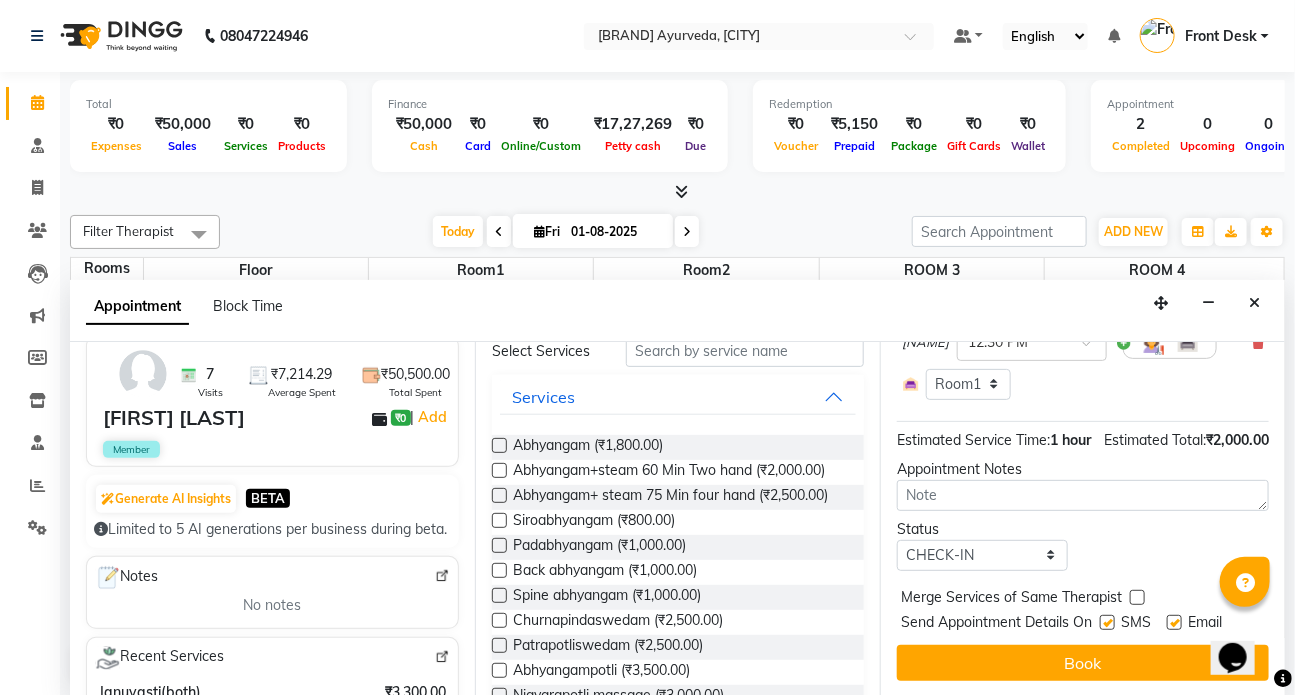 drag, startPoint x: 1108, startPoint y: 604, endPoint x: 1135, endPoint y: 604, distance: 27 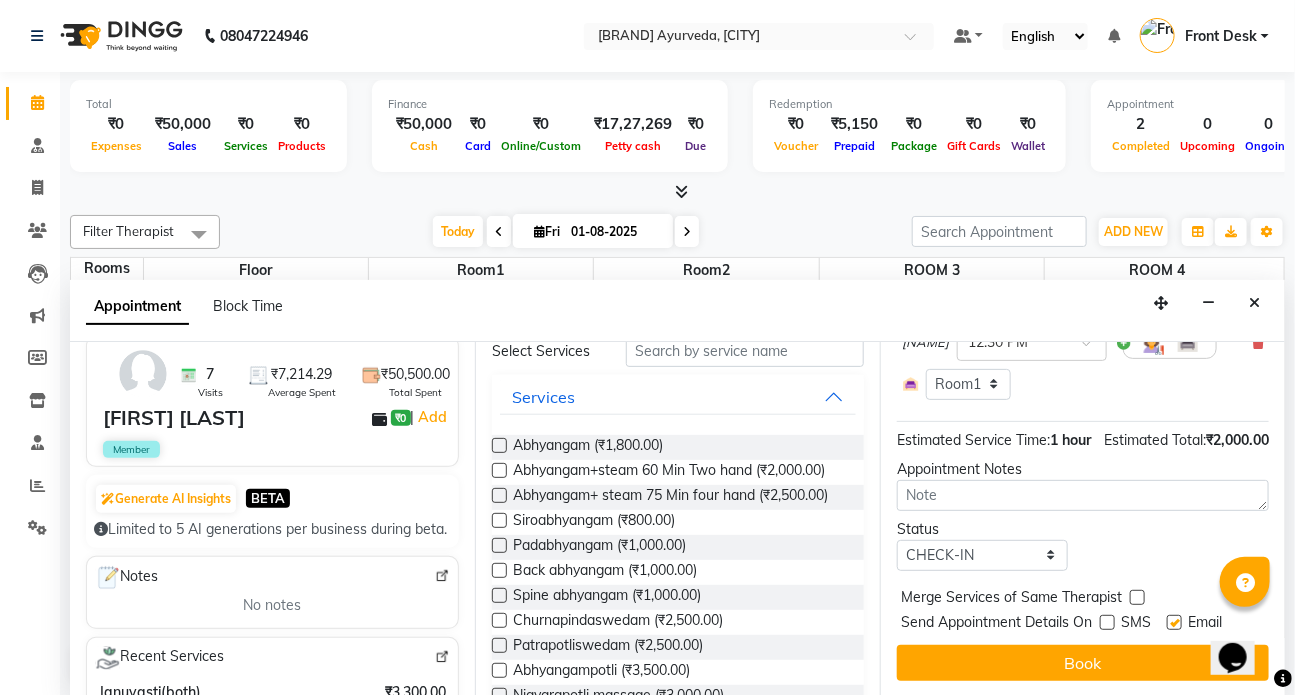 click at bounding box center (1174, 622) 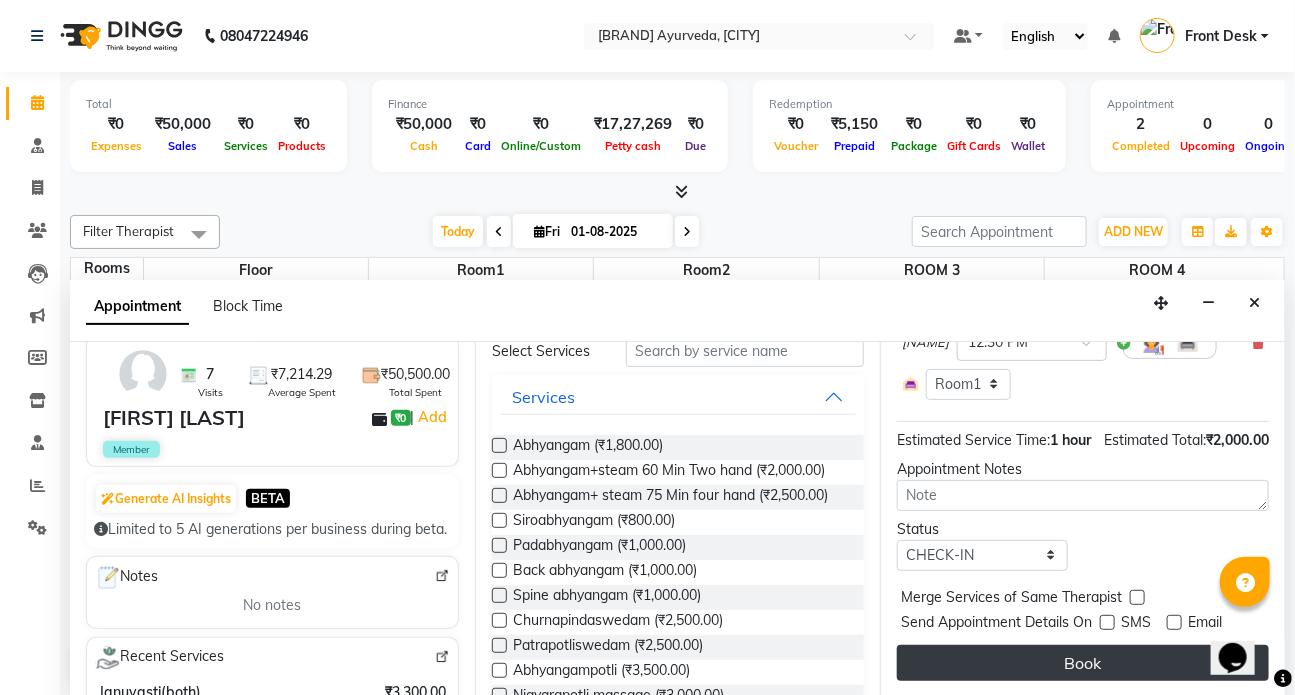 click on "Book" at bounding box center [1083, 663] 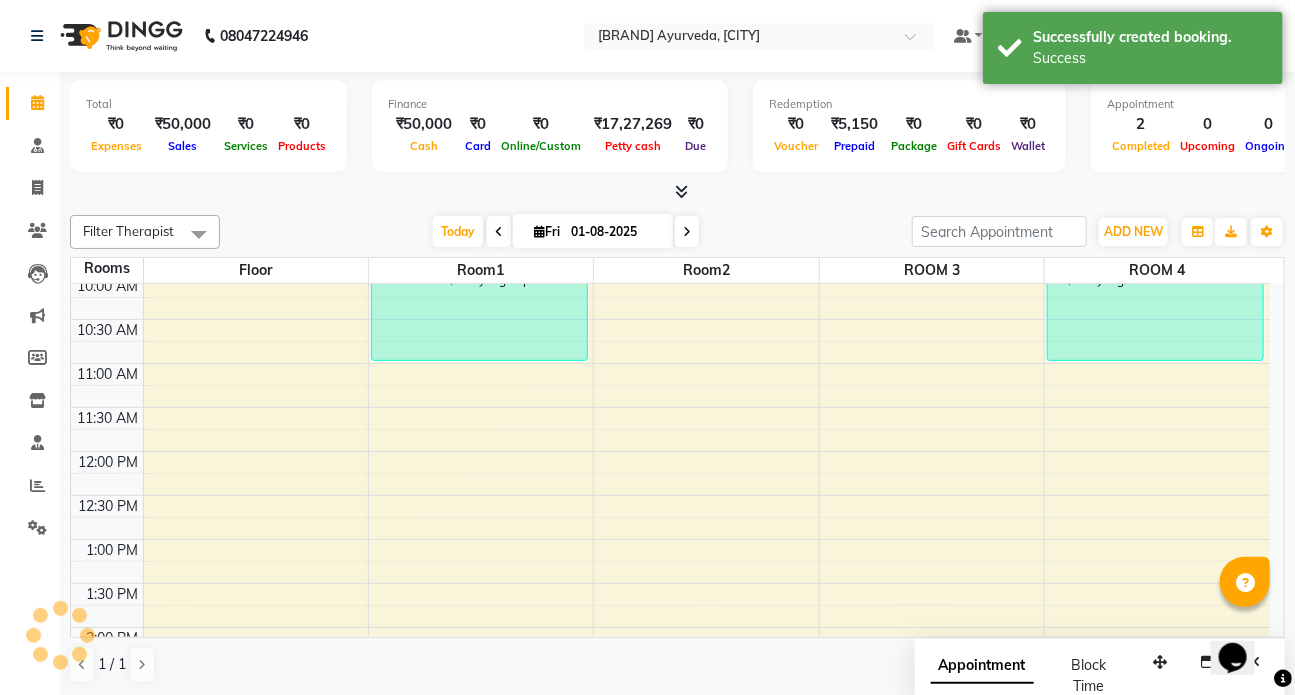 scroll, scrollTop: 0, scrollLeft: 0, axis: both 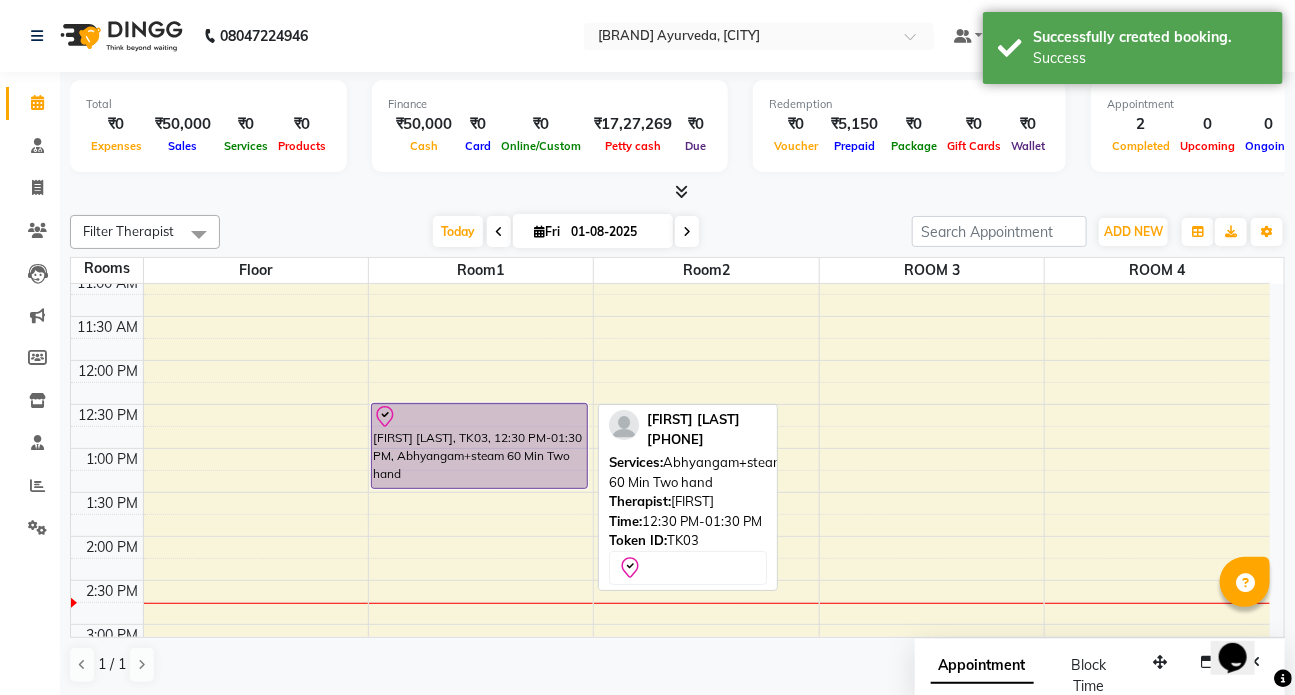click on "[FIRST] [LAST], TK03, 12:30 PM-01:30 PM, Abhyangam+steam 60 Min Two hand" at bounding box center (479, 446) 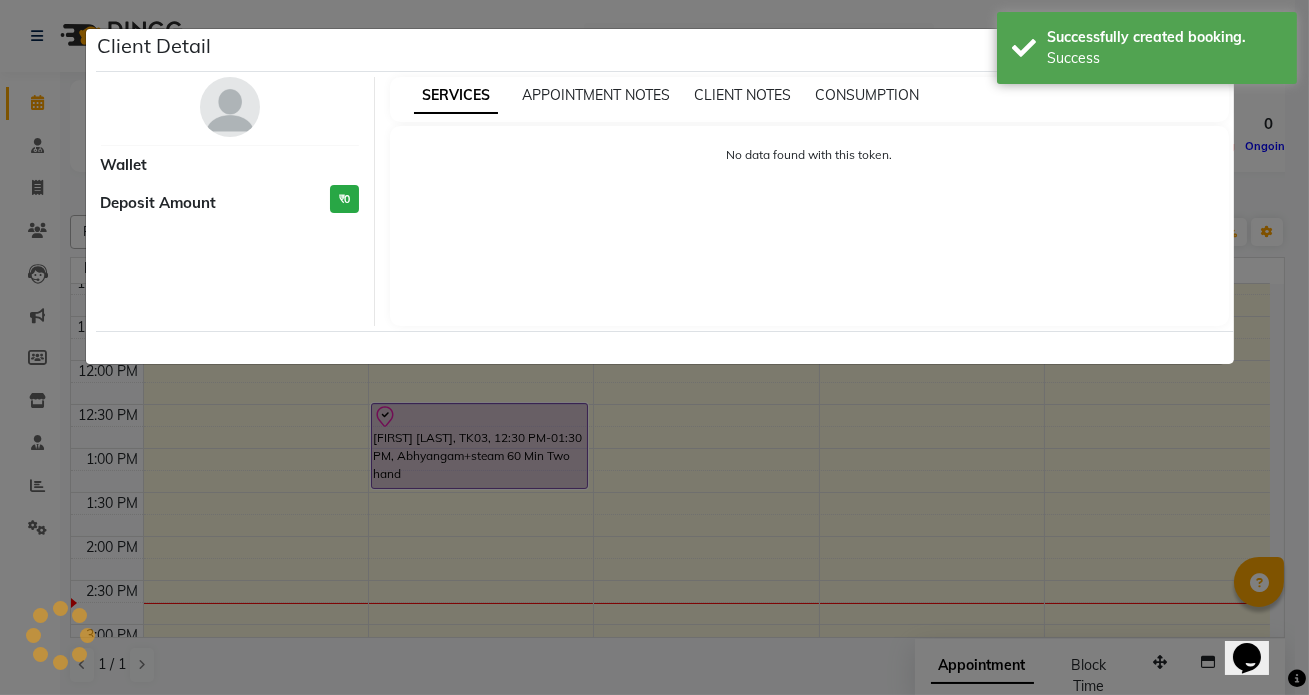 select on "8" 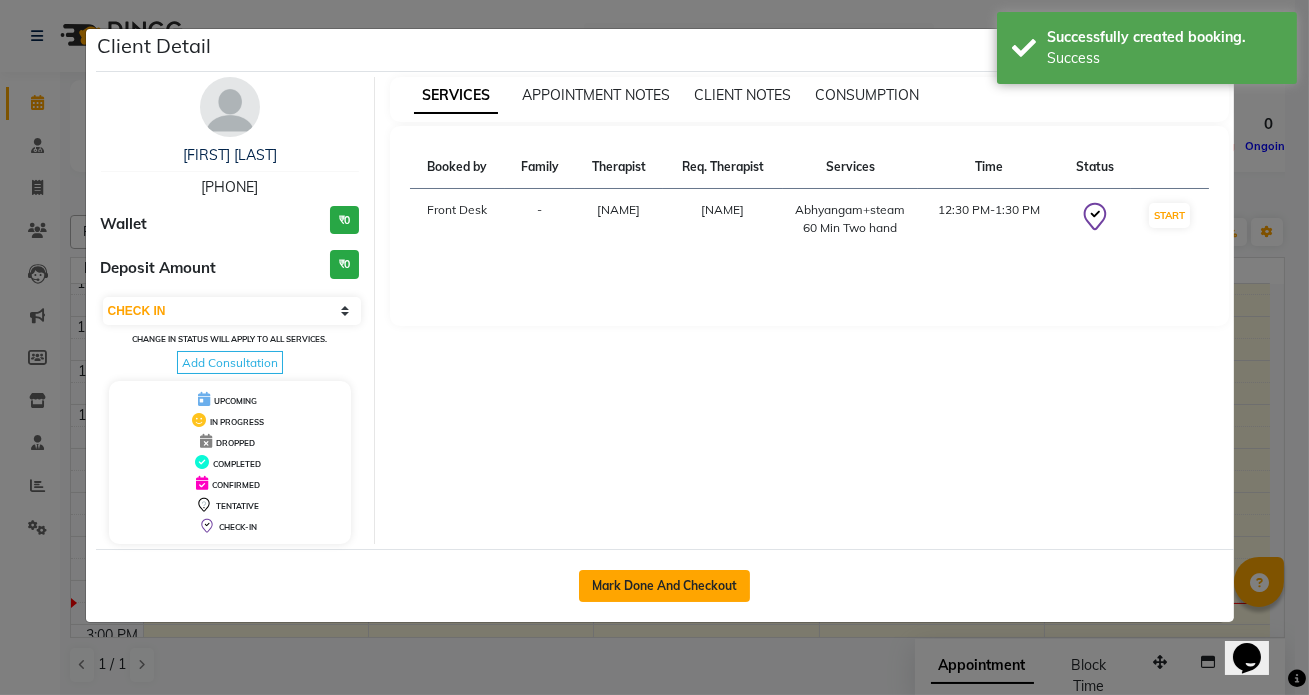 click on "Mark Done And Checkout" 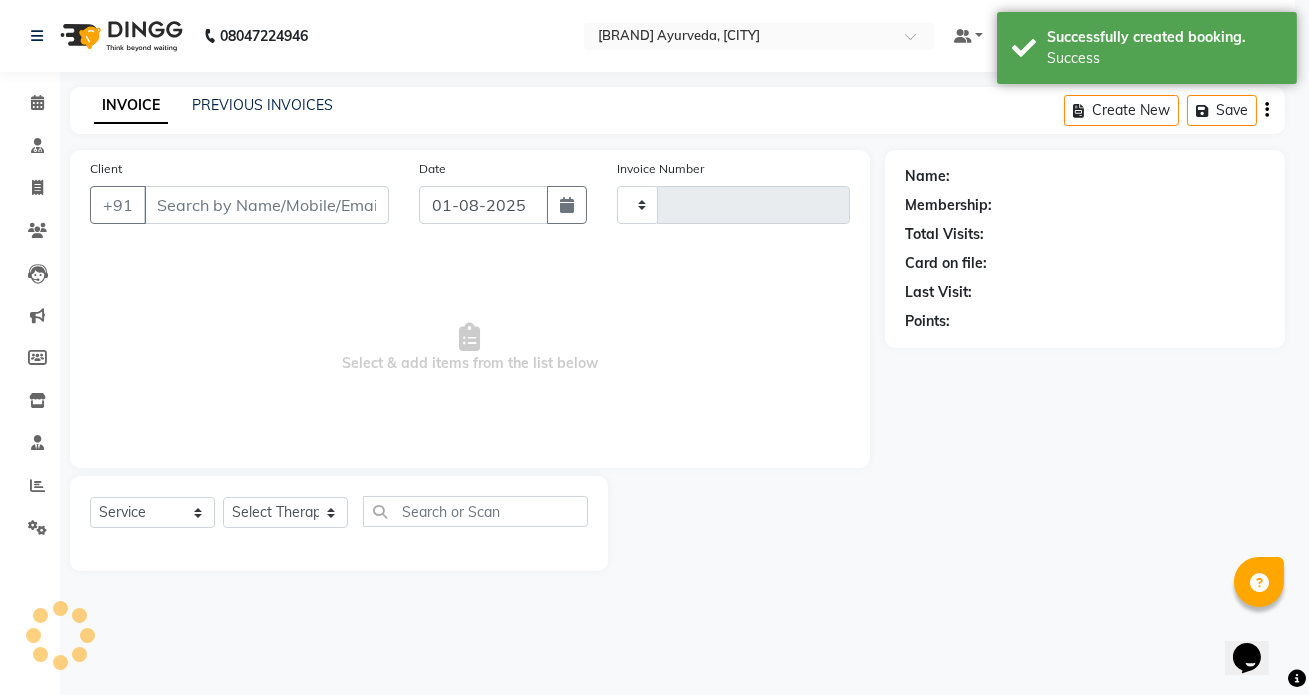 type on "1012" 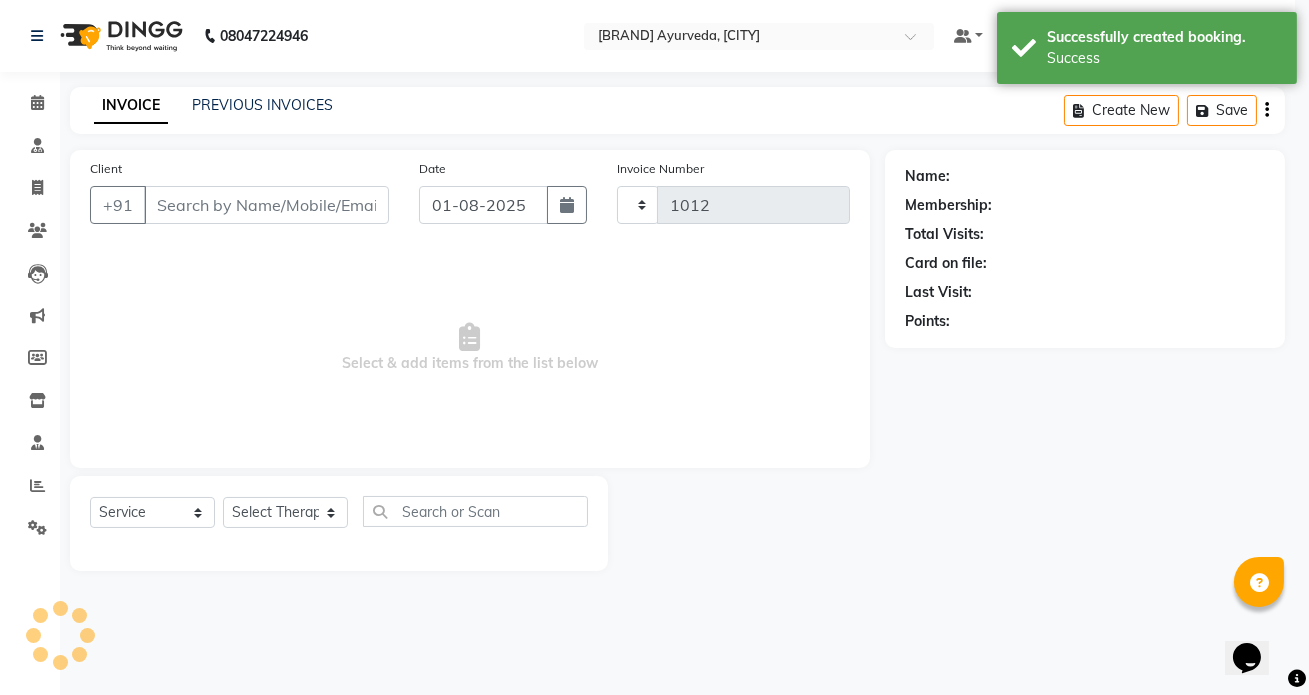 select on "5585" 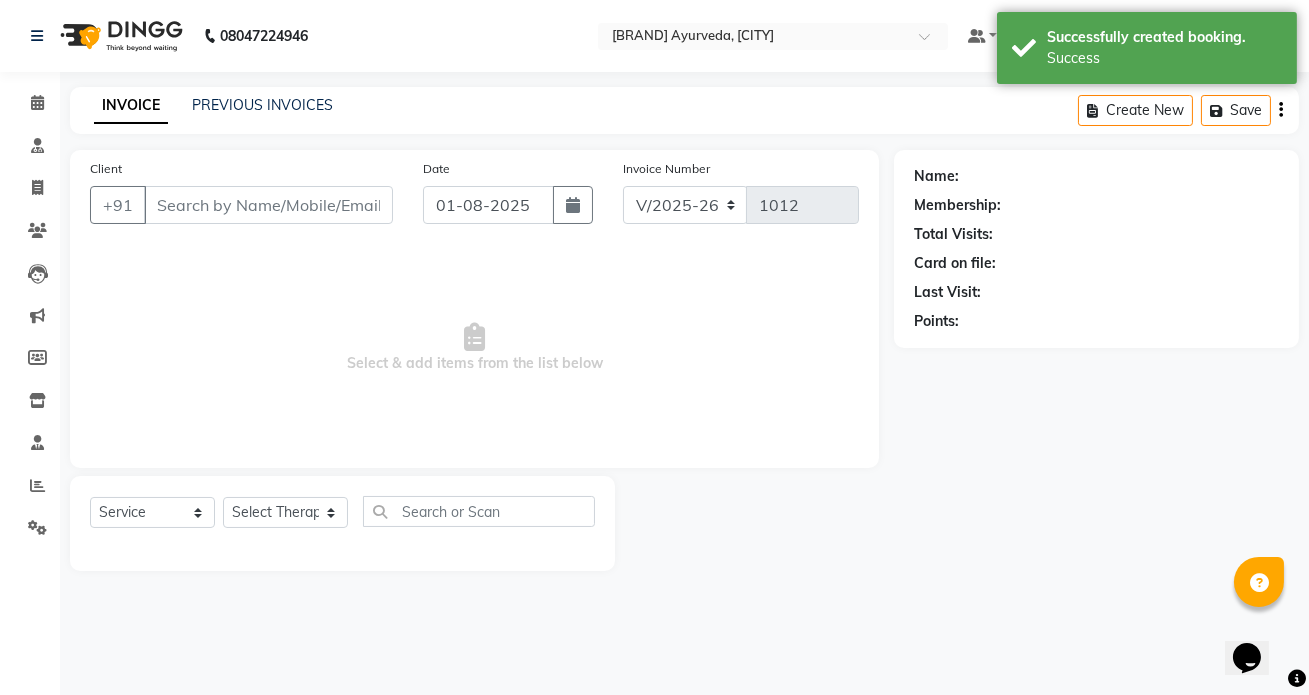type on "[PHONE]" 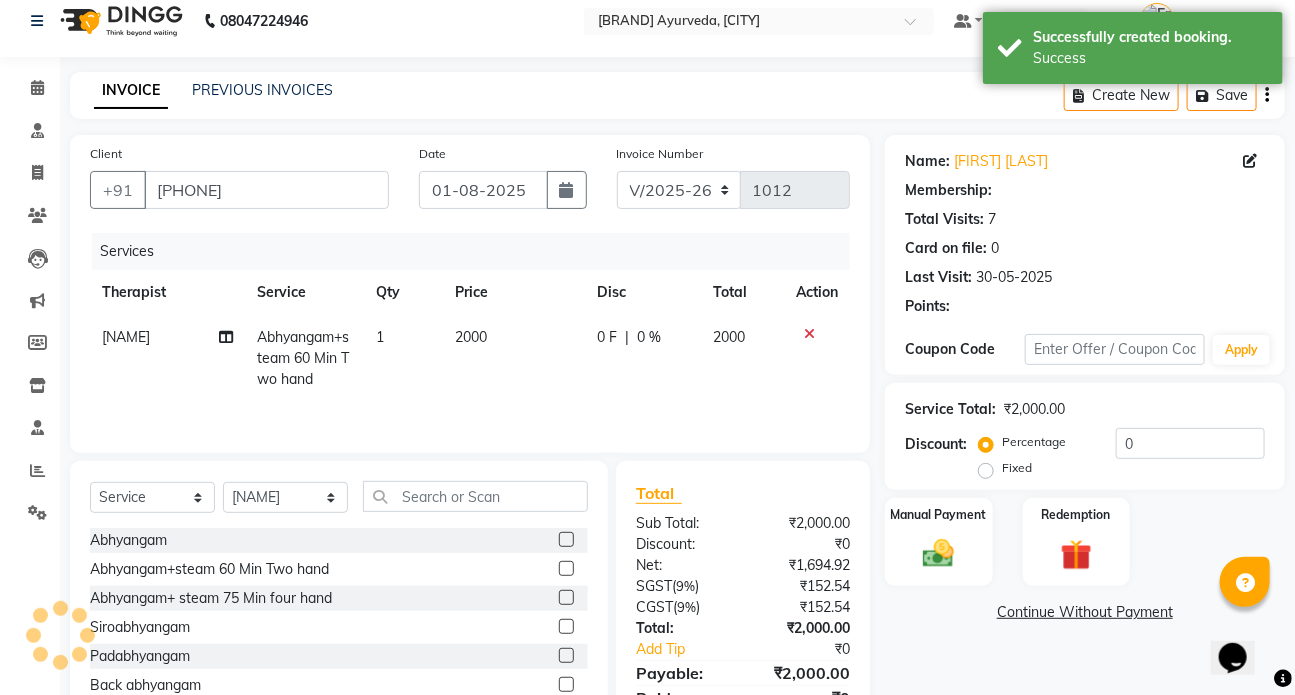 select on "1: Object" 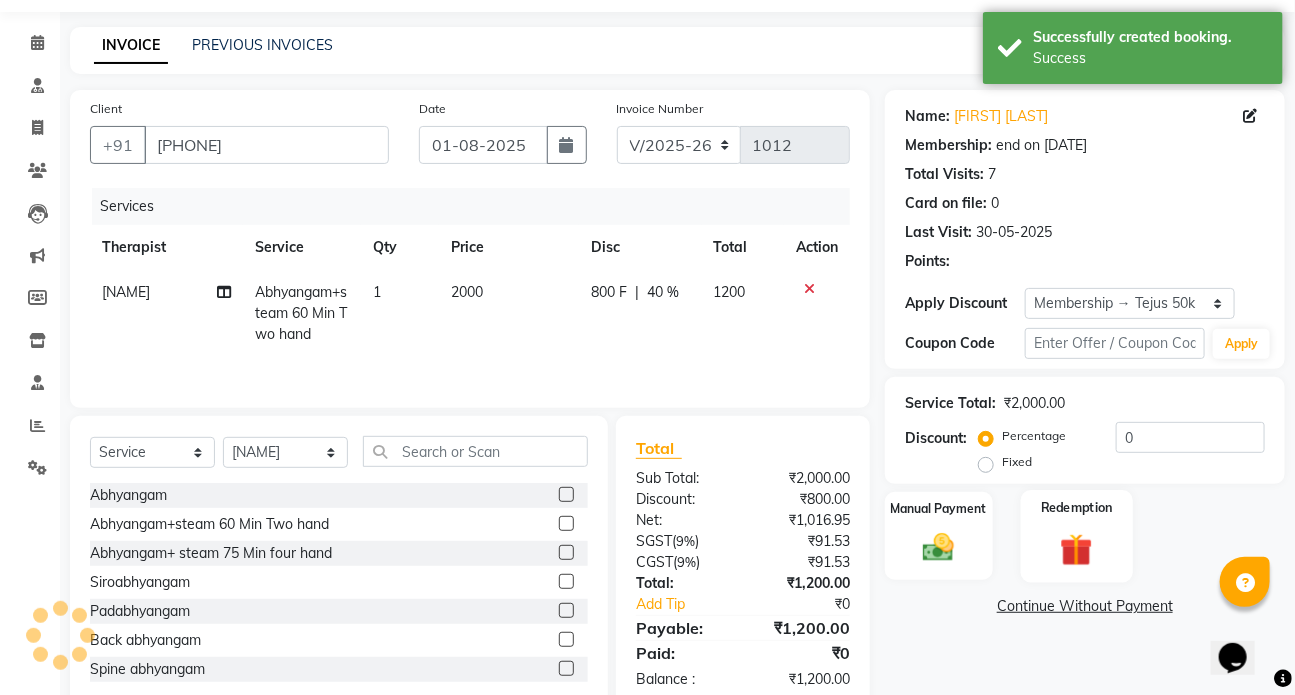 scroll, scrollTop: 90, scrollLeft: 0, axis: vertical 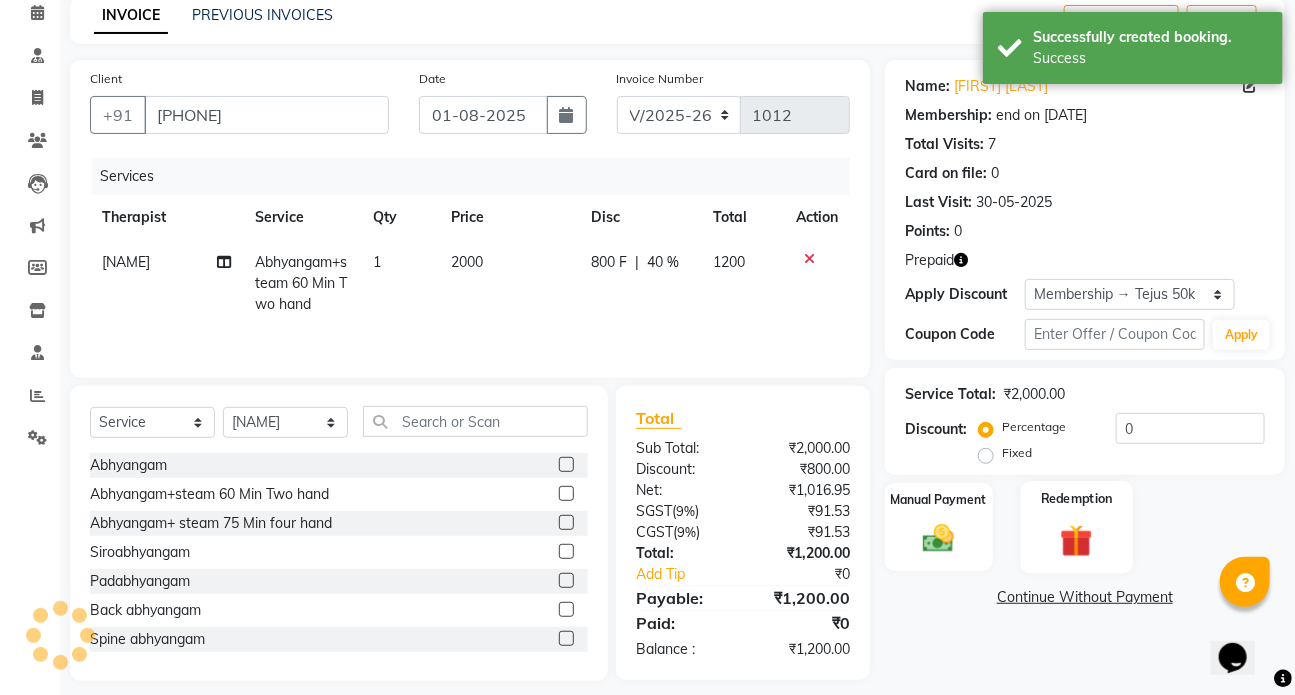 type on "40" 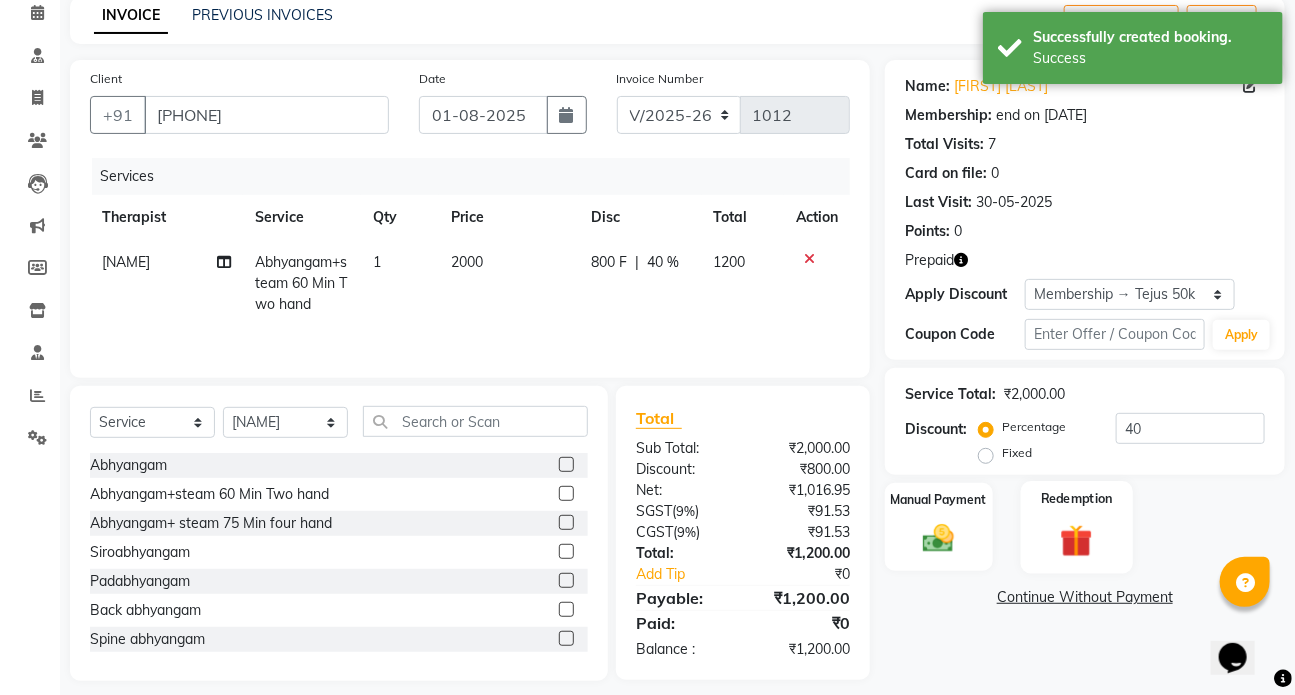 click on "Redemption" 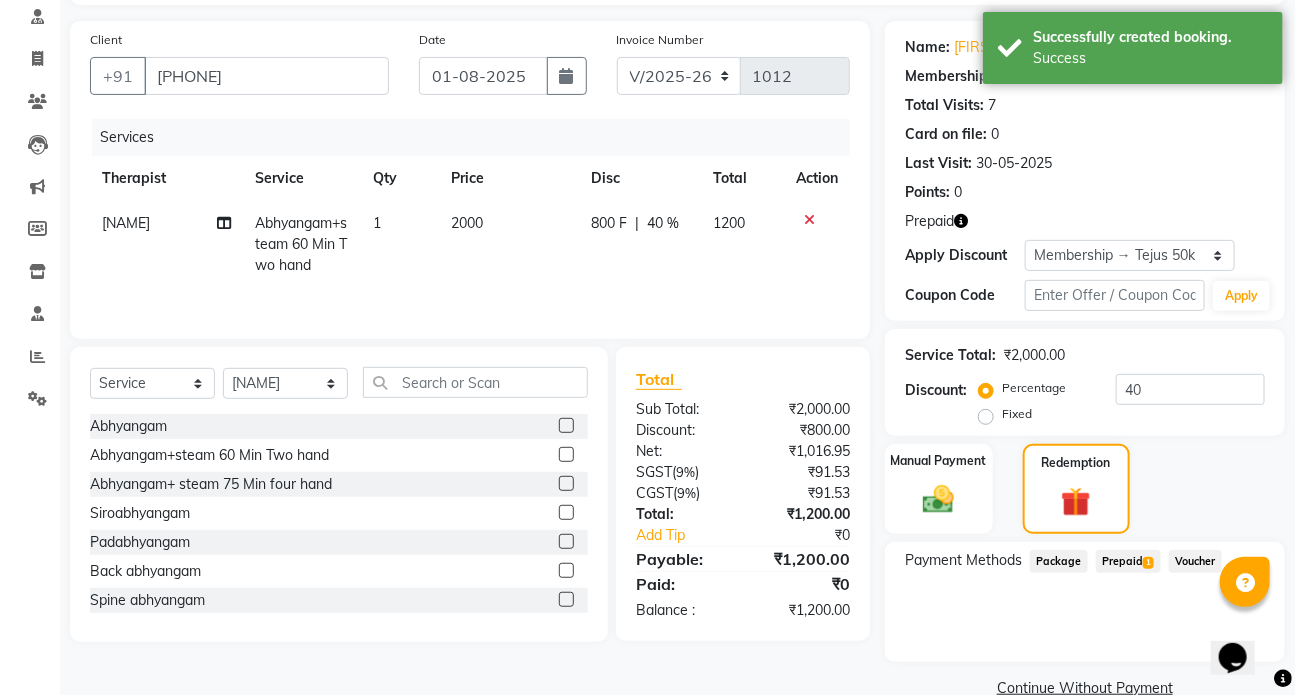 scroll, scrollTop: 166, scrollLeft: 0, axis: vertical 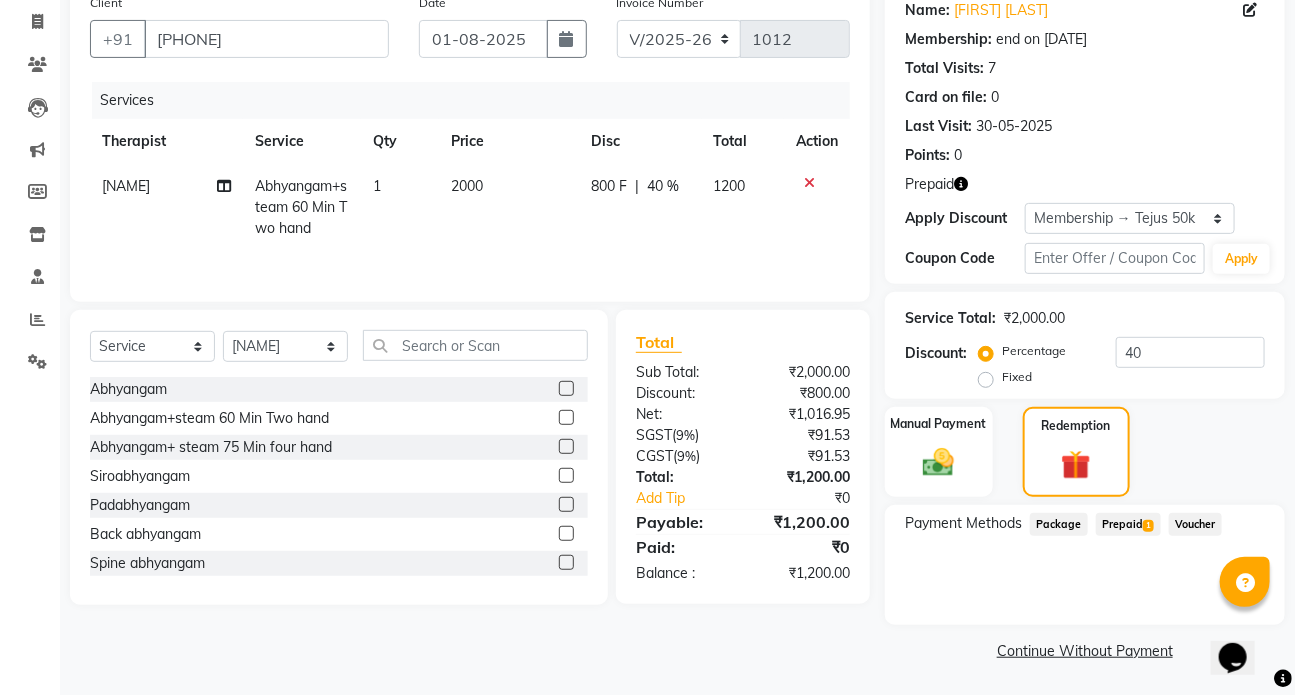 click on "Prepaid  1" 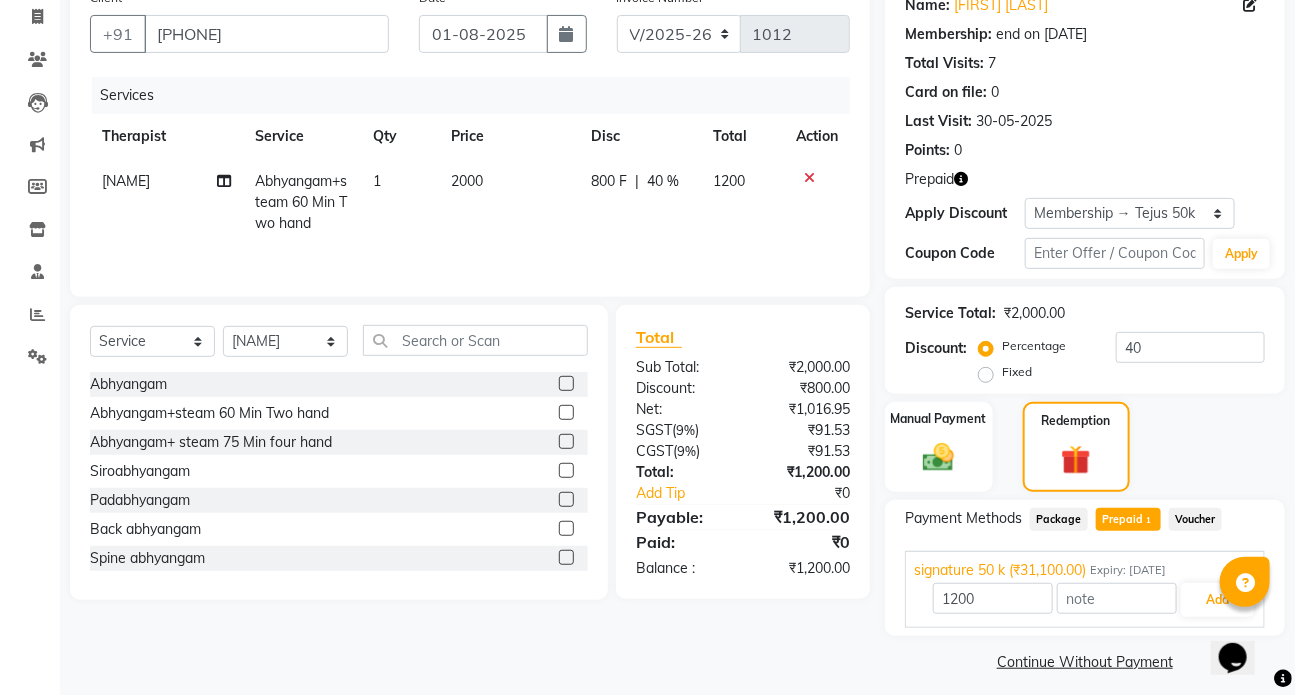 scroll, scrollTop: 181, scrollLeft: 0, axis: vertical 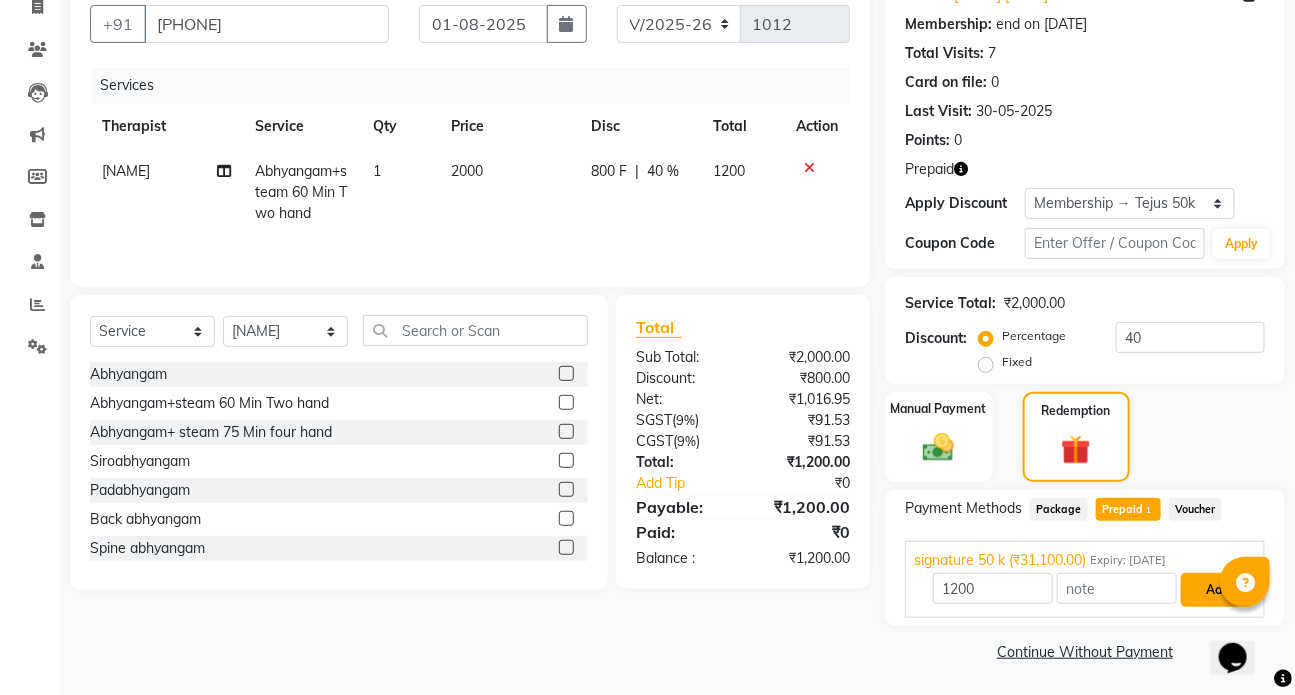 click on "Add" at bounding box center (1217, 590) 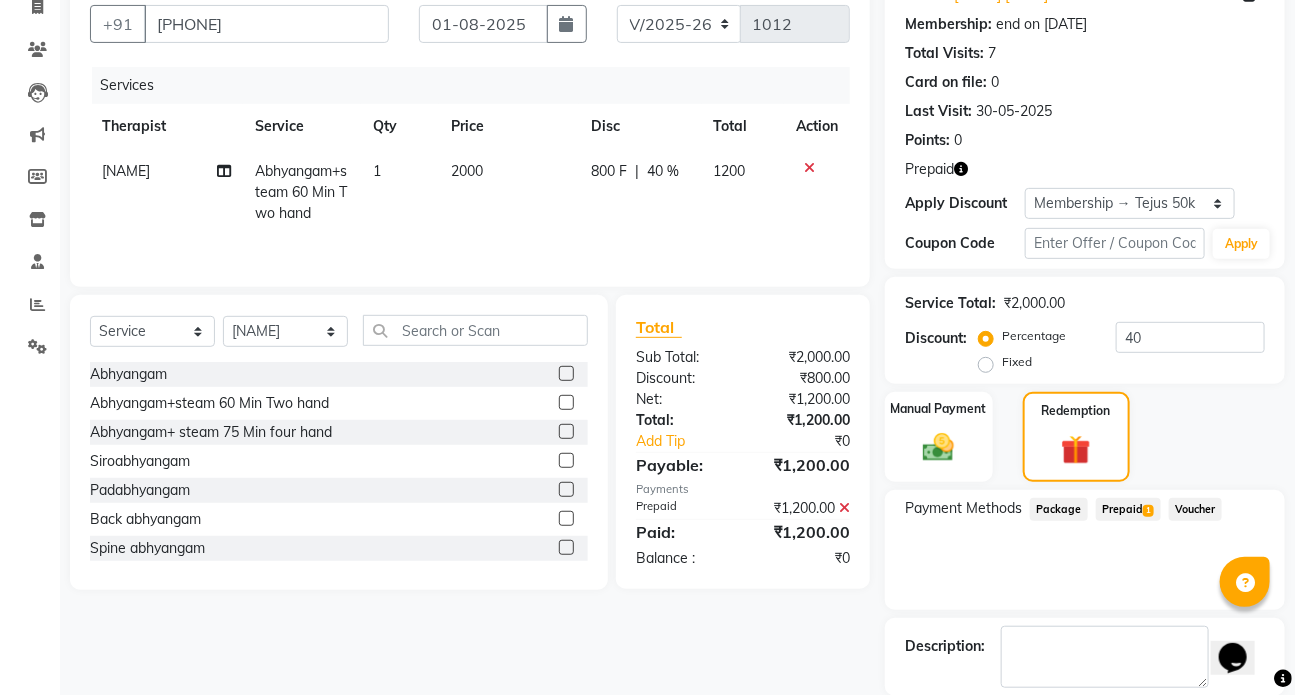 scroll, scrollTop: 278, scrollLeft: 0, axis: vertical 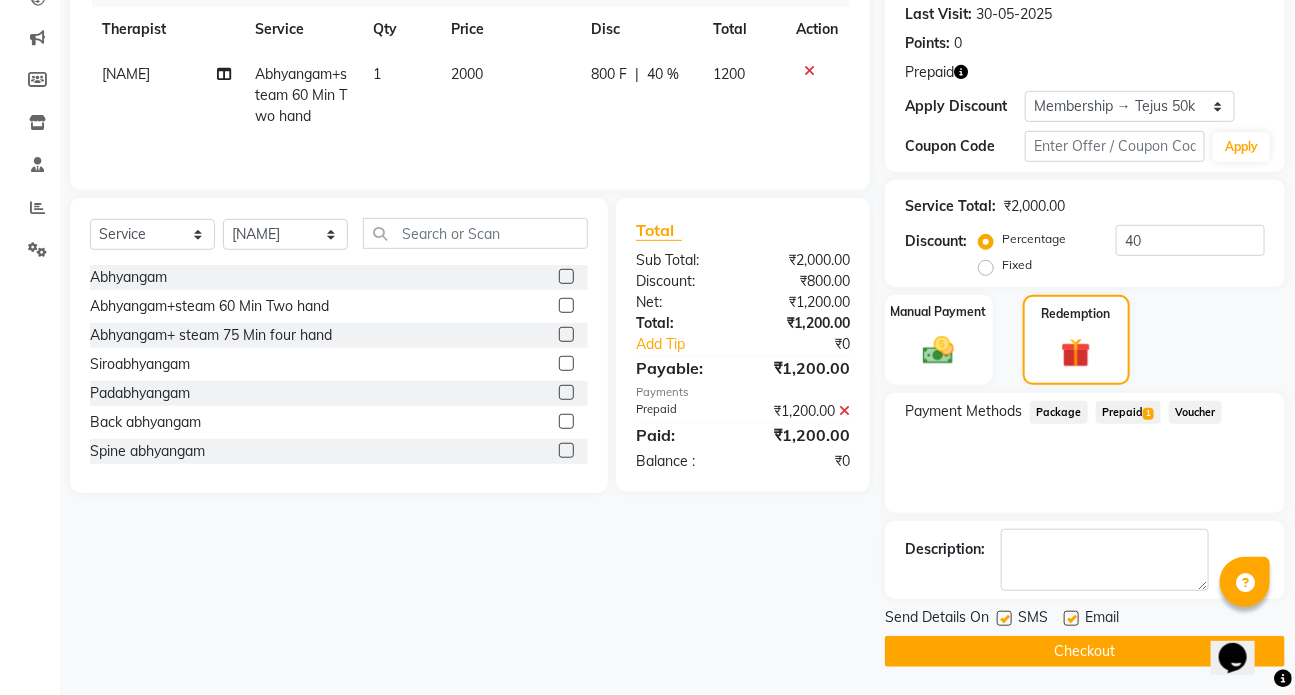 click 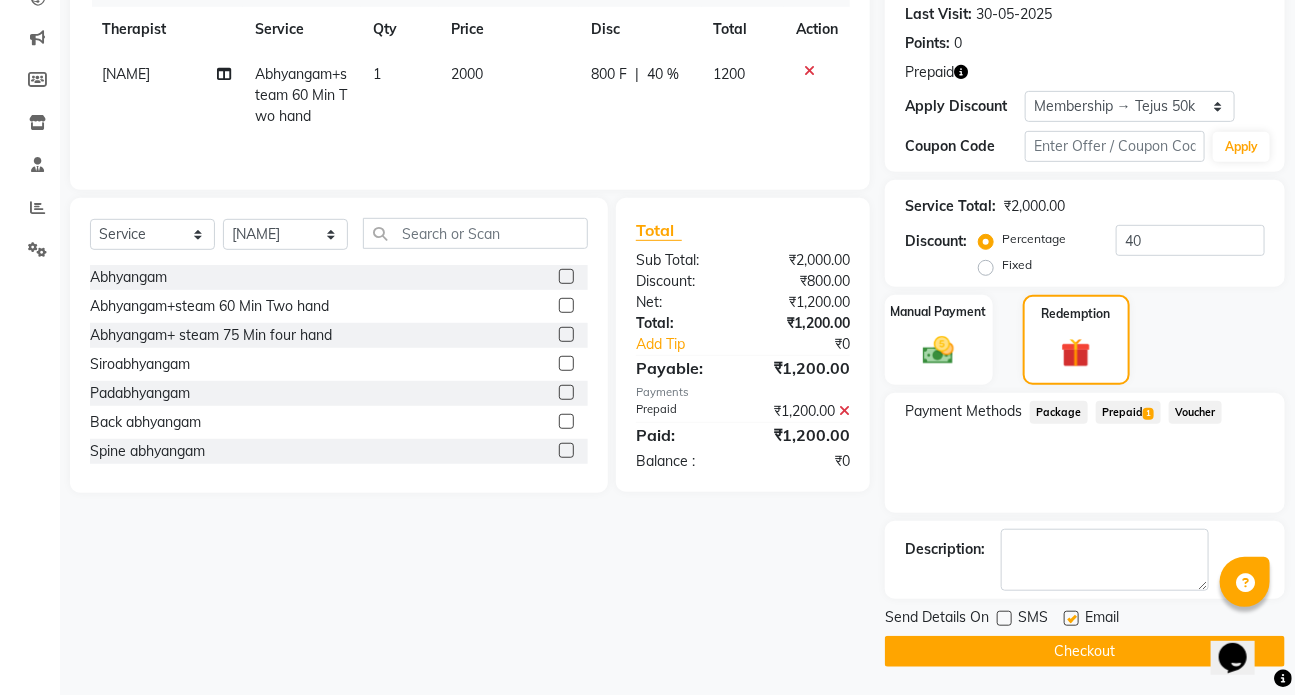 click 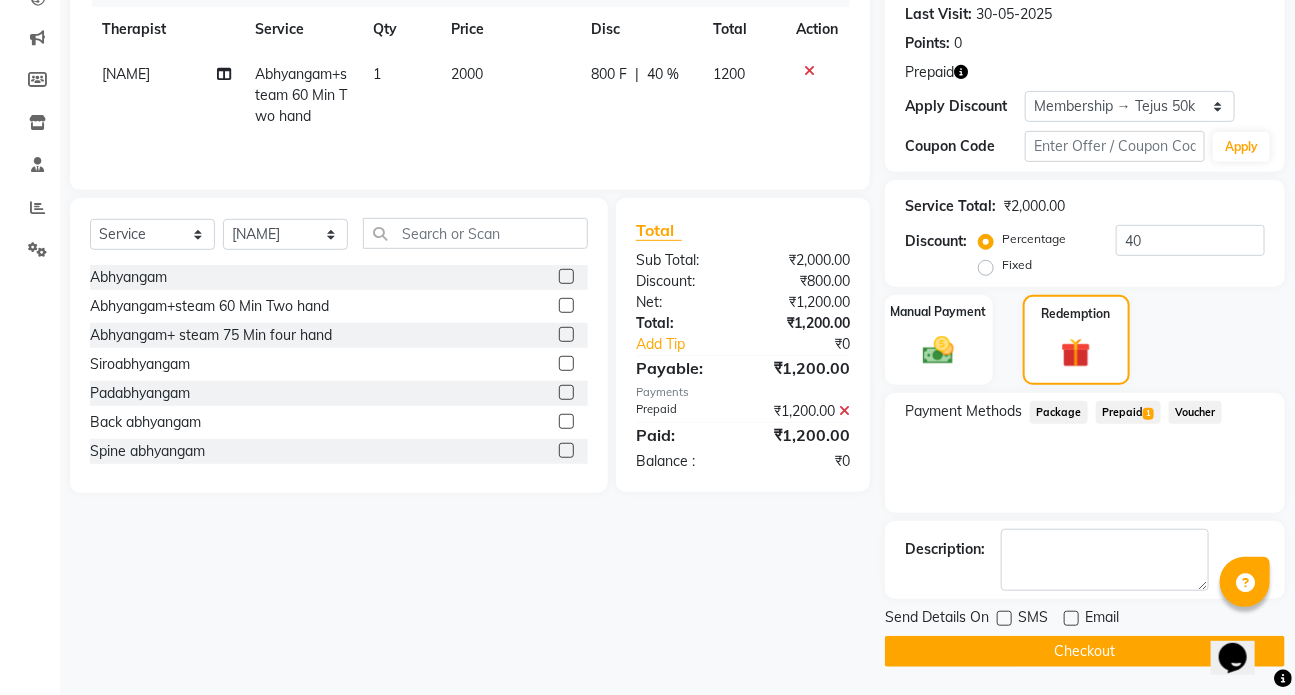 click on "Checkout" 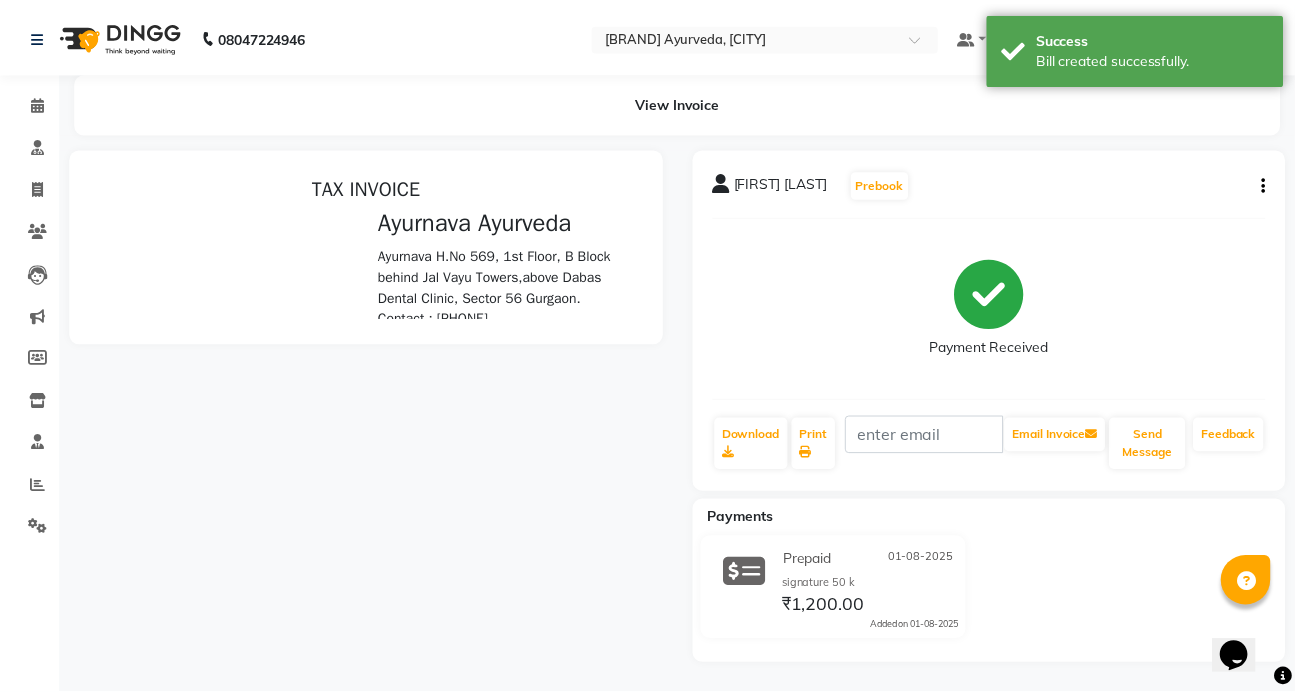scroll, scrollTop: 0, scrollLeft: 0, axis: both 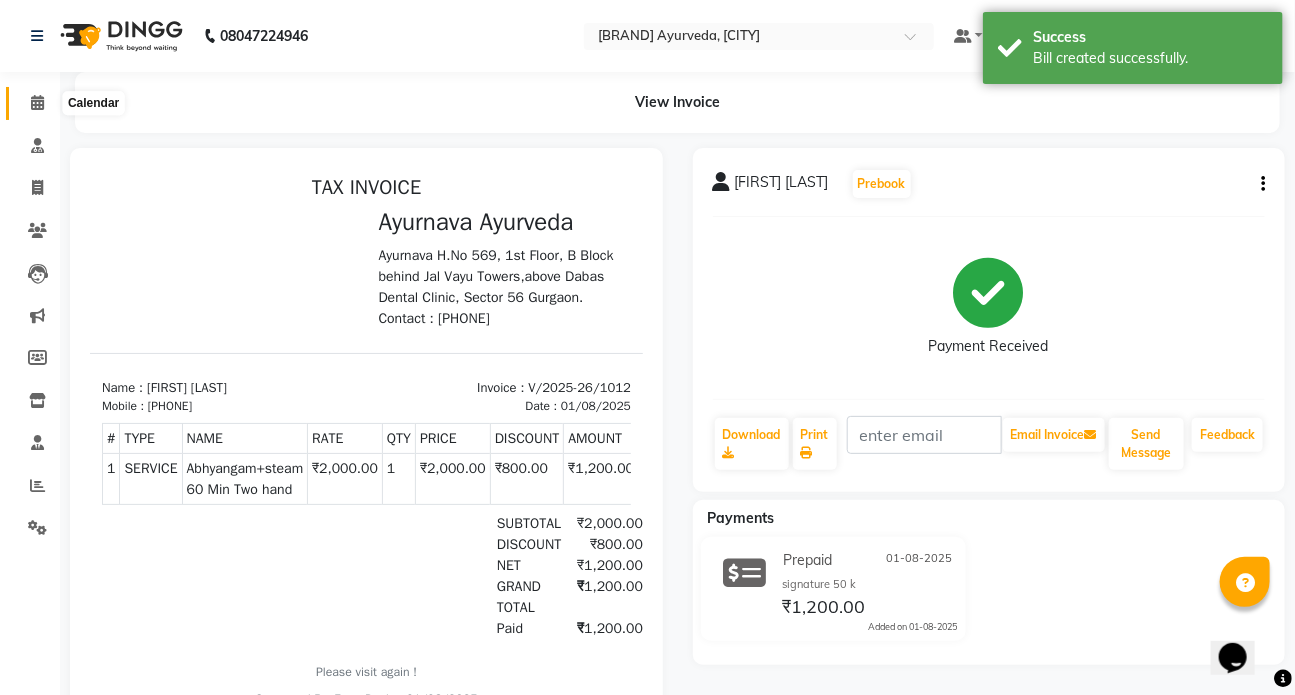 click 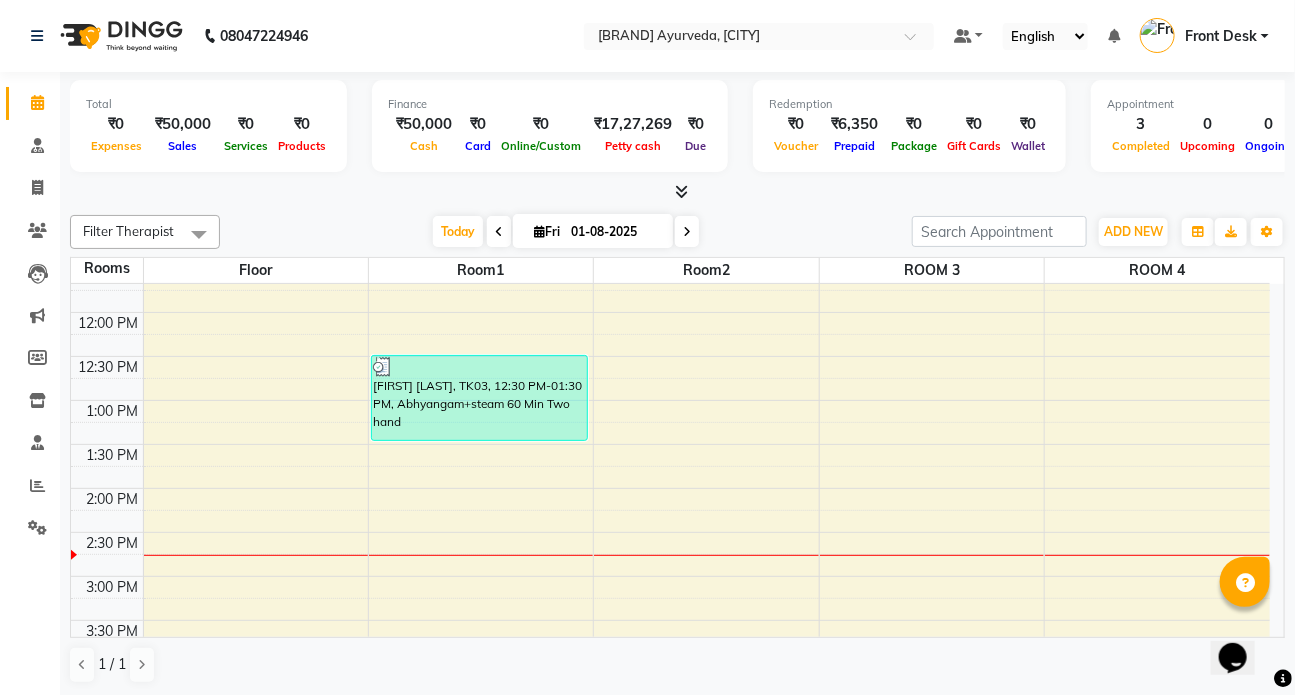 scroll, scrollTop: 454, scrollLeft: 0, axis: vertical 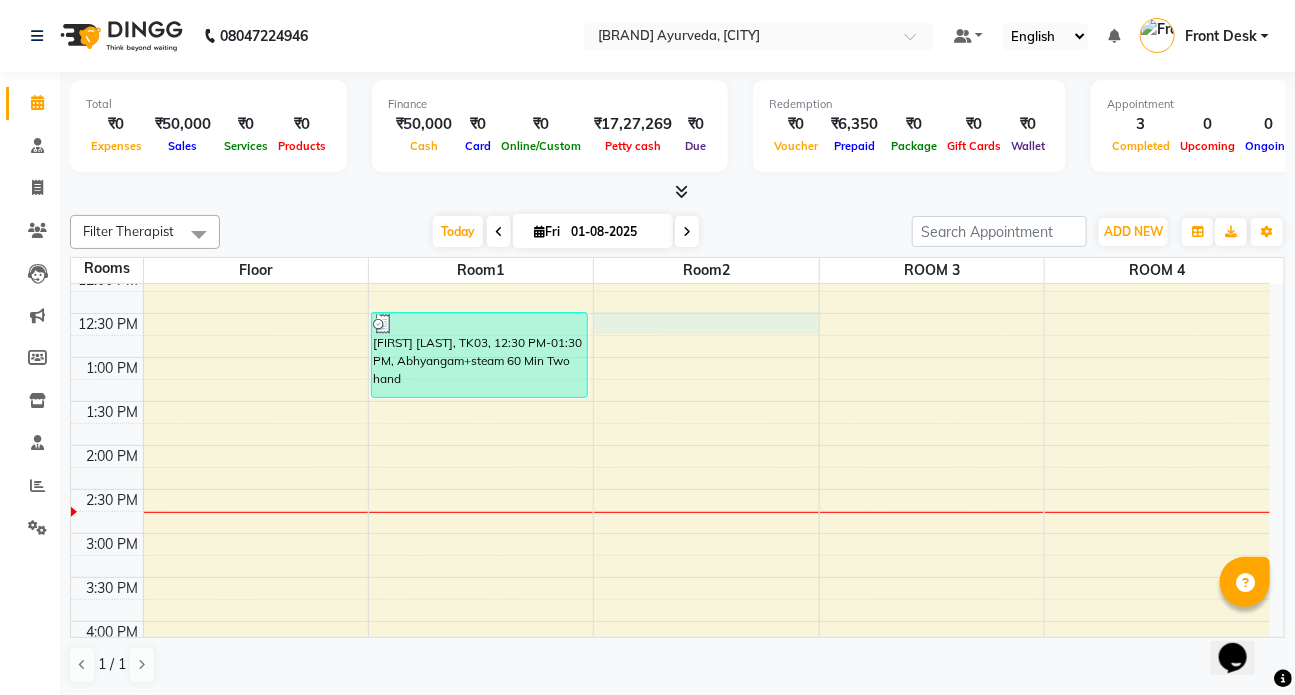 click on "[FIRST] / sister [LAST], TK01, 09:30 AM-11:00 AM, Abhyangampotli      [FIRST] [LAST], TK03, 12:30 PM-01:30 PM, Abhyangam+steam 60 Min Two hand      [FIRST] [LAST], TK02, 09:30 AM-11:00 AM, Abhyangam sirodhara" at bounding box center (670, 445) 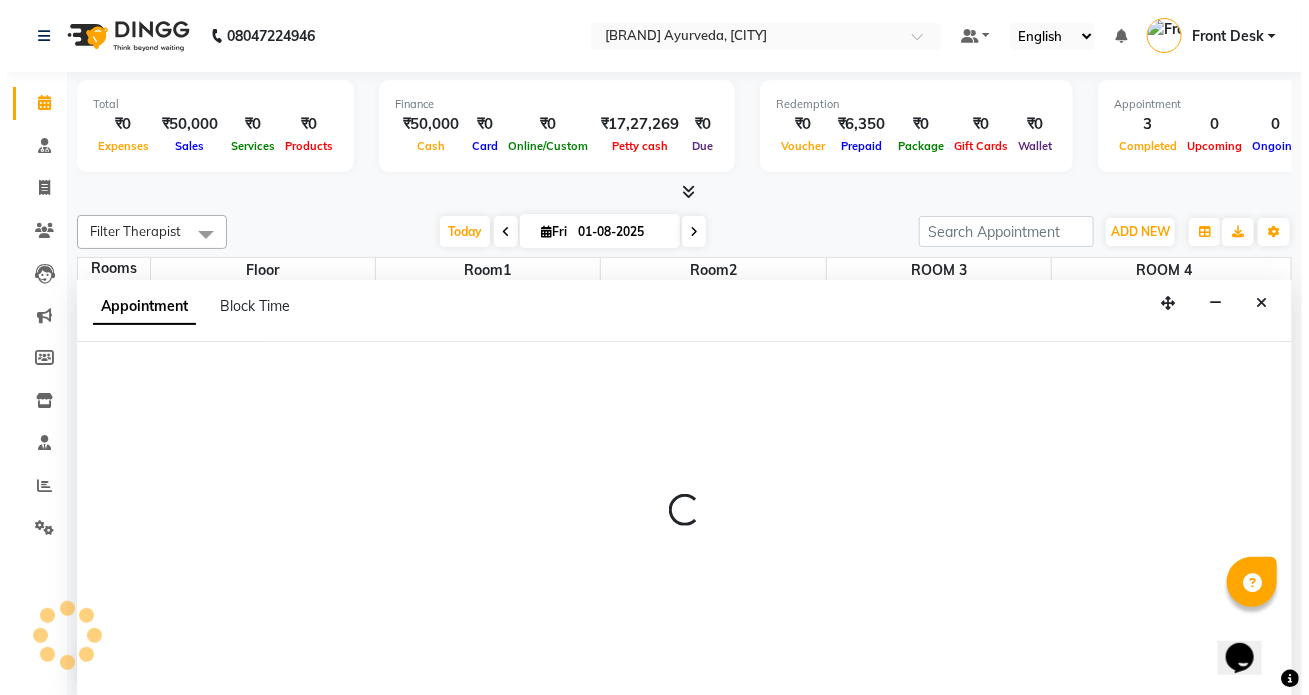 scroll, scrollTop: 0, scrollLeft: 0, axis: both 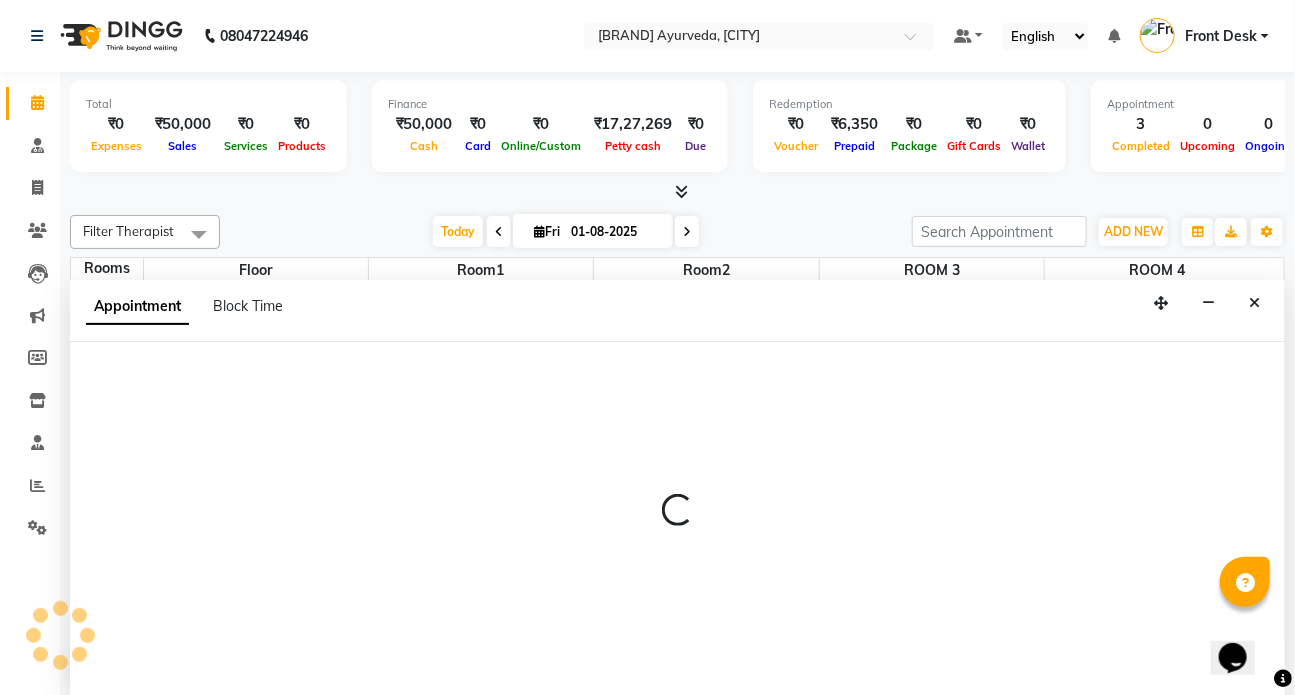 select on "750" 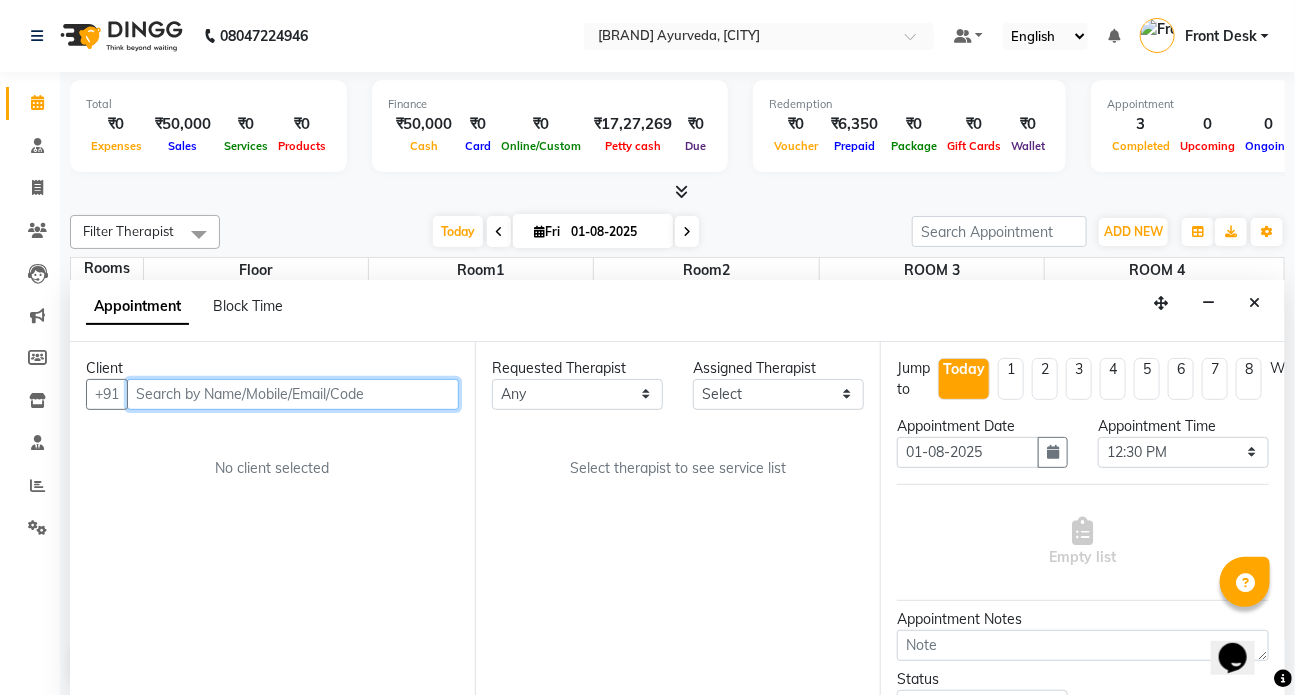 click at bounding box center (293, 394) 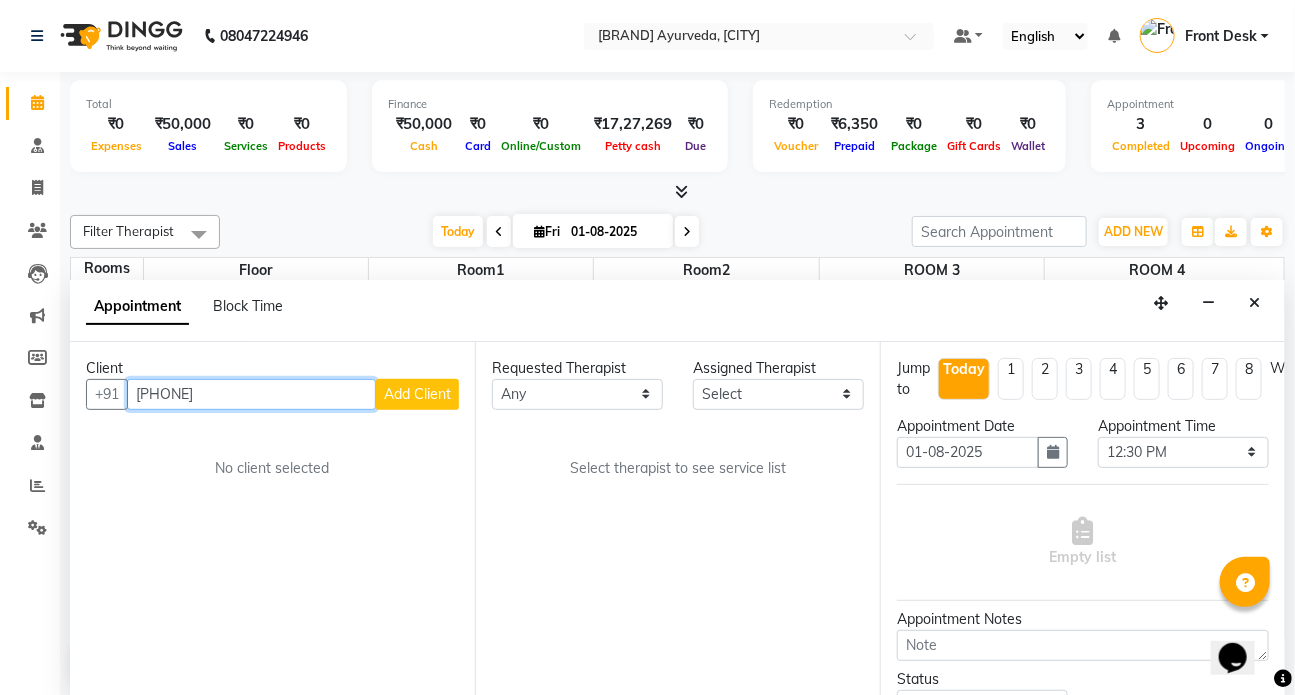 type on "[PHONE]" 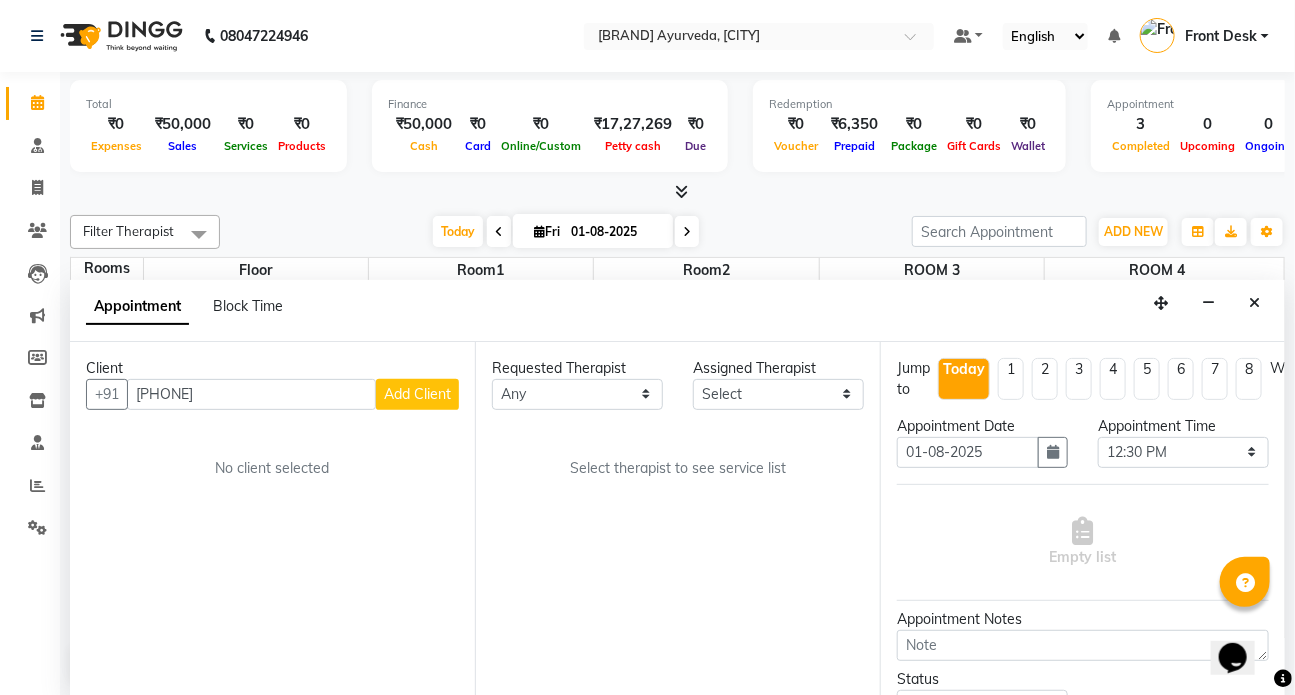 drag, startPoint x: 445, startPoint y: 305, endPoint x: 473, endPoint y: 358, distance: 59.94164 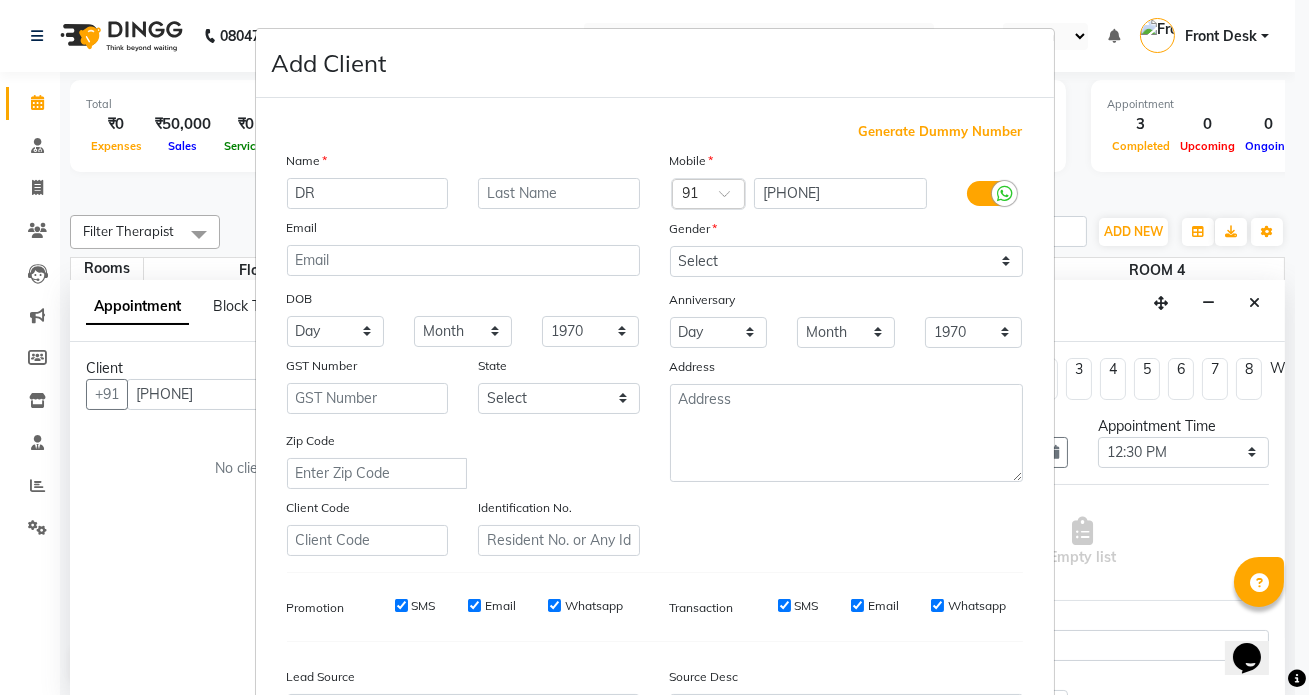 type on "DR" 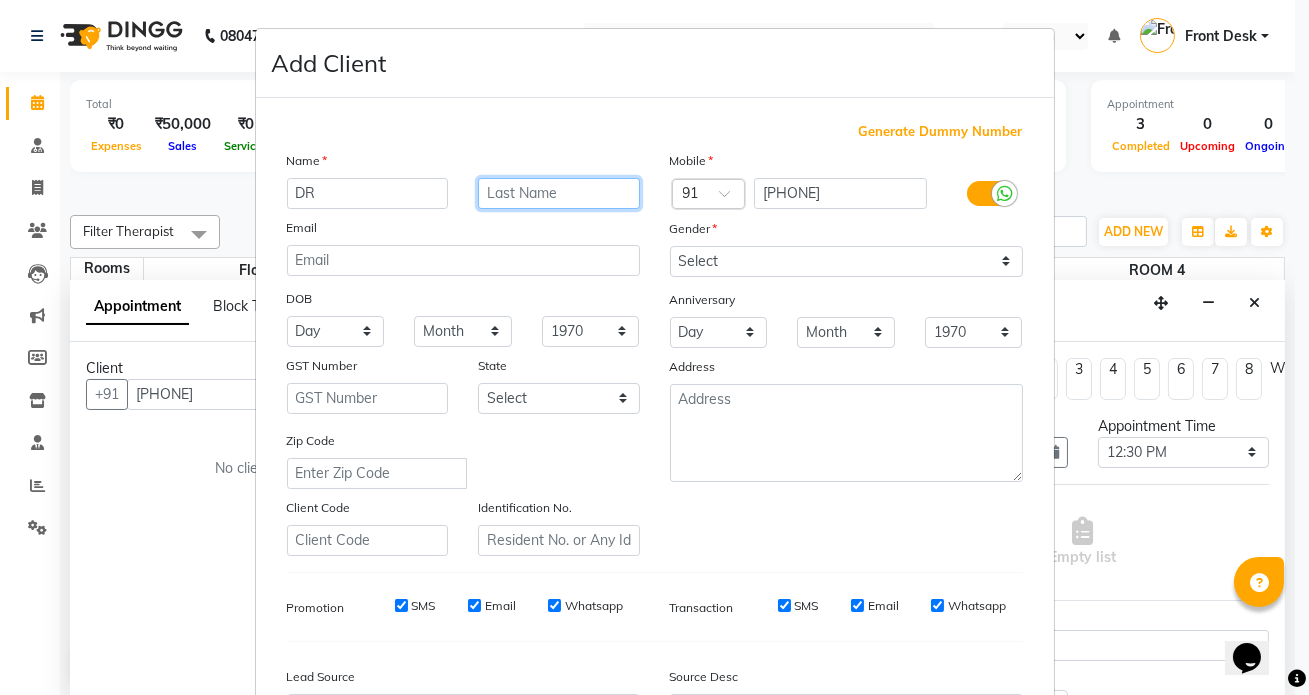 click at bounding box center [559, 193] 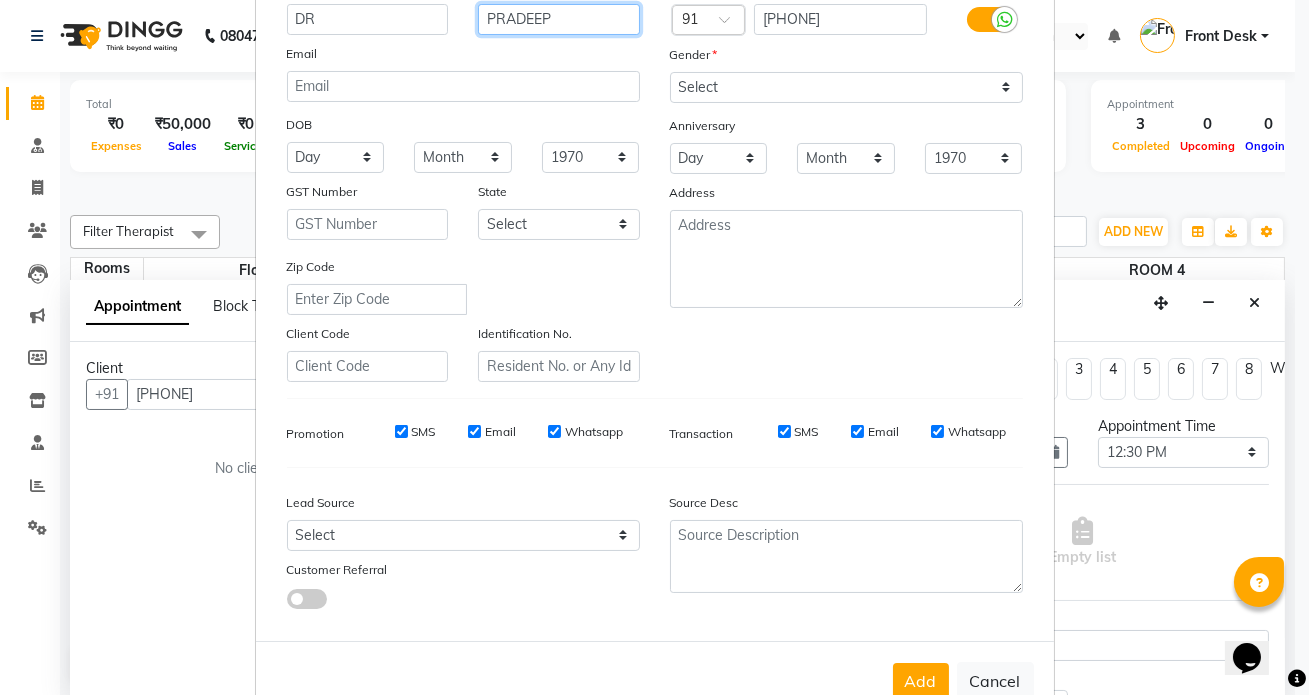 scroll, scrollTop: 181, scrollLeft: 0, axis: vertical 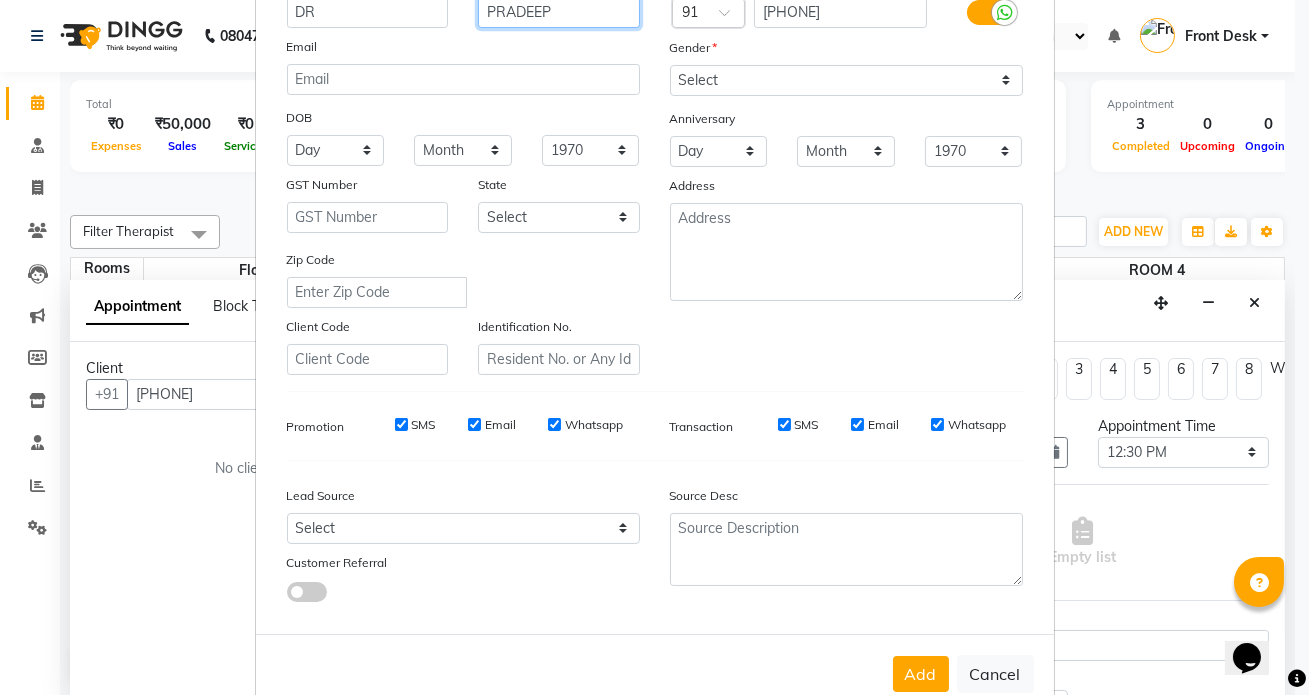 type on "PRADEEP" 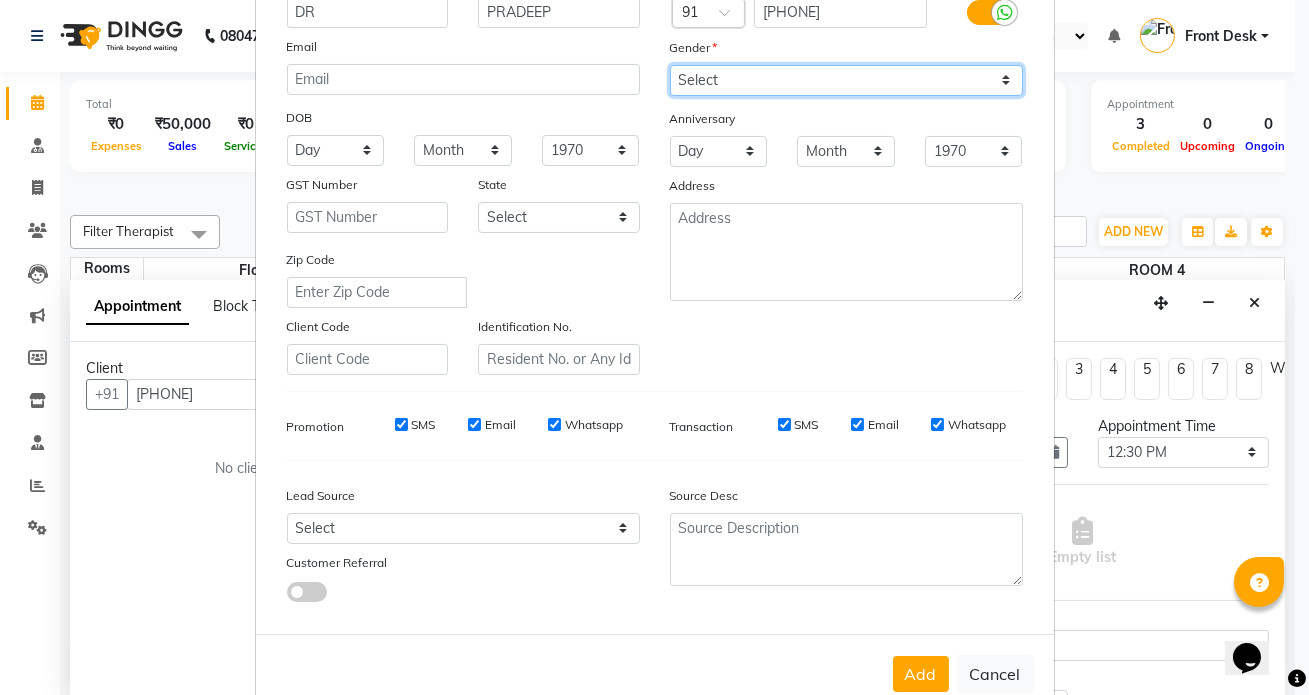 click on "Select Male Female Other Prefer Not To Say" at bounding box center [846, 80] 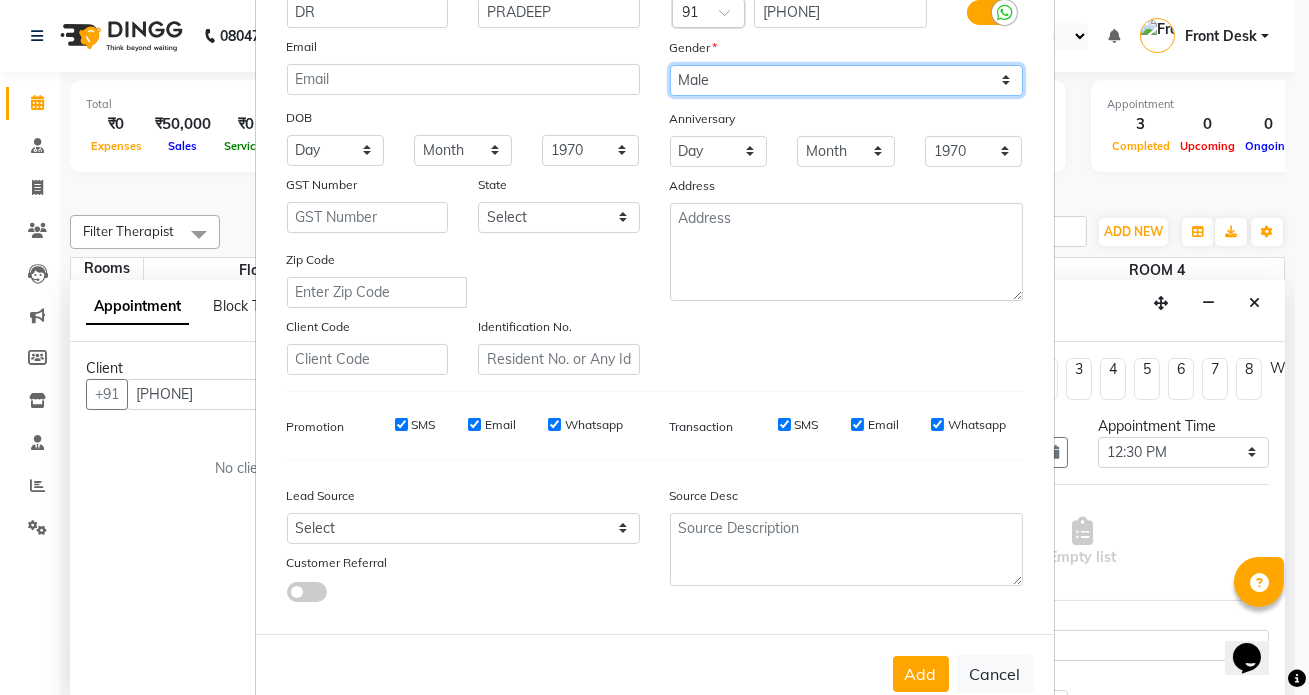 click on "Select Male Female Other Prefer Not To Say" at bounding box center (846, 80) 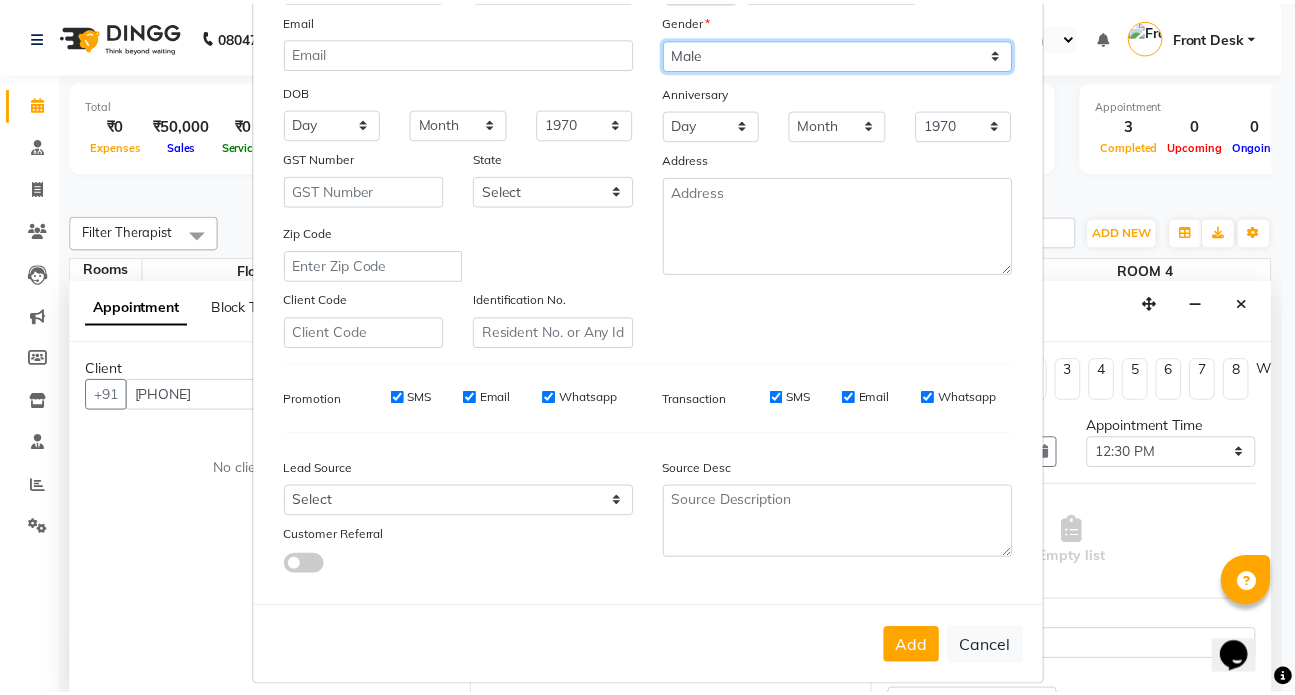 scroll, scrollTop: 233, scrollLeft: 0, axis: vertical 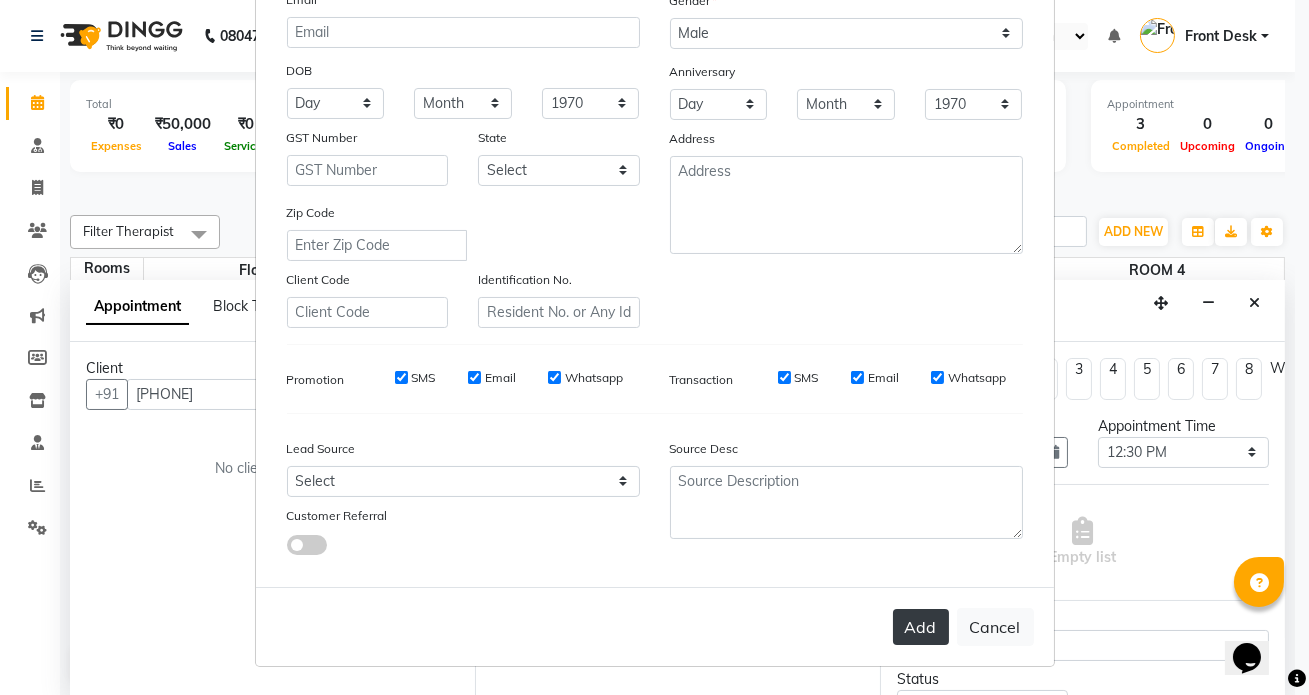 click on "Add" at bounding box center (921, 627) 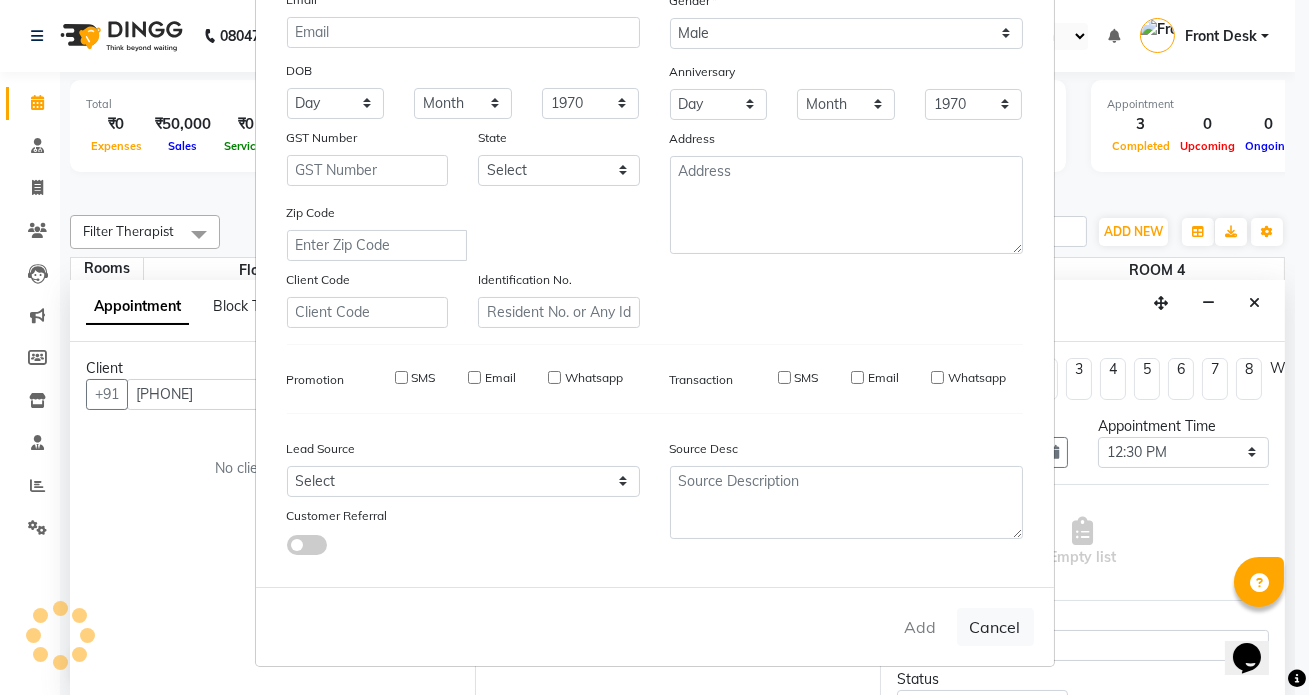 type 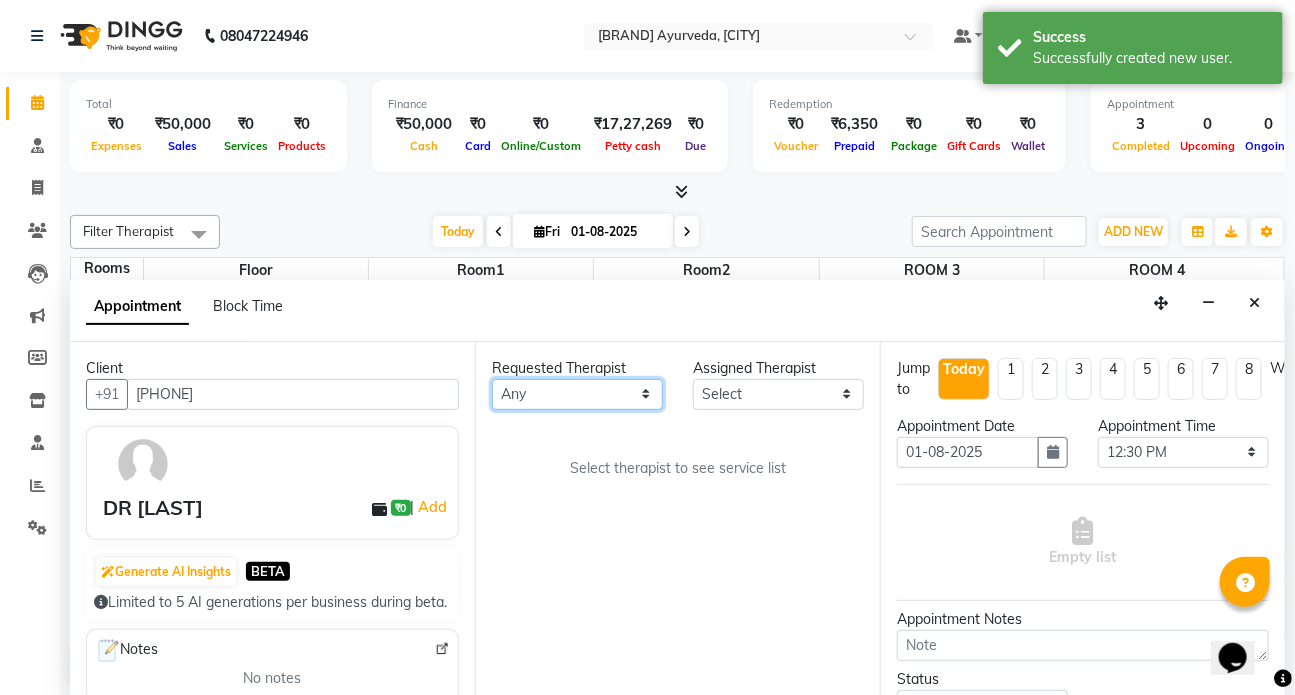 click on "Any [FIRST] [FIRST] [FIRST] DR [LAST] Dr [LAST] Front Desk [FIRST] [FIRST] [FIRST] [FIRST] [FIRST]" at bounding box center [577, 394] 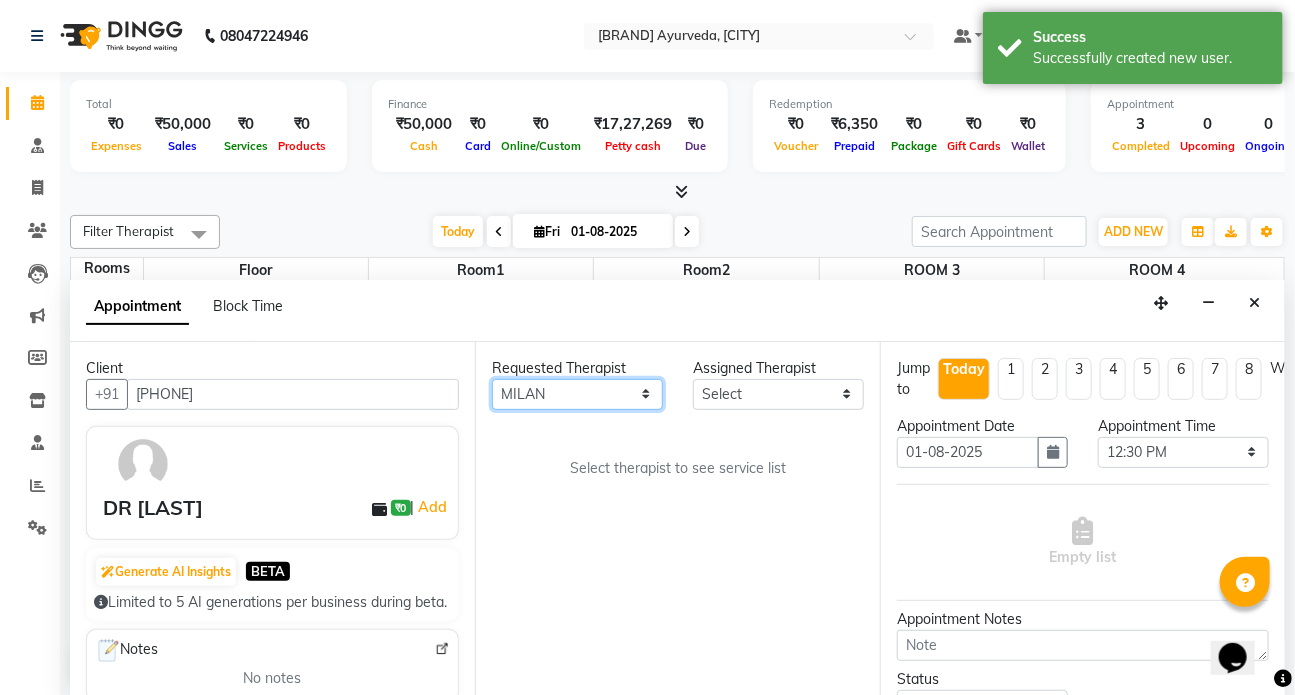 click on "Any [FIRST] [FIRST] [FIRST] DR [LAST] Dr [LAST] Front Desk [FIRST] [FIRST] [FIRST] [FIRST] [FIRST]" at bounding box center [577, 394] 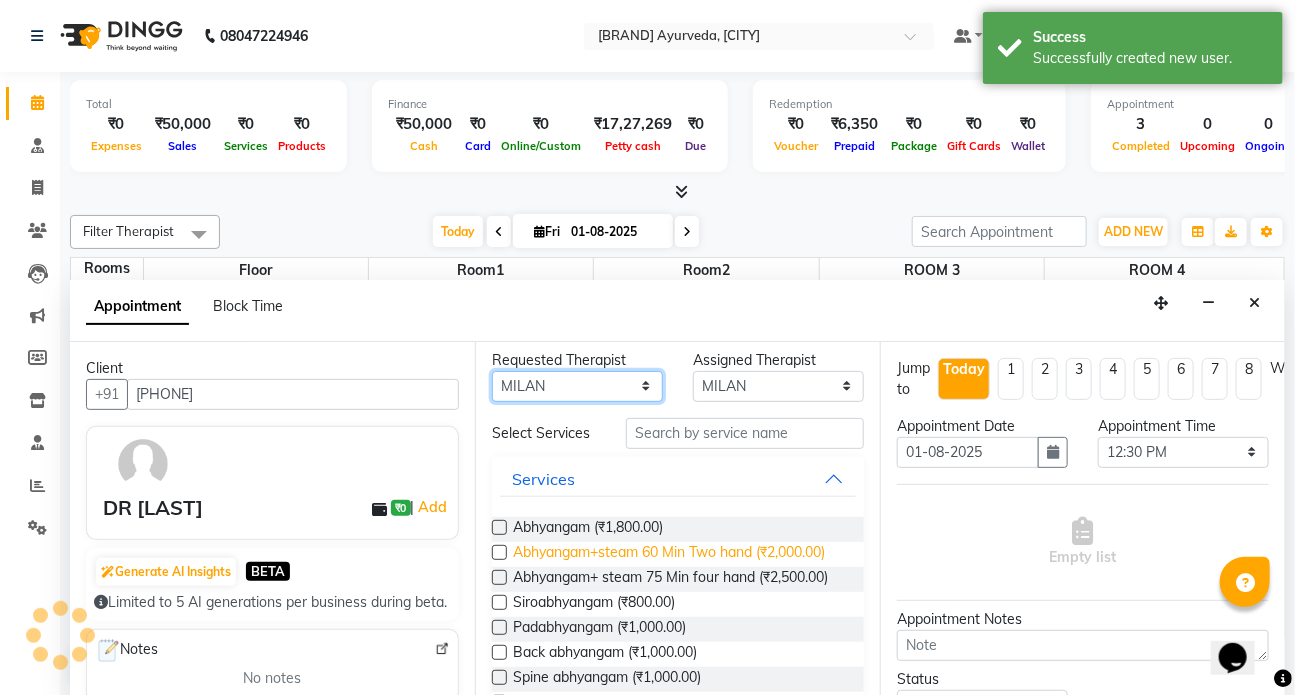scroll, scrollTop: 0, scrollLeft: 0, axis: both 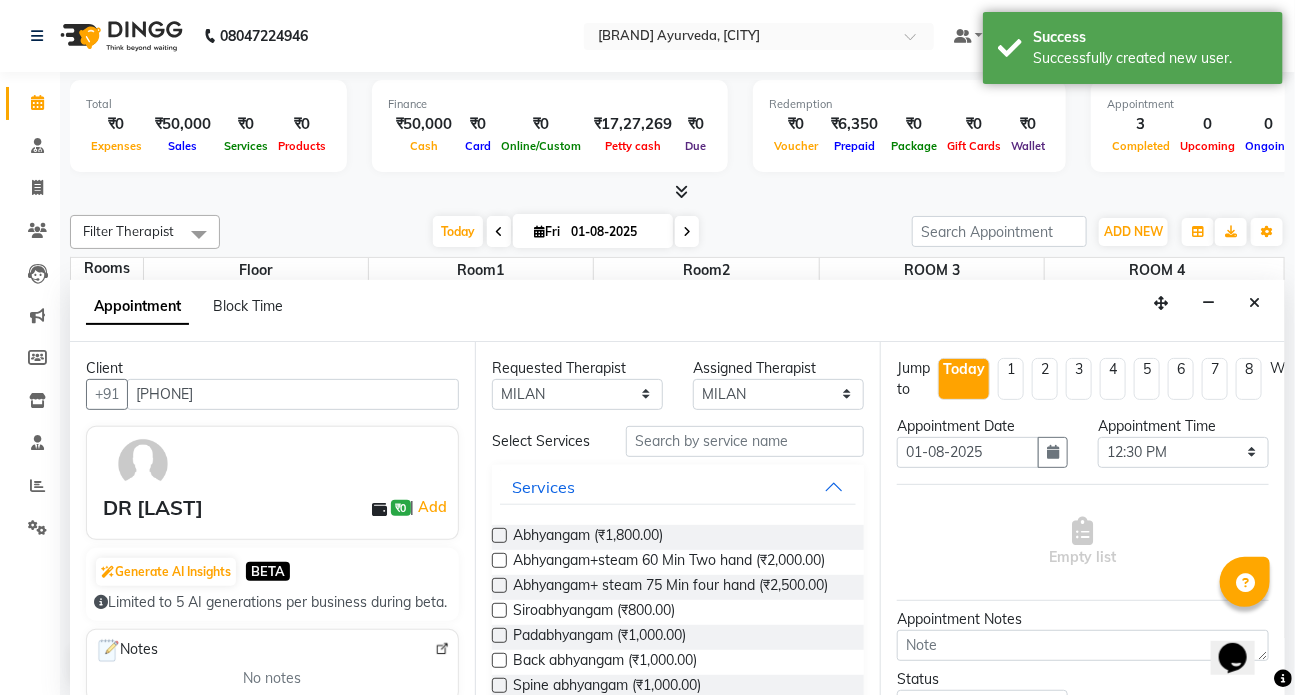 click at bounding box center [499, 535] 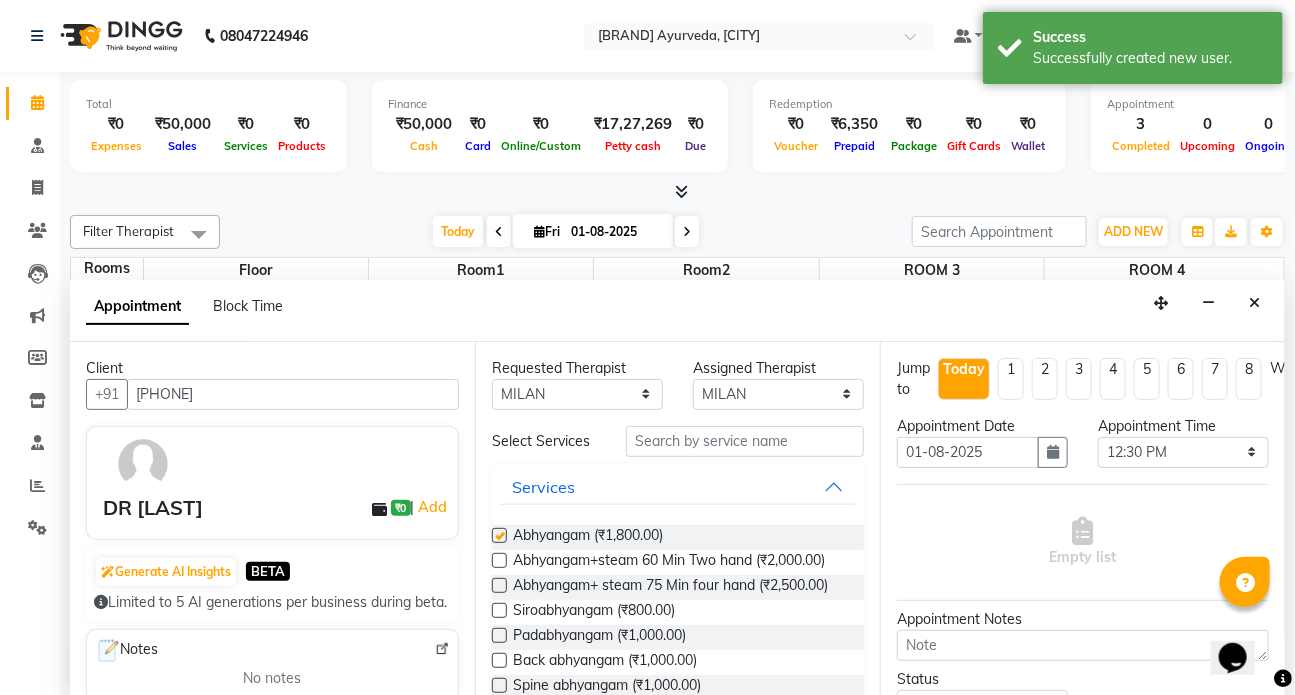 select on "2668" 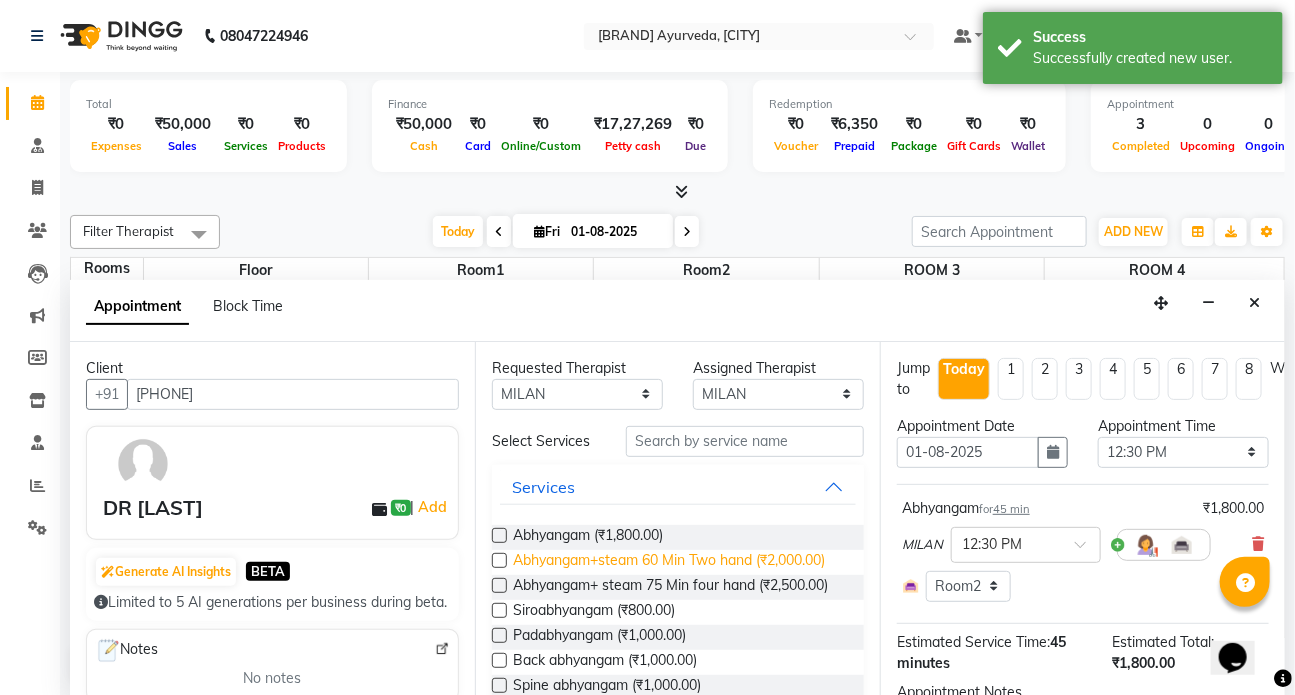 checkbox on "false" 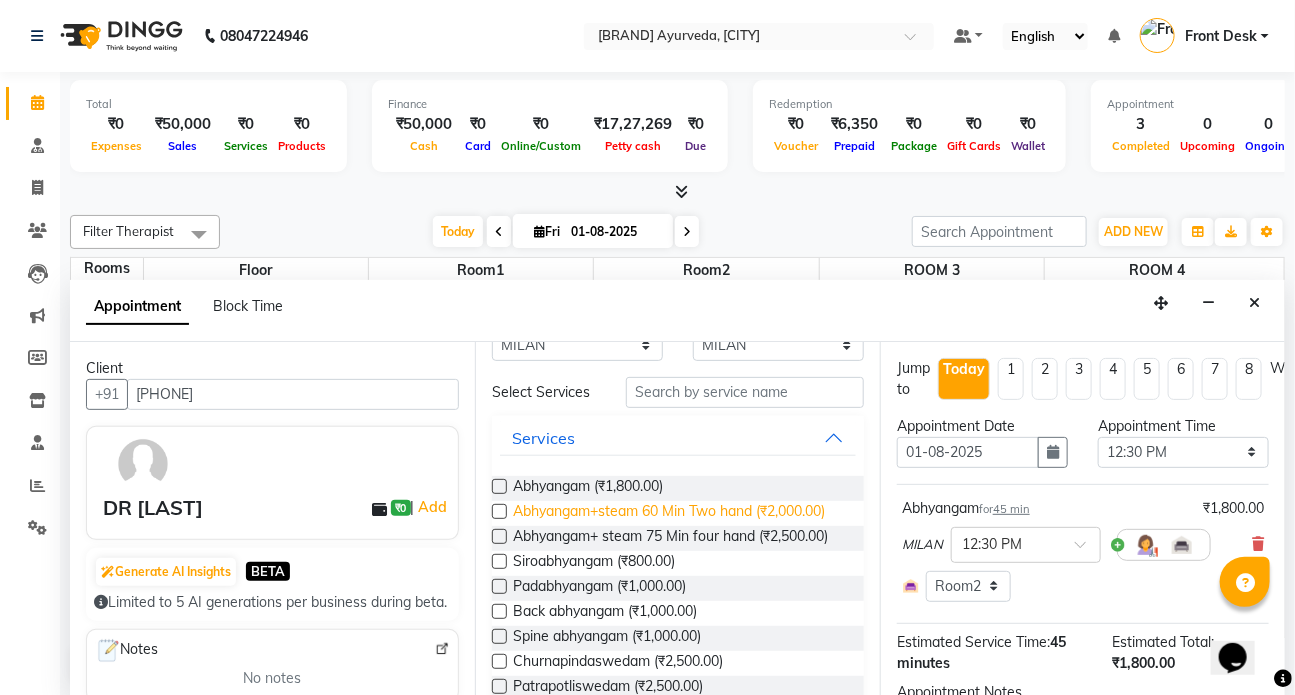 scroll, scrollTop: 90, scrollLeft: 0, axis: vertical 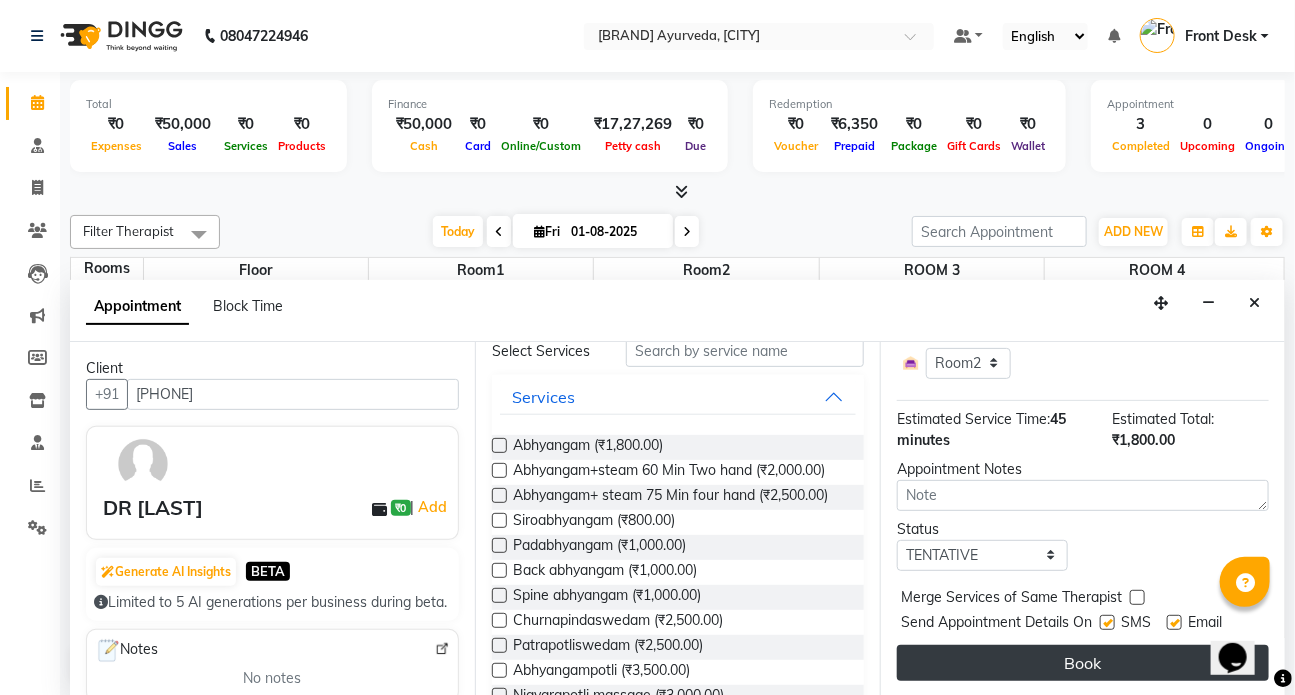 click on "Book" at bounding box center (1083, 663) 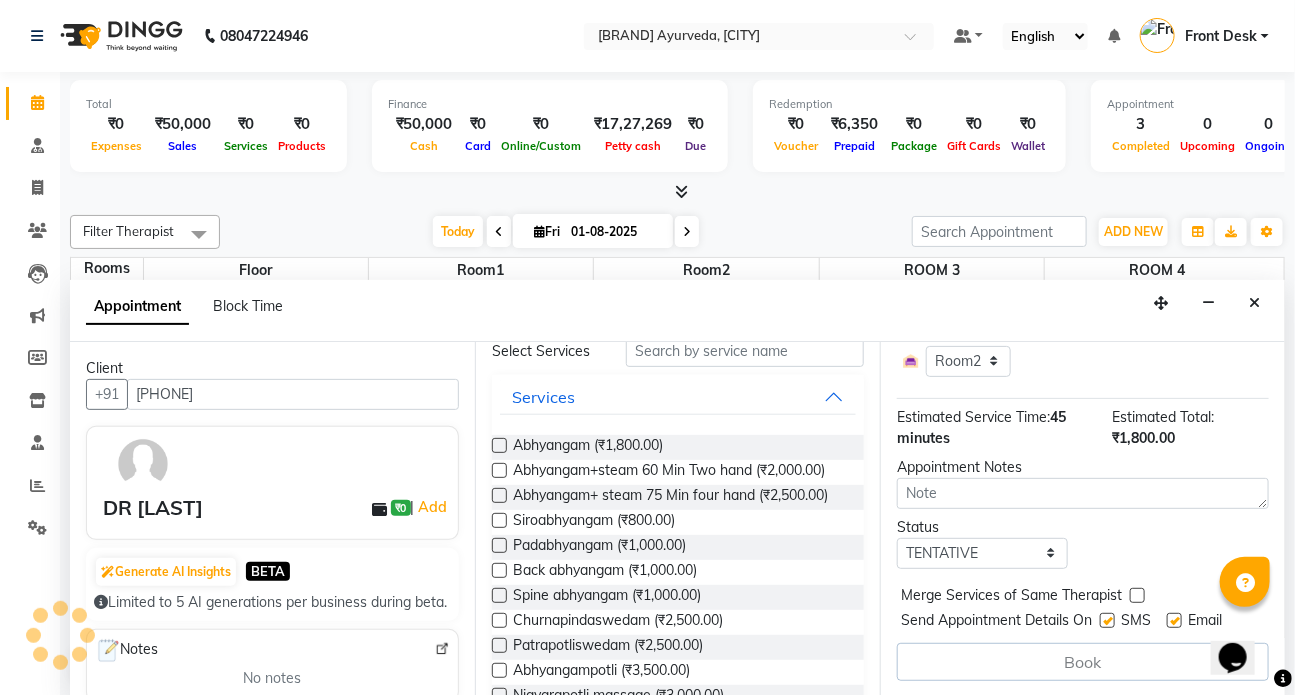 scroll, scrollTop: 0, scrollLeft: 0, axis: both 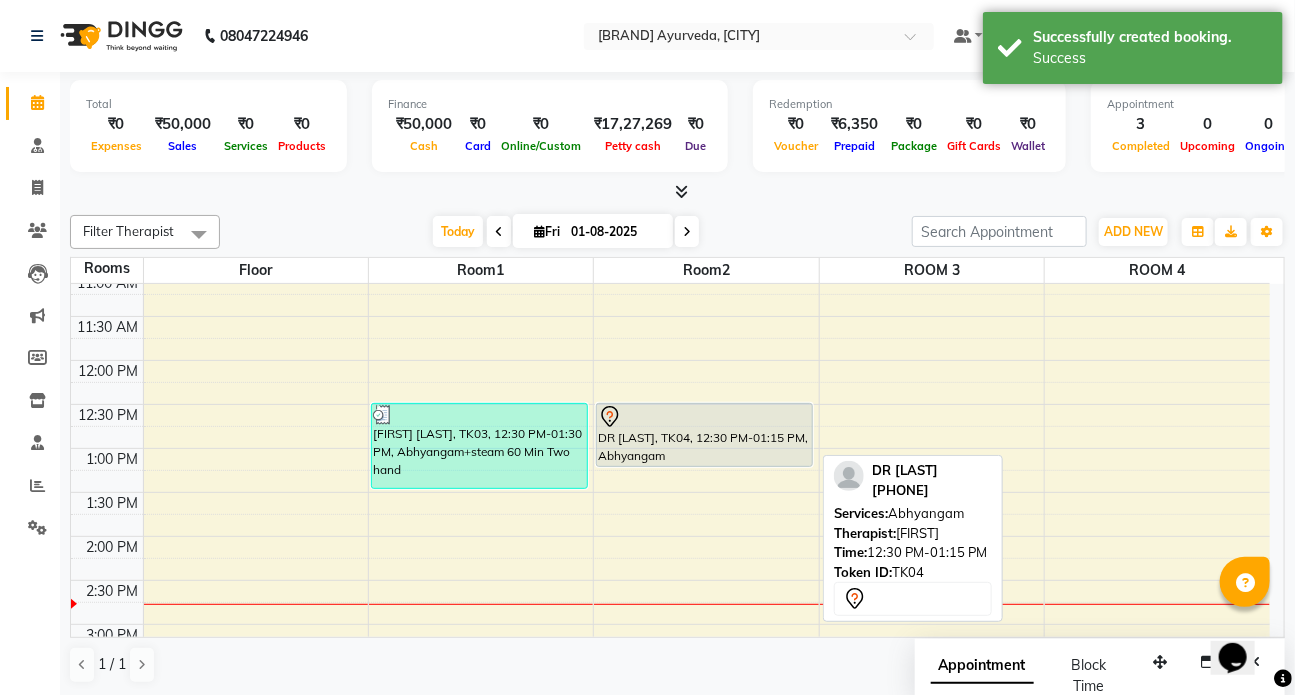 click on "DR [LAST], TK04, 12:30 PM-01:15 PM, Abhyangam" at bounding box center (704, 435) 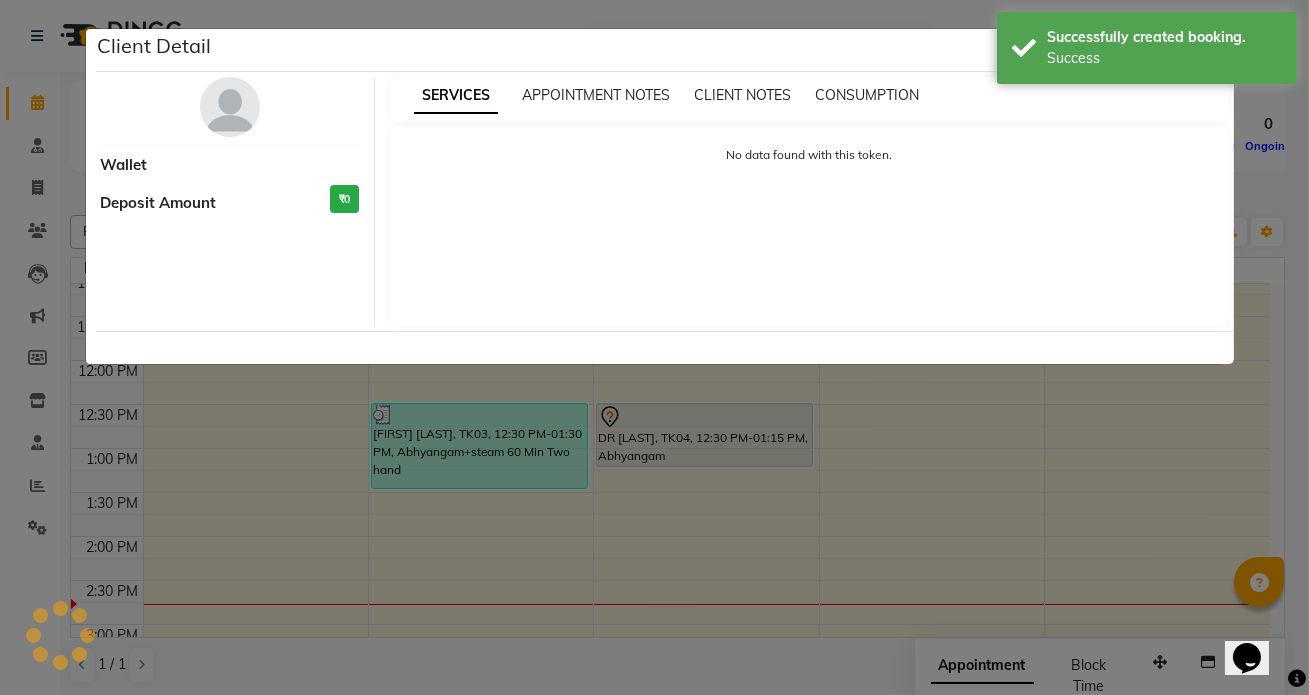 select on "7" 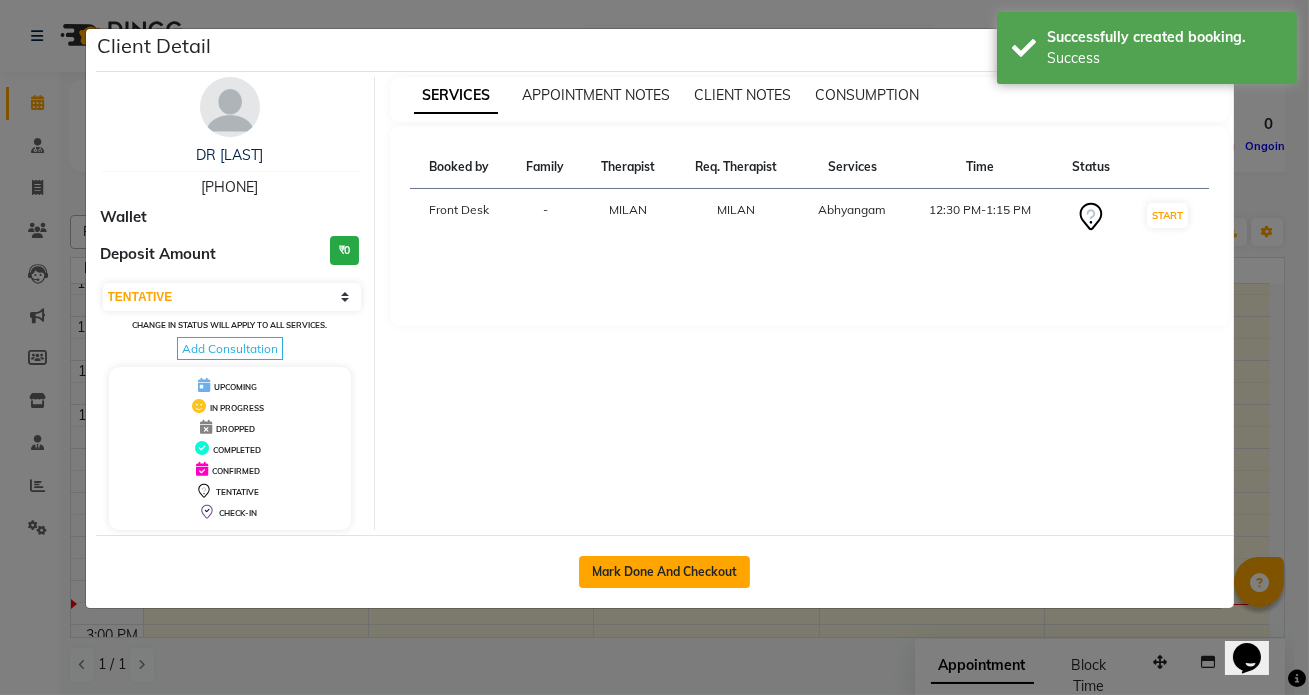click on "Mark Done And Checkout" 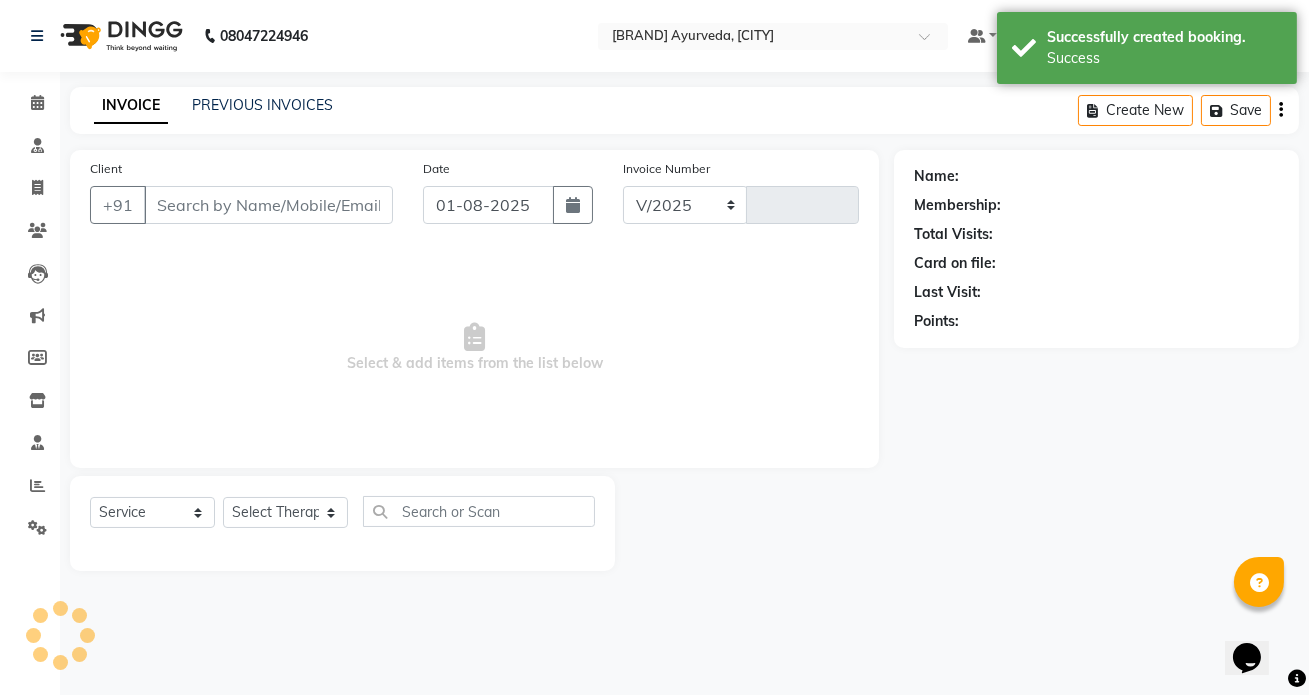 select on "5585" 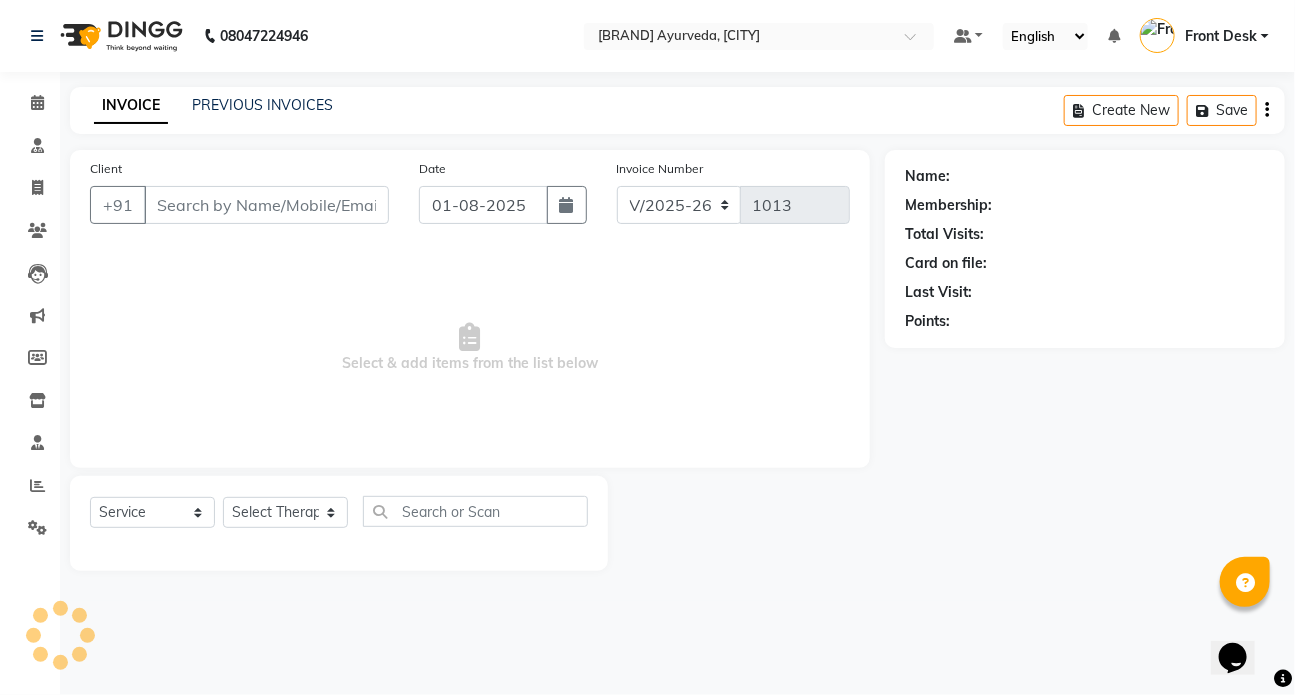 type on "[PHONE]" 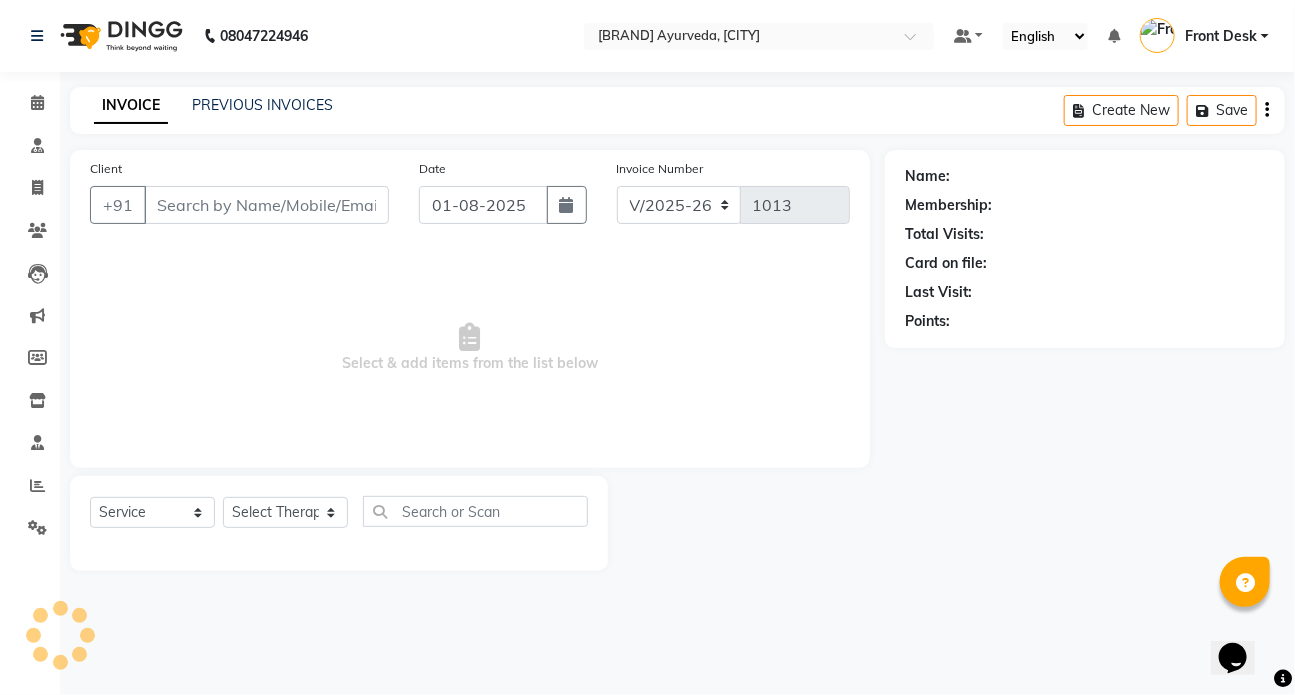 select on "64482" 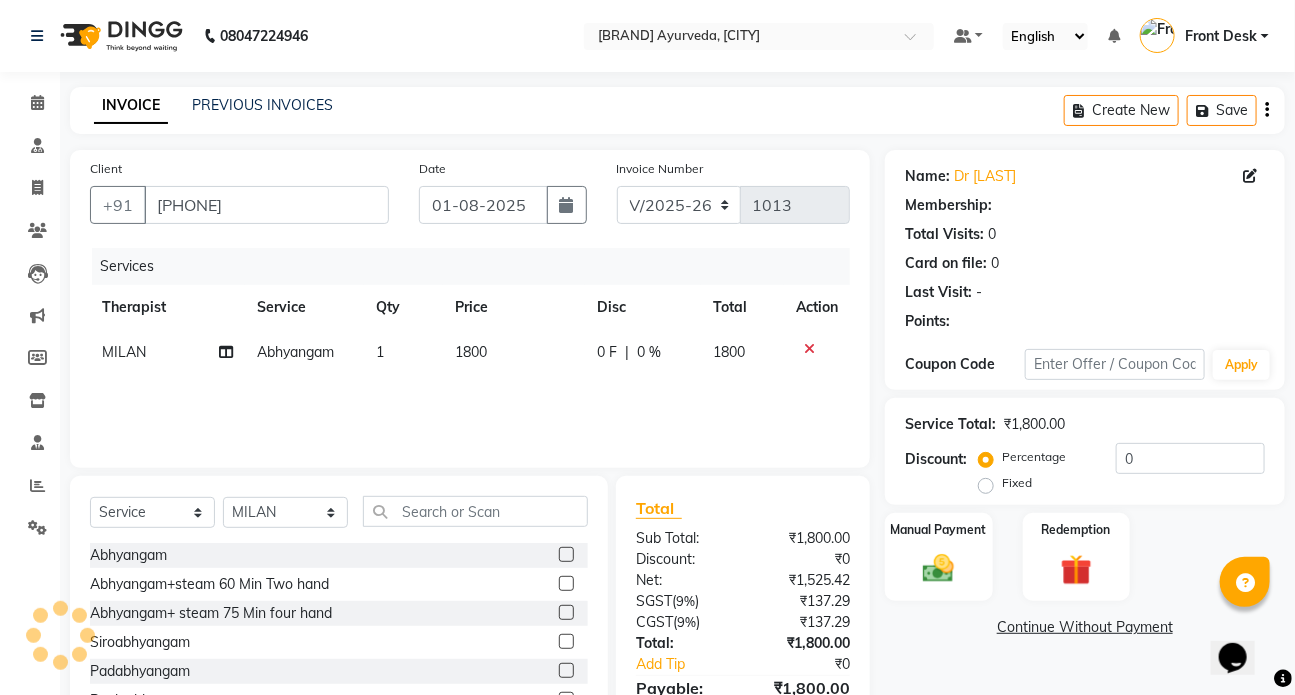 scroll, scrollTop: 90, scrollLeft: 0, axis: vertical 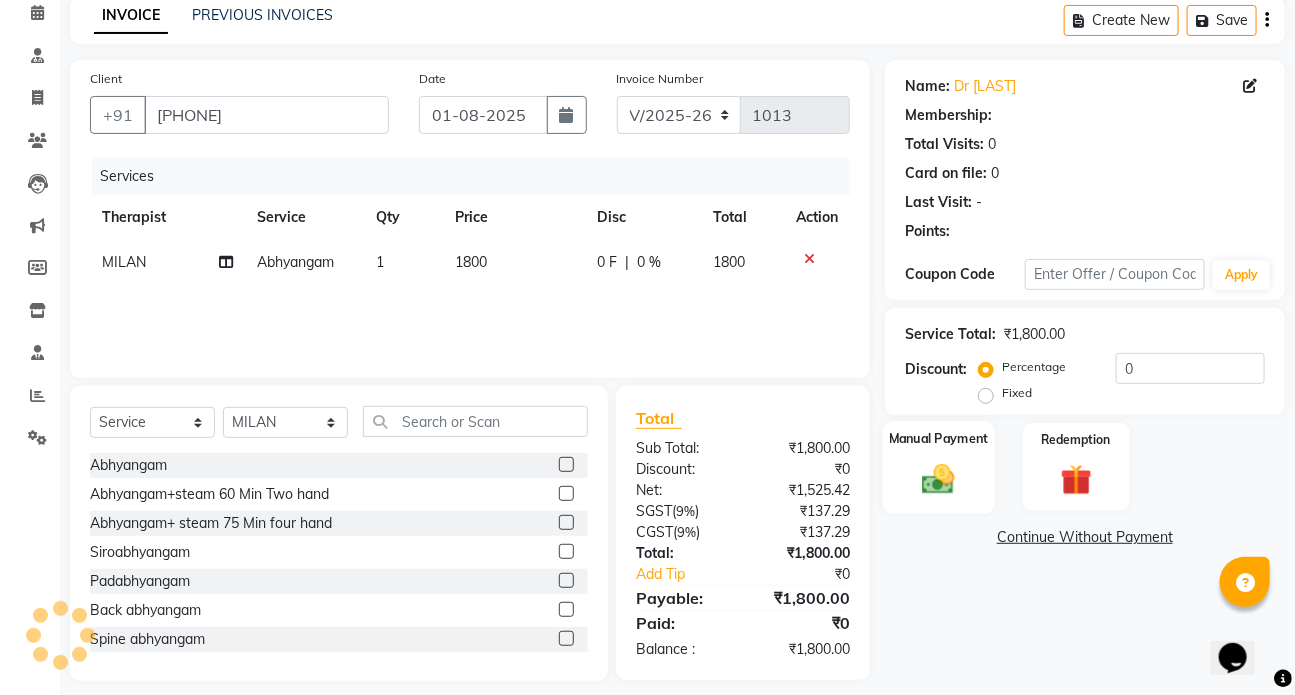 click 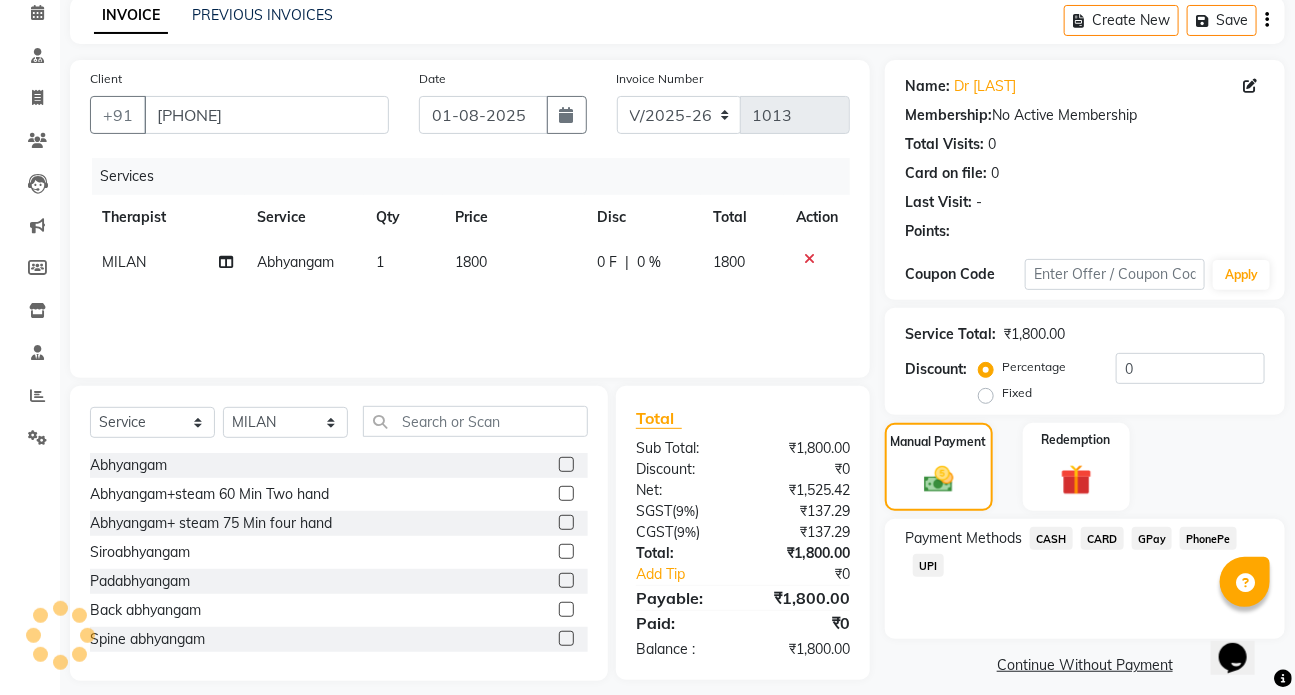 click on "CASH" 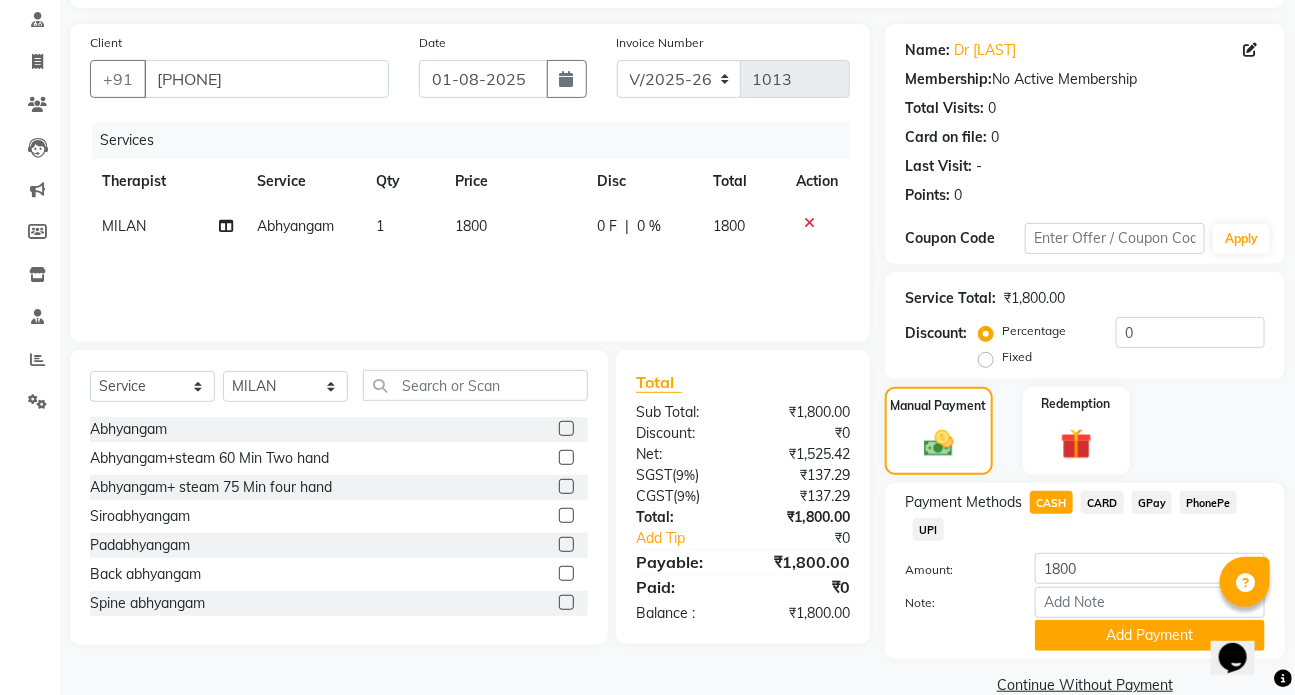 scroll, scrollTop: 160, scrollLeft: 0, axis: vertical 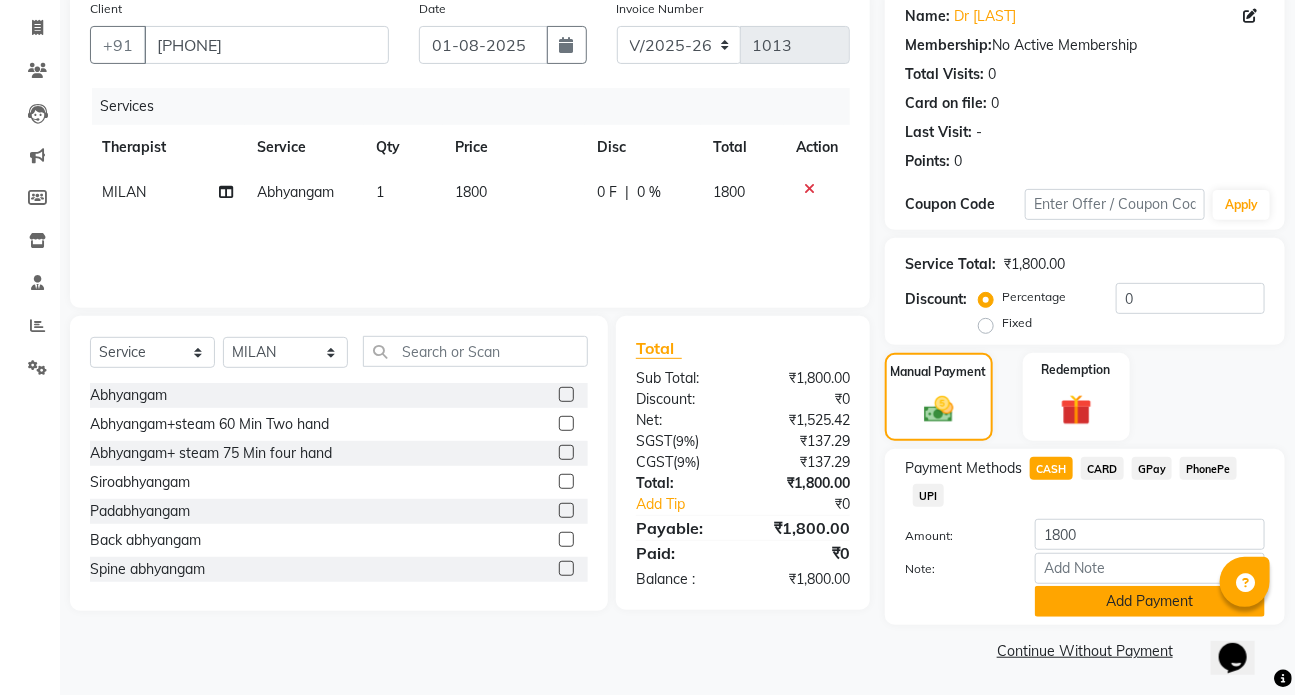 click on "Add Payment" 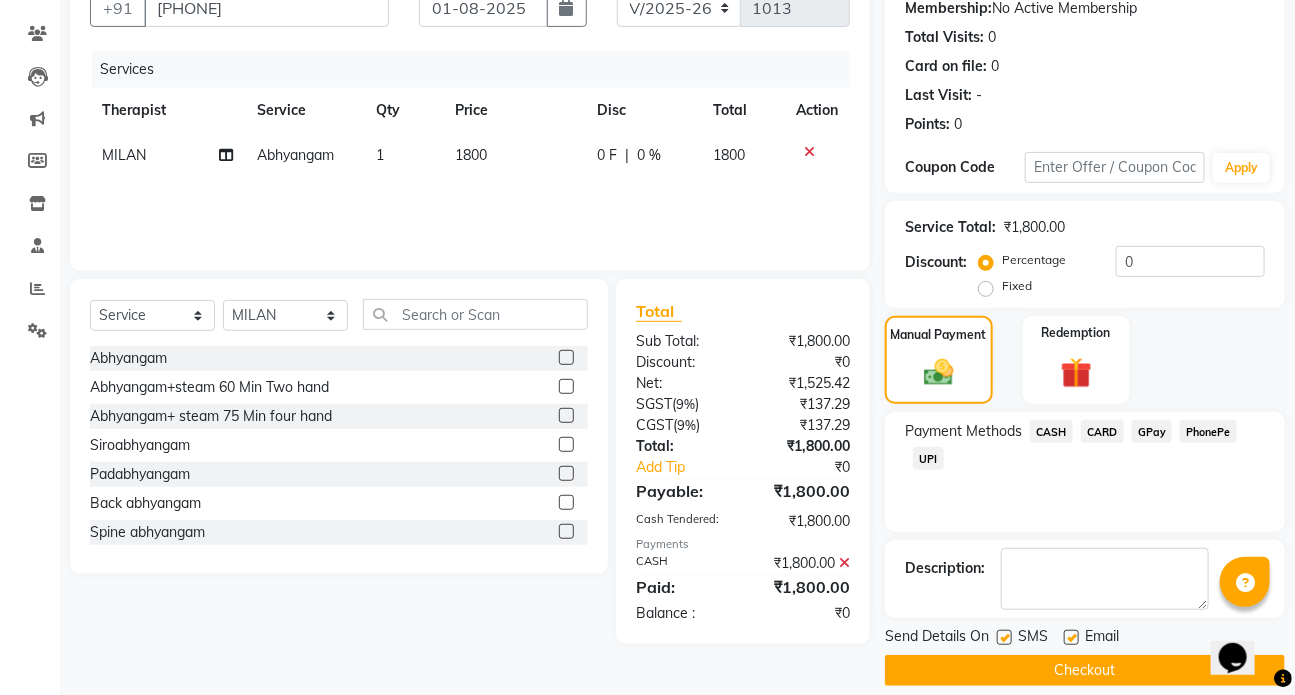 scroll, scrollTop: 217, scrollLeft: 0, axis: vertical 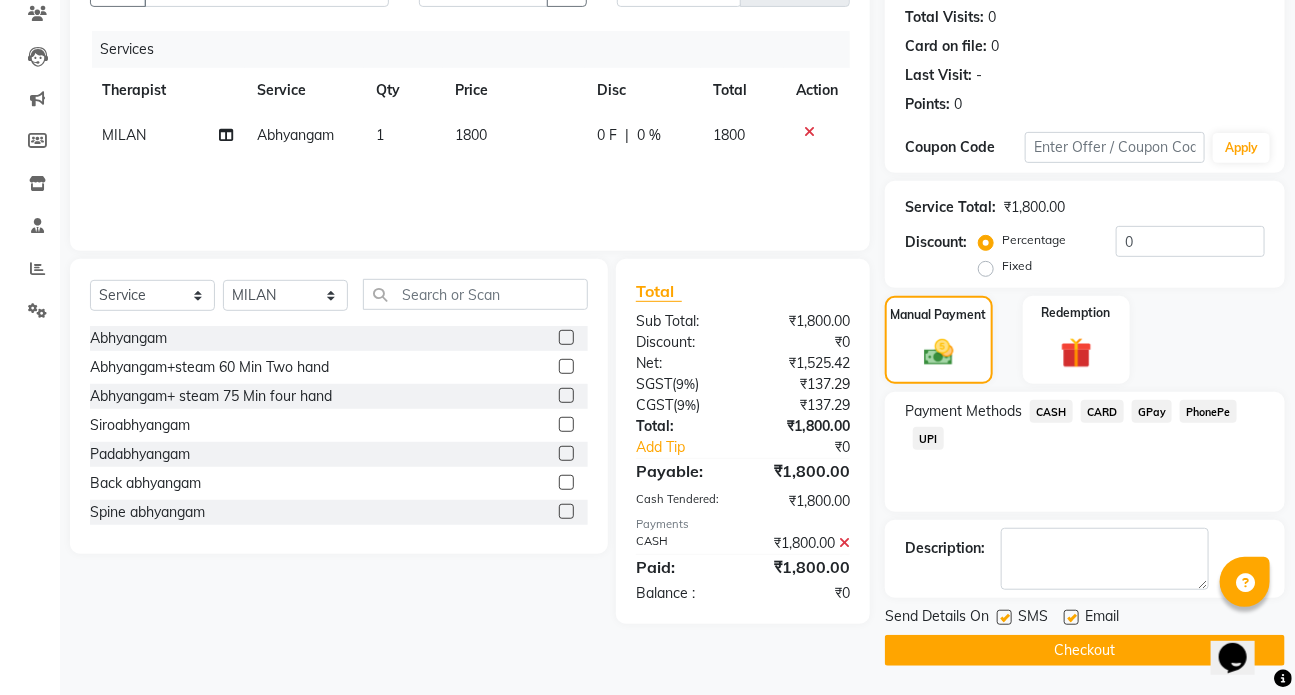 click 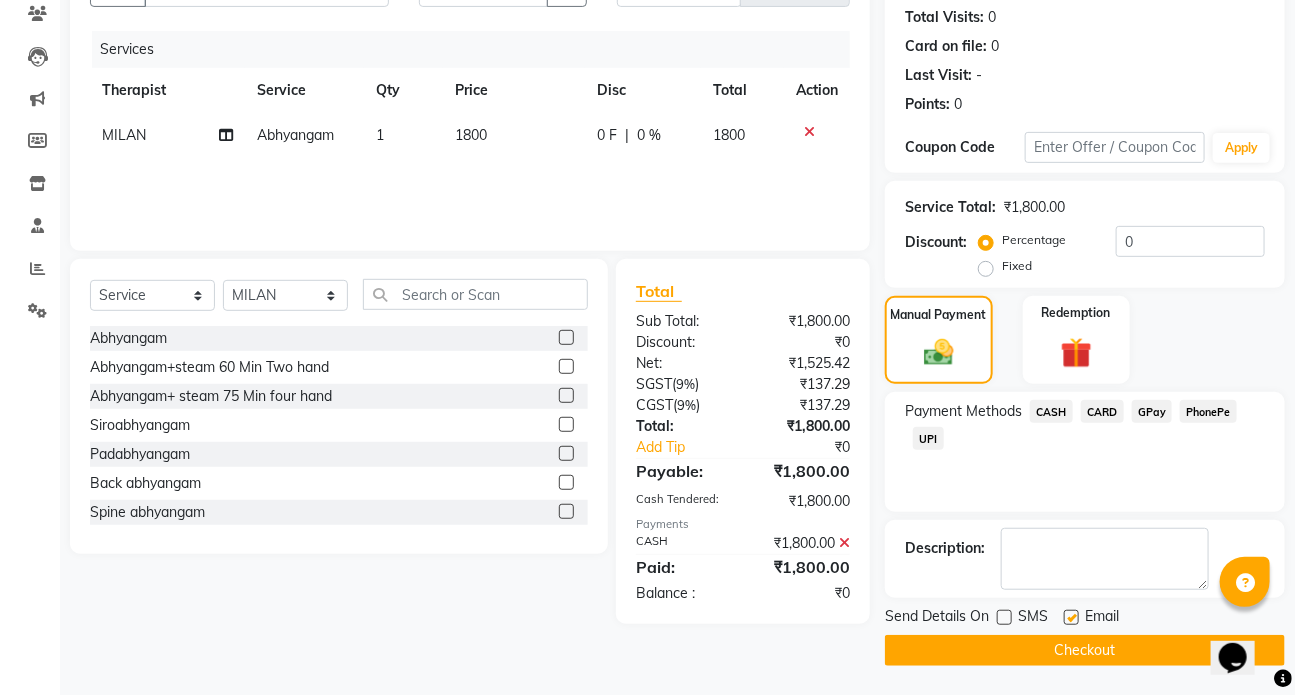 click 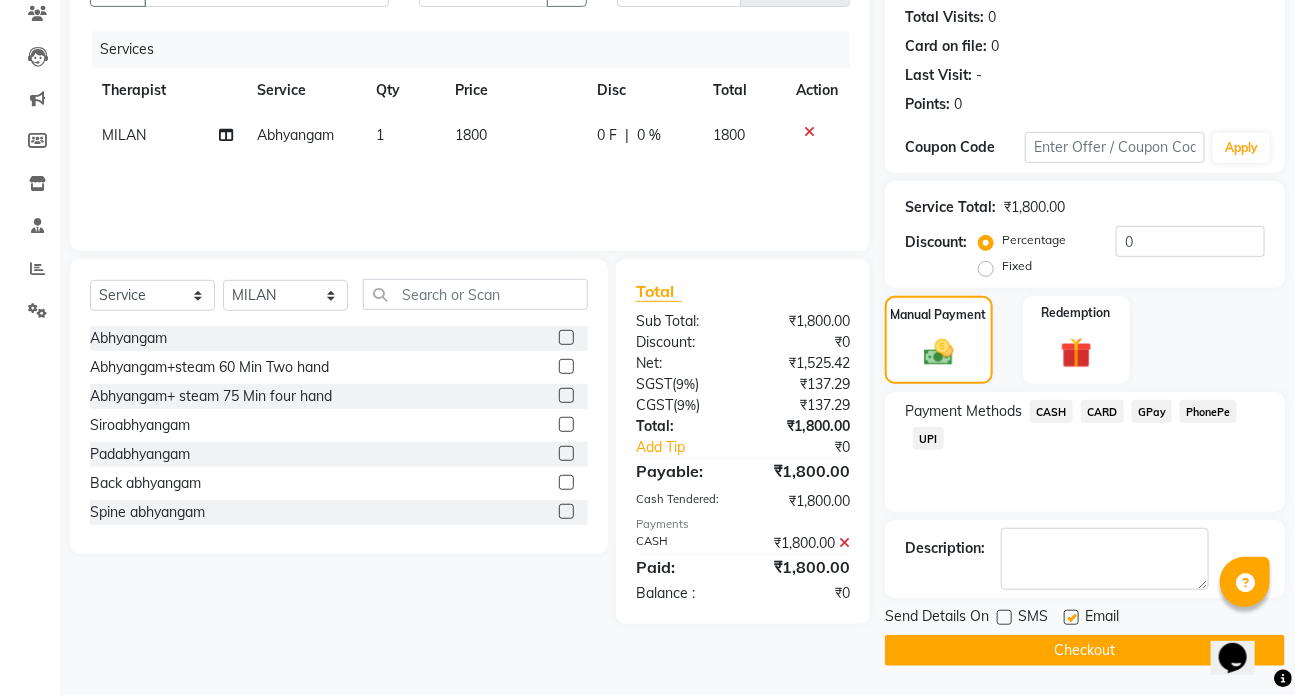 click at bounding box center (1070, 618) 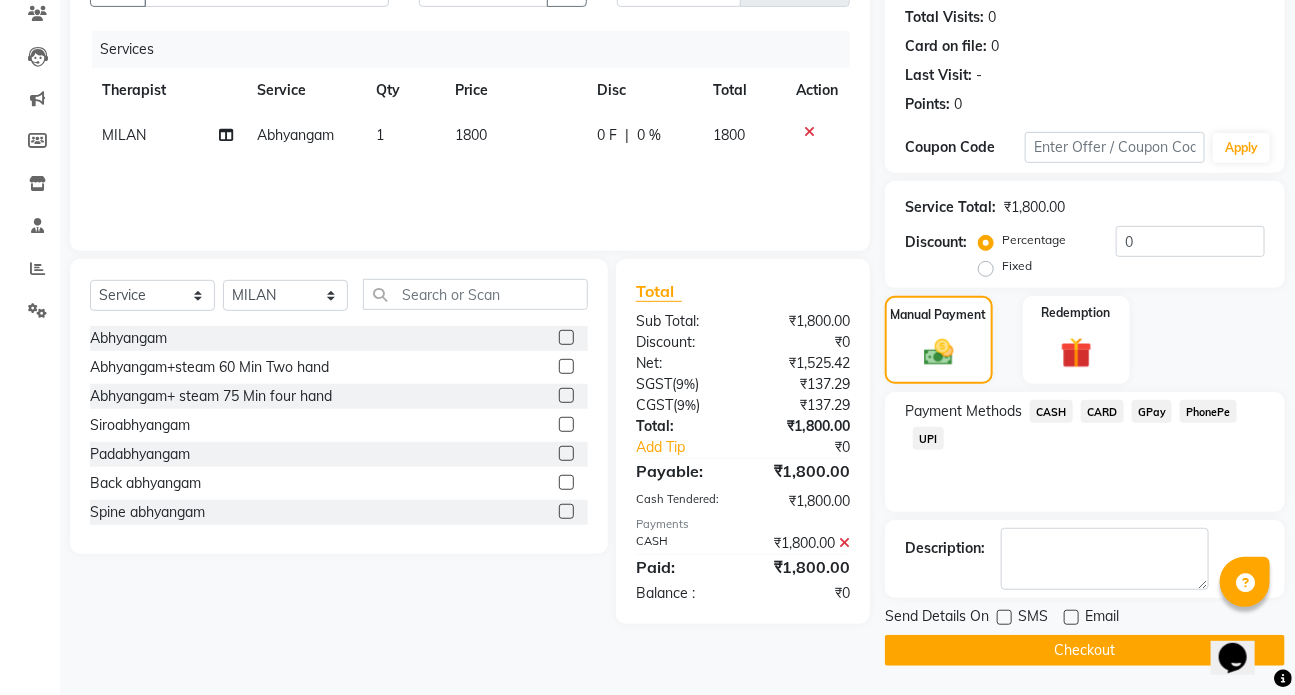 click on "Checkout" 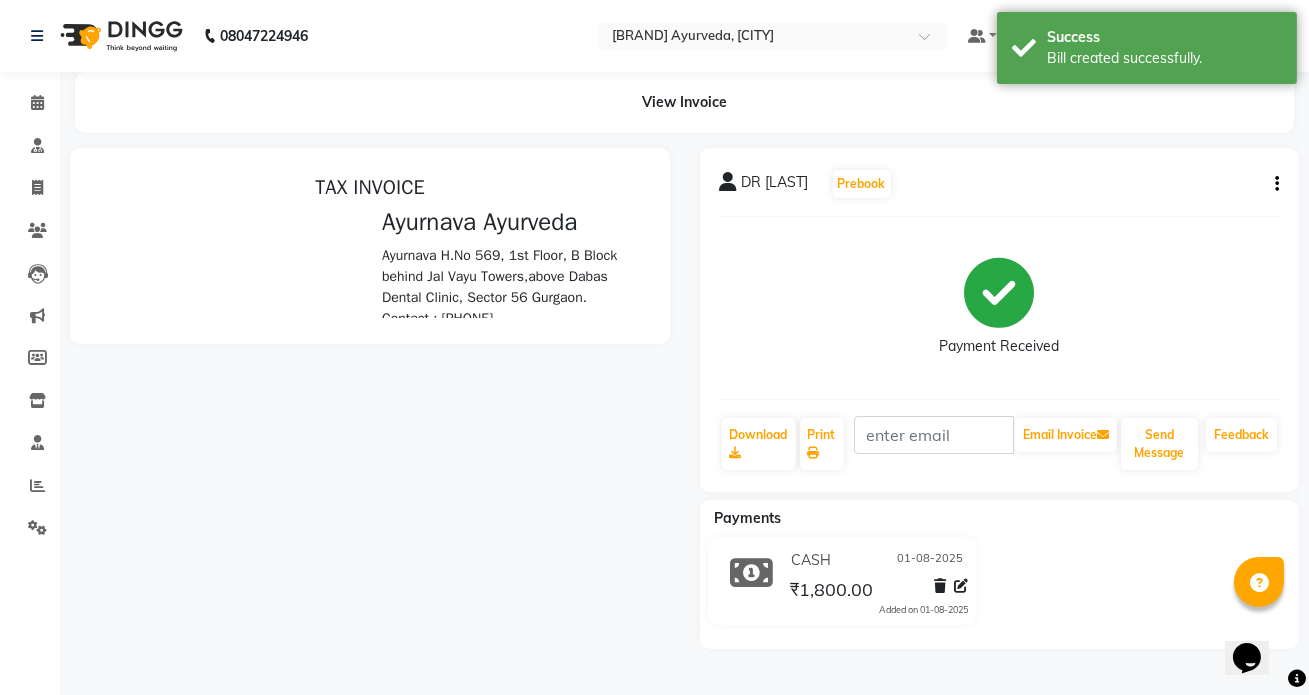 scroll, scrollTop: 0, scrollLeft: 0, axis: both 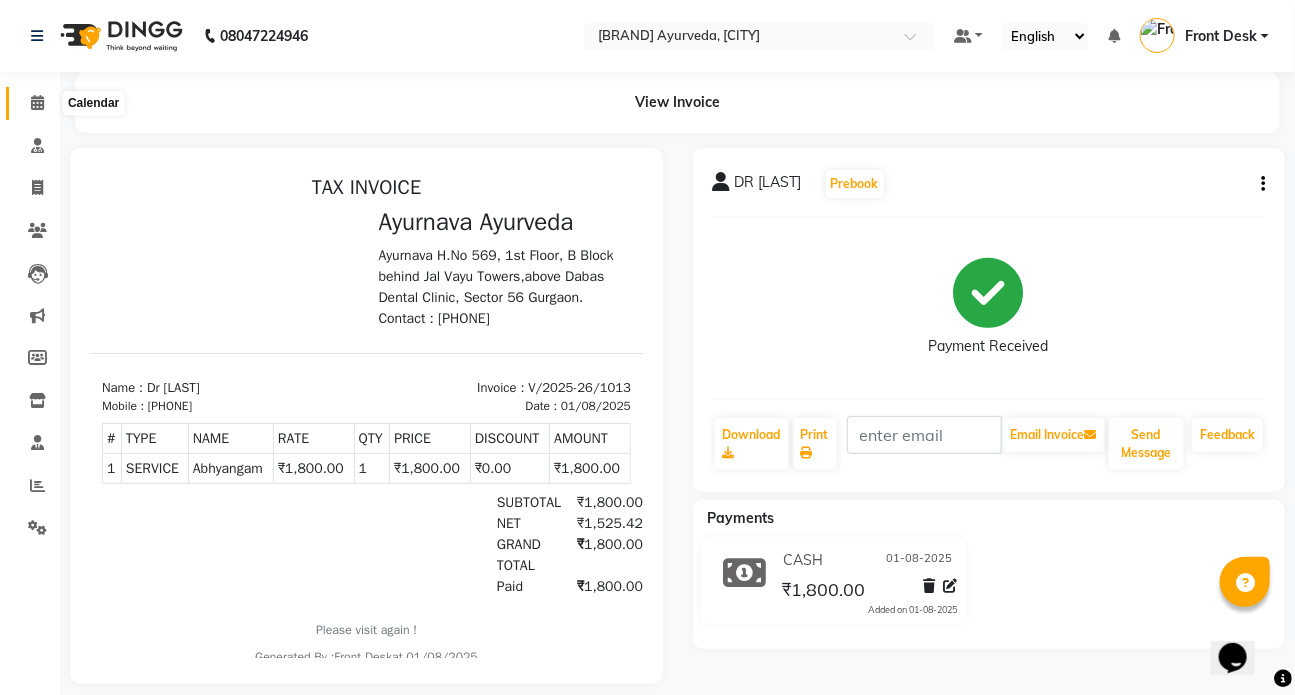 click 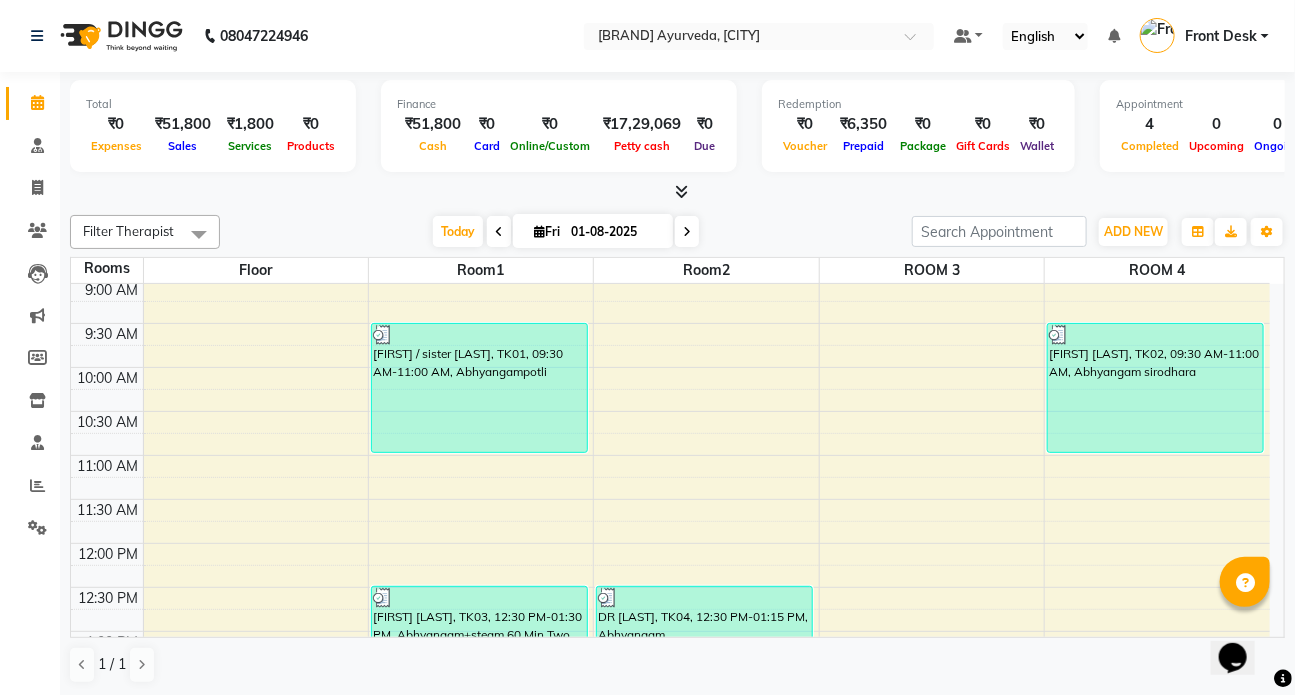 scroll, scrollTop: 181, scrollLeft: 0, axis: vertical 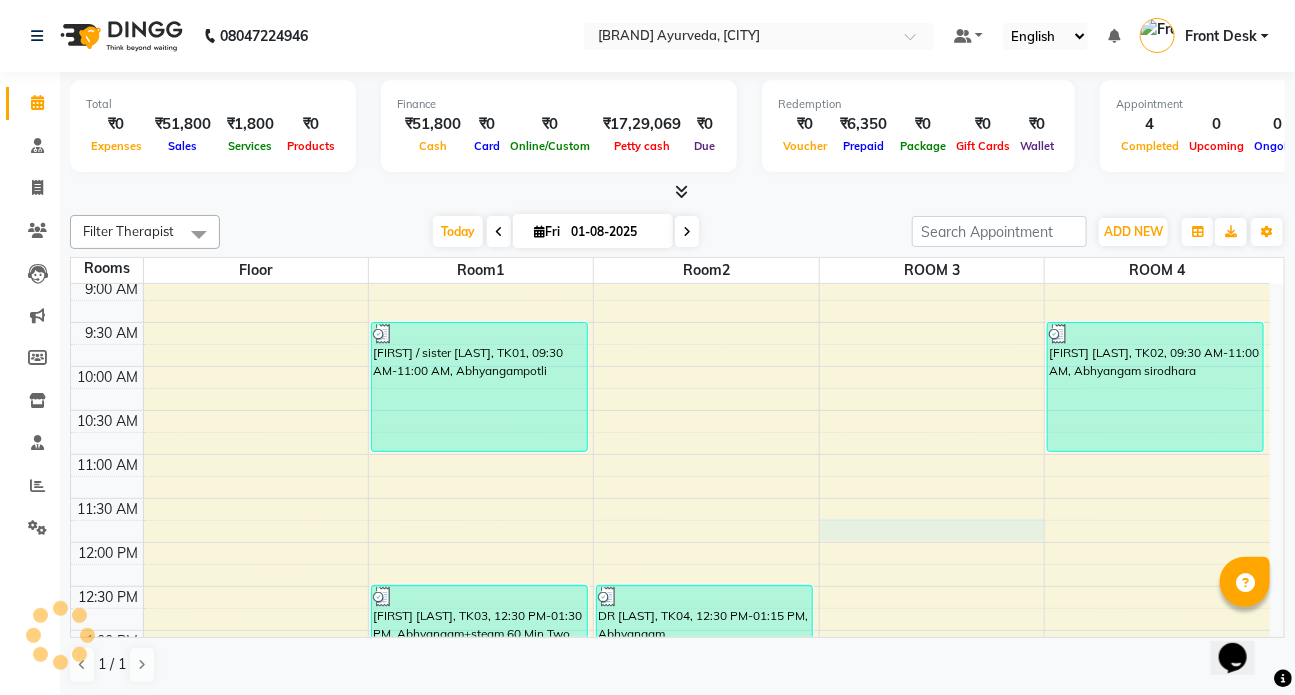 click on "7:00 AM 7:30 AM 8:00 AM 8:30 AM 9:00 AM 9:30 AM 10:00 AM 10:30 AM 11:00 AM 11:30 AM 12:00 PM 12:30 PM 1:00 PM 1:30 PM 2:00 PM 2:30 PM 3:00 PM 3:30 PM 4:00 PM 4:30 PM 5:00 PM 5:30 PM 6:00 PM 6:30 PM 7:00 PM 7:30 PM 8:00 PM 8:30 PM     [FIRST] / sister [LAST], TK01, 09:30 AM-11:00 AM, Abhyangampotli      [FIRST] [LAST], TK03, 12:30 PM-01:30 PM, Abhyangam+steam 60 Min Two hand      DR [LAST], TK04, 12:30 PM-01:15 PM, Abhyangam     [FIRST] [LAST], TK02, 09:30 AM-11:00 AM, Abhyangam sirodhara" at bounding box center (670, 718) 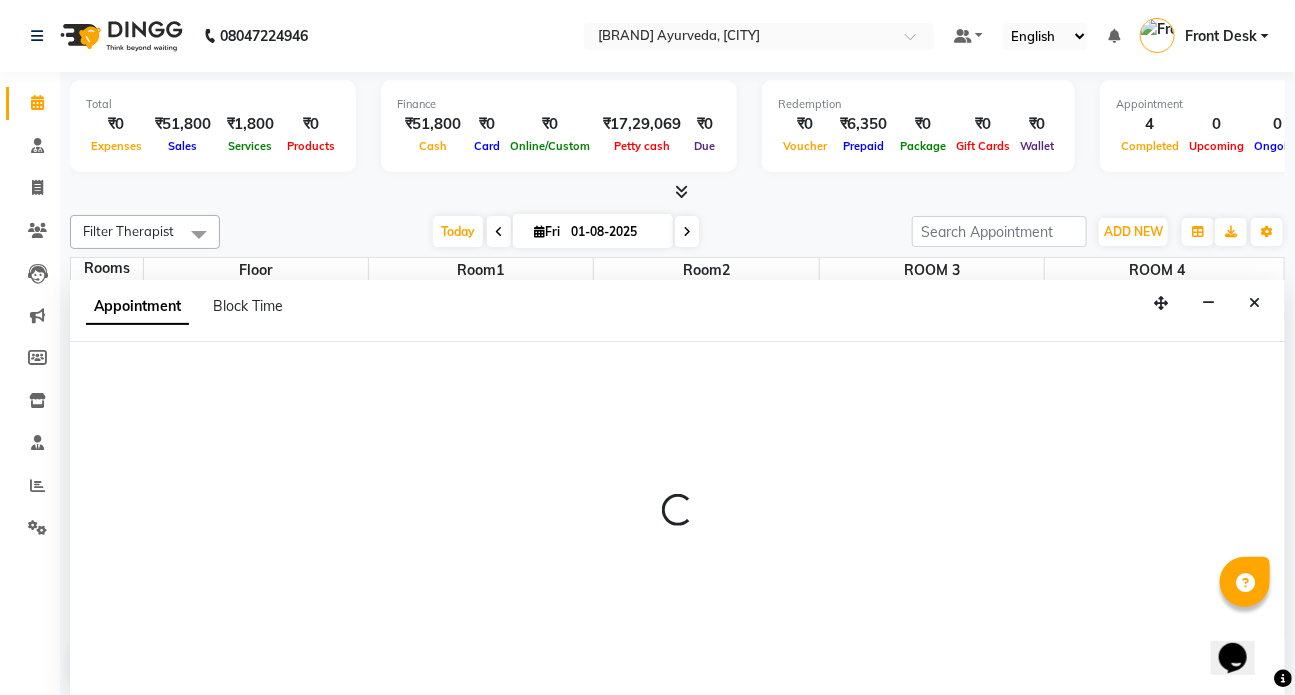 scroll, scrollTop: 0, scrollLeft: 0, axis: both 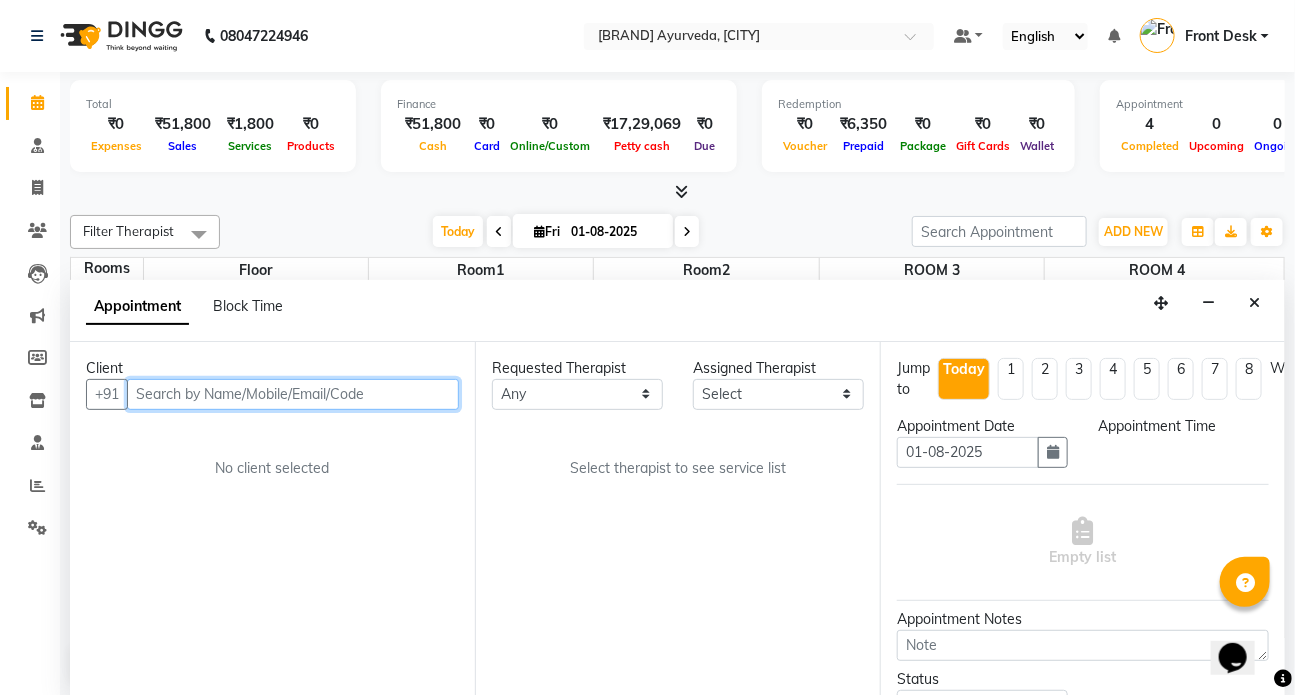 select on "705" 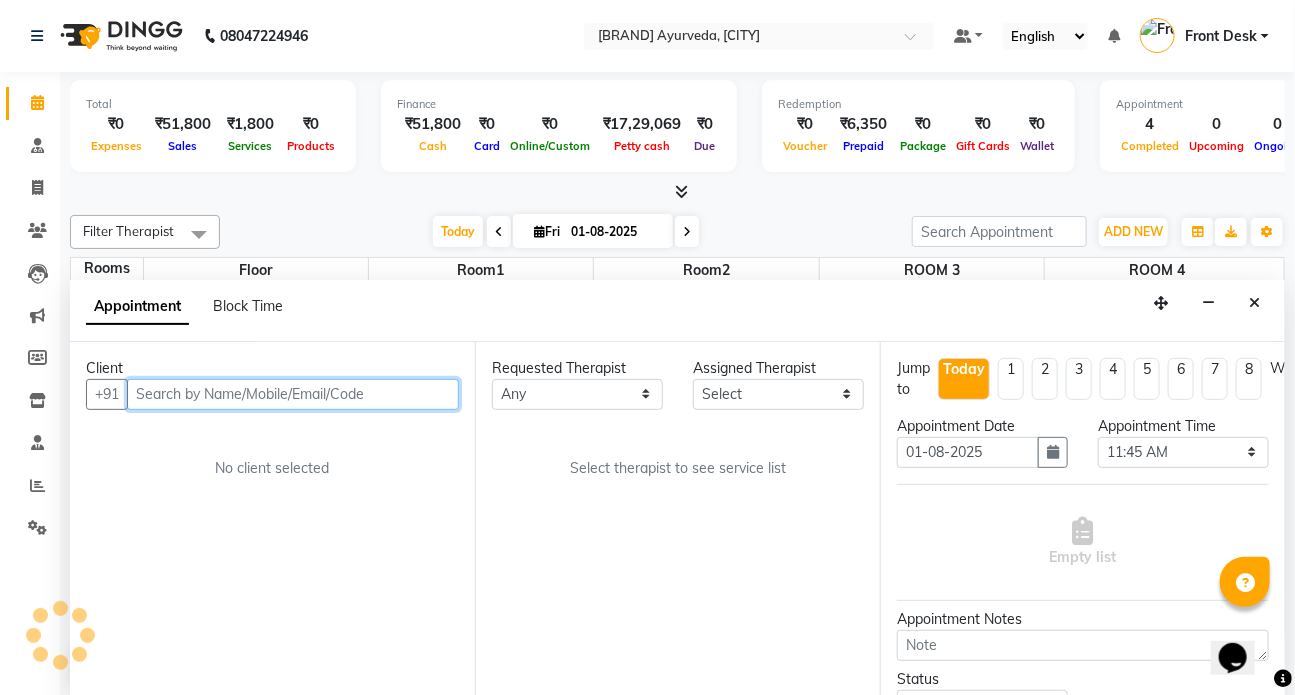 click at bounding box center [293, 394] 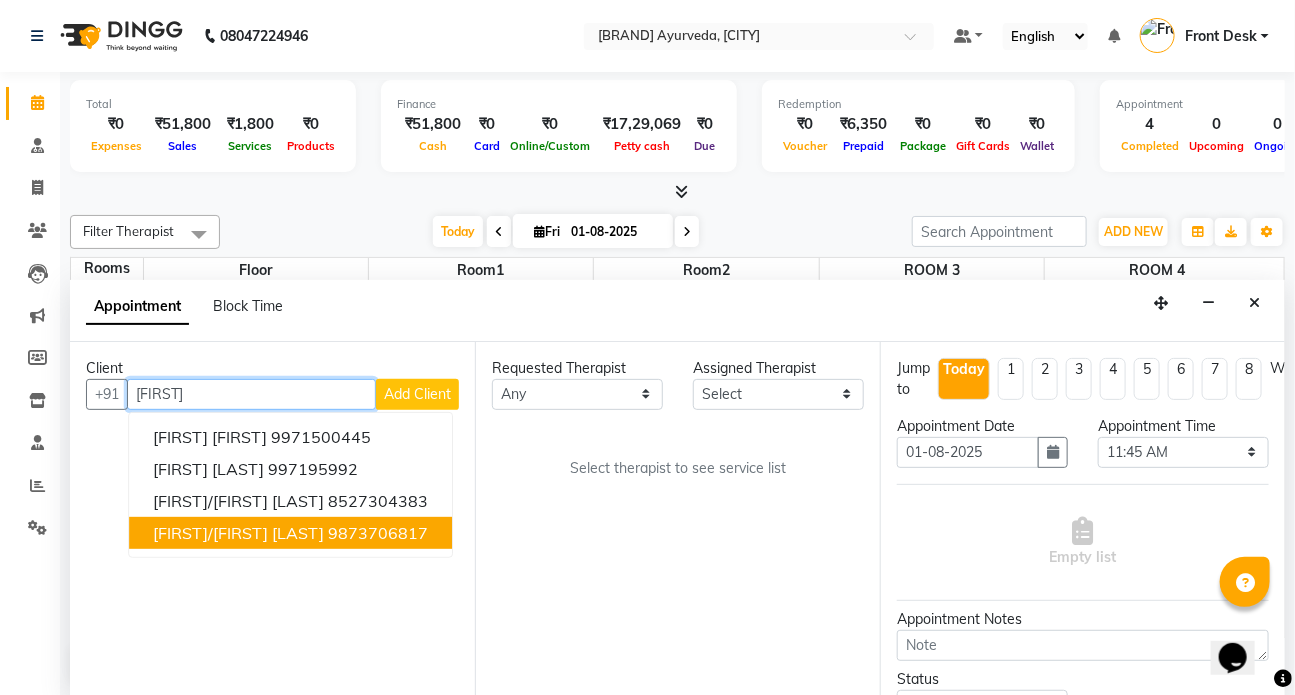 click on "[FIRST]/[FIRST] [LAST]" at bounding box center (238, 533) 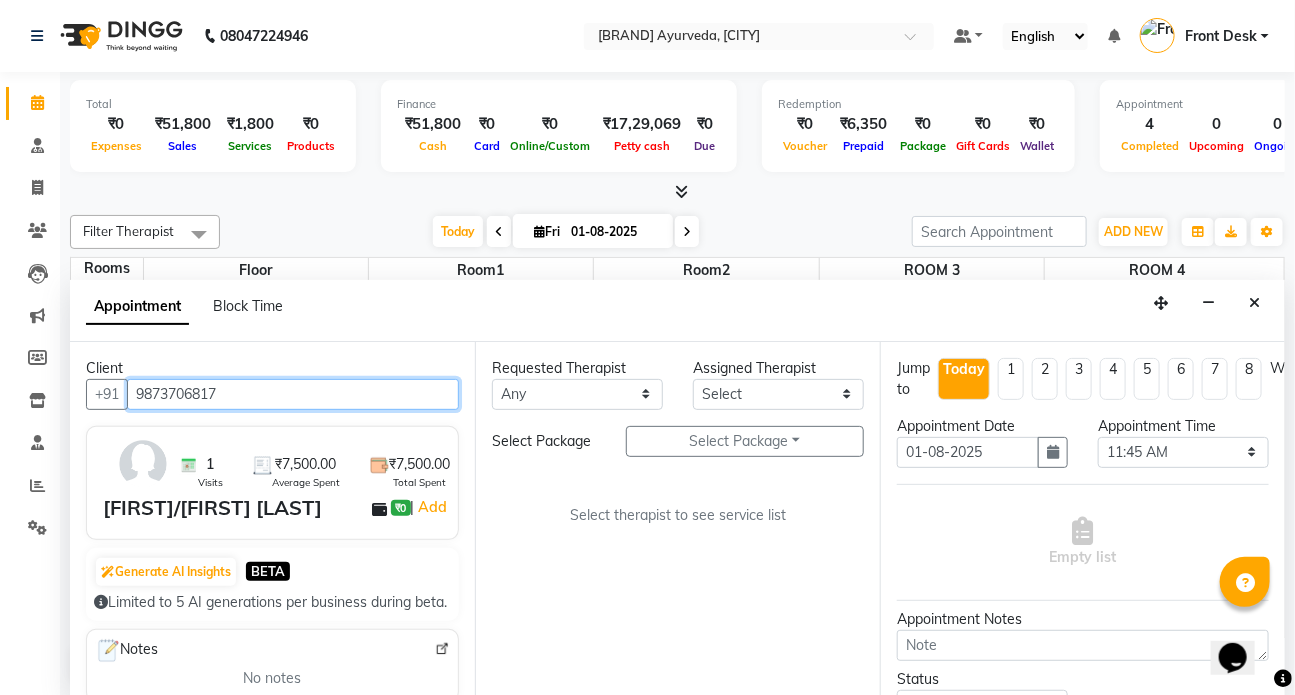 type on "9873706817" 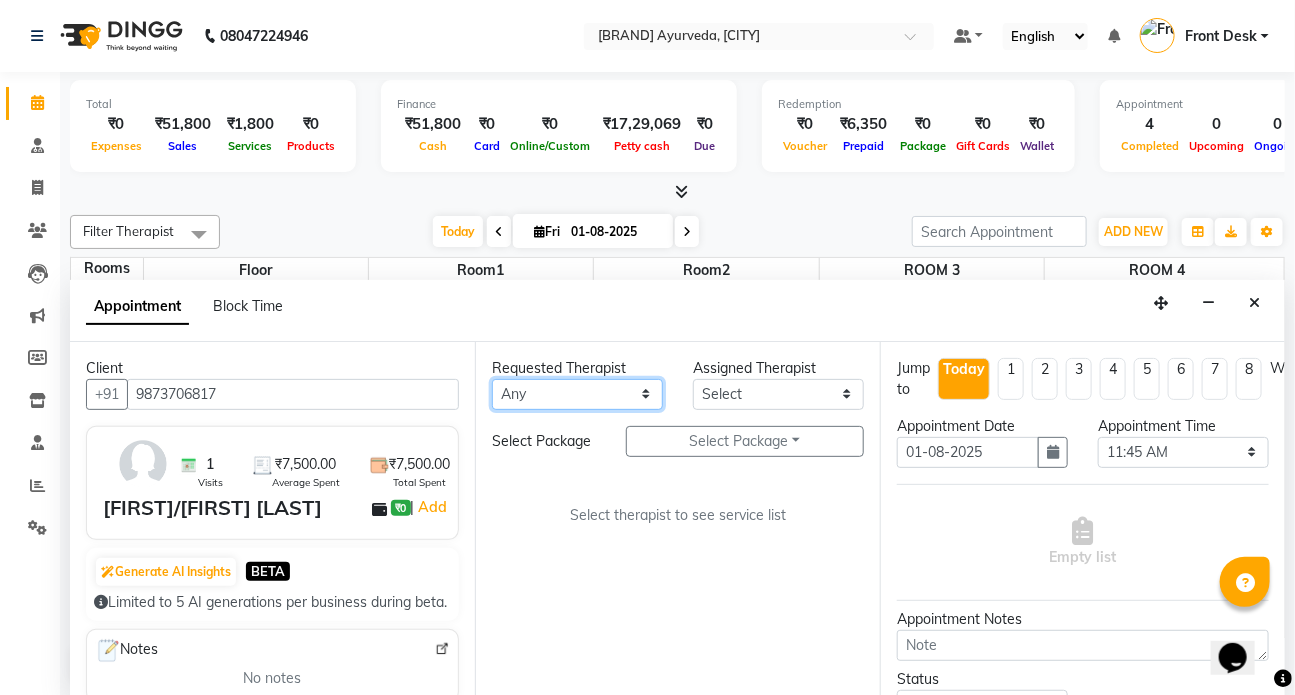 click on "Any [FIRST] [FIRST] [FIRST] DR [LAST] Dr [LAST] Front Desk [FIRST] [FIRST] [FIRST] [FIRST] [FIRST]" at bounding box center (577, 394) 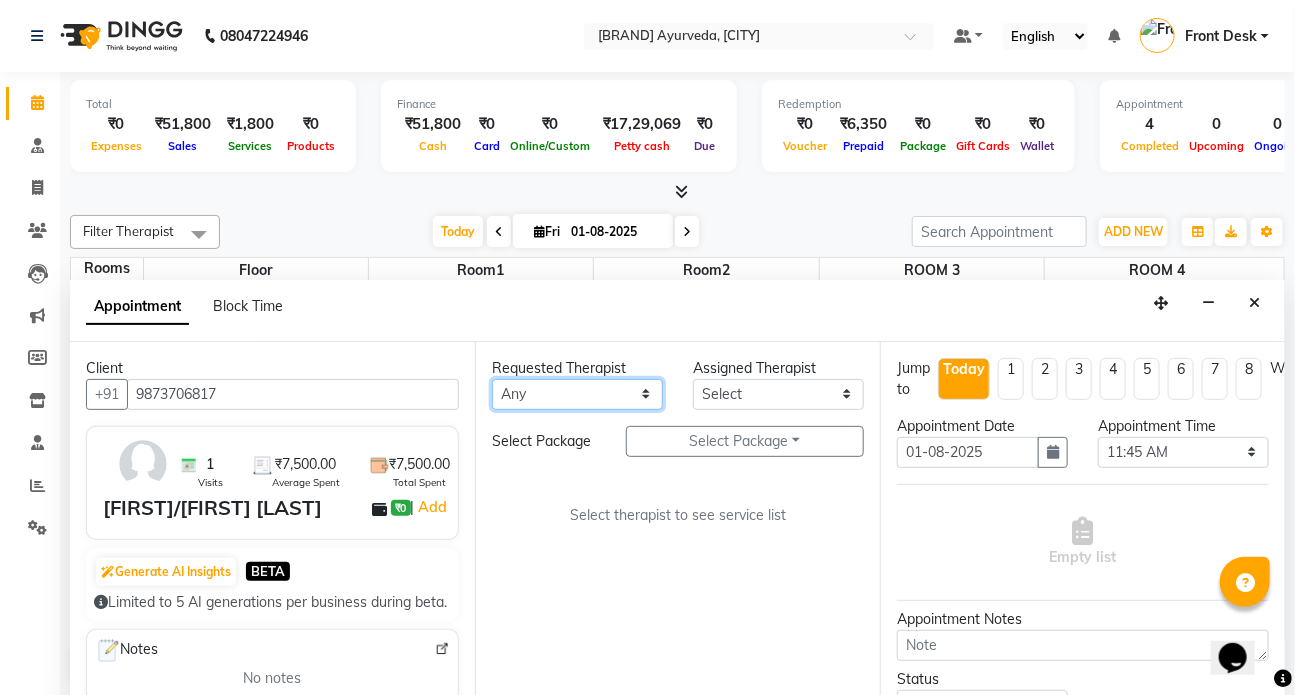 select on "75598" 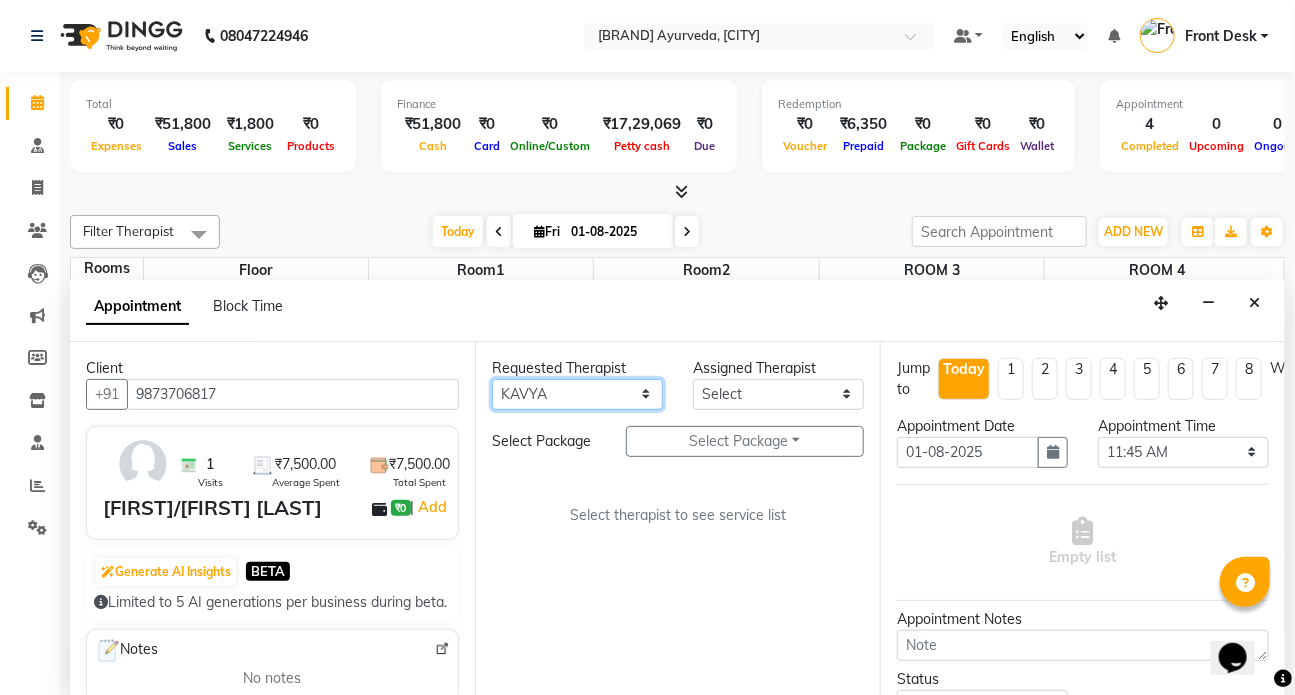click on "Any [FIRST] [FIRST] [FIRST] DR [LAST] Dr [LAST] Front Desk [FIRST] [FIRST] [FIRST] [FIRST] [FIRST]" at bounding box center [577, 394] 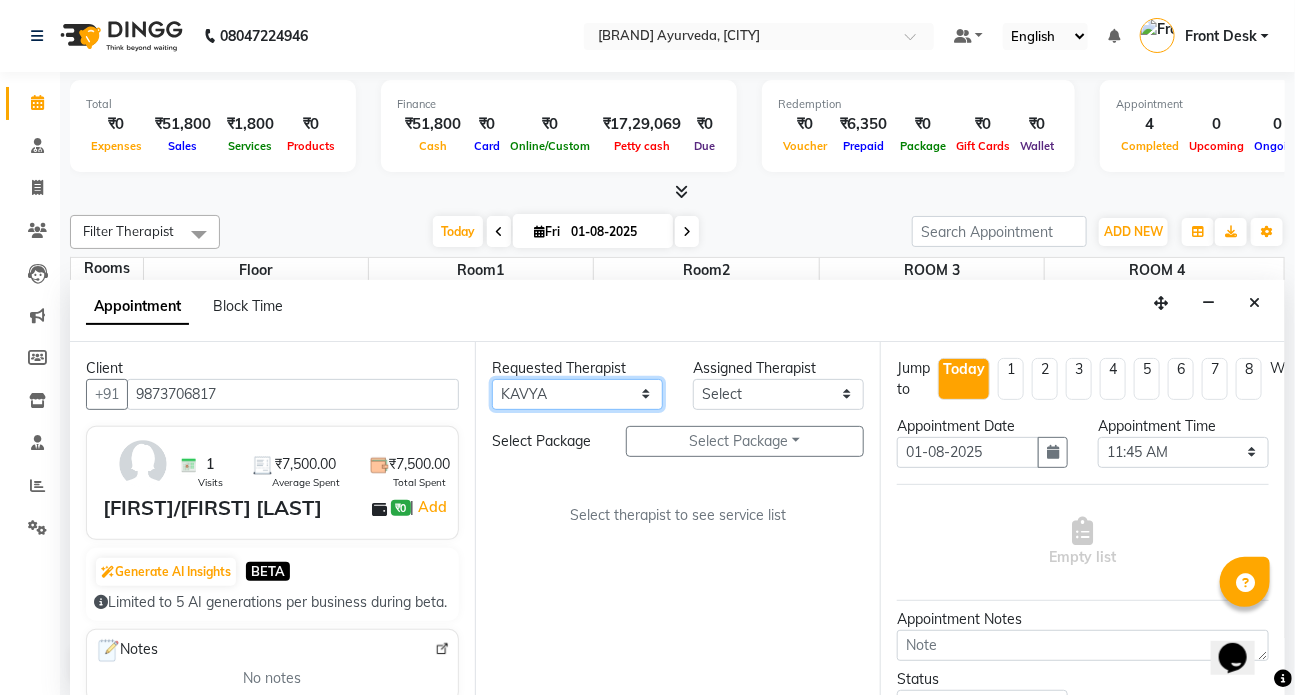 select on "75598" 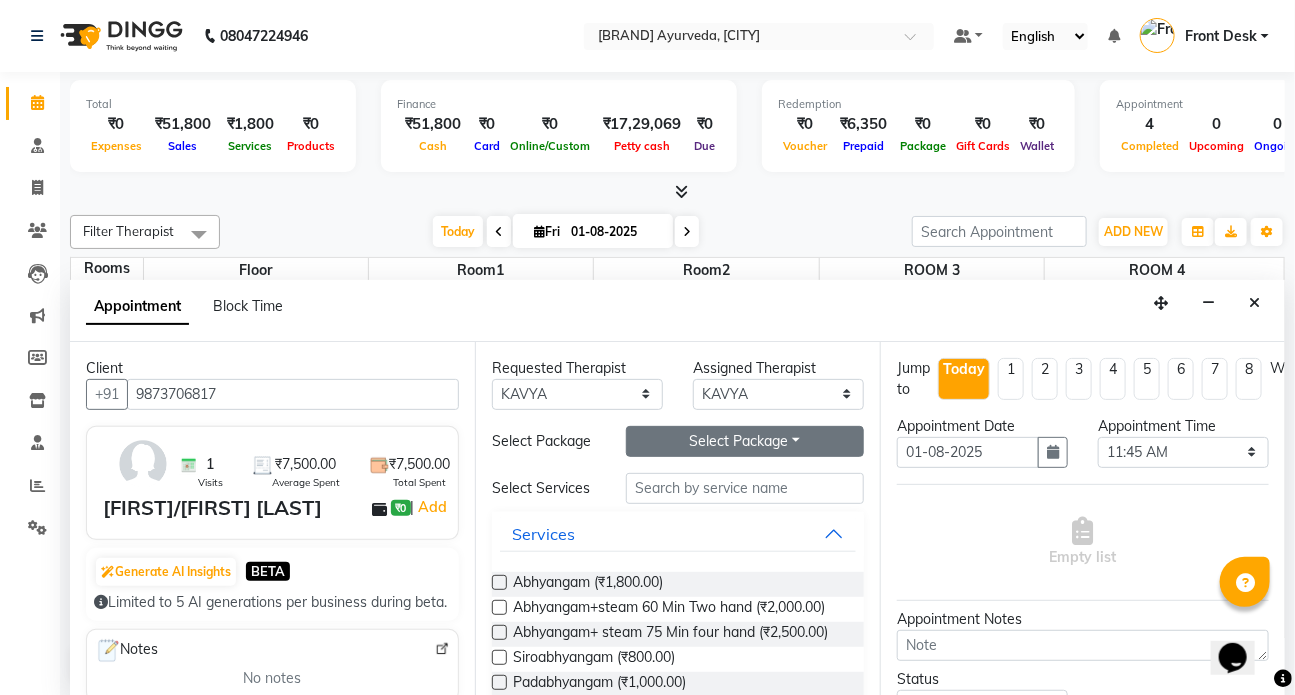 click on "Select Package  Toggle Dropdown" at bounding box center [745, 441] 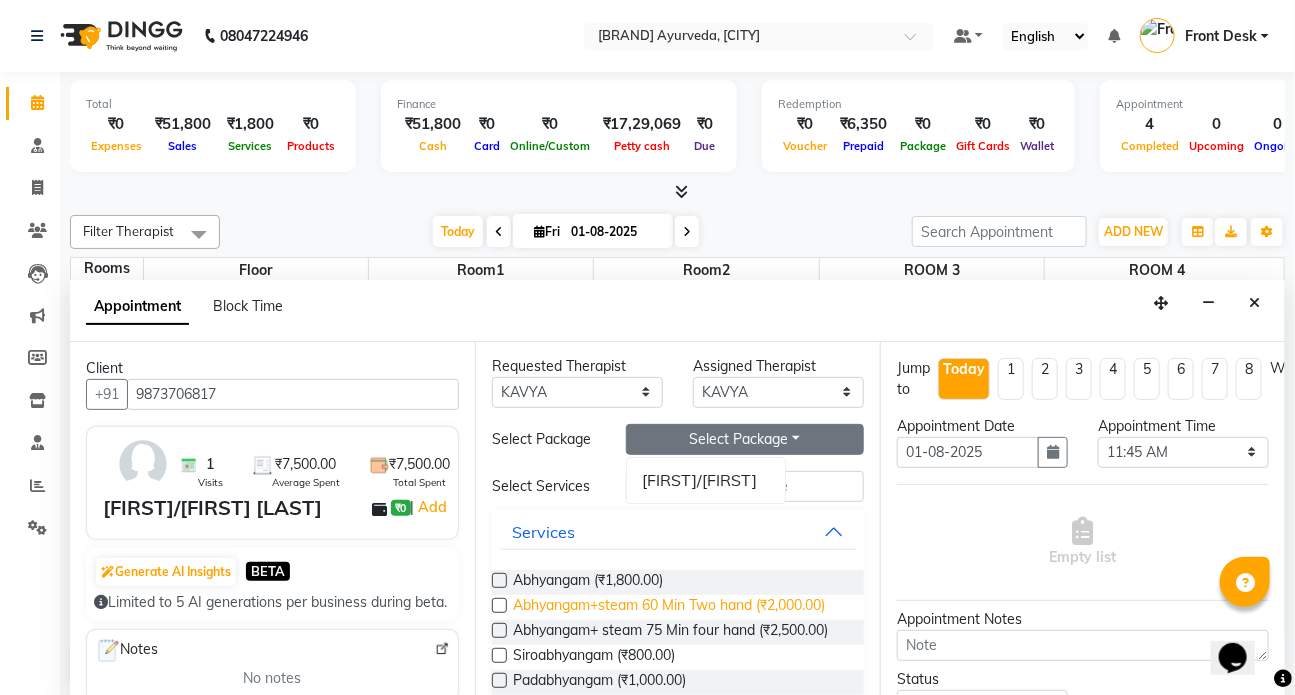 scroll, scrollTop: 0, scrollLeft: 0, axis: both 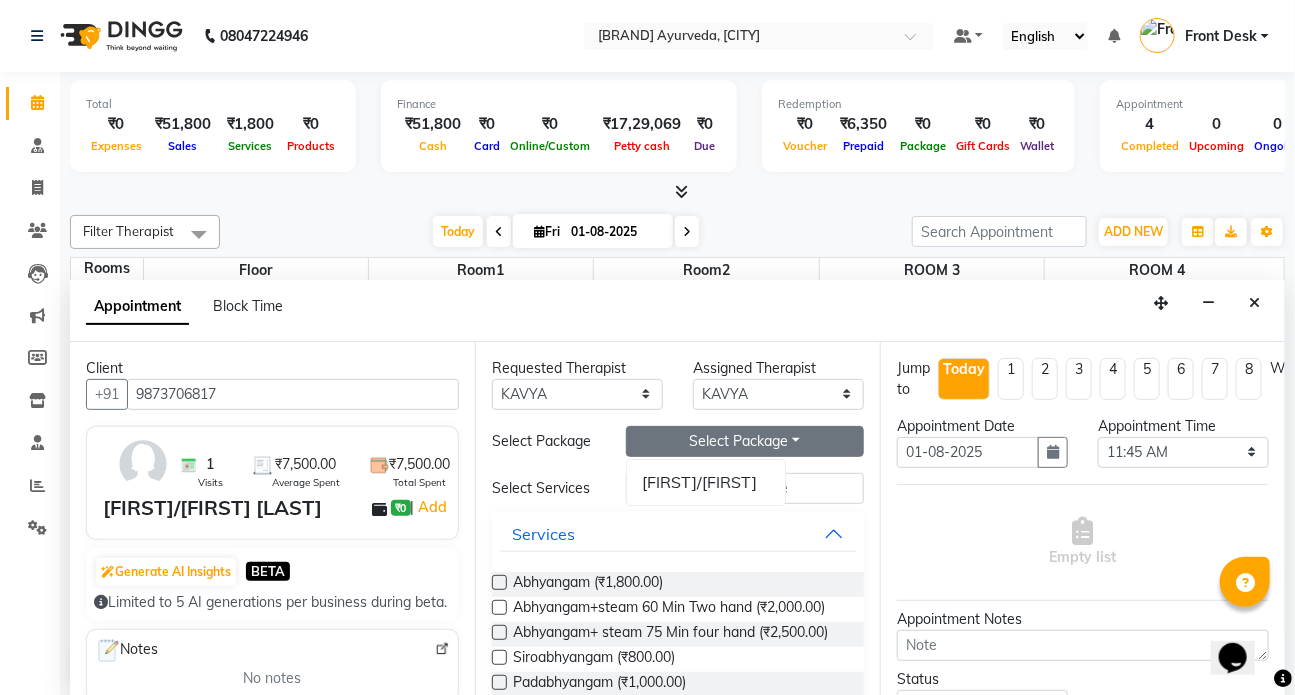 click on "Select Package  Toggle Dropdown" at bounding box center [745, 441] 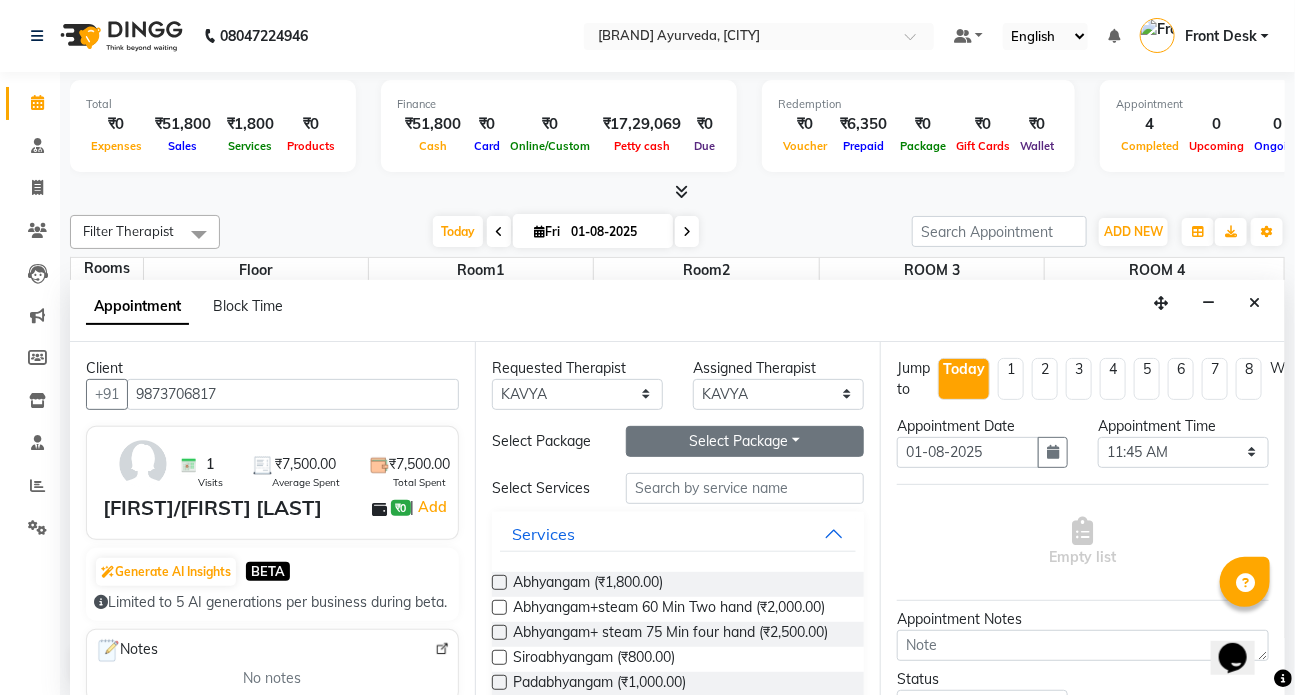 click on "Select Package  Toggle Dropdown" at bounding box center (745, 441) 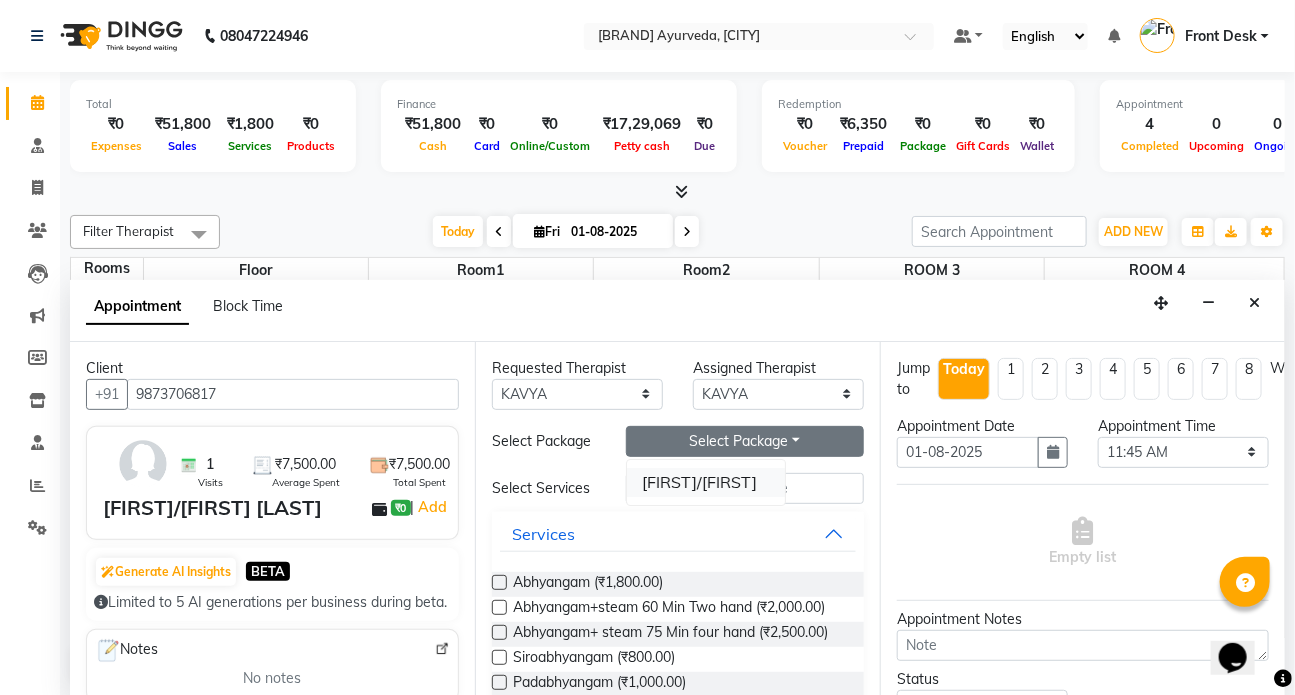click on "[FIRST]/[FIRST]" at bounding box center (706, 482) 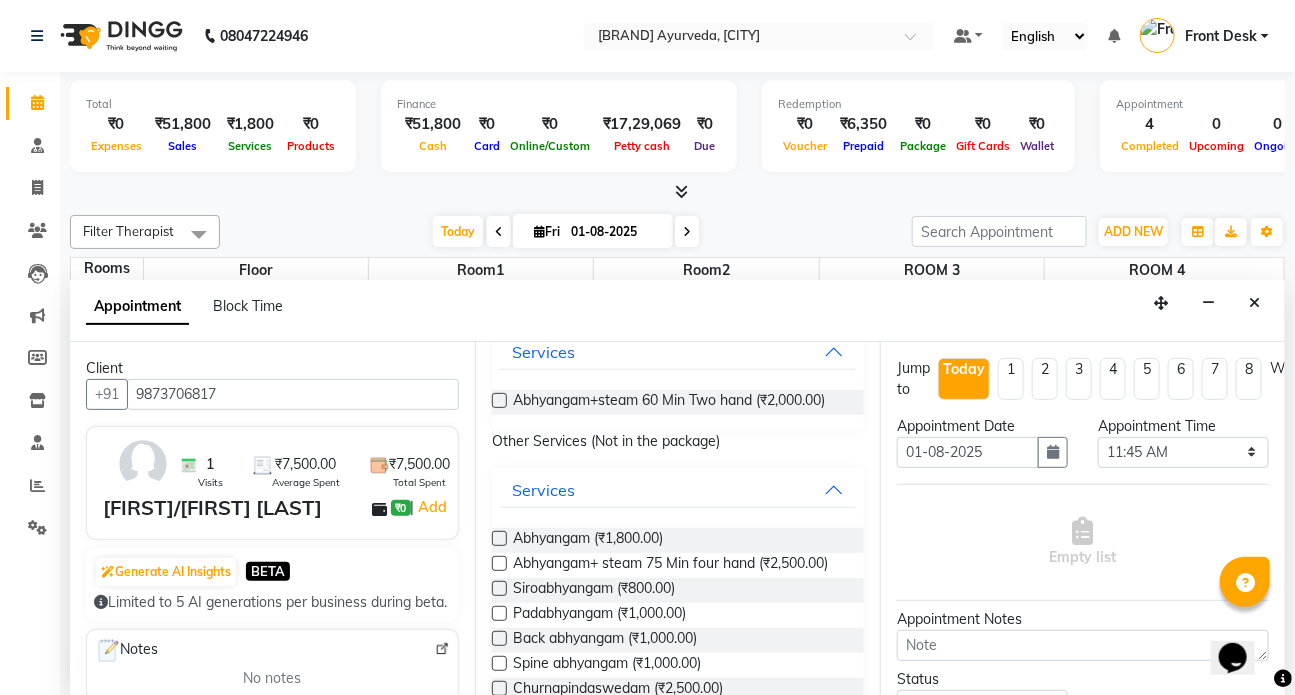 scroll, scrollTop: 181, scrollLeft: 0, axis: vertical 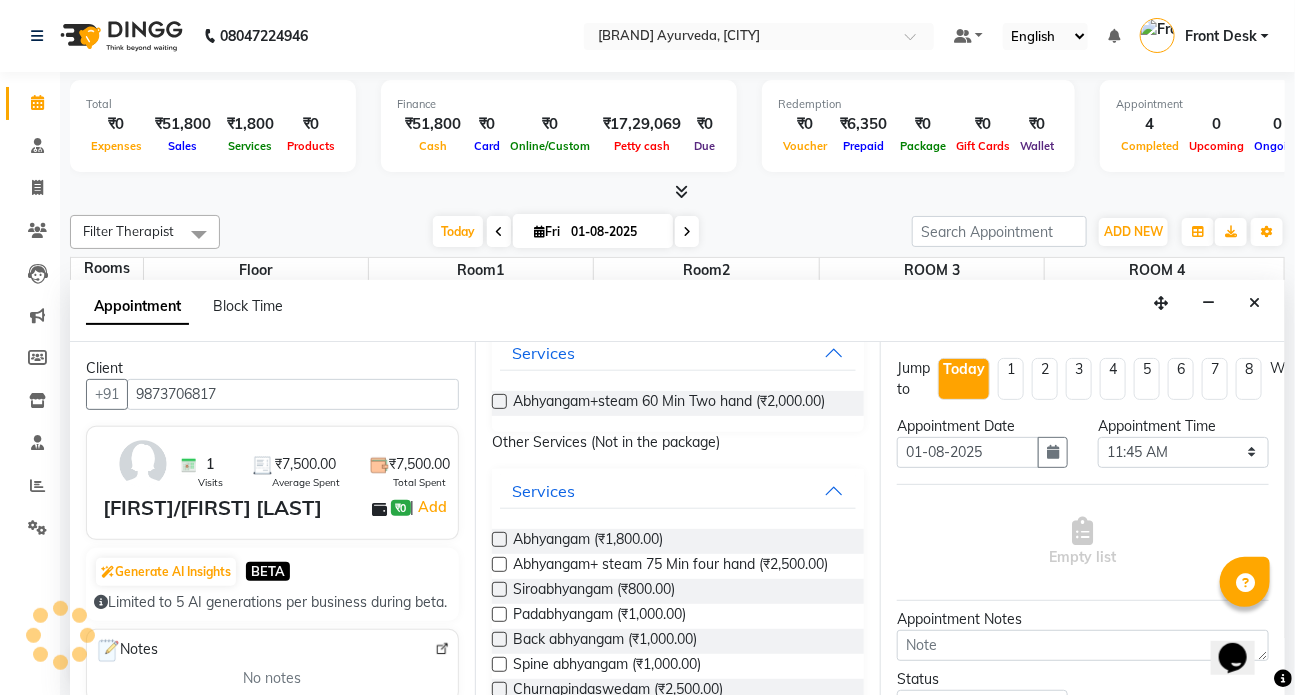 click at bounding box center (499, 401) 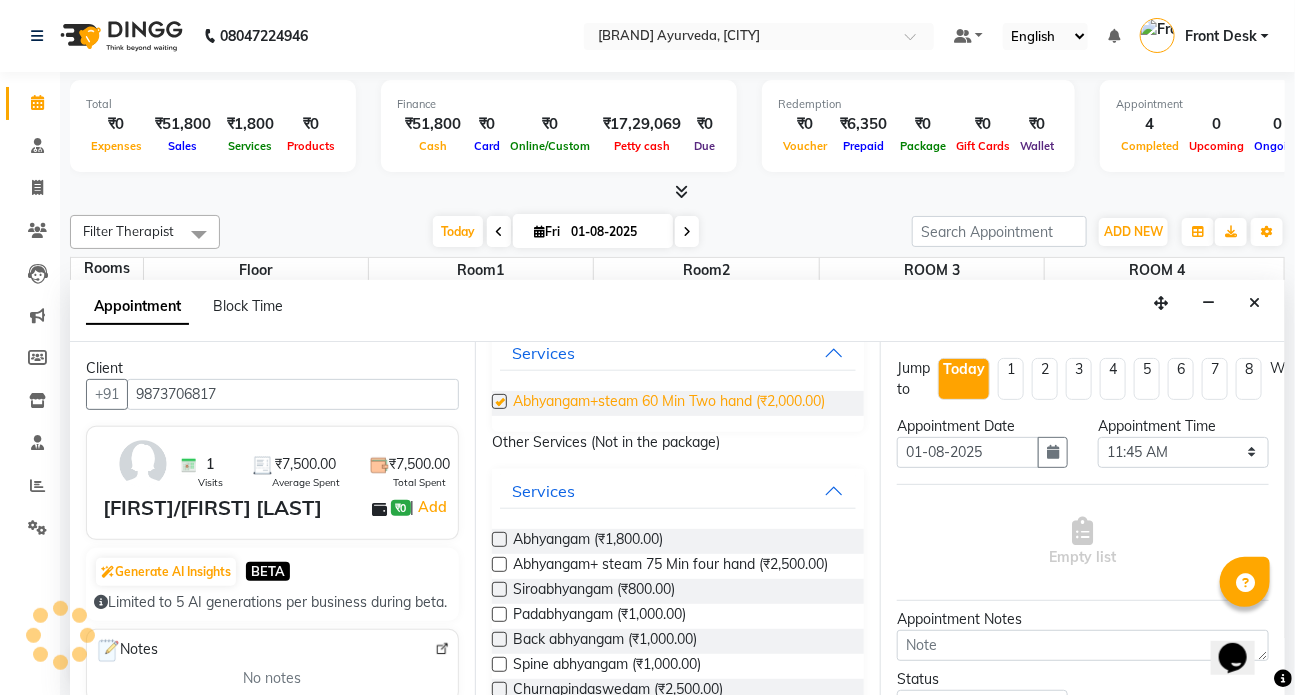 select on "3621" 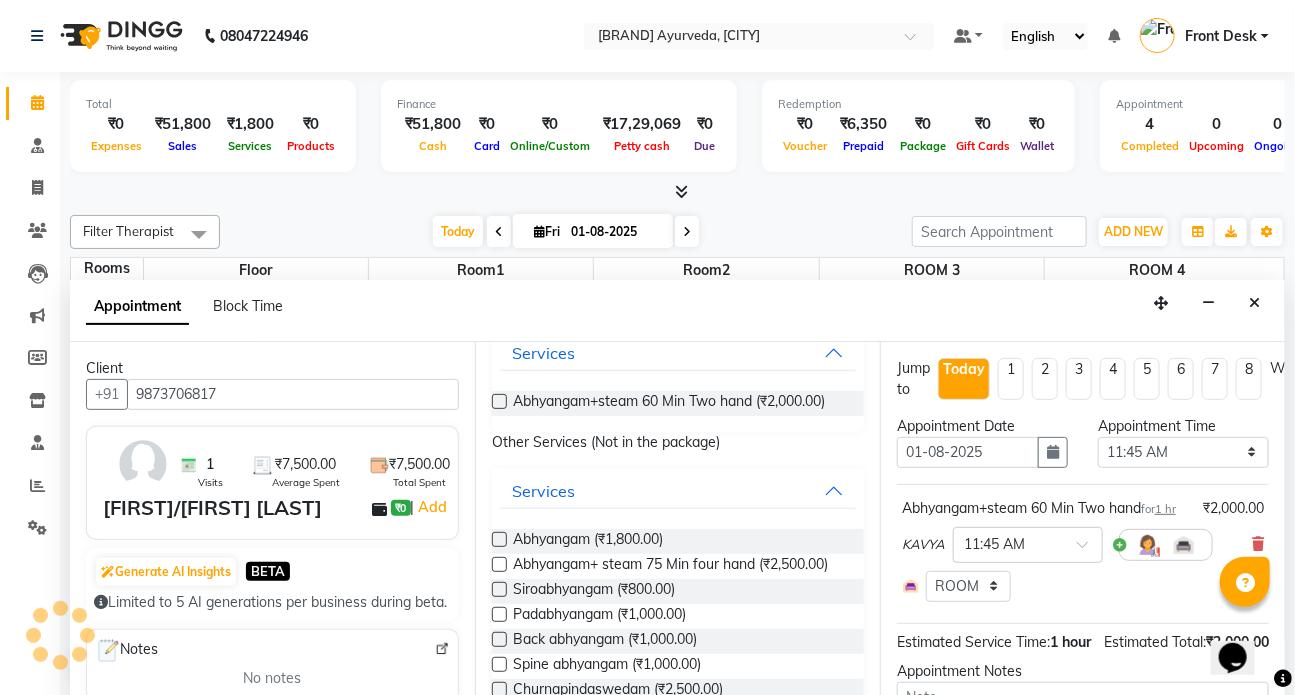 checkbox on "false" 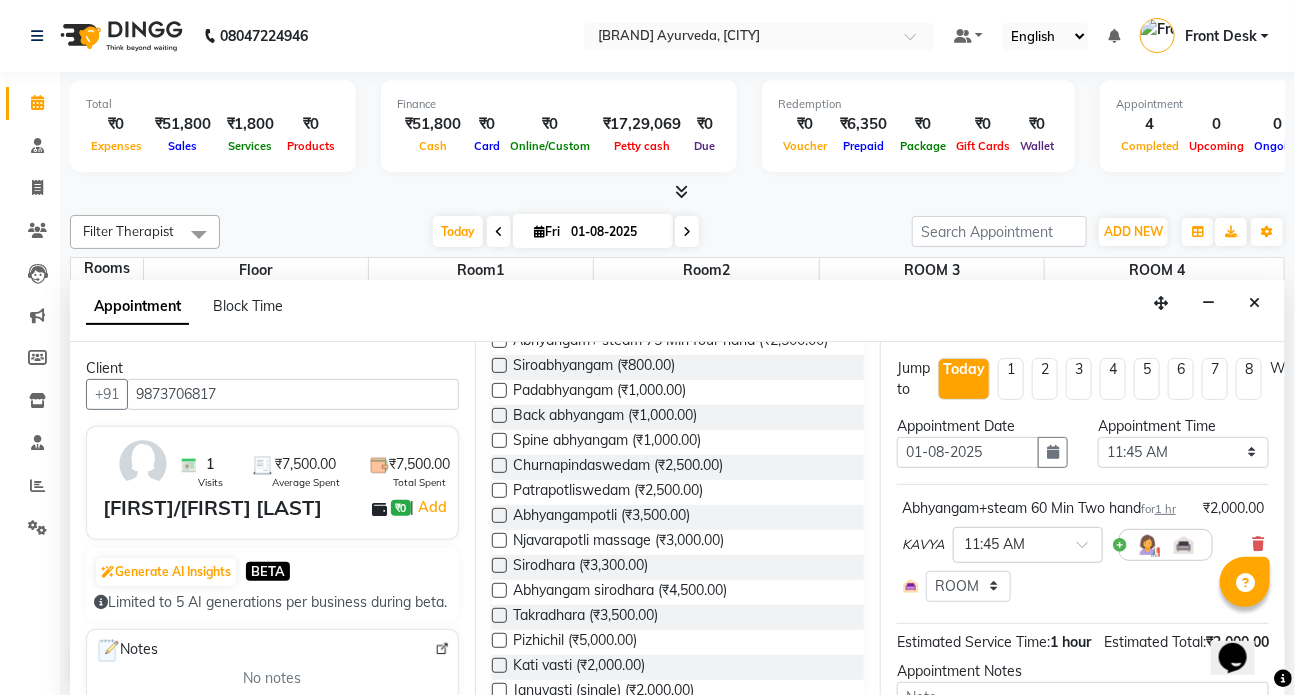 scroll, scrollTop: 454, scrollLeft: 0, axis: vertical 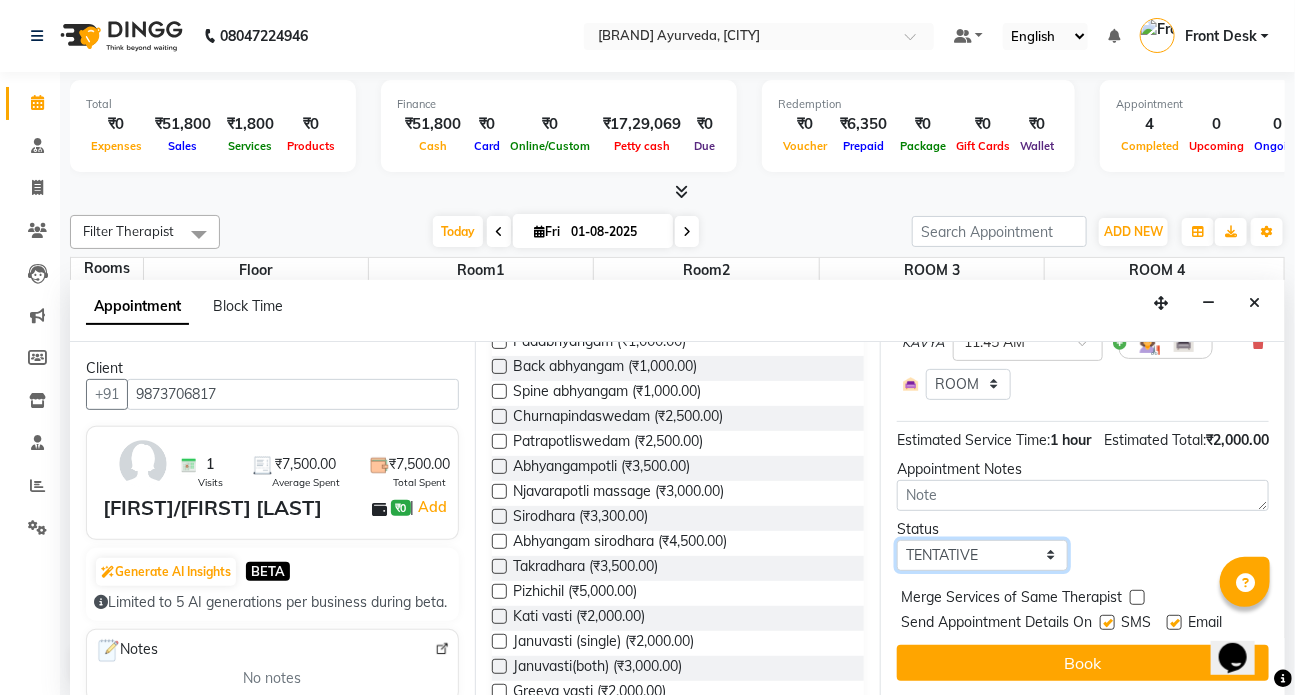 click on "Select TENTATIVE CONFIRM CHECK-IN UPCOMING" at bounding box center (982, 555) 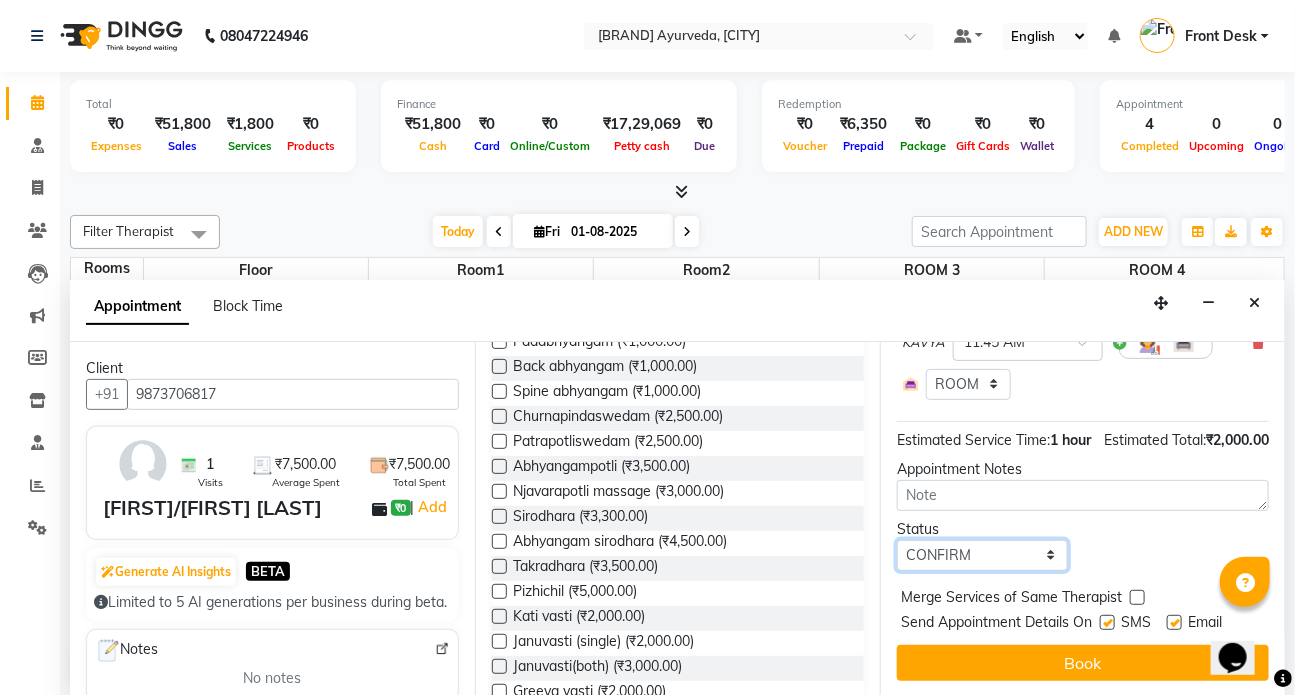 click on "Select TENTATIVE CONFIRM CHECK-IN UPCOMING" at bounding box center (982, 555) 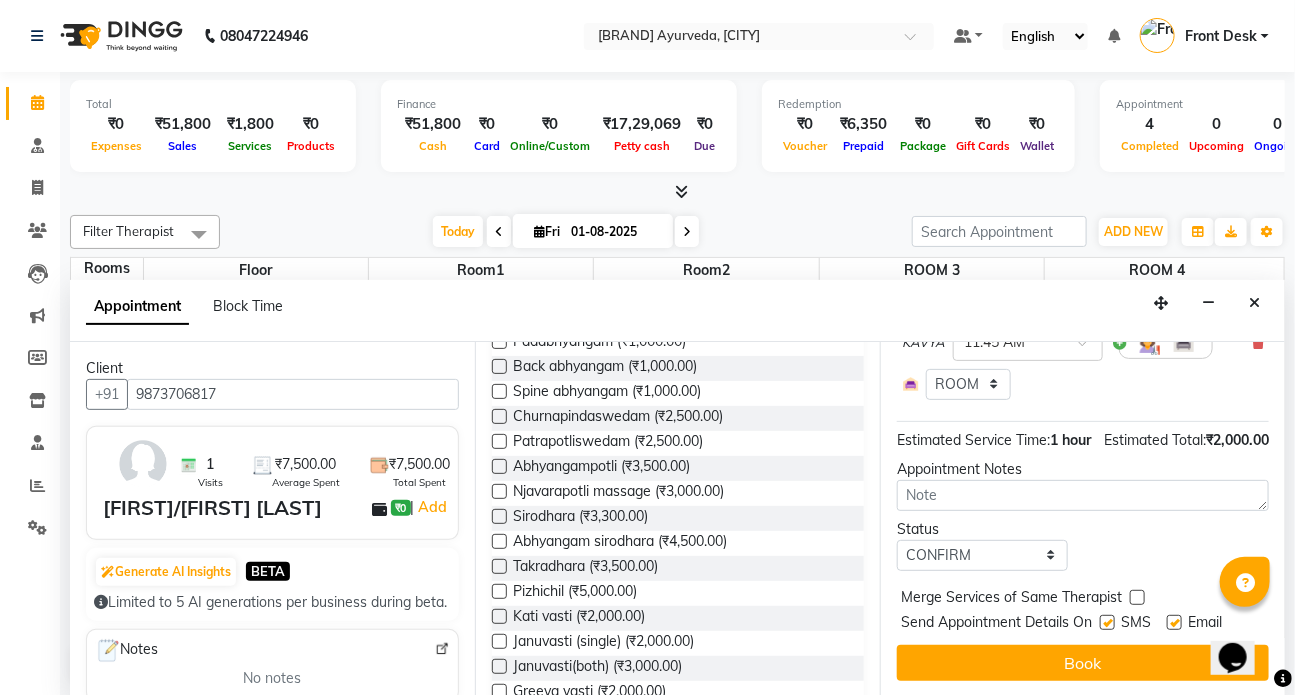 drag, startPoint x: 1109, startPoint y: 604, endPoint x: 1124, endPoint y: 599, distance: 15.811388 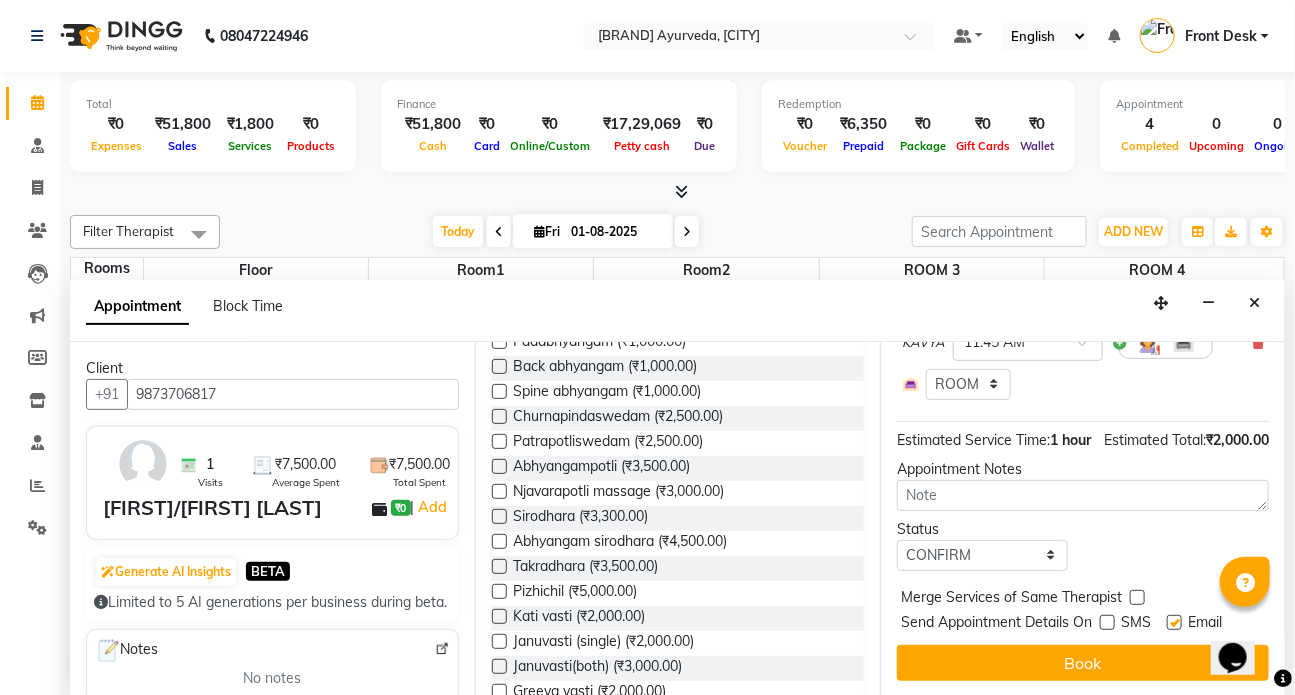 click at bounding box center (1174, 622) 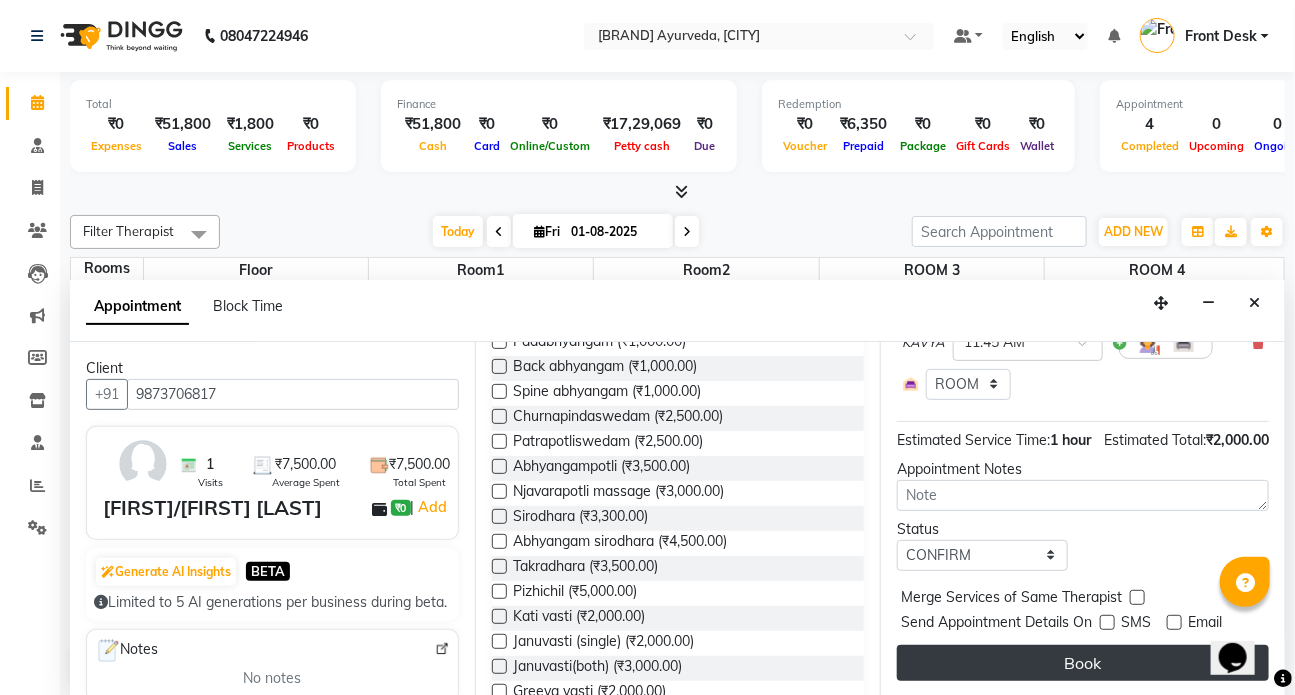 click on "Book" at bounding box center (1083, 663) 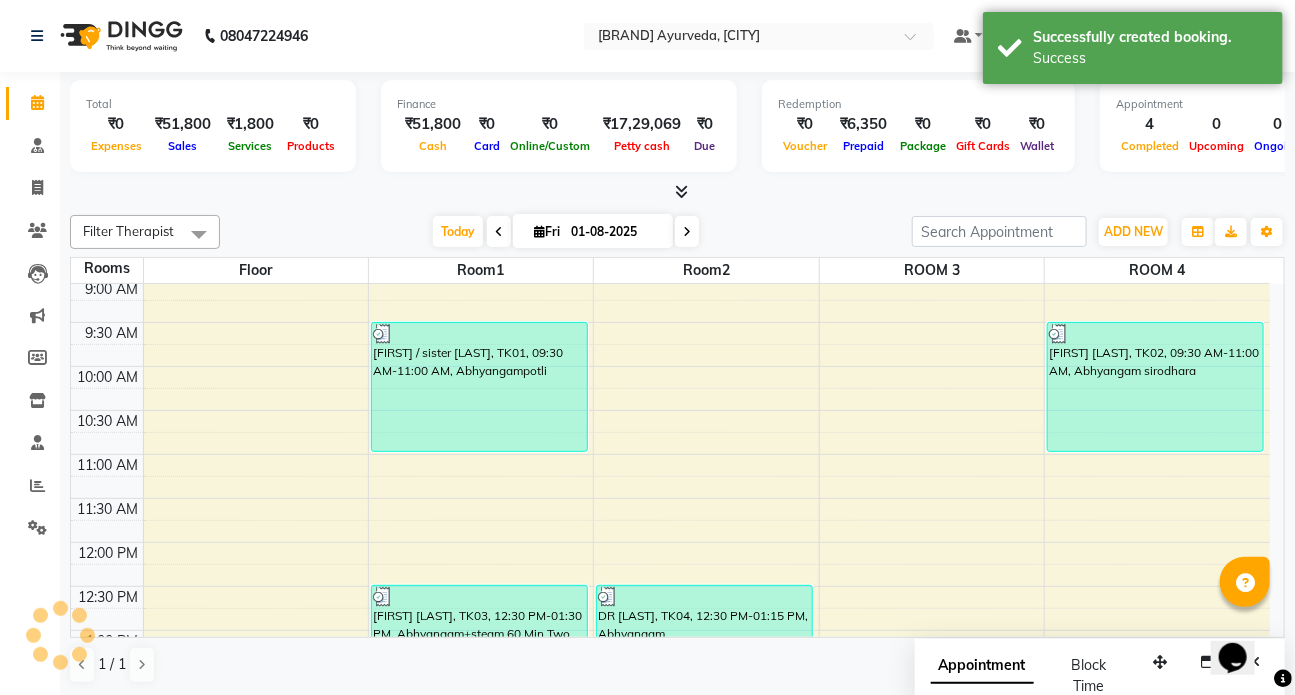 scroll, scrollTop: 0, scrollLeft: 0, axis: both 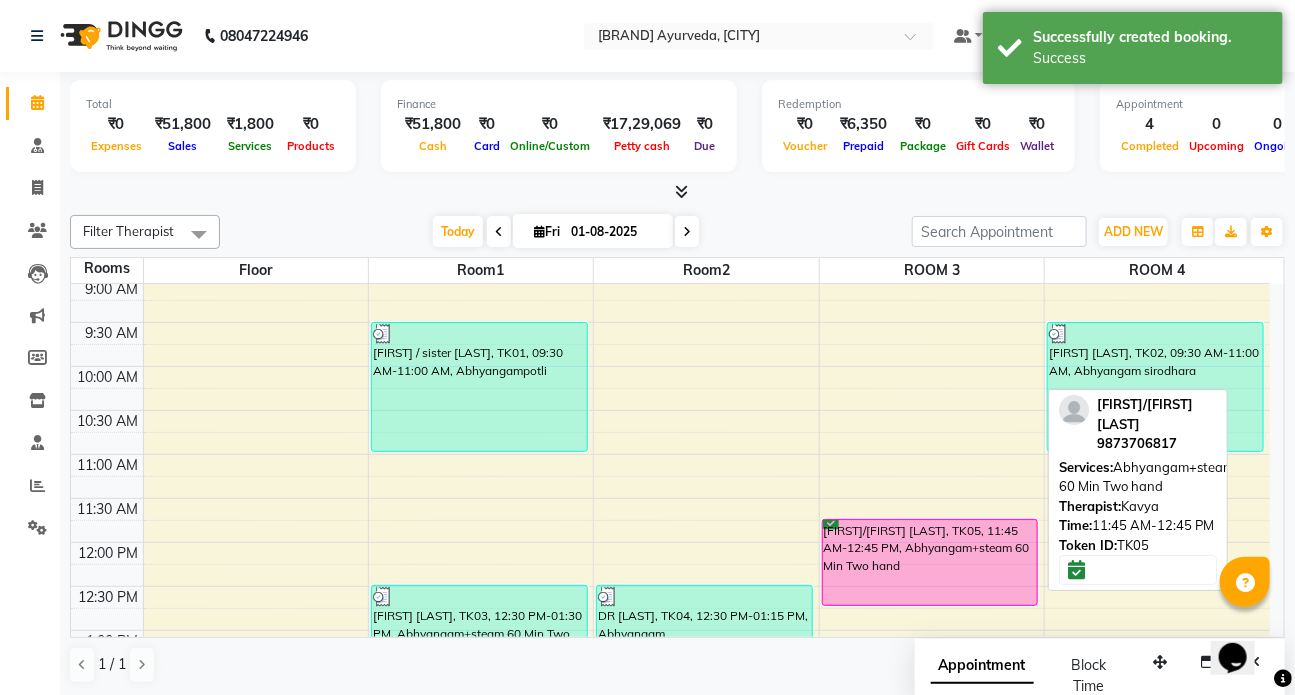 click on "[FIRST]/[FIRST] [LAST], TK05, 11:45 AM-12:45 PM, Abhyangam+steam 60 Min Two hand" at bounding box center [930, 562] 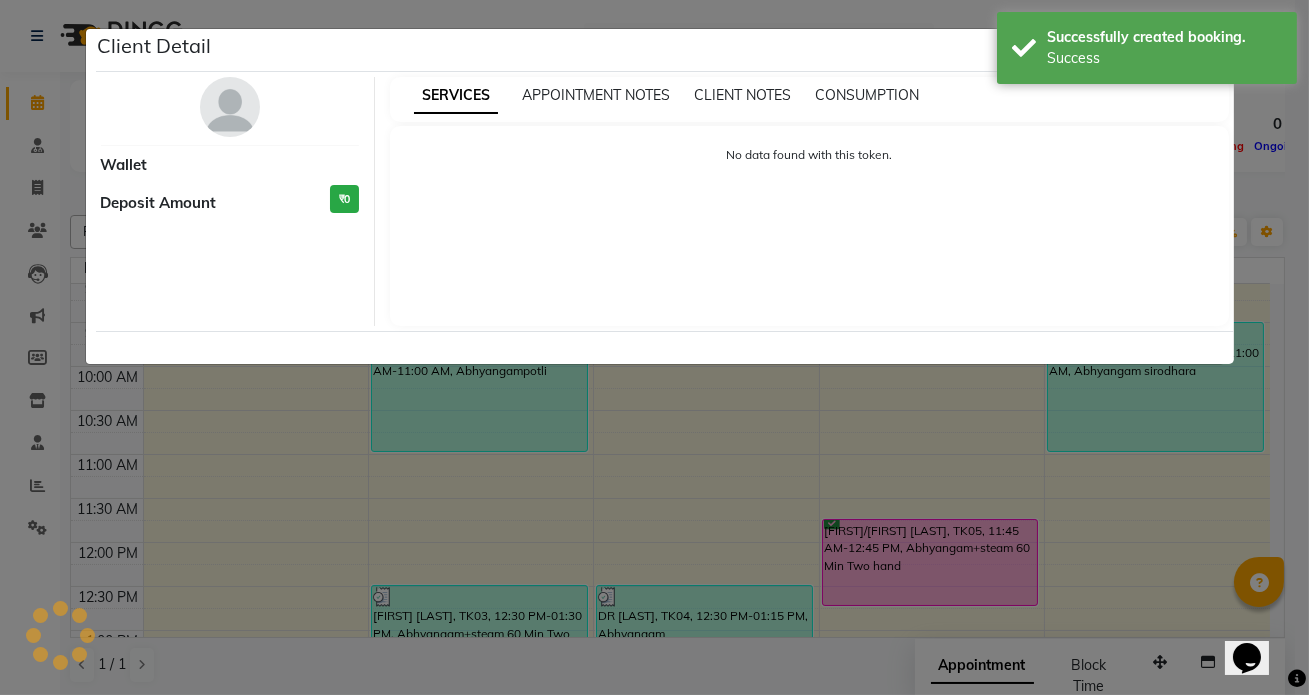 select on "6" 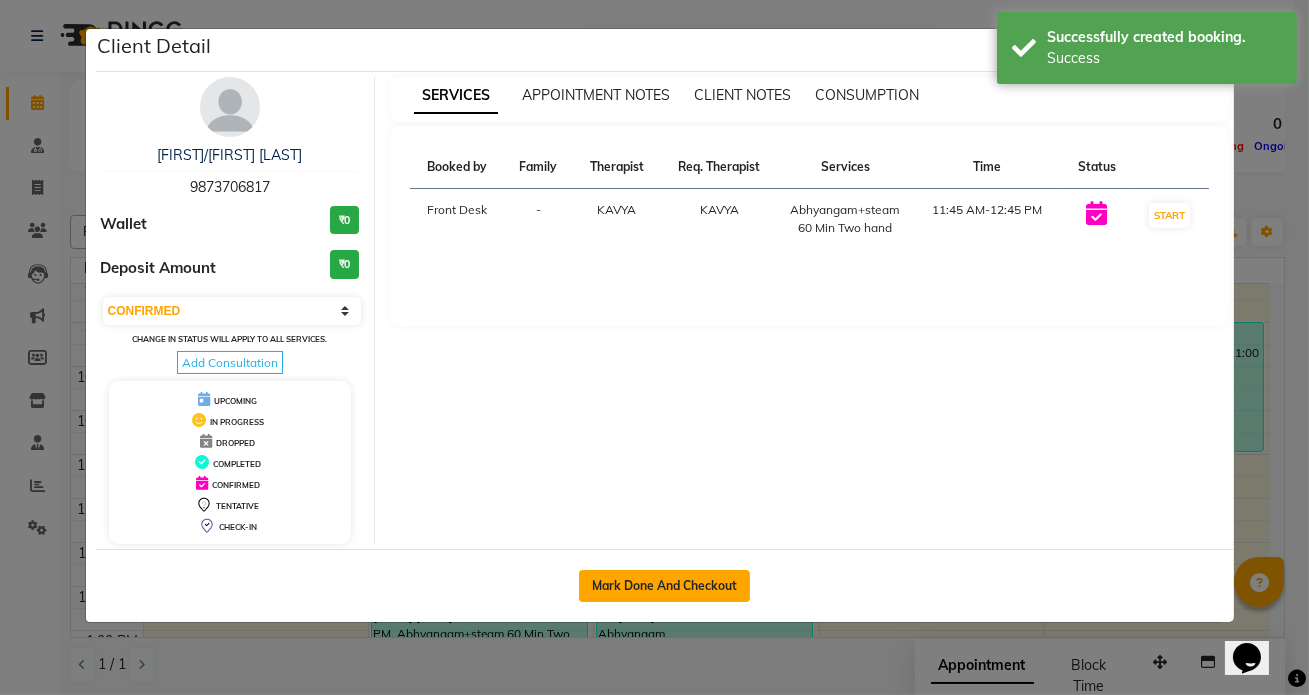 click on "Mark Done And Checkout" 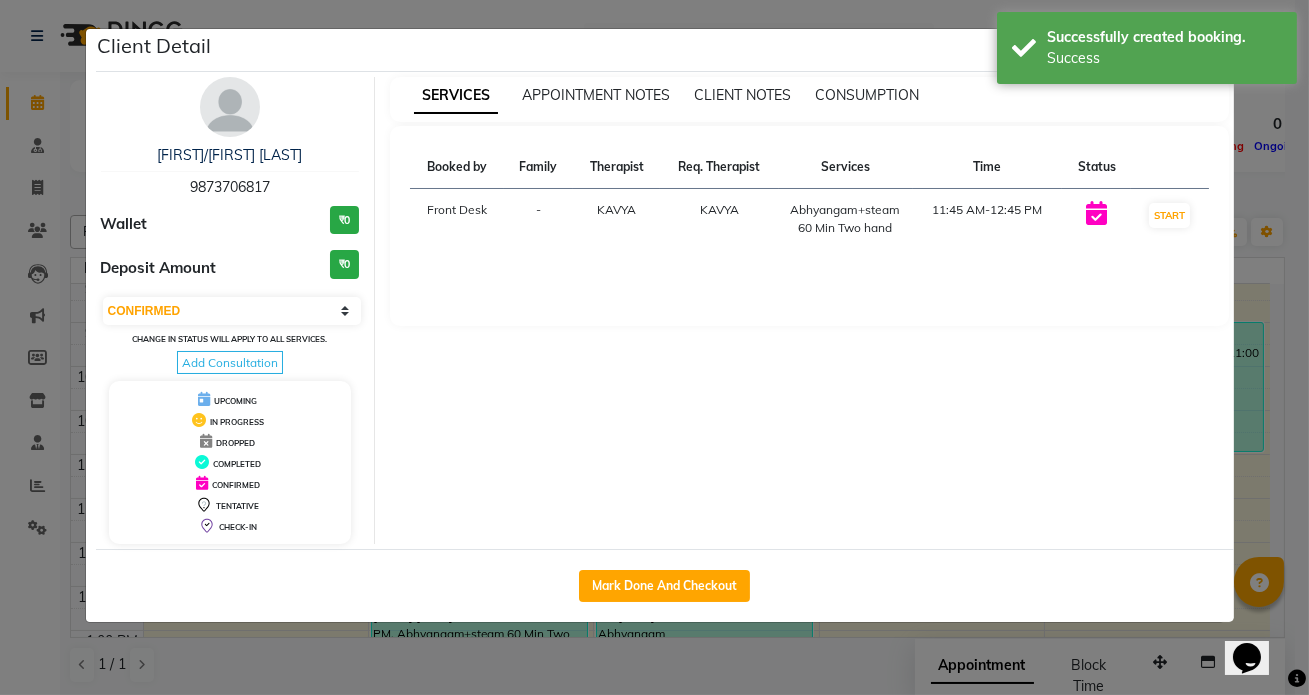 select on "service" 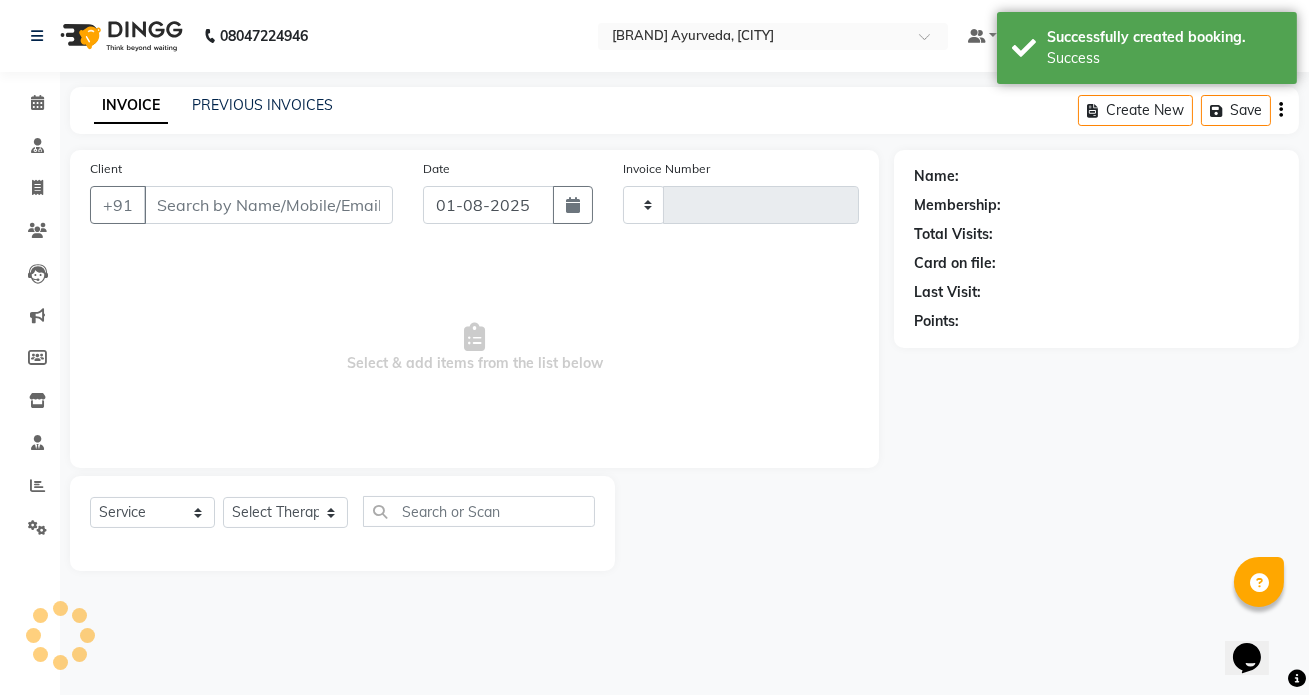 type on "1014" 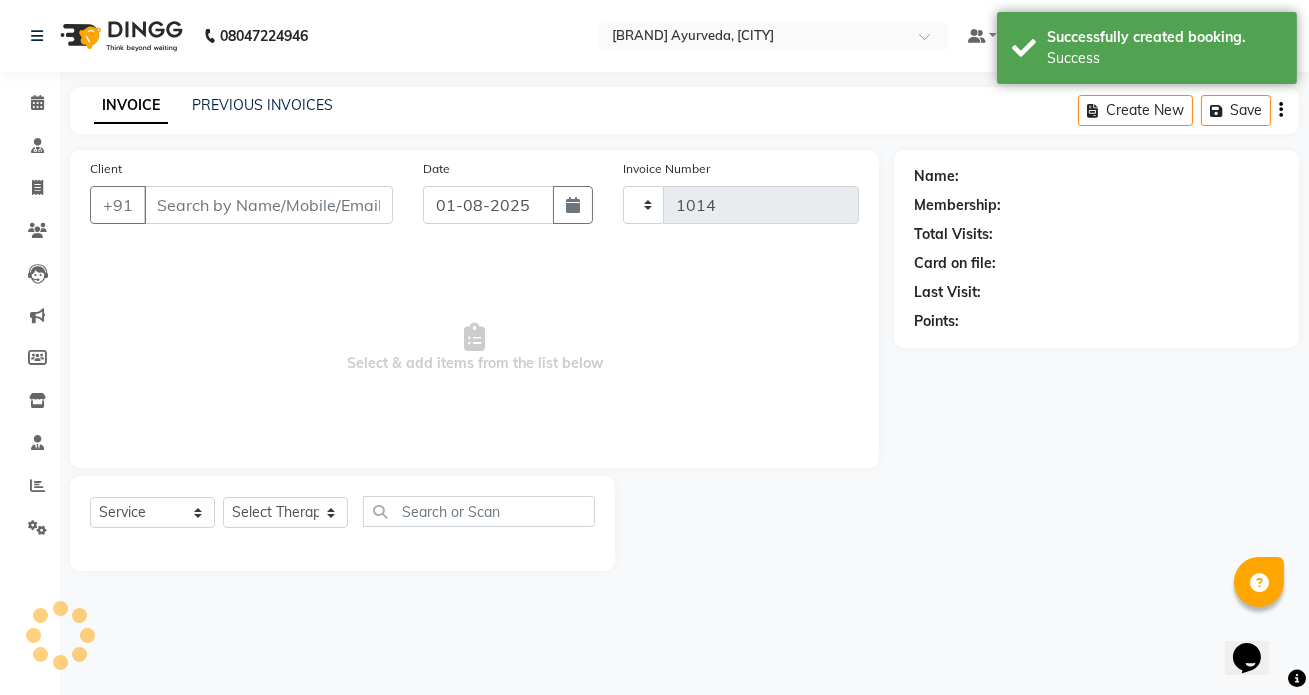 select on "5585" 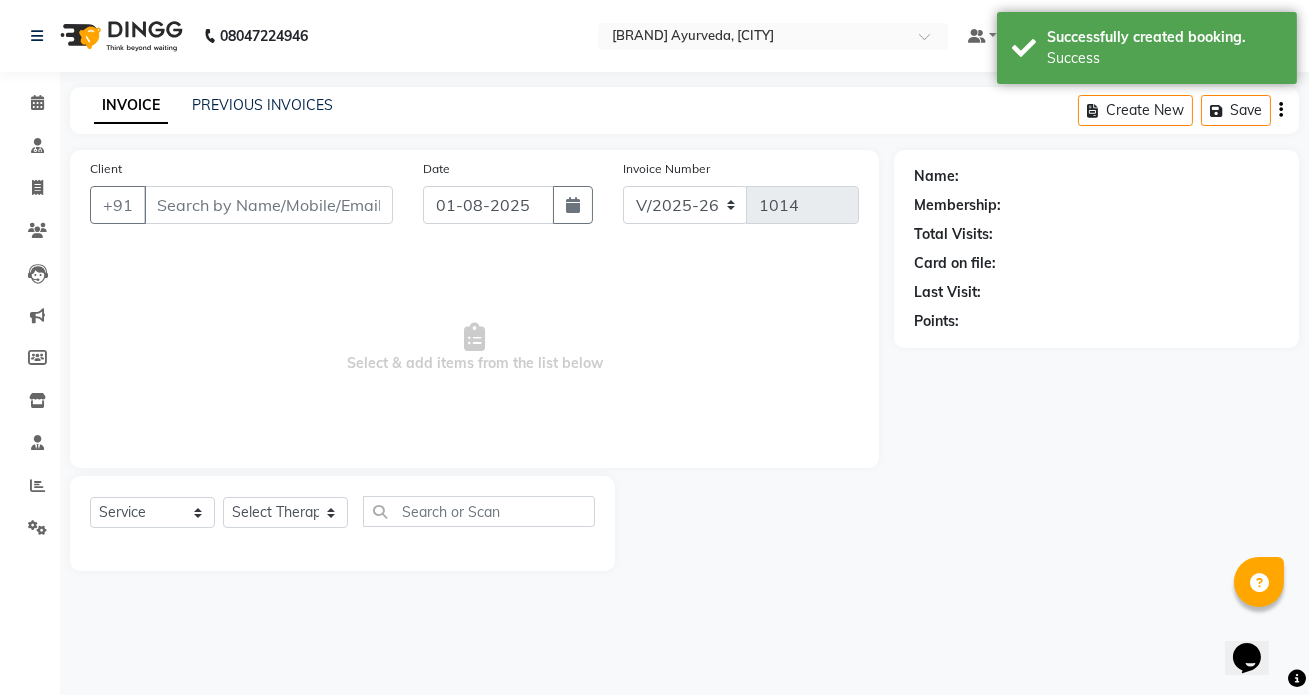 type on "9873706817" 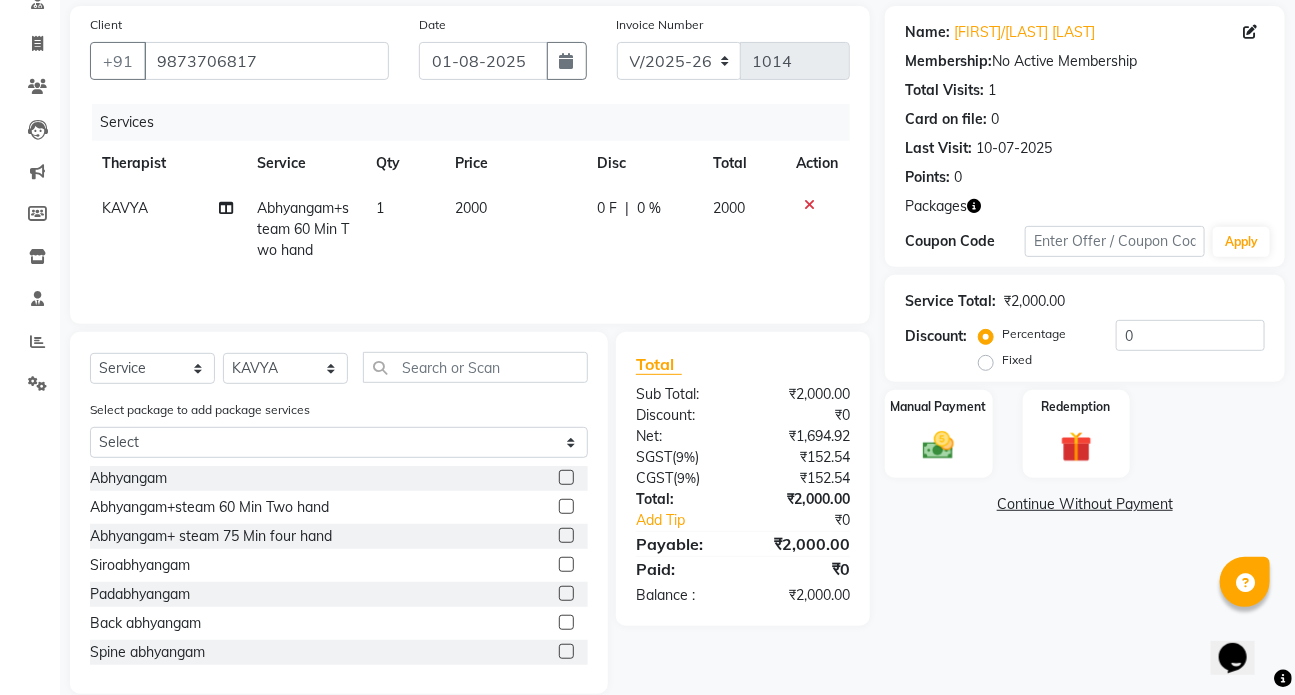 scroll, scrollTop: 173, scrollLeft: 0, axis: vertical 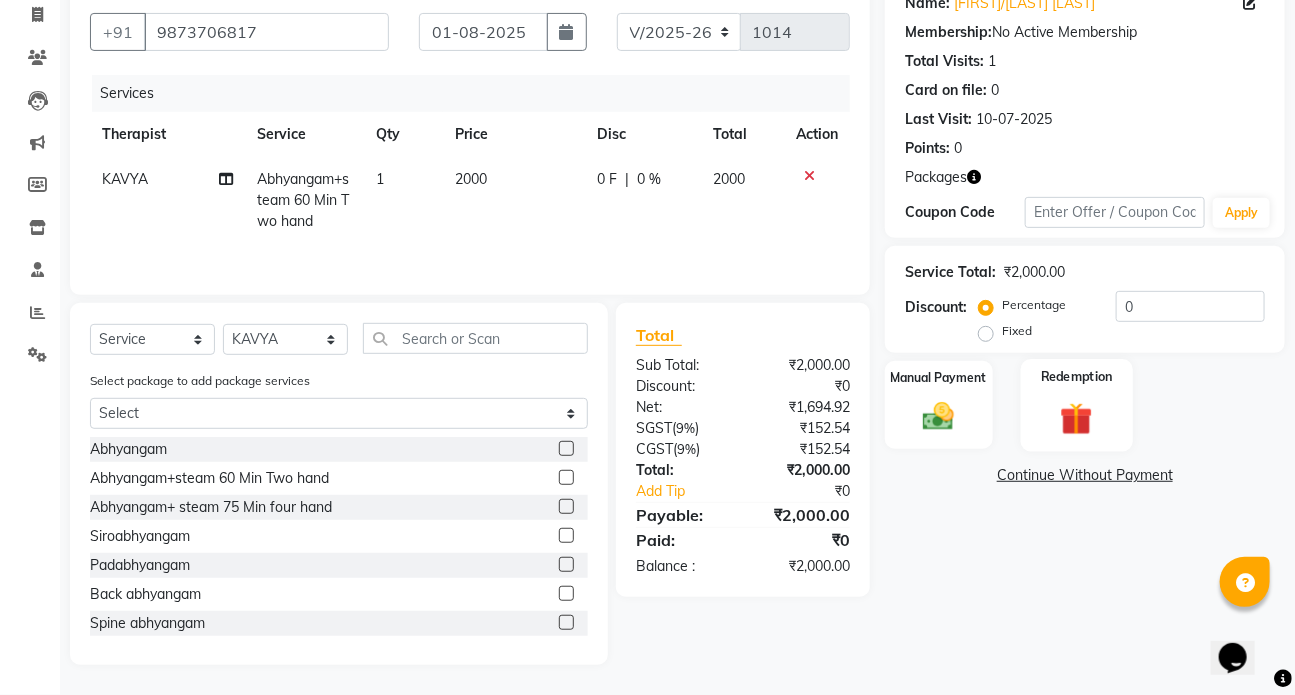 drag, startPoint x: 1053, startPoint y: 388, endPoint x: 1085, endPoint y: 402, distance: 34.928497 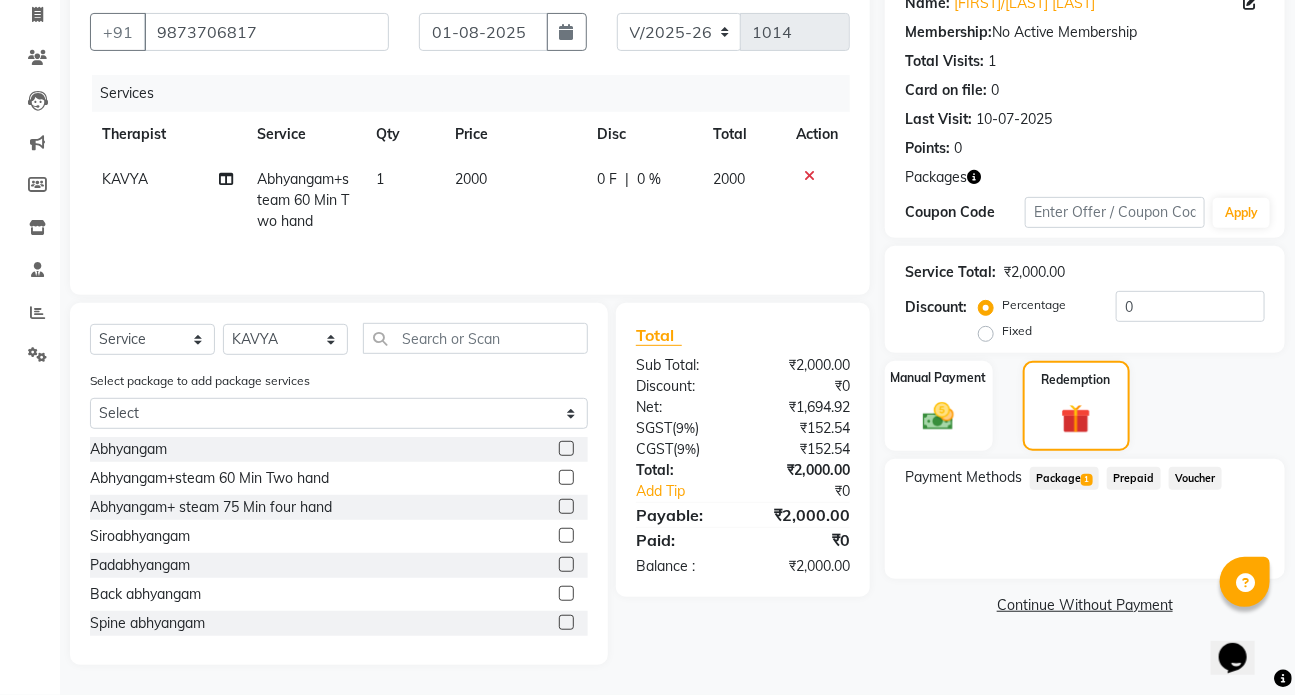 click on "1" 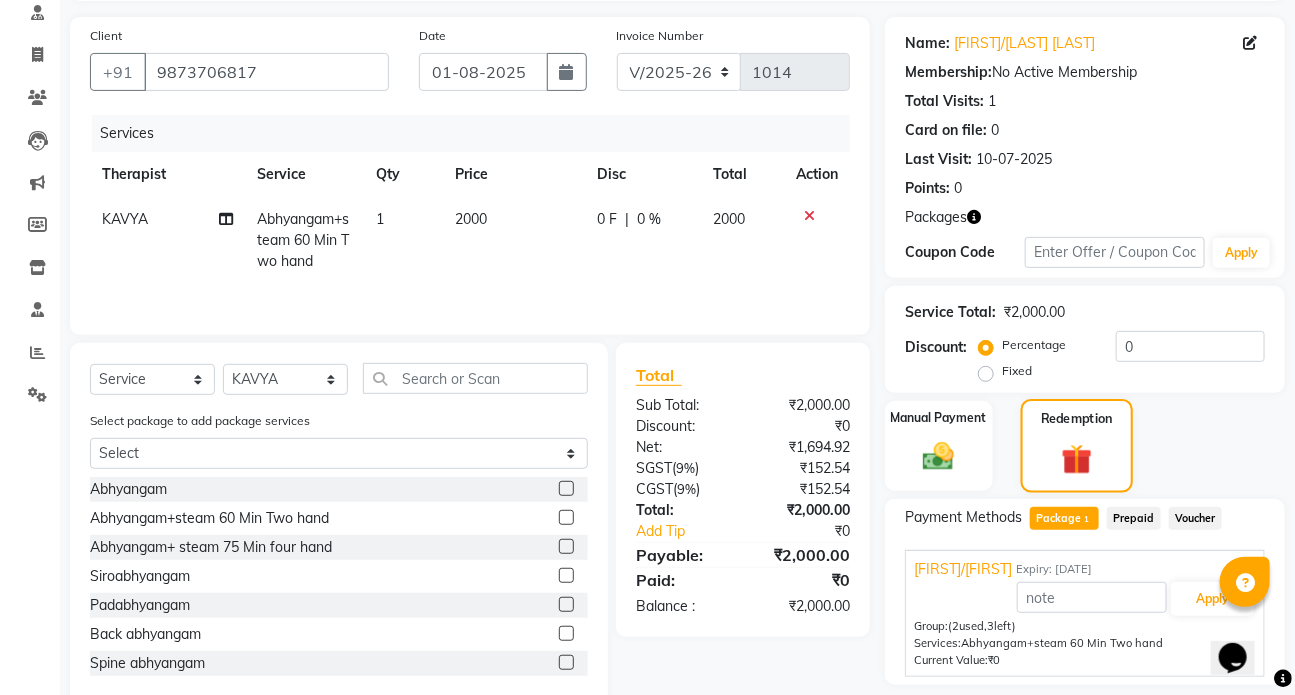 scroll, scrollTop: 101, scrollLeft: 0, axis: vertical 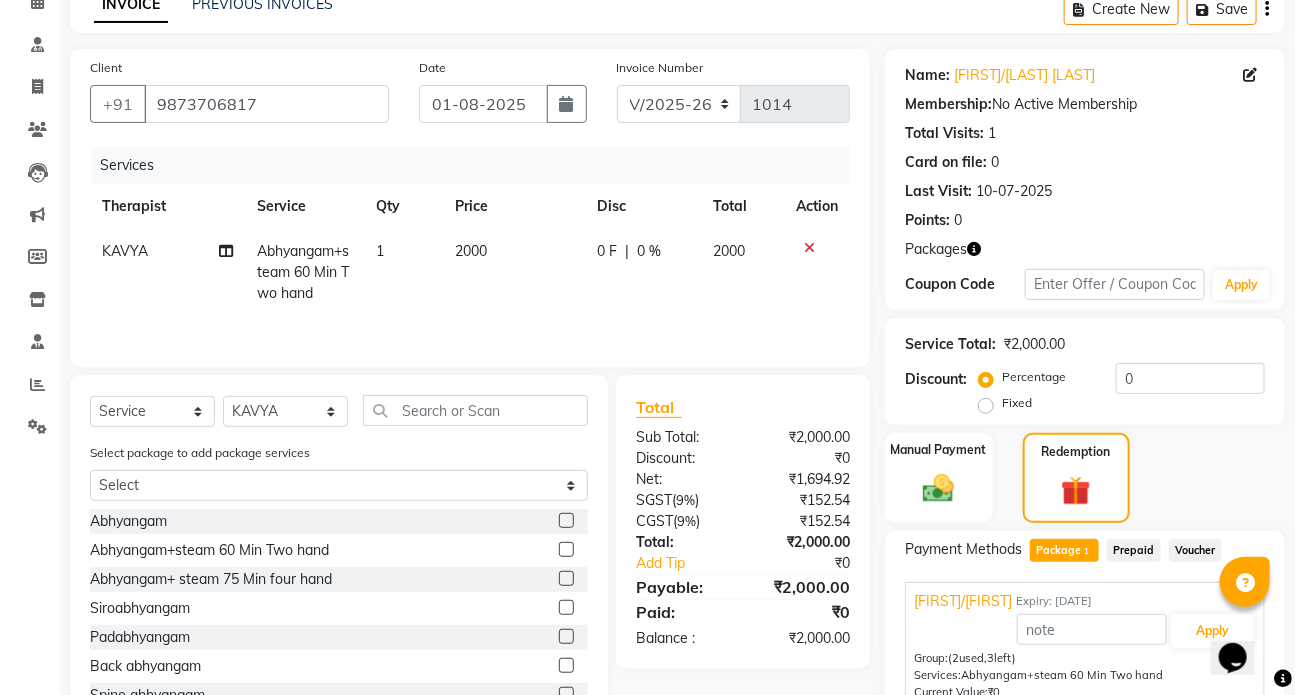 click on "Fixed" 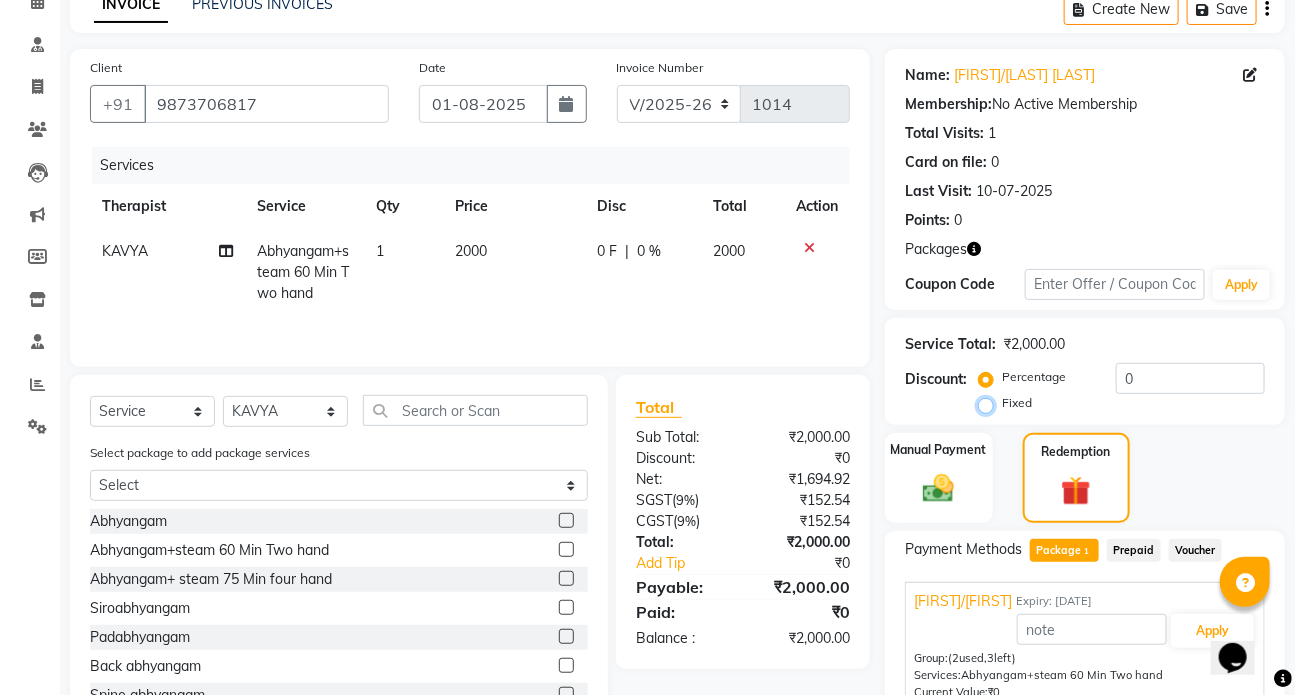 click on "Fixed" at bounding box center (990, 403) 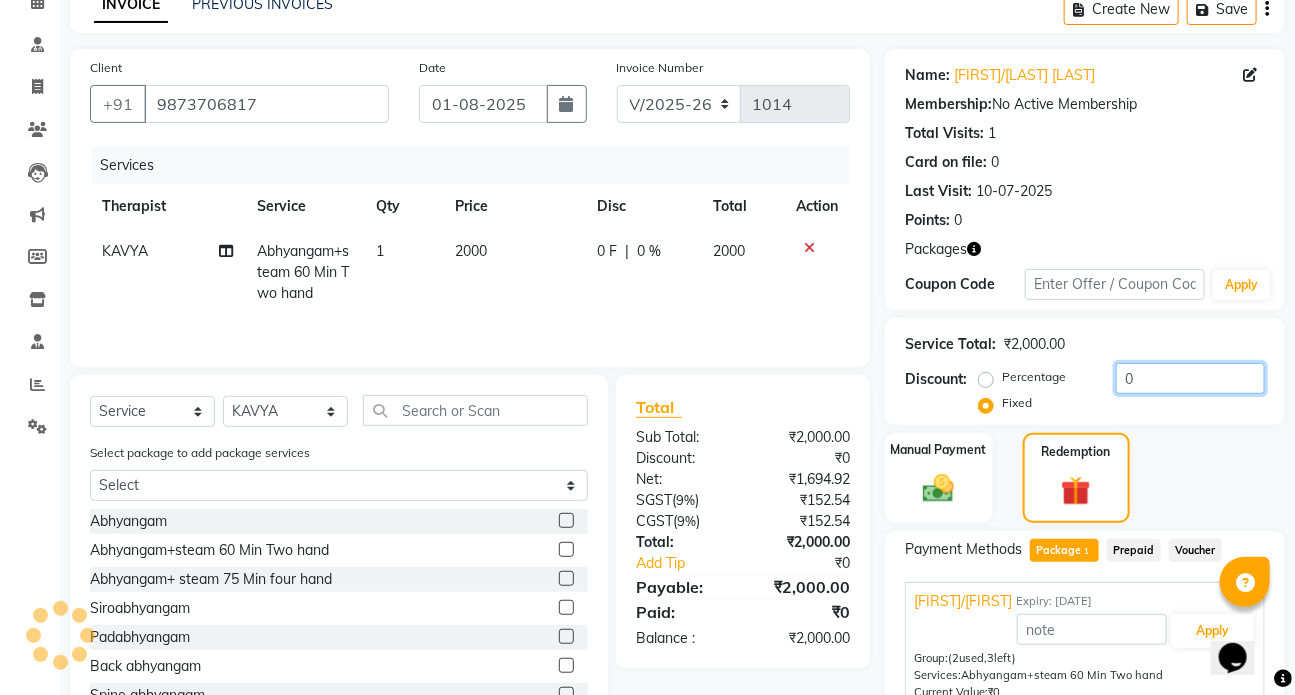 click on "0" 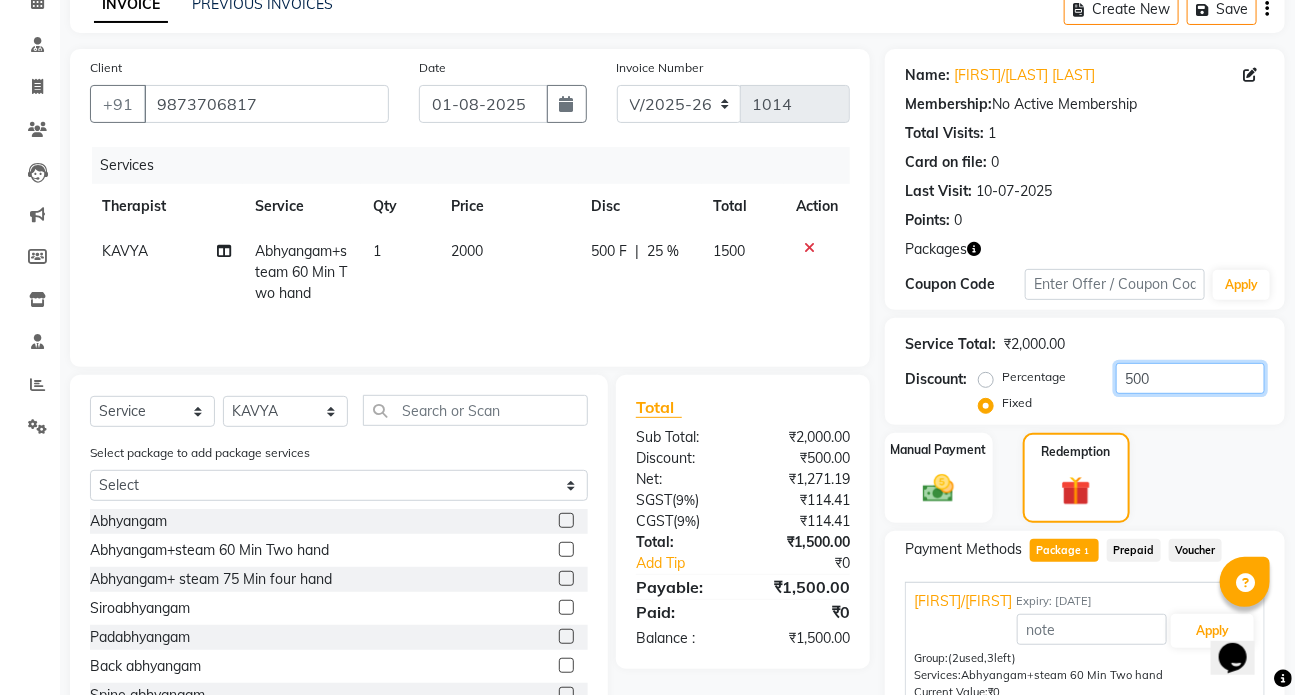 scroll, scrollTop: 192, scrollLeft: 0, axis: vertical 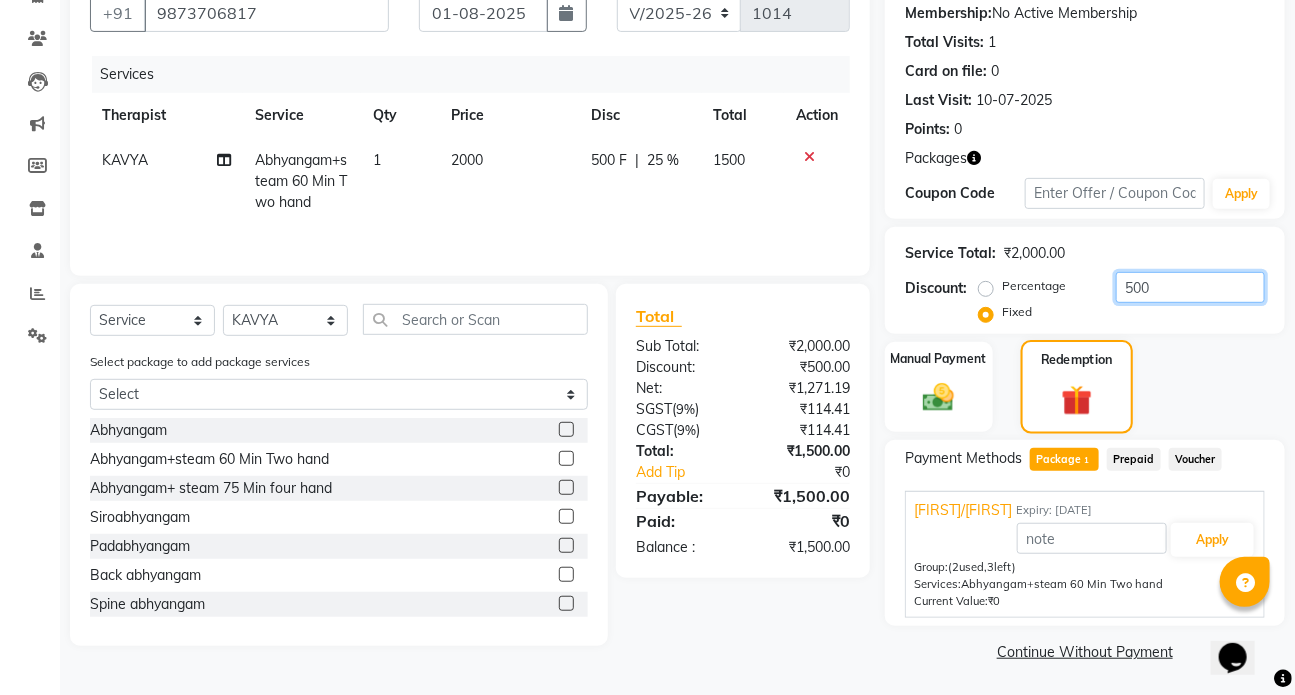 type on "500" 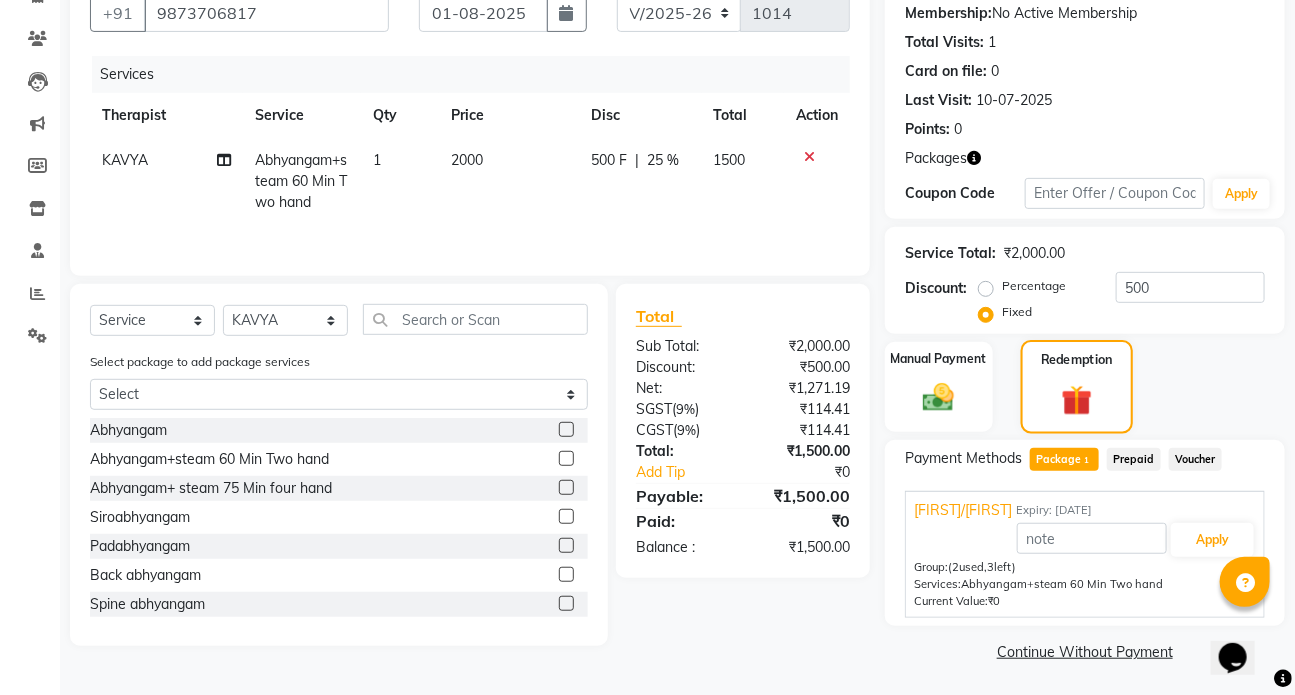 click on "Redemption" 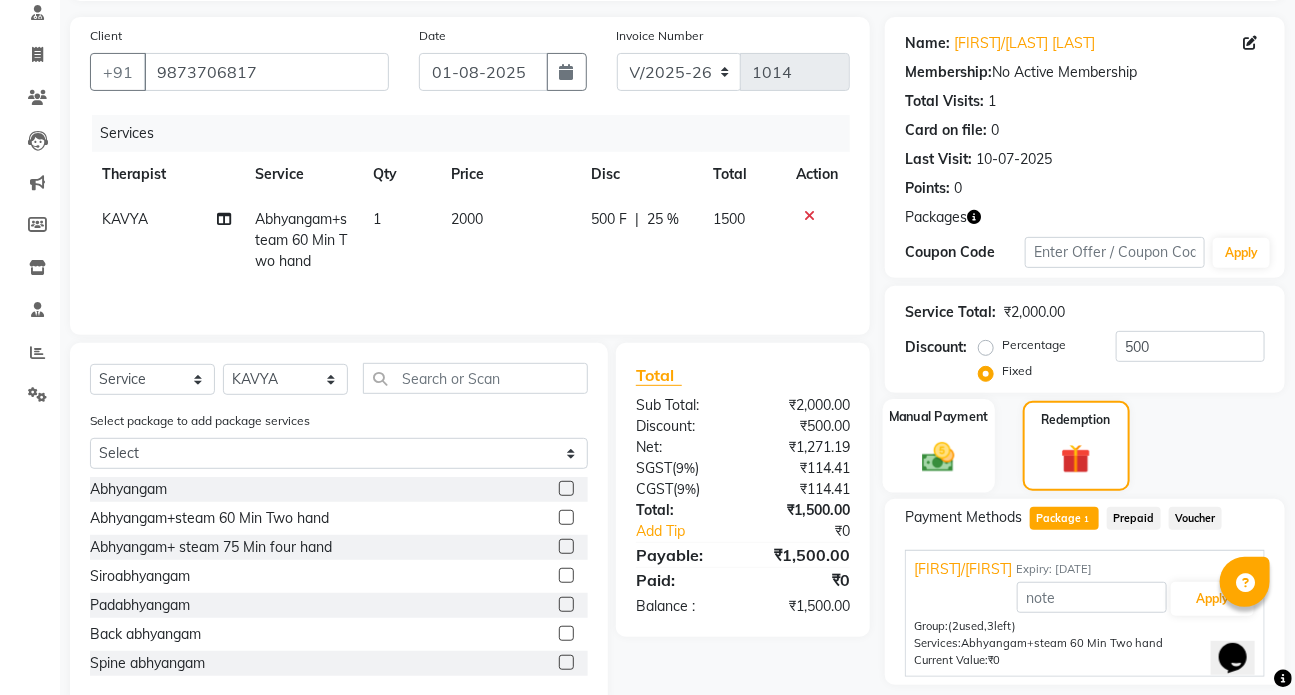 scroll, scrollTop: 101, scrollLeft: 0, axis: vertical 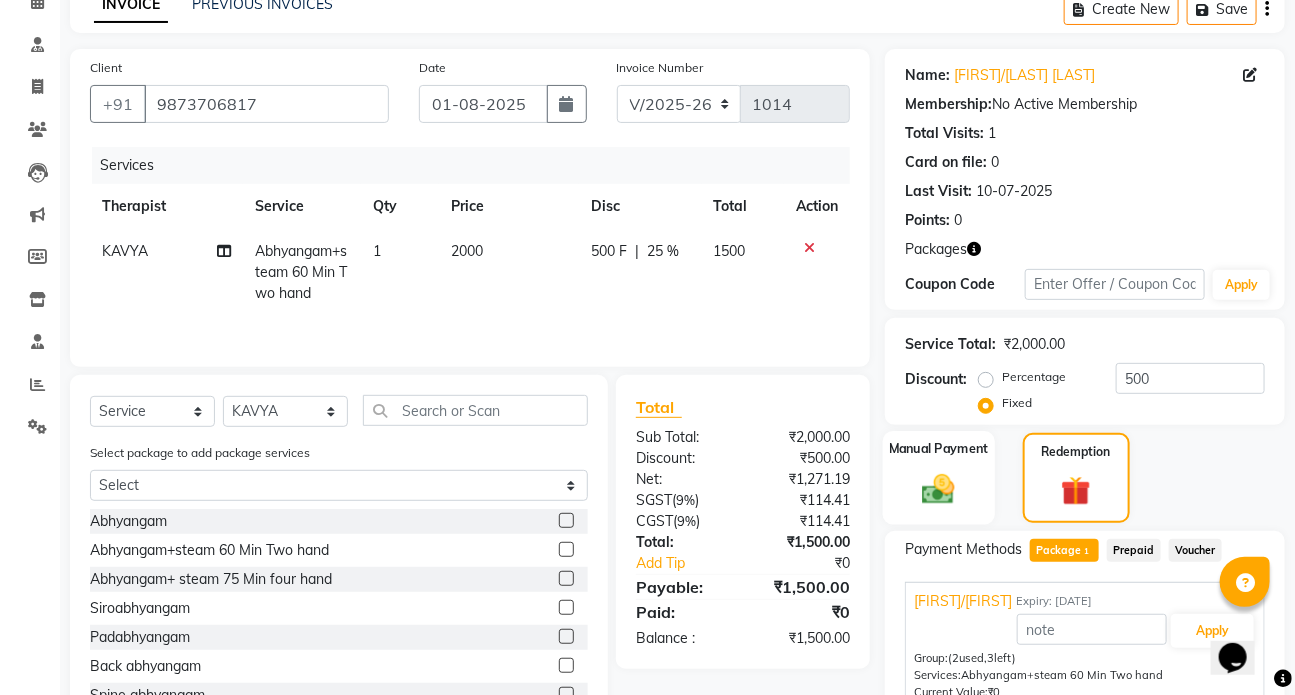 click on "Manual Payment" 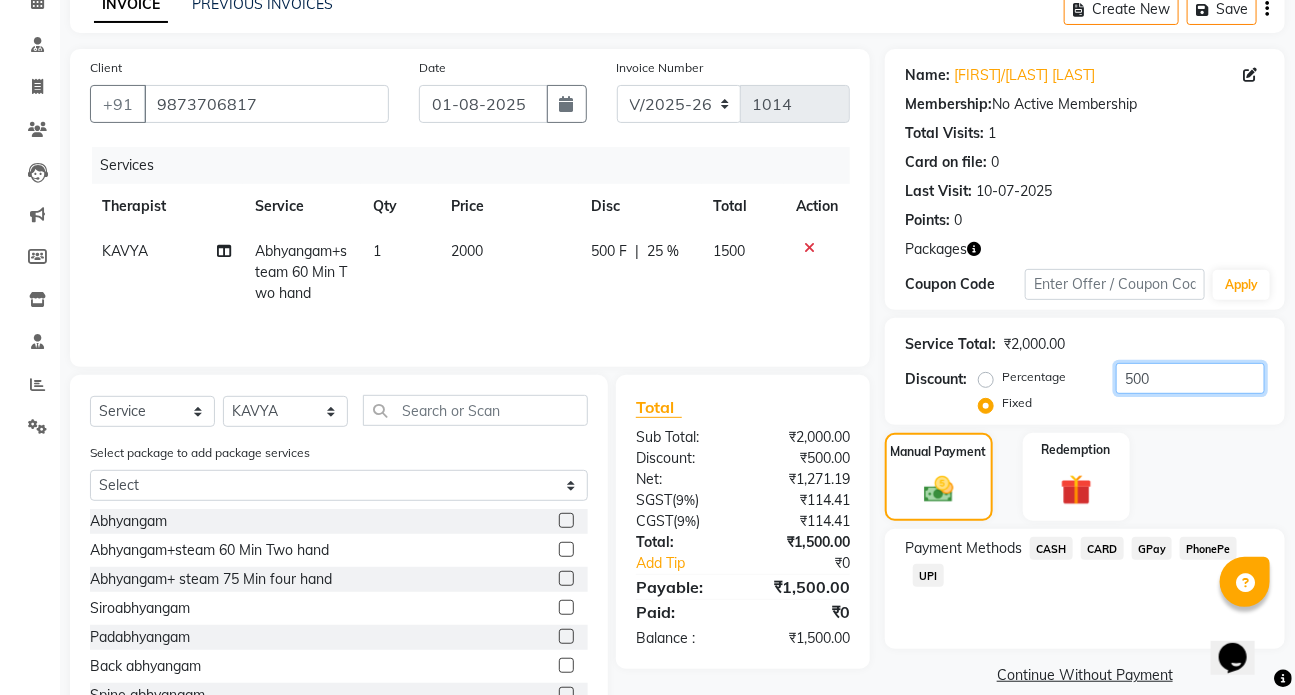 click on "500" 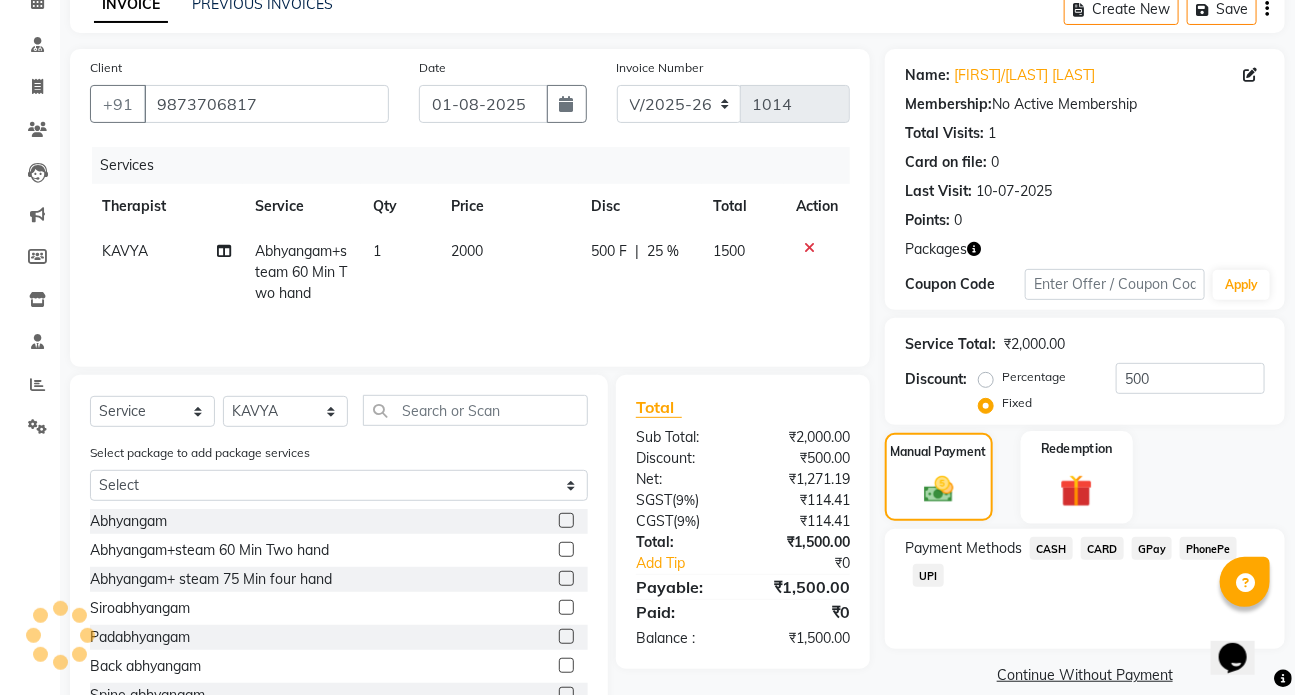 click on "Redemption" 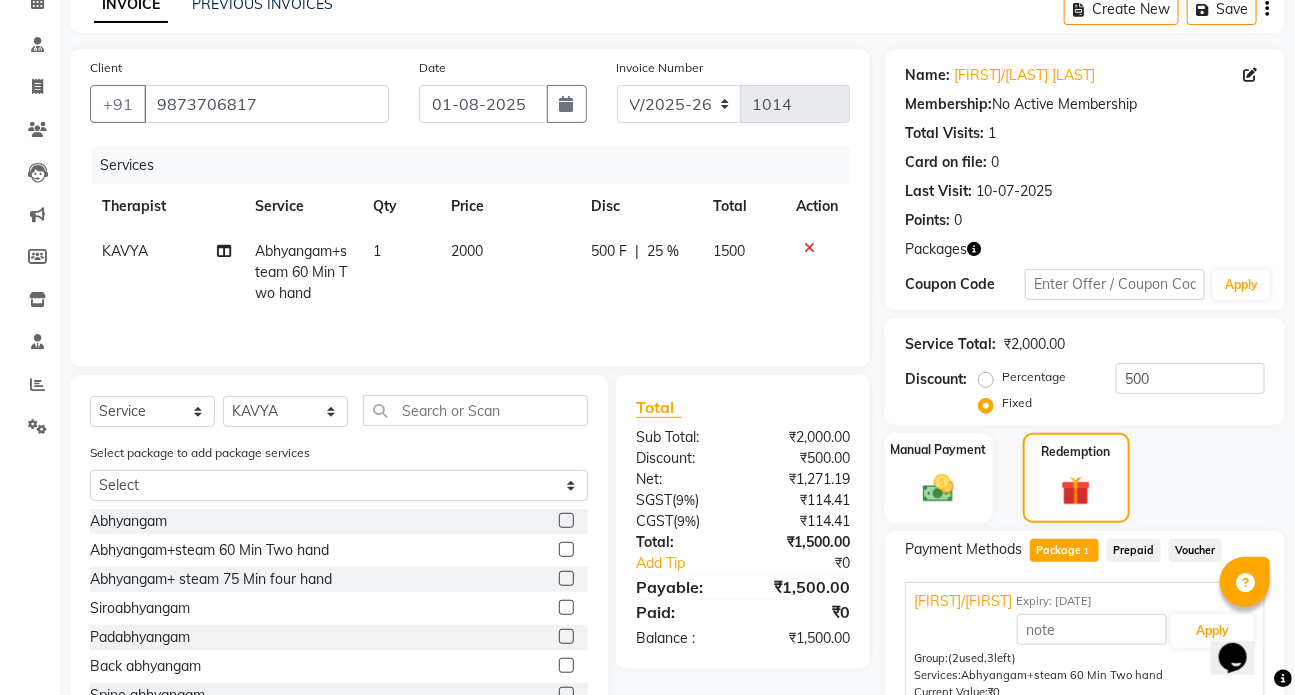 click on "Package  1" 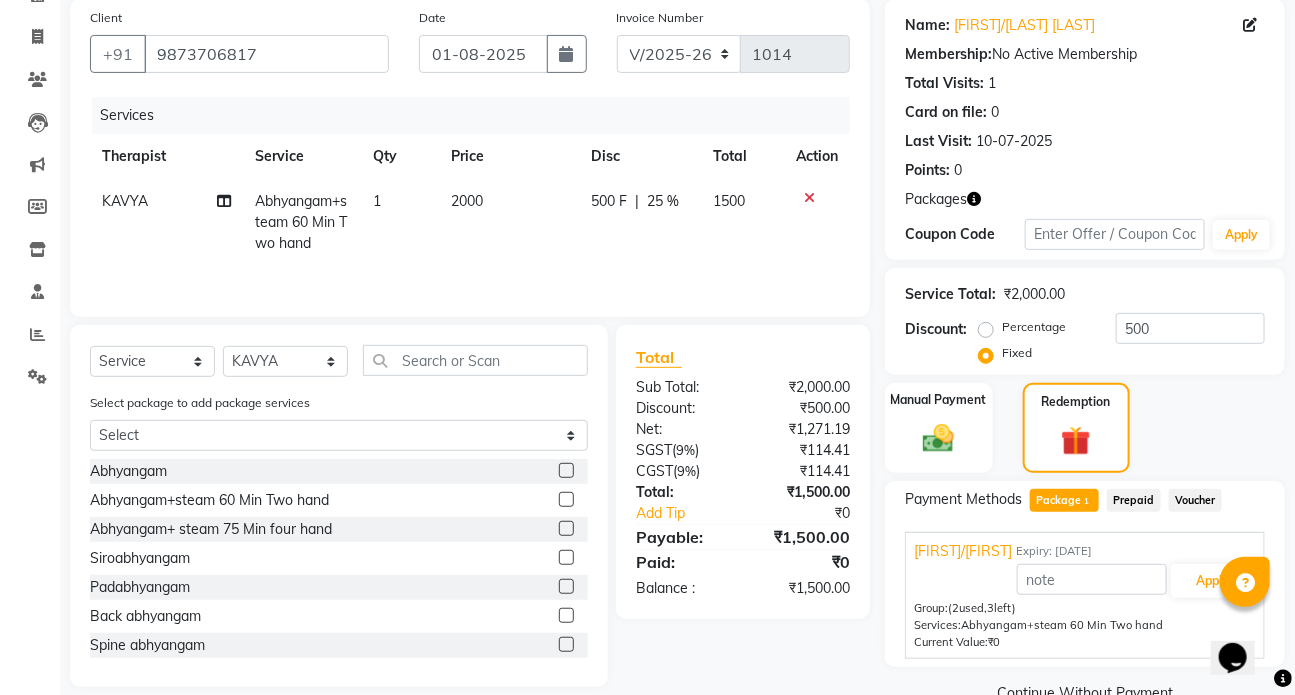 scroll, scrollTop: 192, scrollLeft: 0, axis: vertical 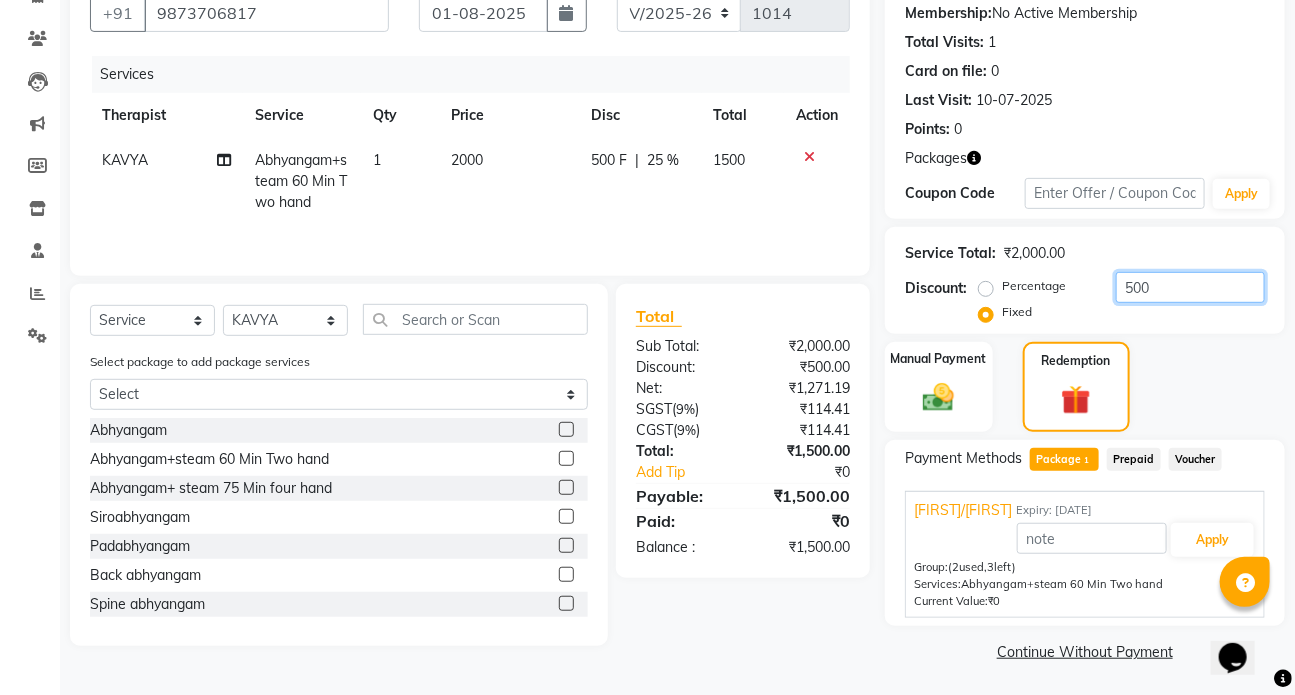 click on "500" 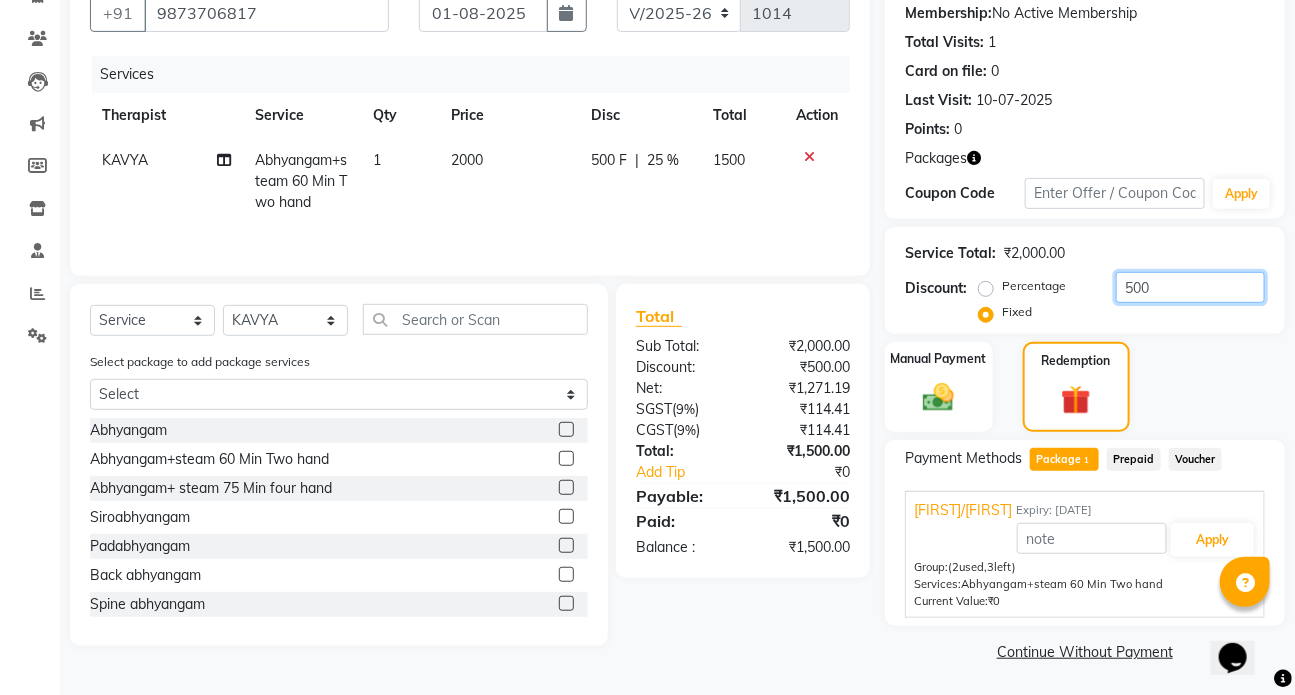 click on "500" 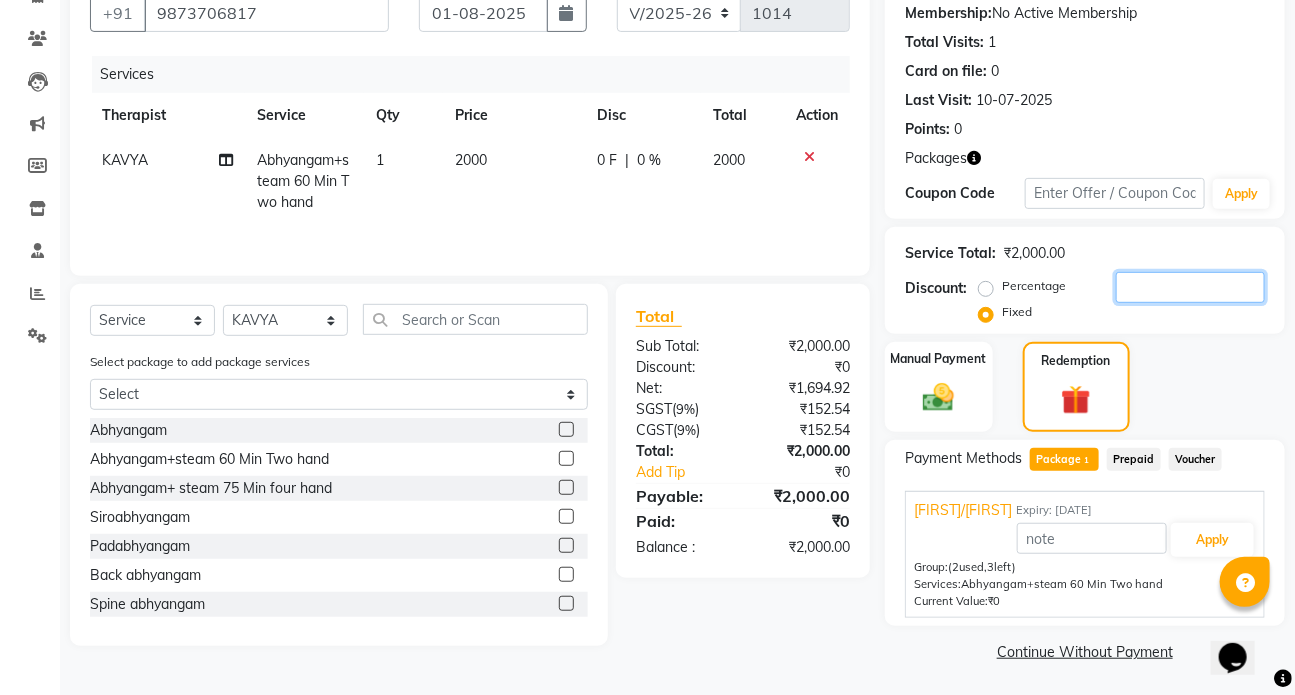 type 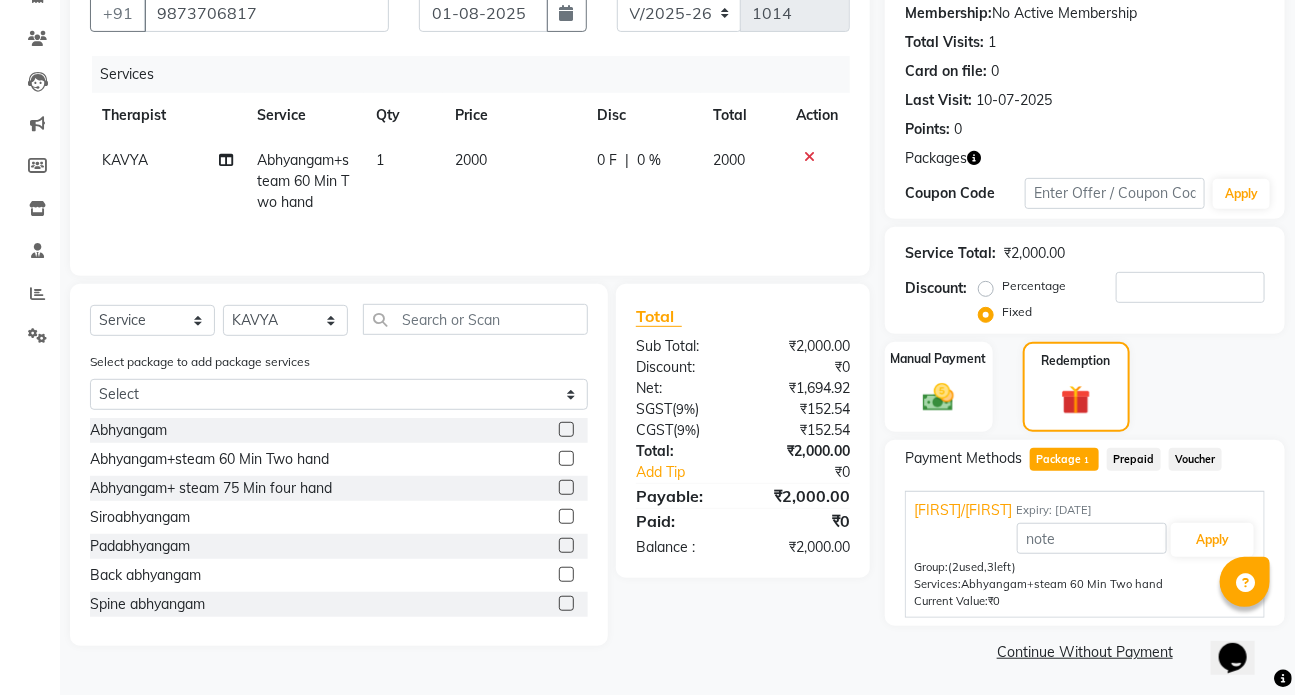 click on "Percentage" 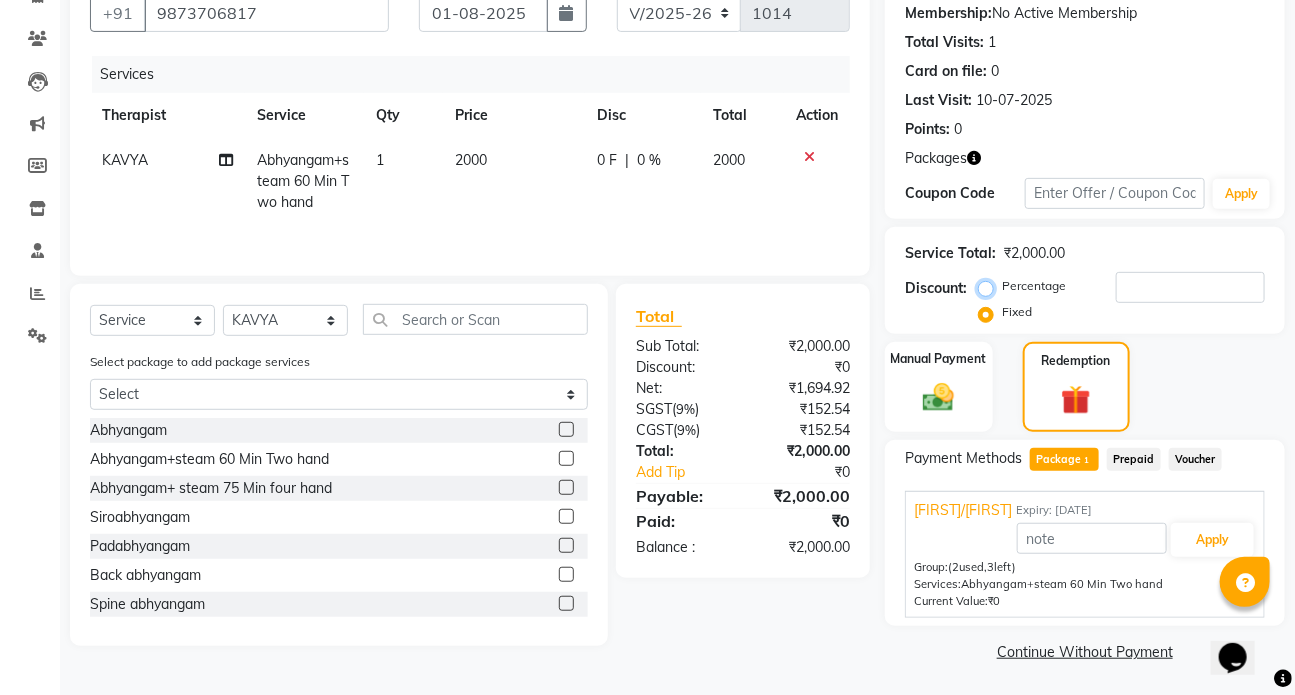 click on "Percentage" at bounding box center [990, 286] 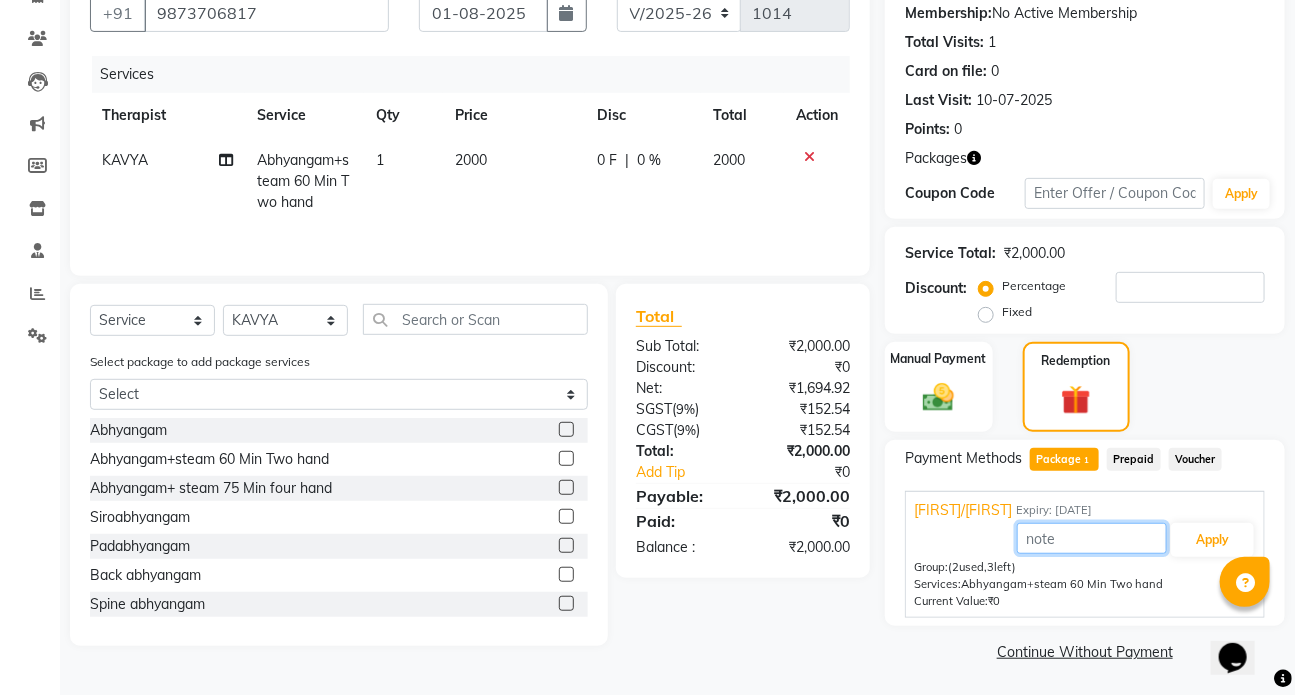 click at bounding box center [1092, 538] 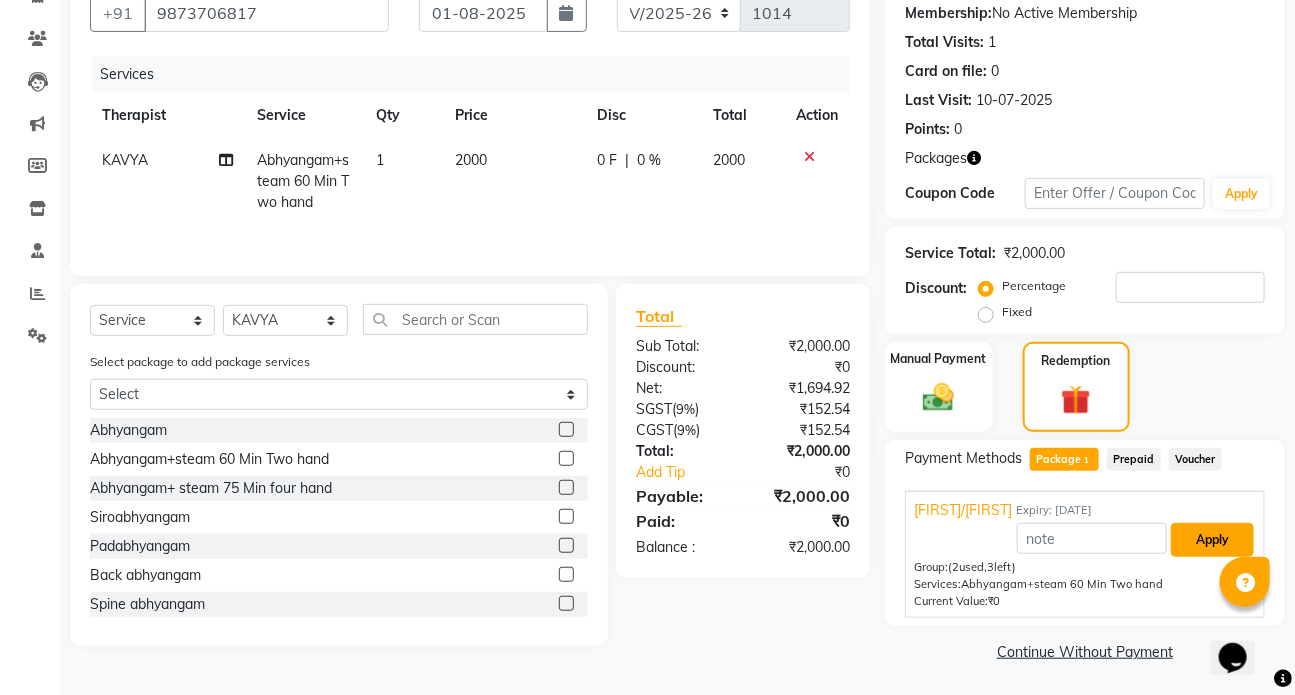 click on "Apply" at bounding box center (1212, 540) 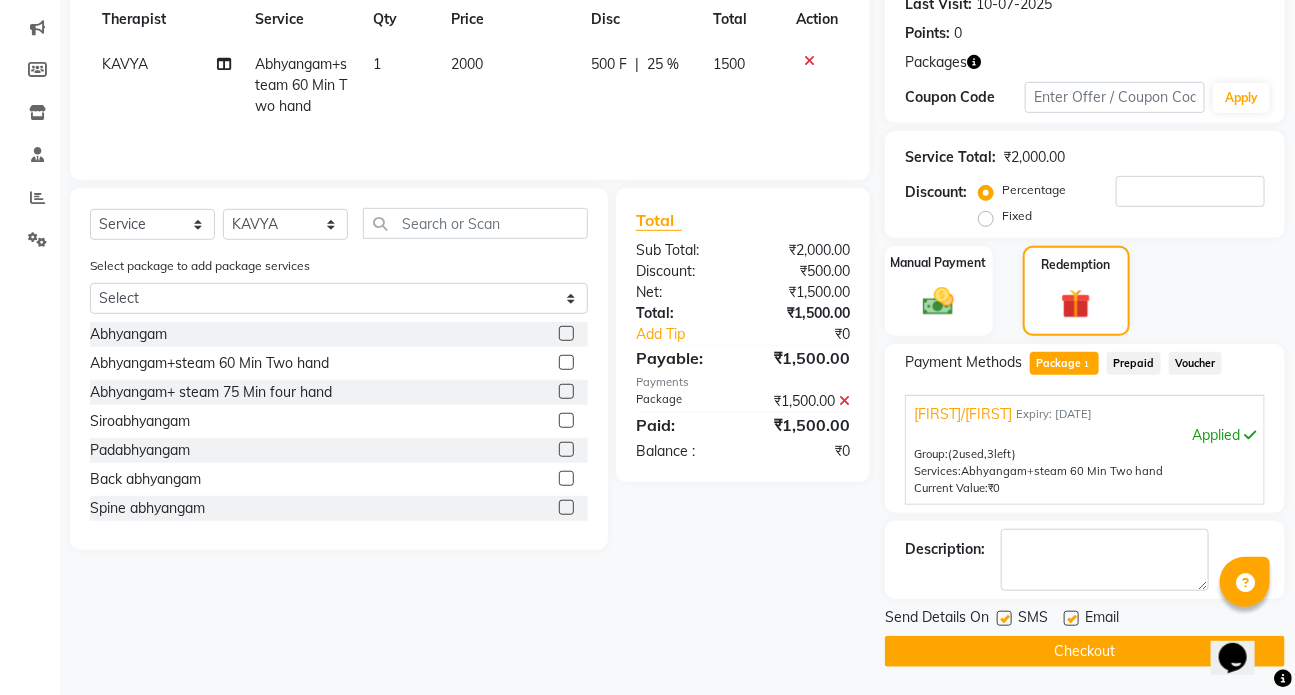 scroll, scrollTop: 289, scrollLeft: 0, axis: vertical 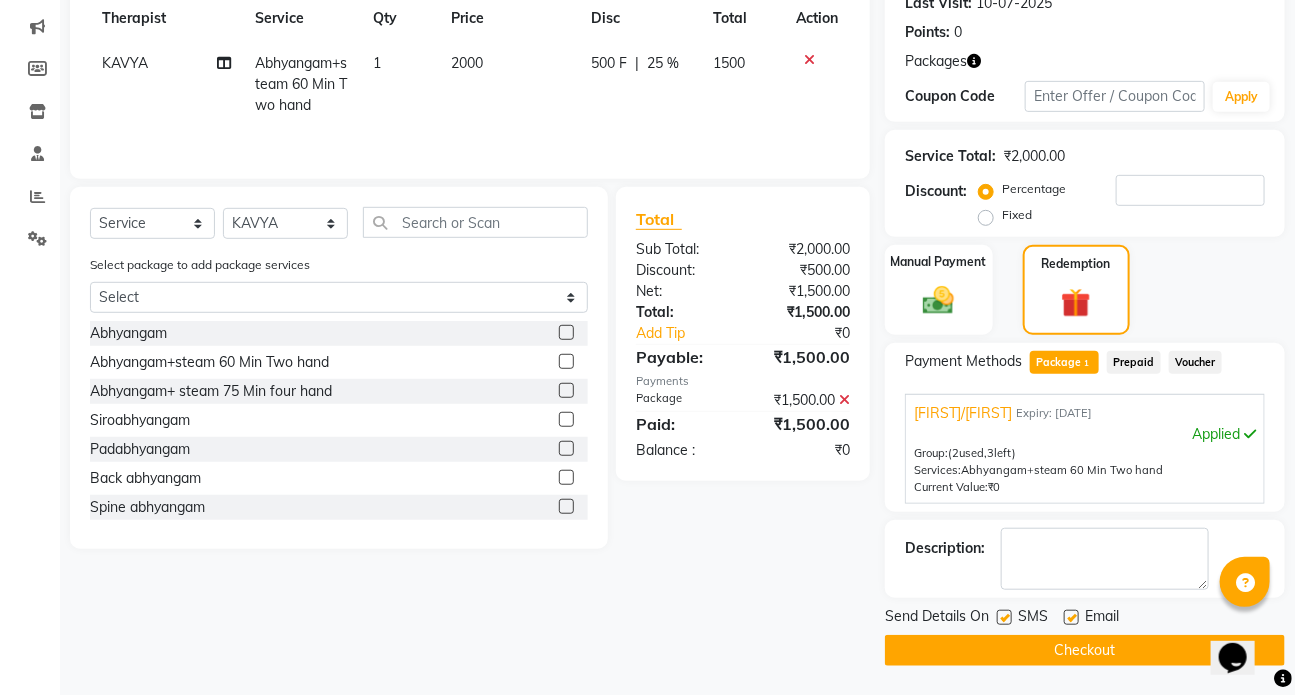 click 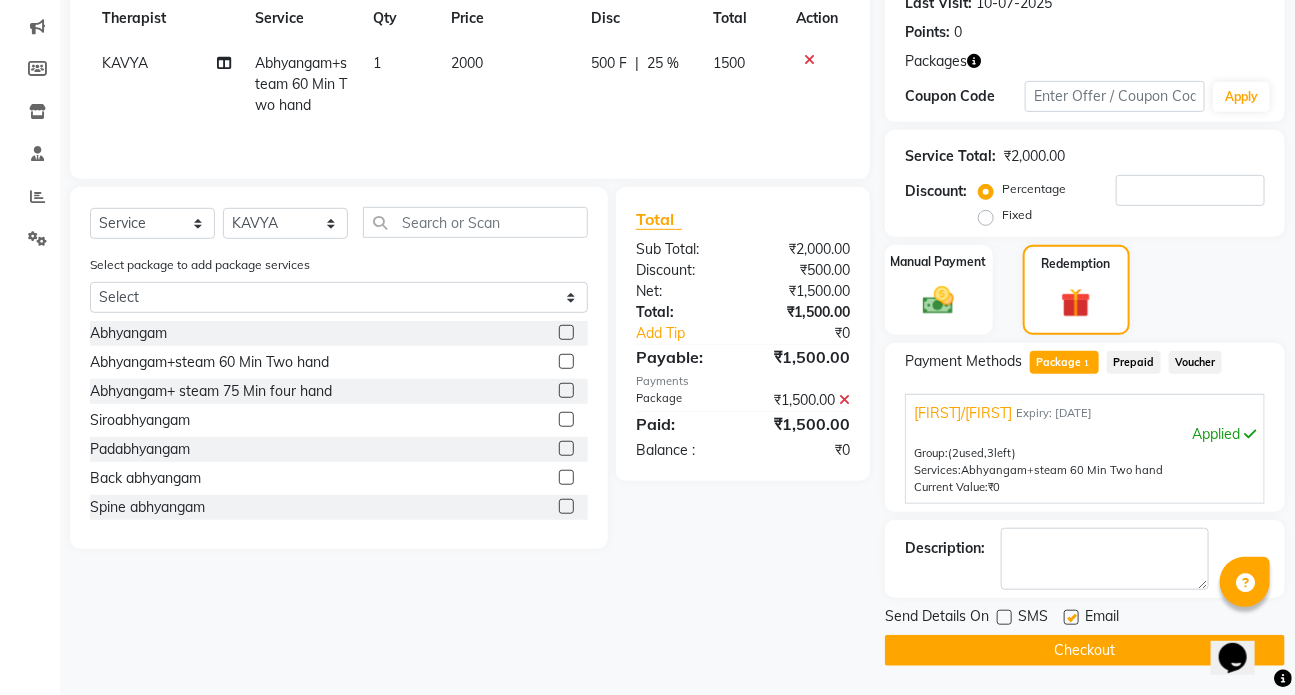click 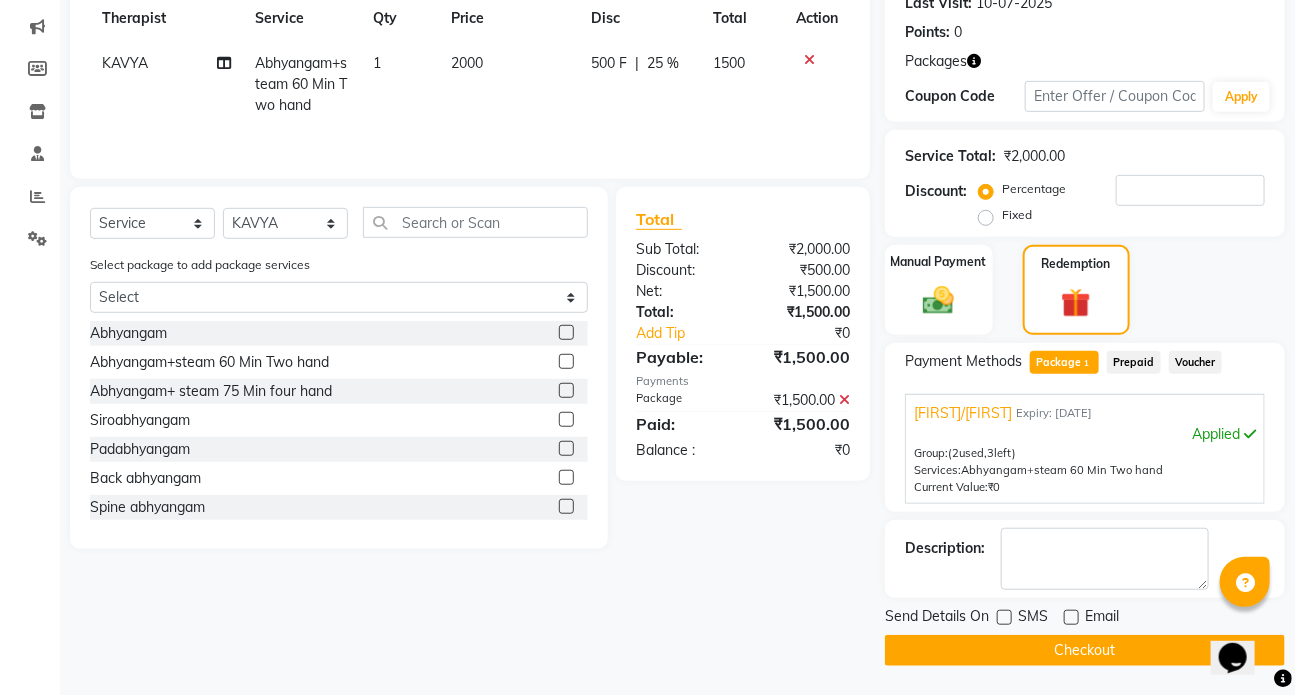 click on "Checkout" 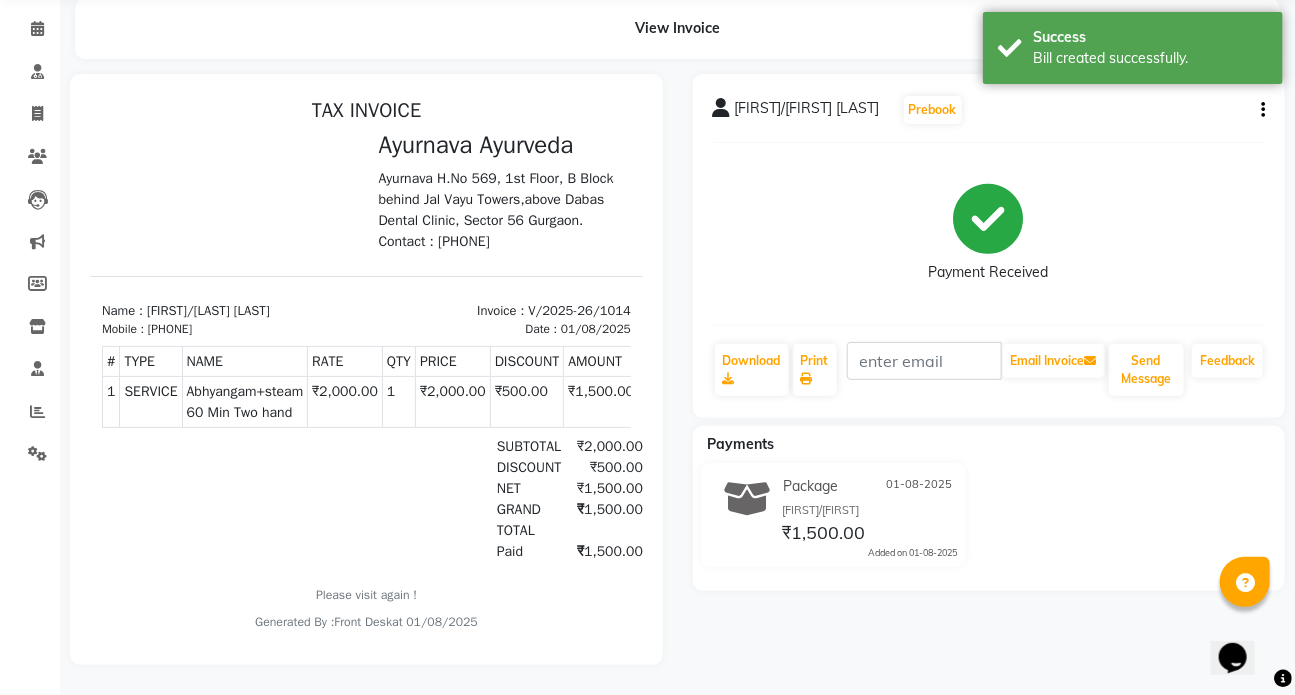 scroll, scrollTop: 29, scrollLeft: 0, axis: vertical 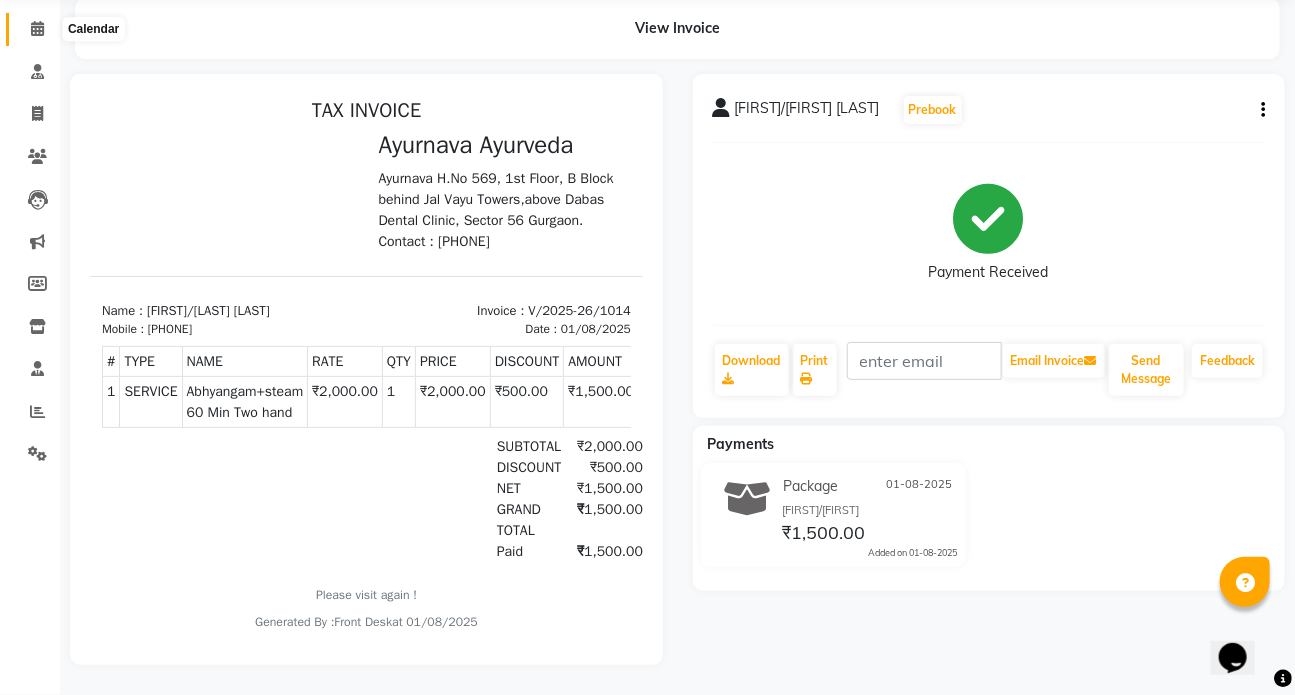 click 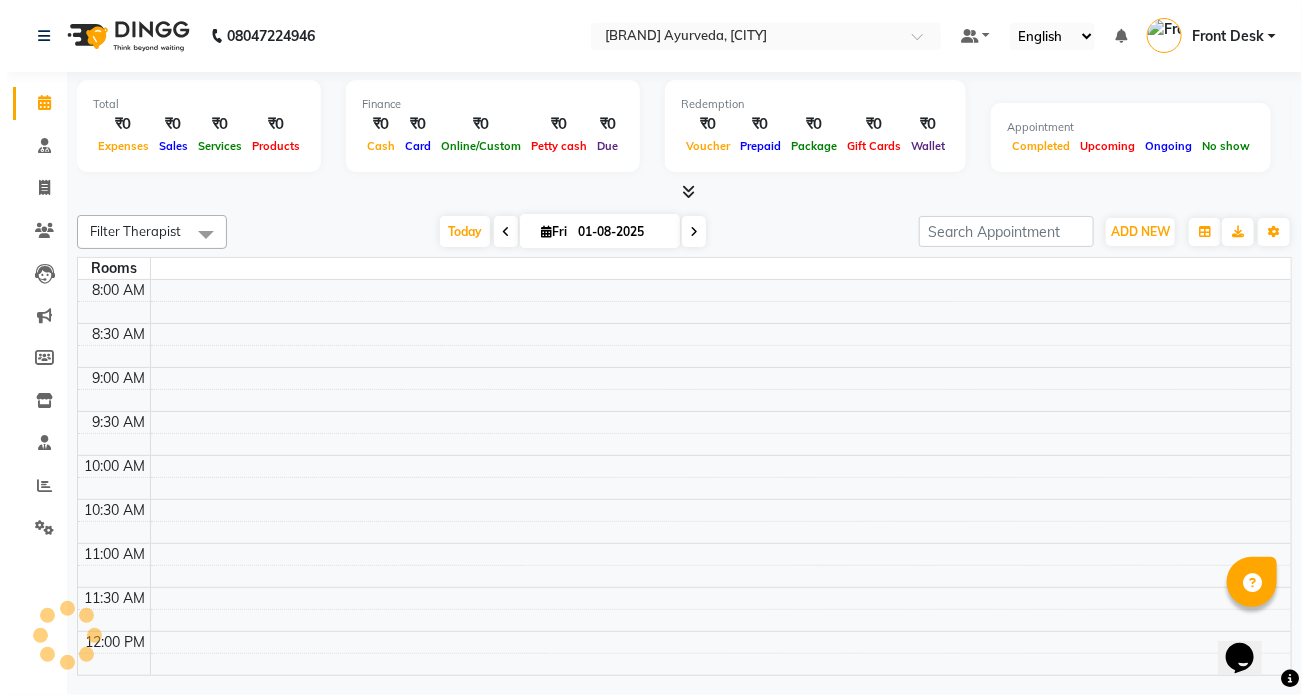 scroll, scrollTop: 0, scrollLeft: 0, axis: both 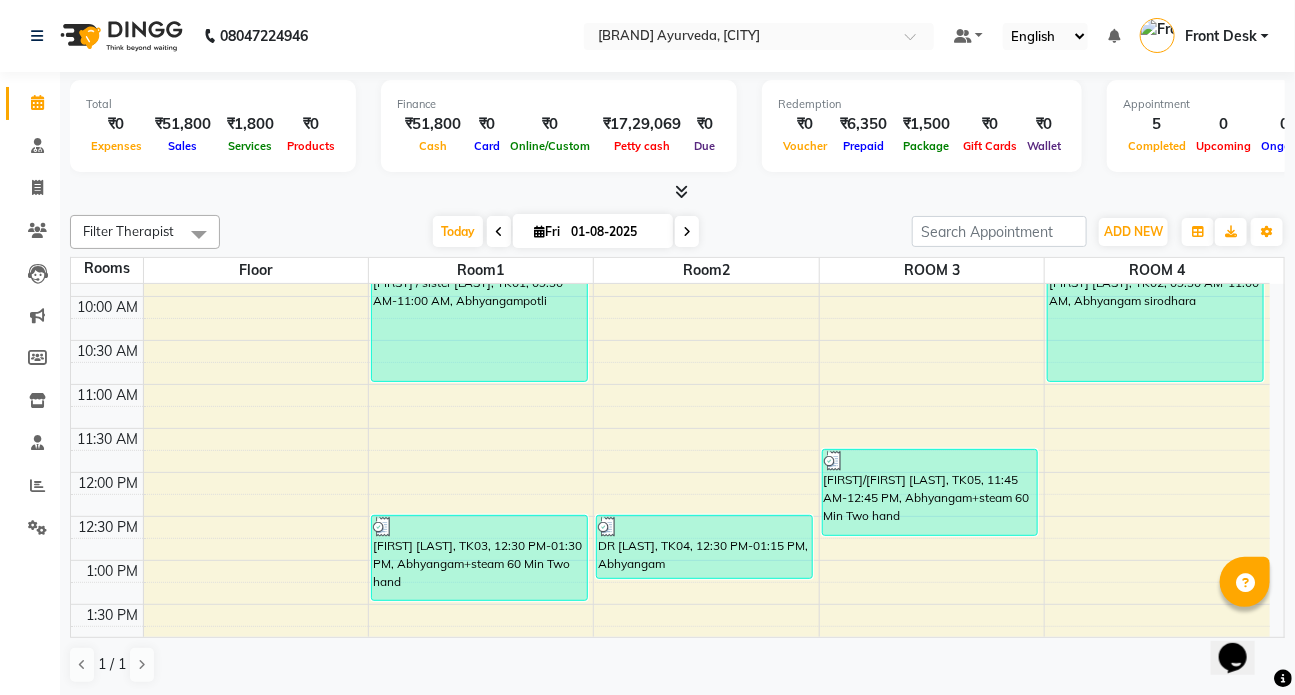 click on "[FIRST] / sister [LAST], TK01, 09:30 AM-11:00 AM, Abhyangampotli      [FIRST] [LAST], TK03, 12:30 PM-01:30 PM, Abhyangam+steam 60 Min Two hand      DR [LAST], TK04, 12:30 PM-01:15 PM, Abhyangam     [FIRST]/[FIRST] [LAST], TK05, 11:45 AM-12:45 PM, Abhyangam+steam 60 Min Two hand      [FIRST] [LAST], TK02, 09:30 AM-11:00 AM, Abhyangam sirodhara" at bounding box center (670, 648) 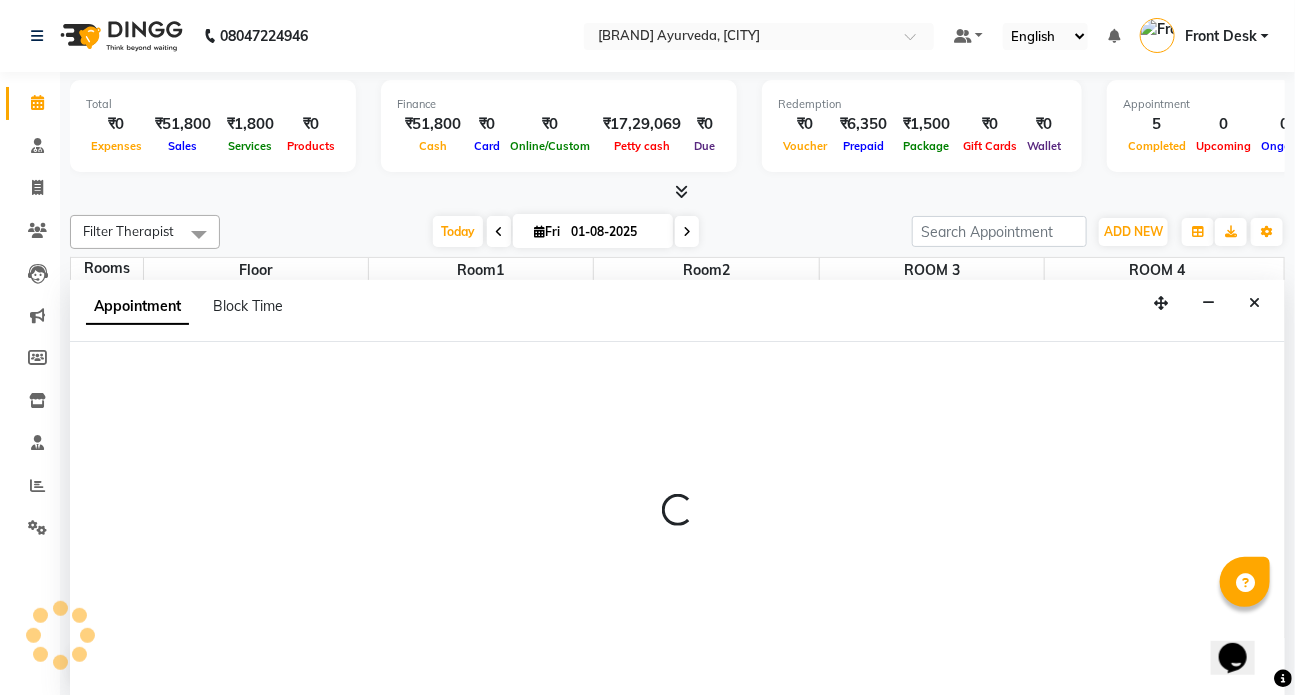 scroll, scrollTop: 0, scrollLeft: 0, axis: both 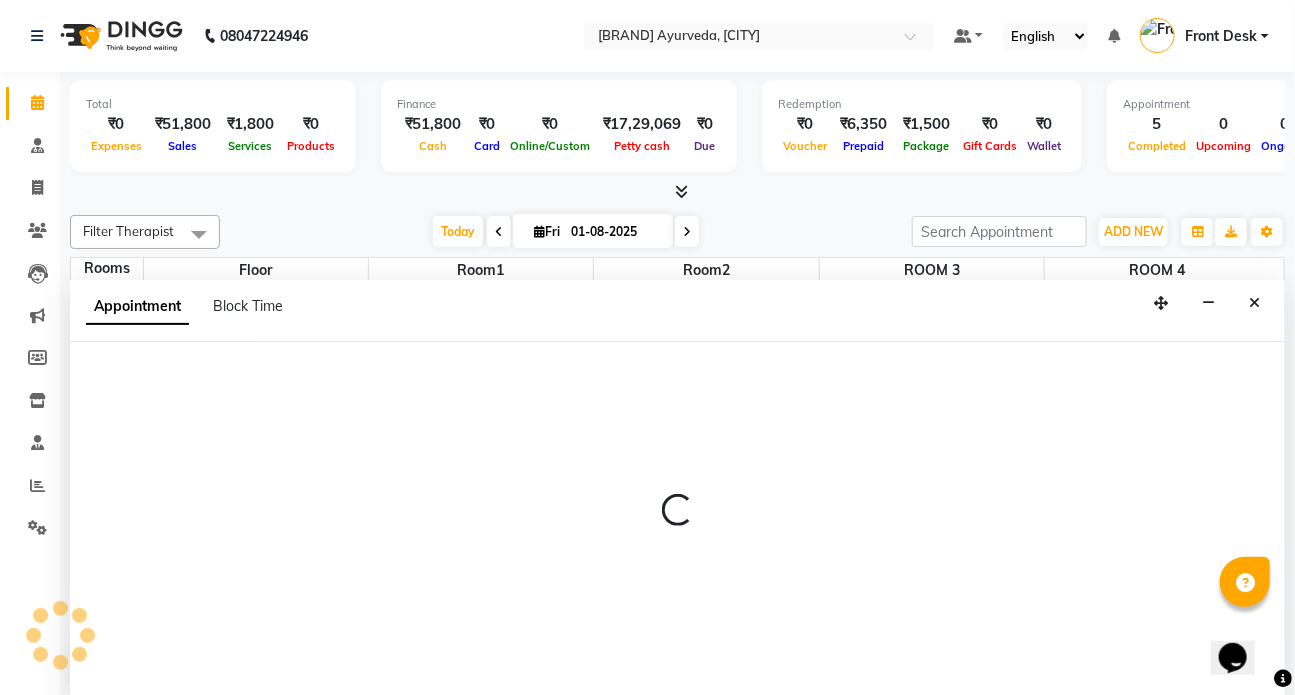 select on "660" 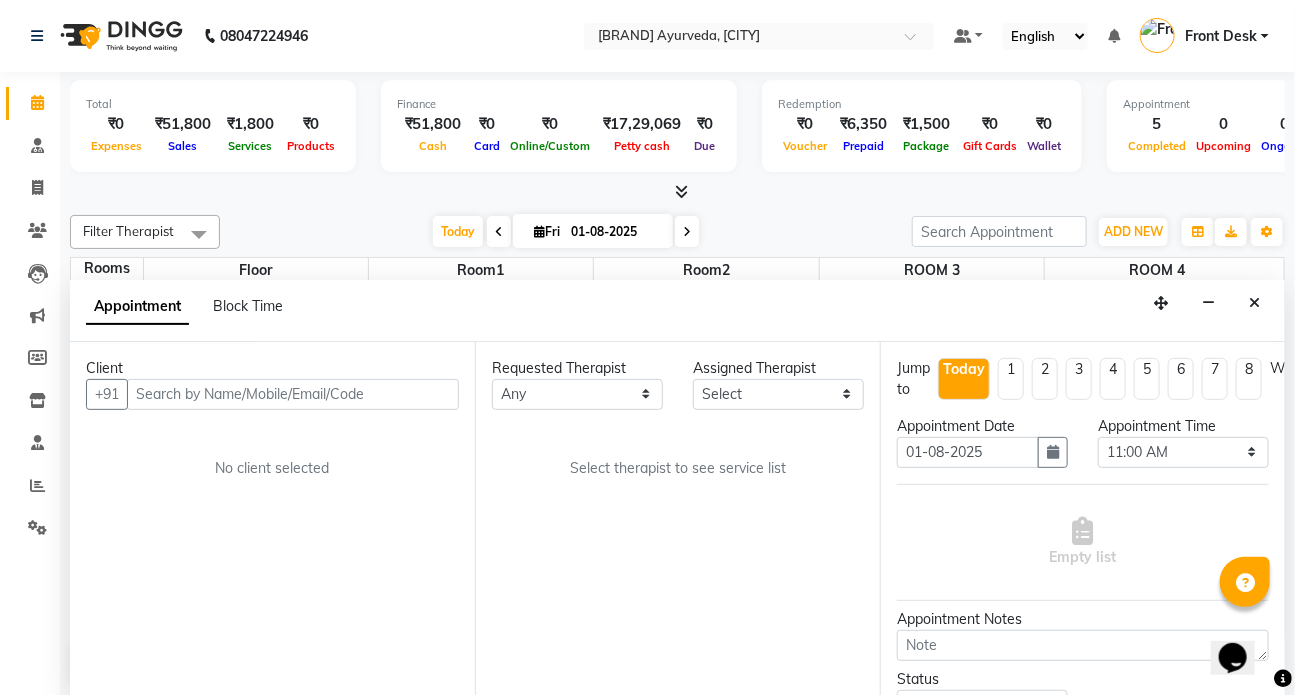 click at bounding box center (293, 394) 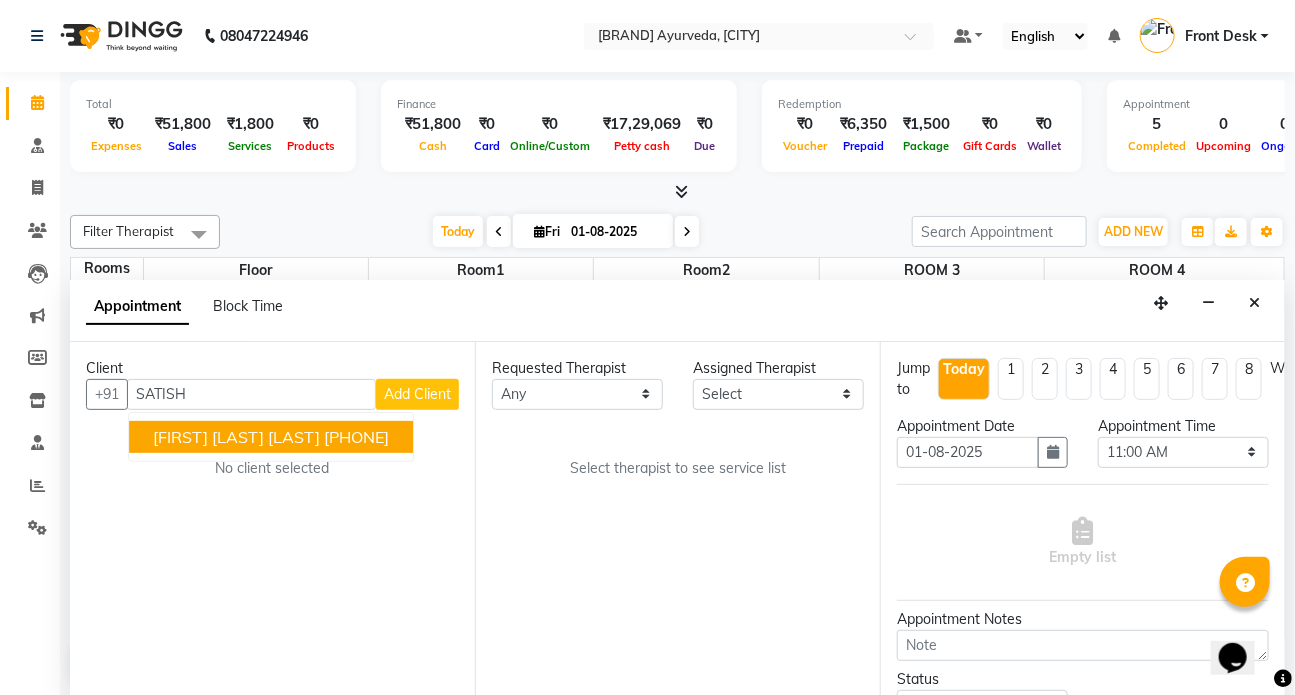 click on "[FIRST] [LAST] [LAST]" at bounding box center (236, 437) 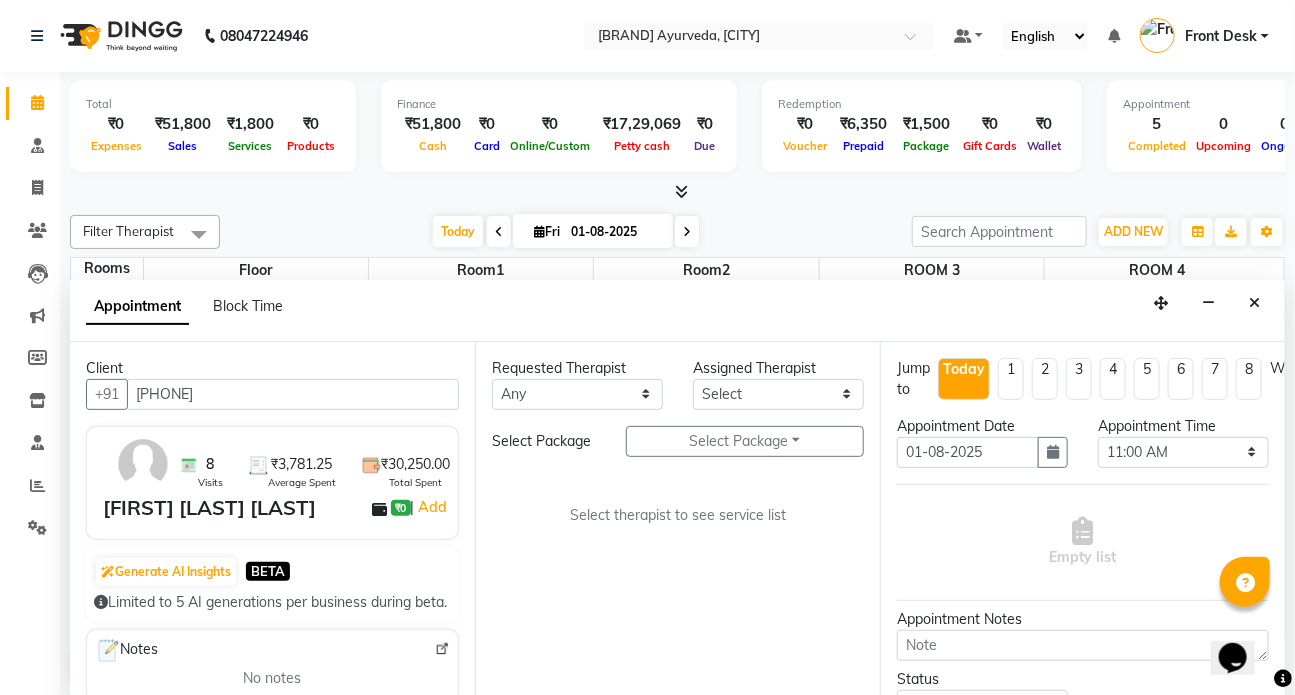 type on "[PHONE]" 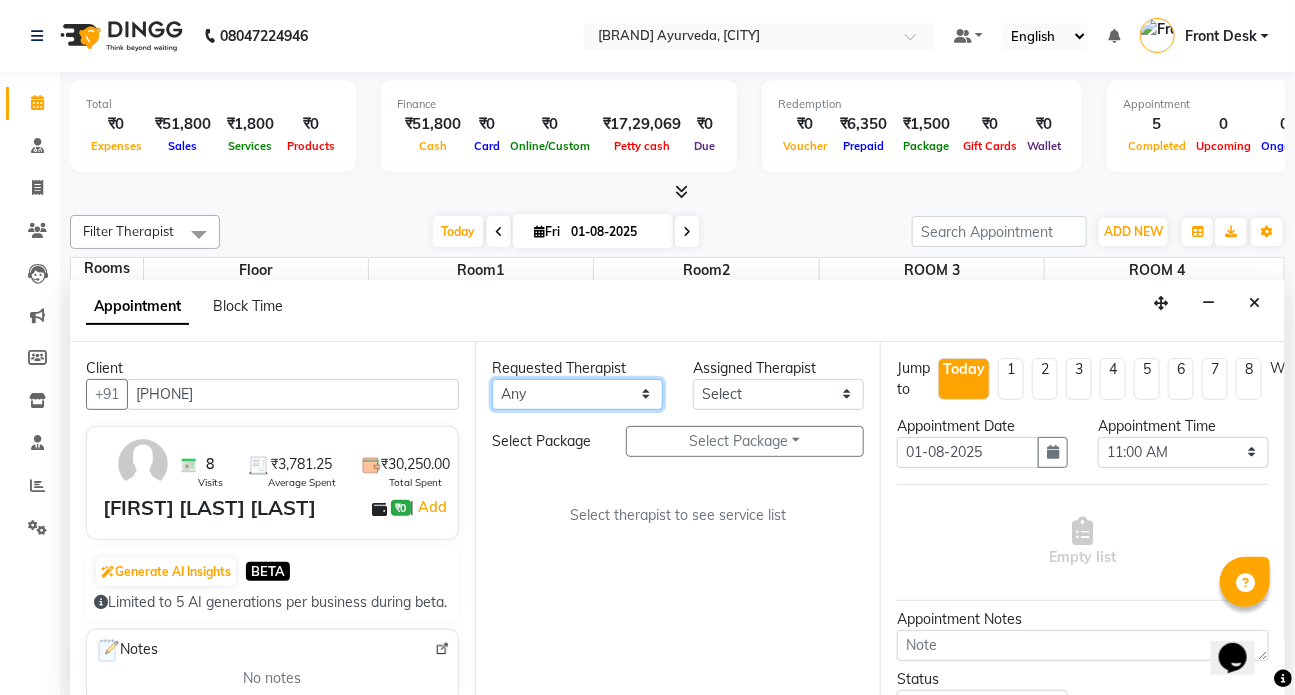 click on "Any [FIRST] [FIRST] [FIRST] DR [LAST] Dr [LAST] Front Desk [FIRST] [FIRST] [FIRST] [FIRST] [FIRST]" at bounding box center (577, 394) 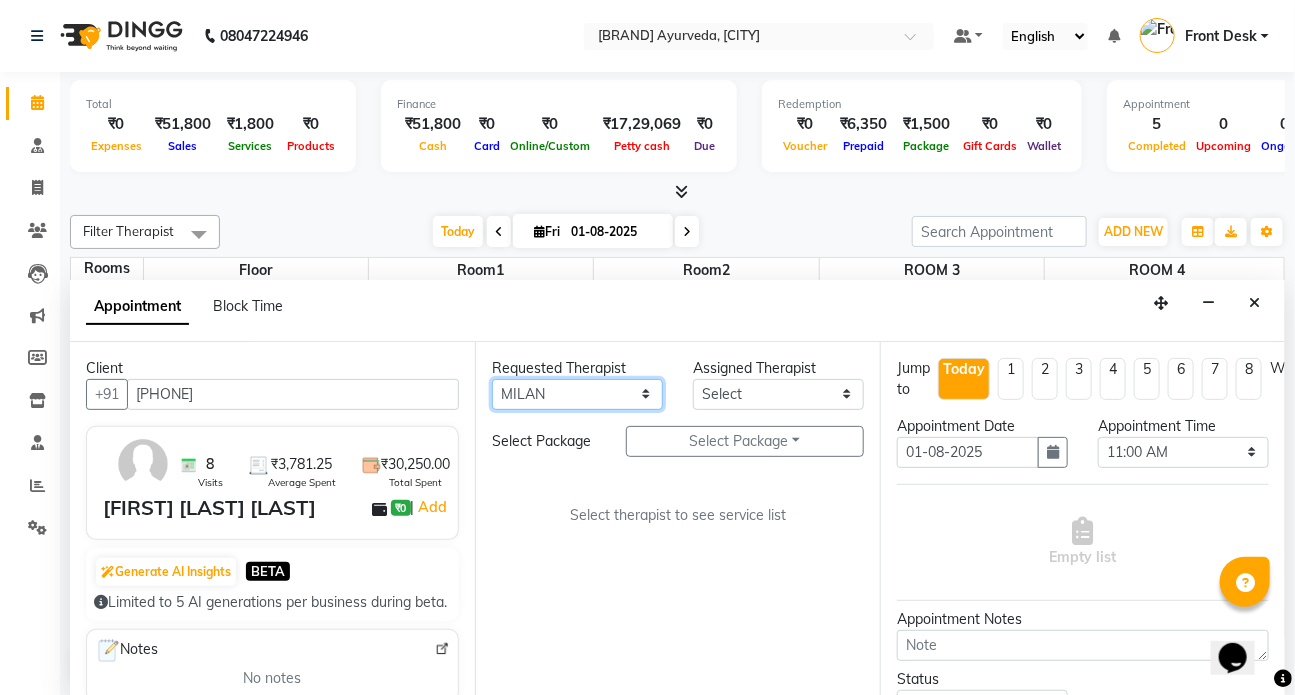 click on "Any [FIRST] [FIRST] [FIRST] DR [LAST] Dr [LAST] Front Desk [FIRST] [FIRST] [FIRST] [FIRST] [FIRST]" at bounding box center [577, 394] 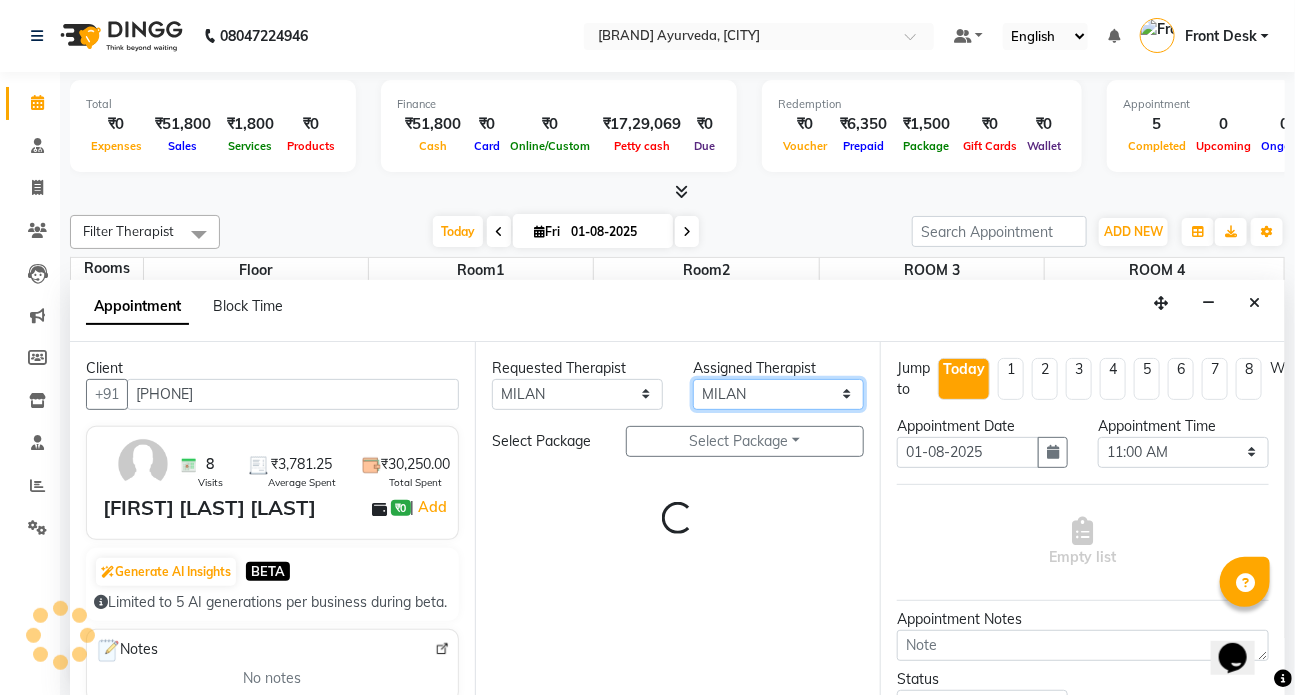 click on "Select [FIRST] [FIRST] [FIRST] DR [LAST] Dr [LAST] Front Desk [FIRST] [FIRST] [FIRST] [FIRST] [FIRST]" at bounding box center [778, 394] 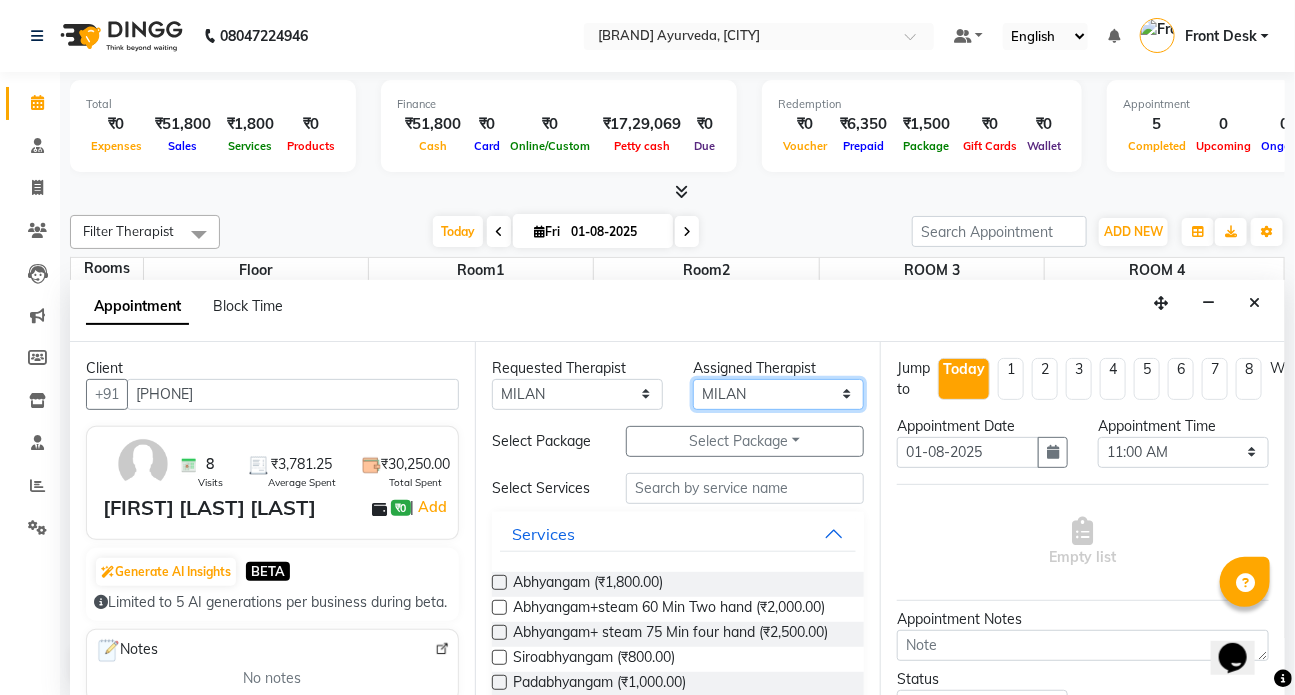select on "75597" 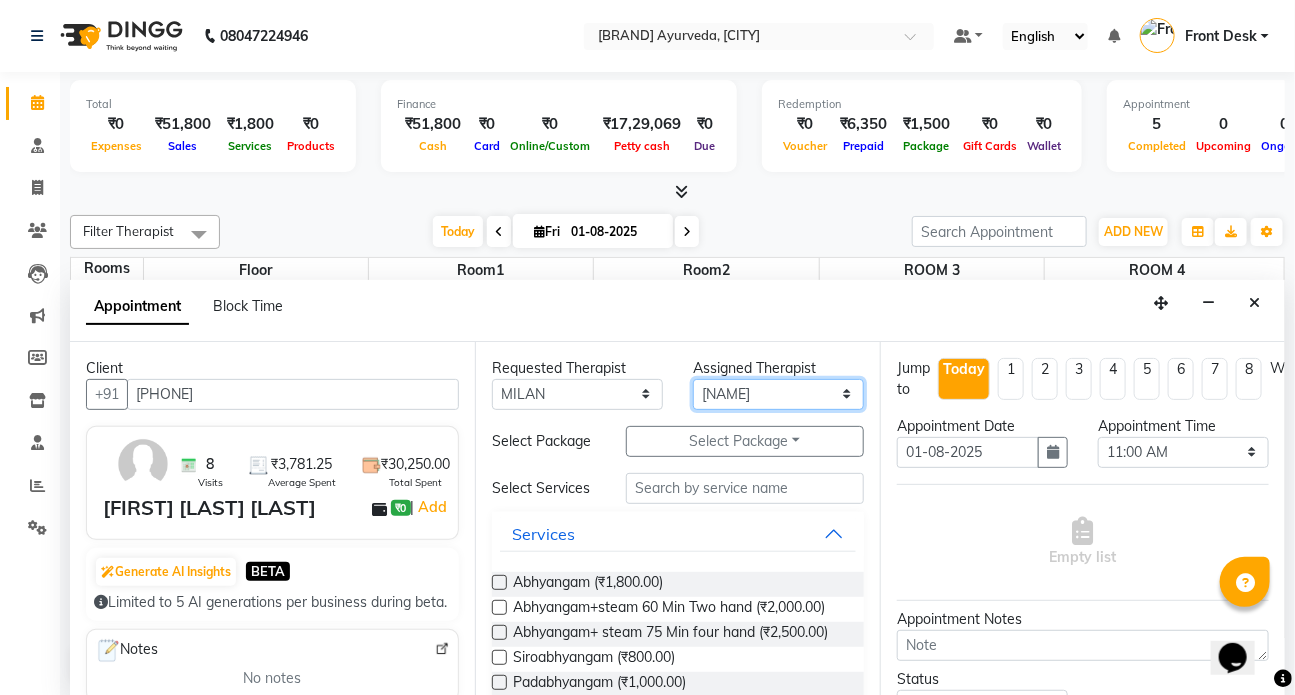 click on "Select [FIRST] [FIRST] [FIRST] DR [LAST] Dr [LAST] Front Desk [FIRST] [FIRST] [FIRST] [FIRST] [FIRST]" at bounding box center [778, 394] 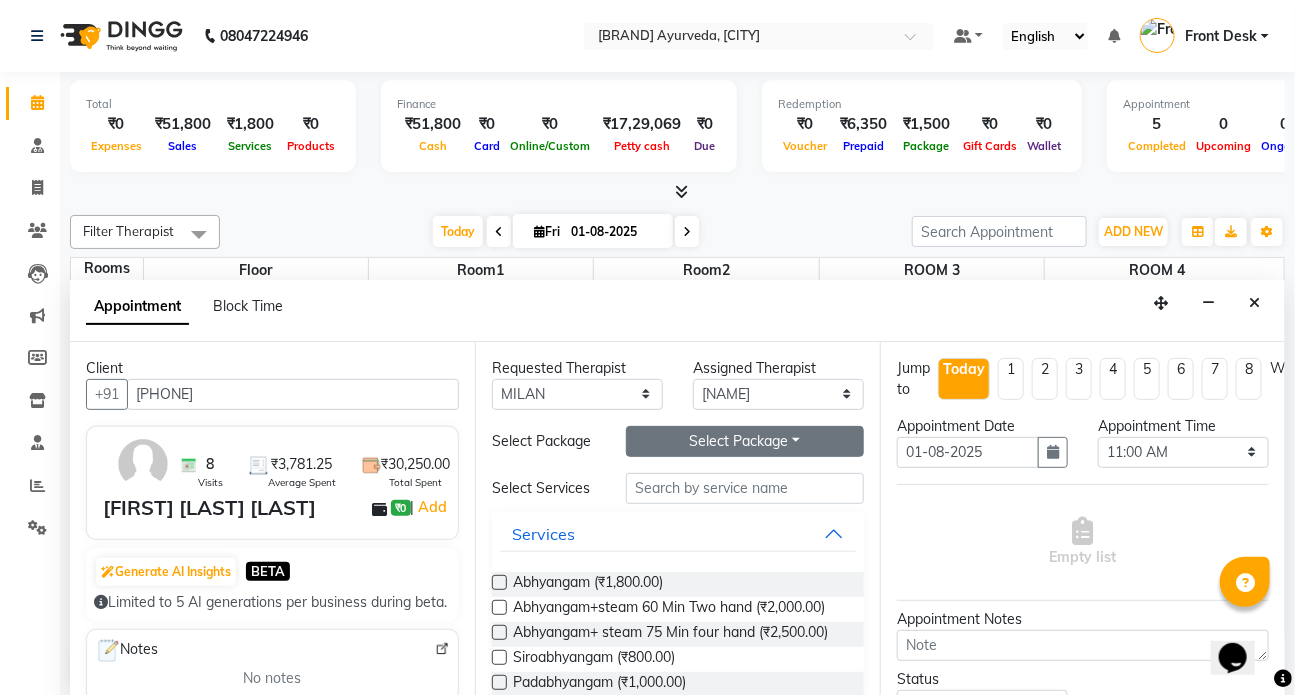click on "Select Package  Toggle Dropdown" at bounding box center [745, 441] 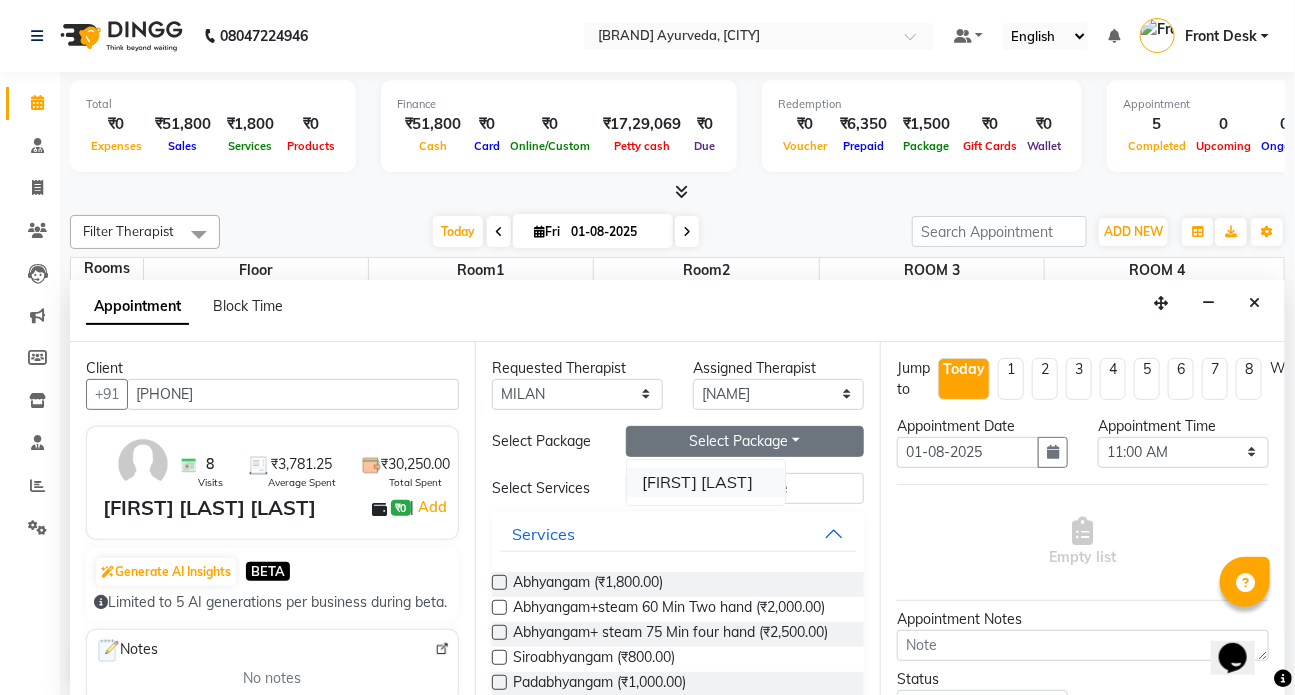 click on "[FIRST] [LAST]" at bounding box center [706, 482] 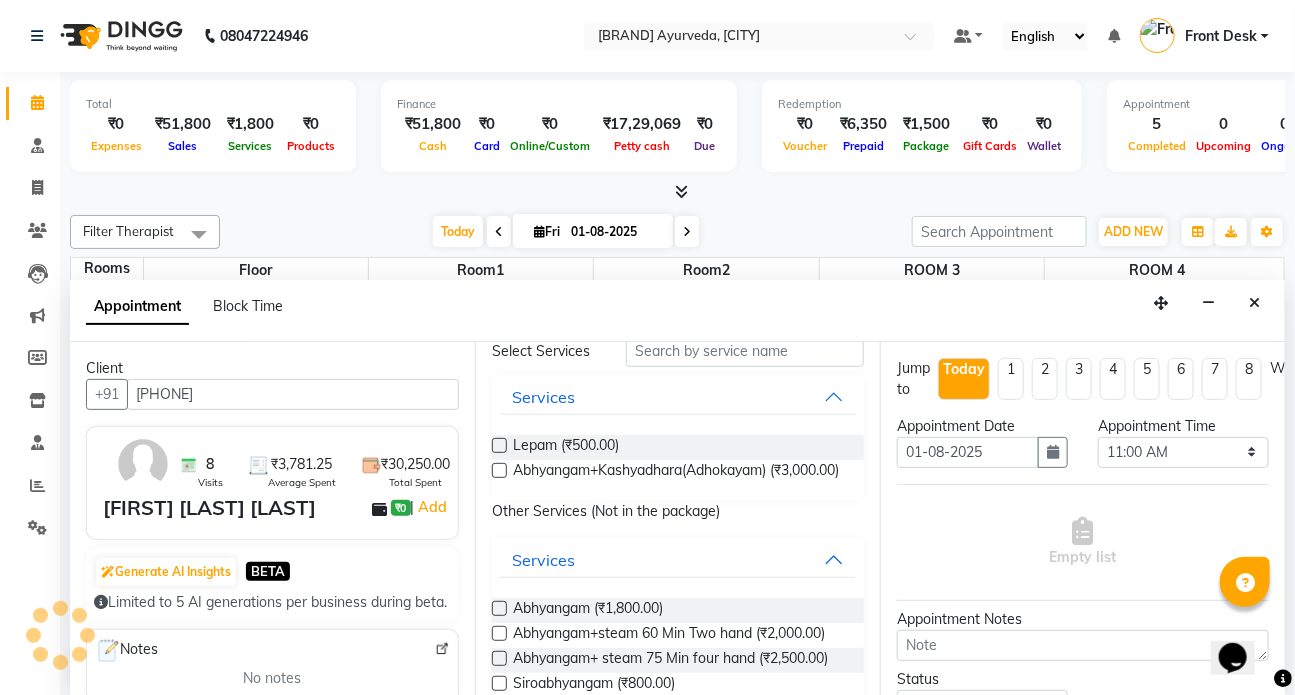 scroll, scrollTop: 181, scrollLeft: 0, axis: vertical 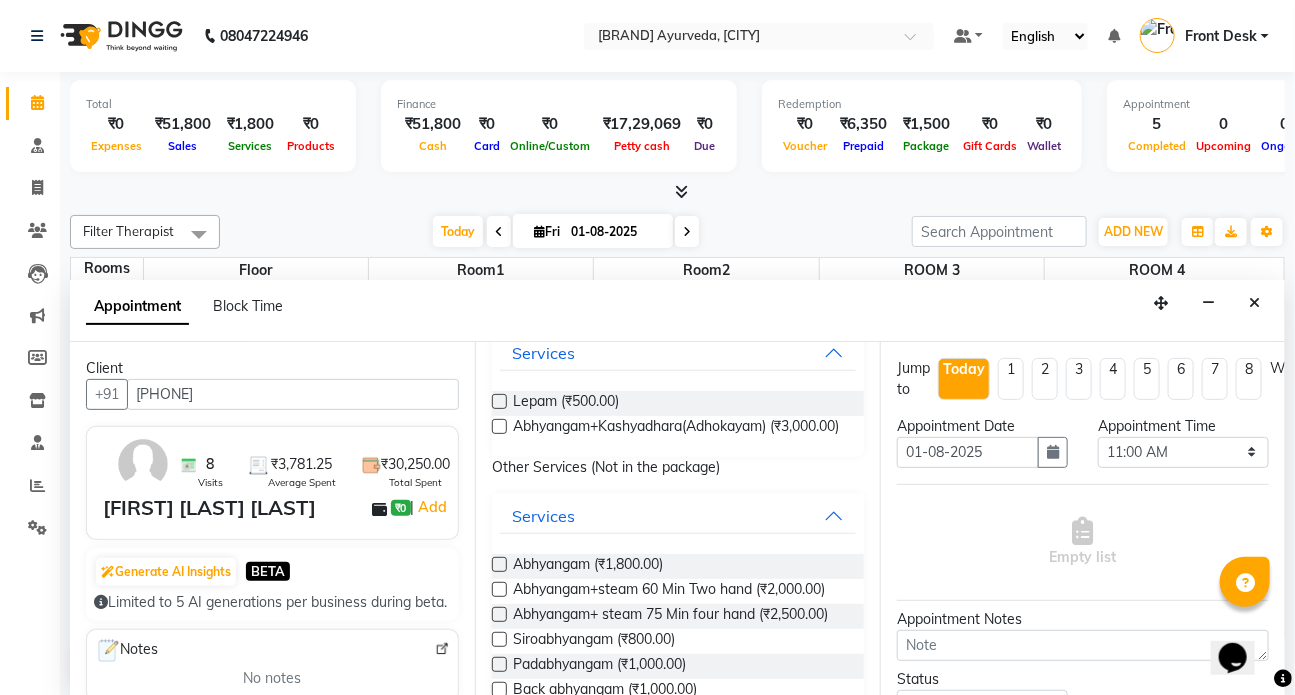 click at bounding box center (499, 426) 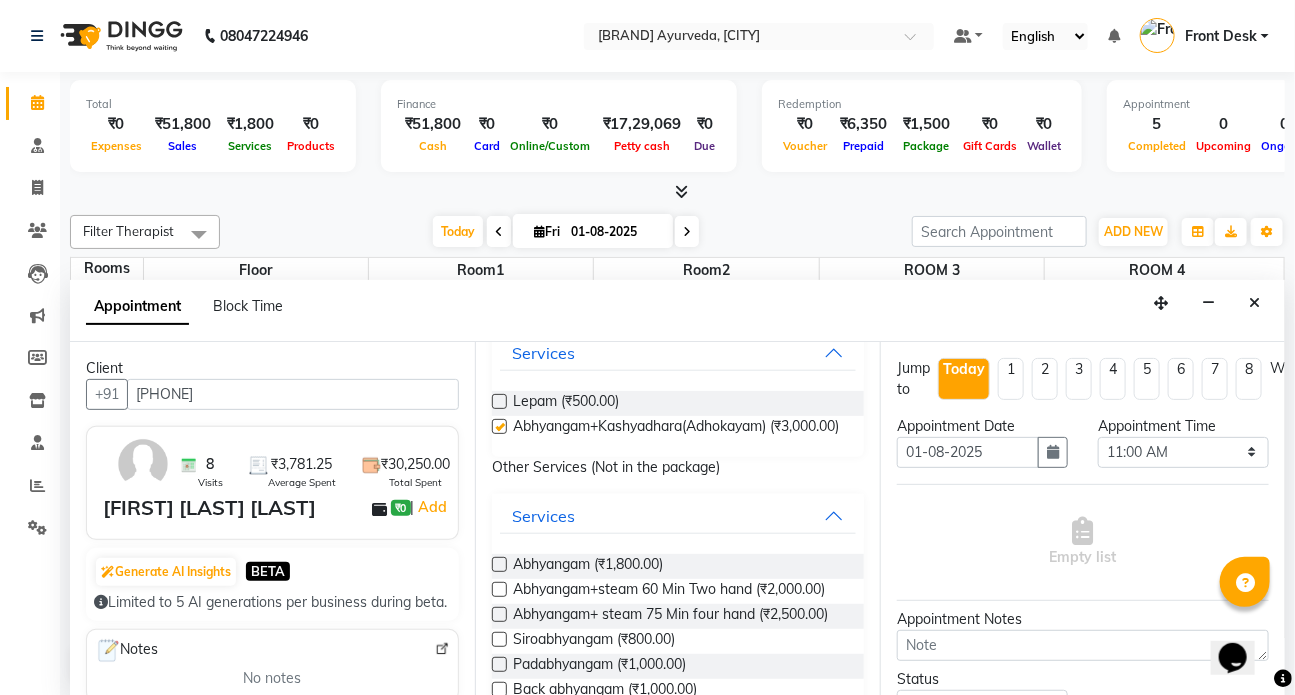 select on "2668" 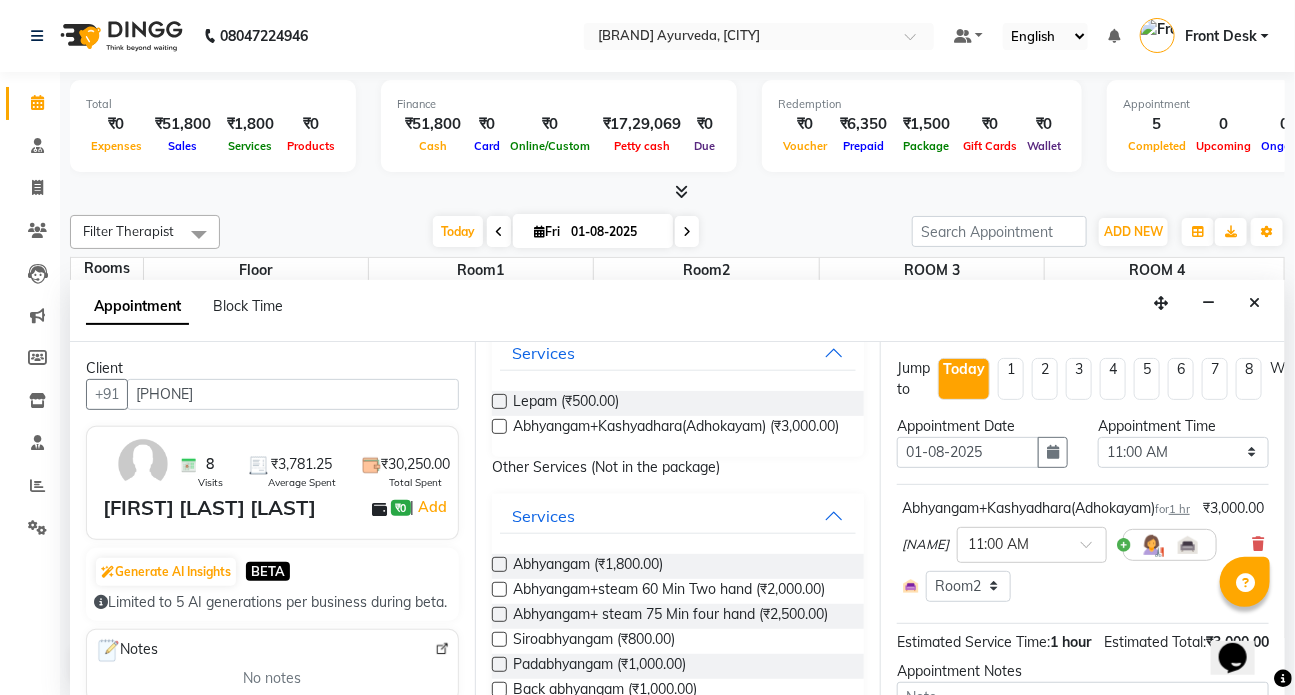 checkbox on "false" 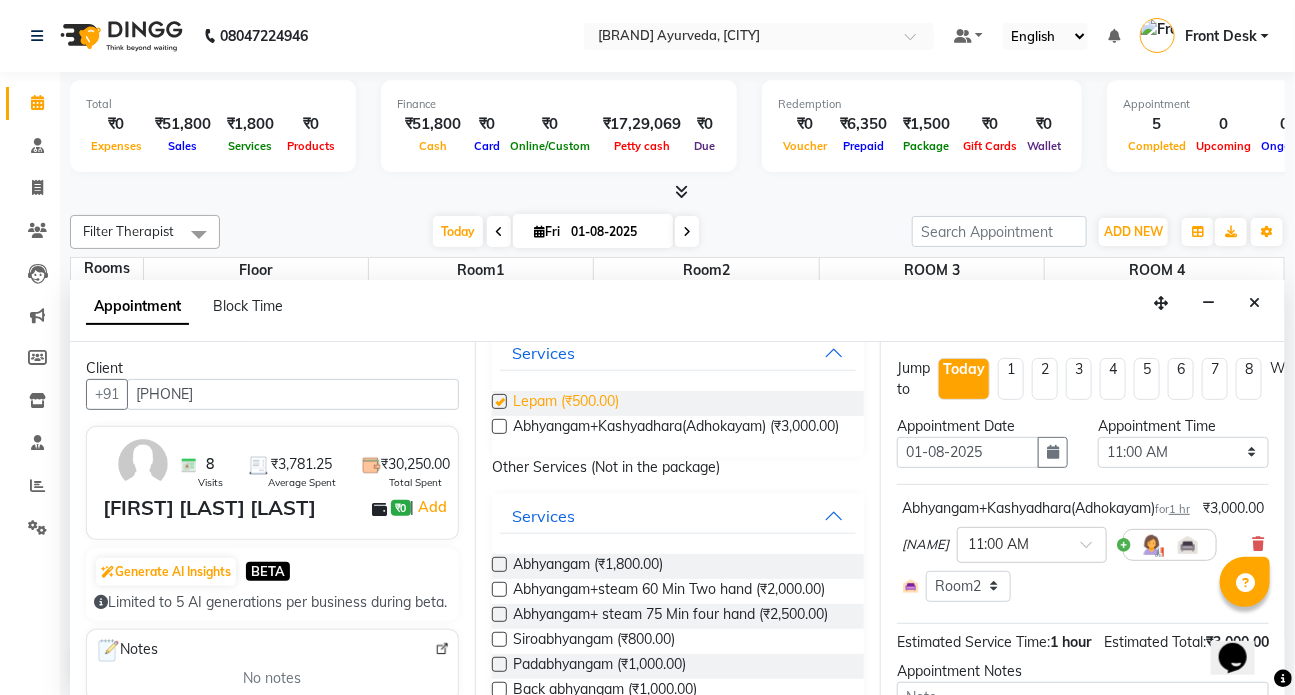 select on "2668" 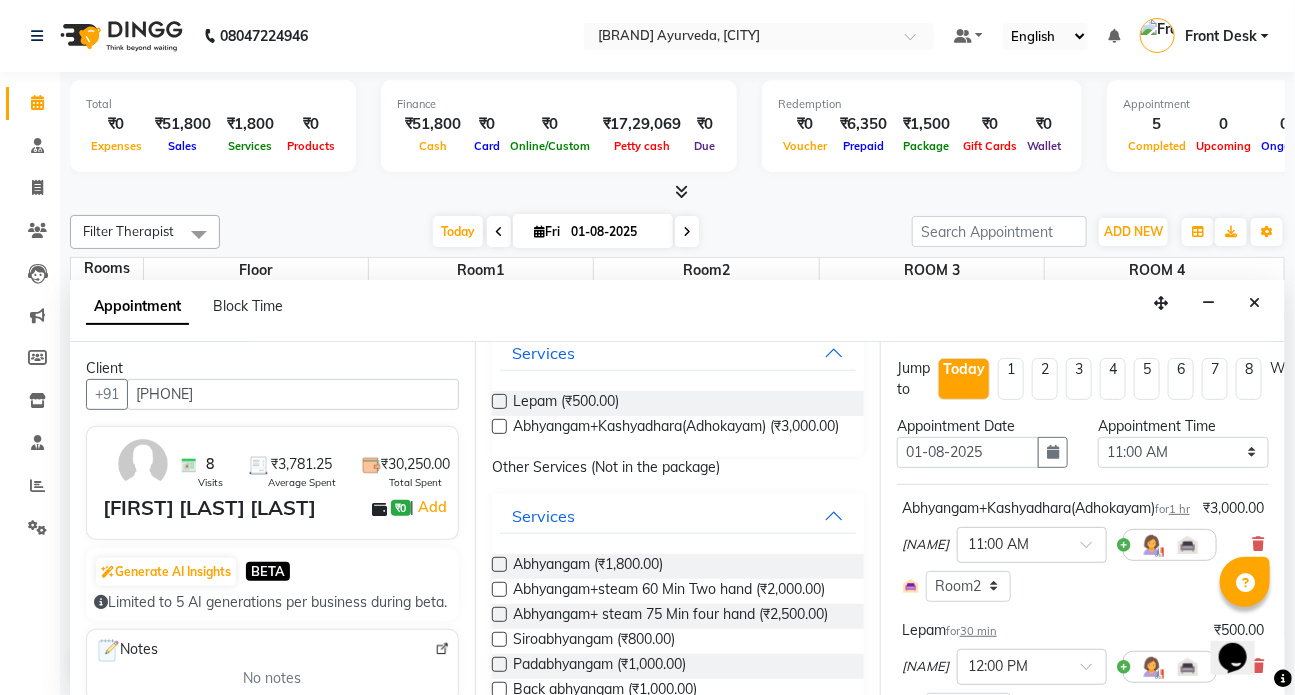 checkbox on "false" 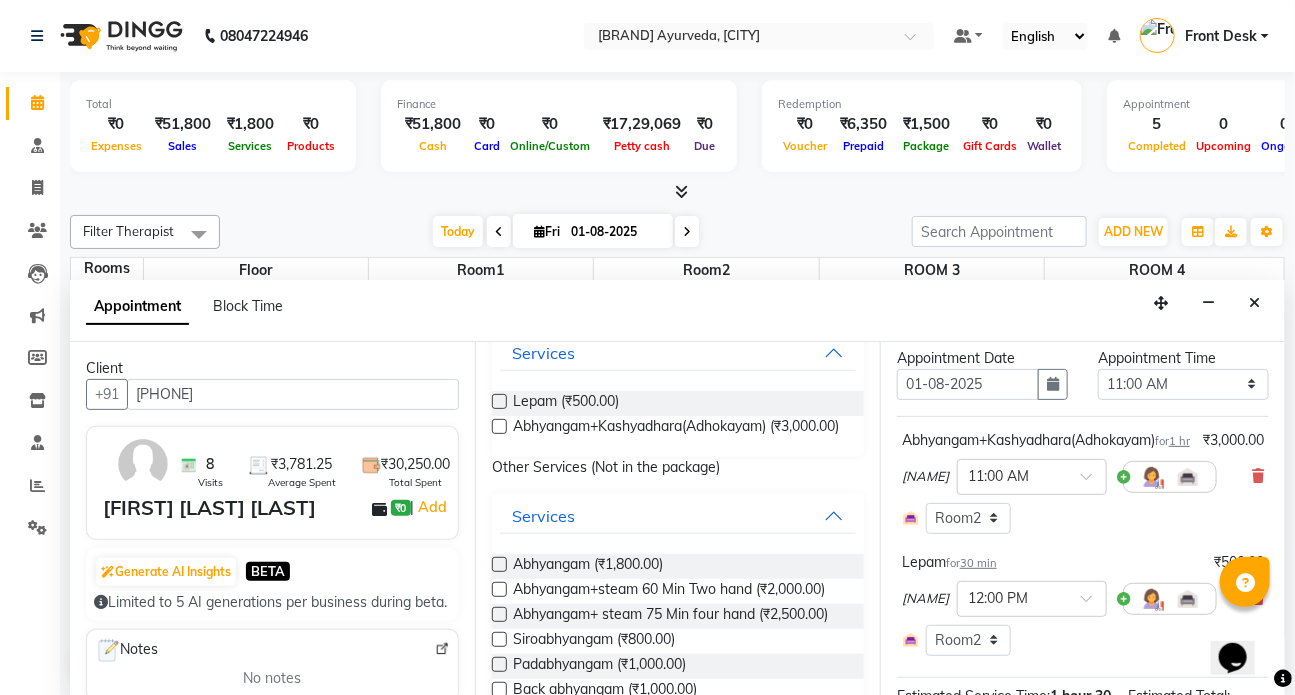 scroll, scrollTop: 0, scrollLeft: 0, axis: both 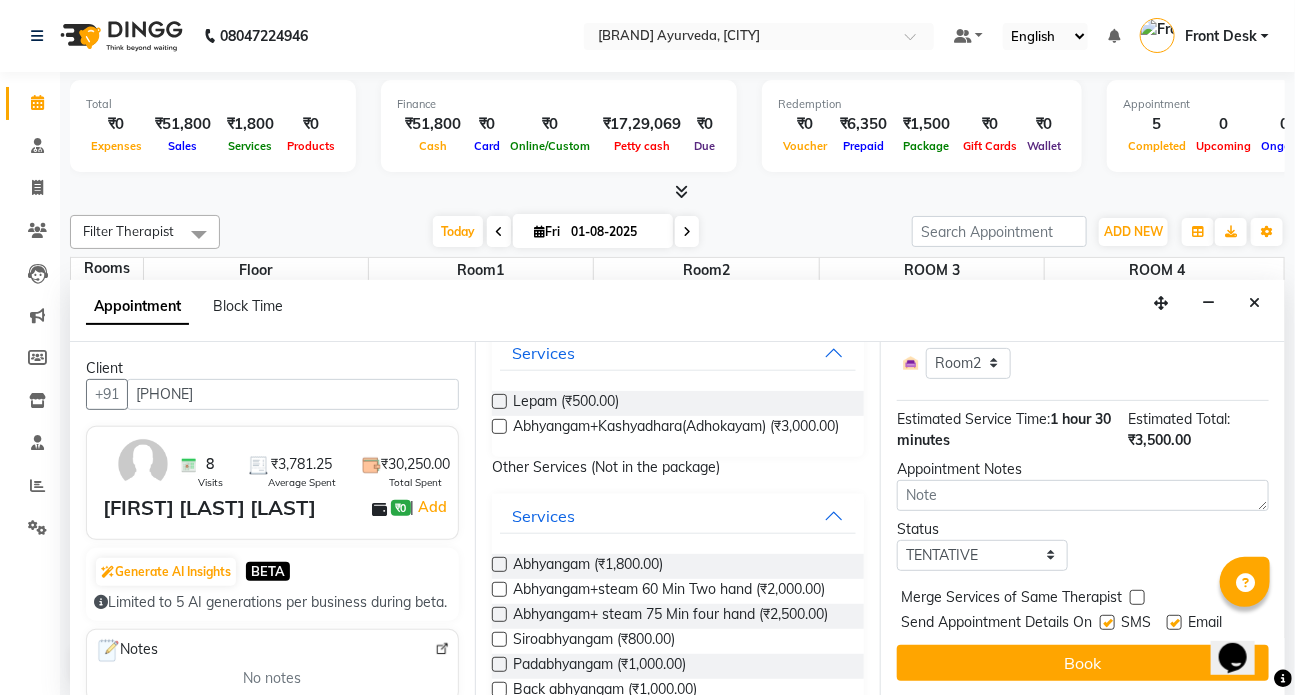 click at bounding box center (1107, 622) 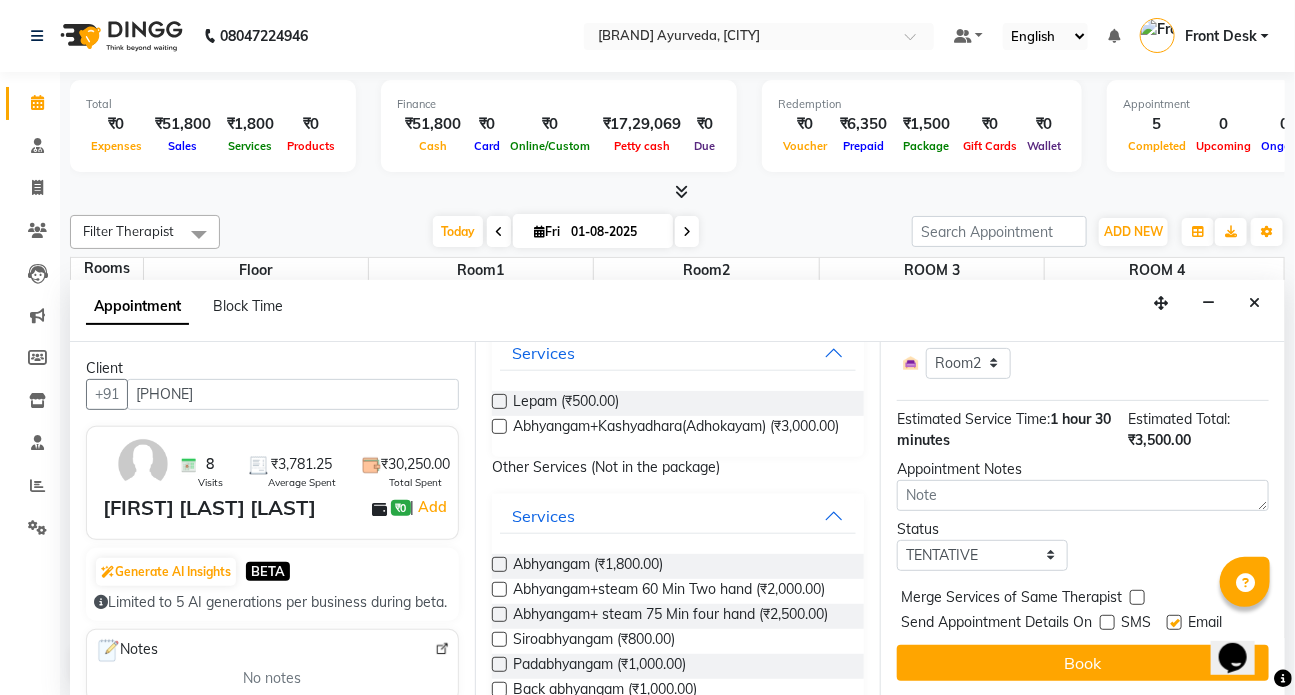 click at bounding box center [1174, 622] 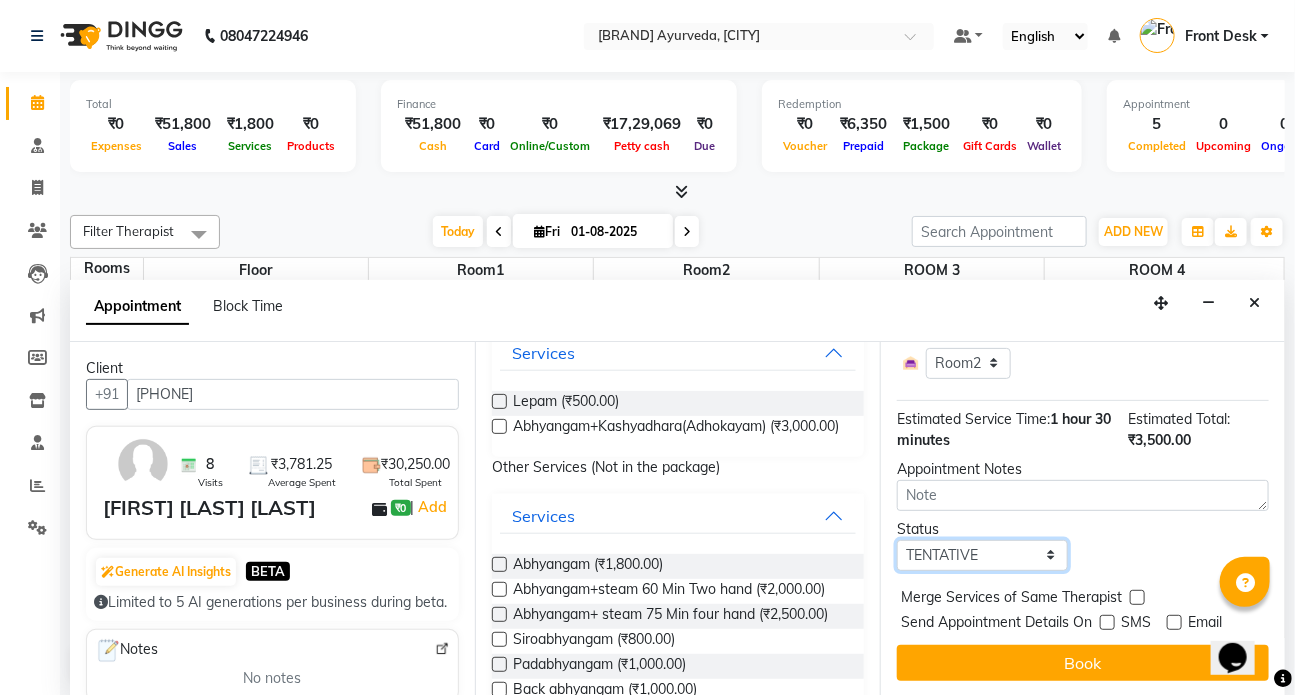 click on "Select TENTATIVE CONFIRM CHECK-IN UPCOMING" at bounding box center (982, 555) 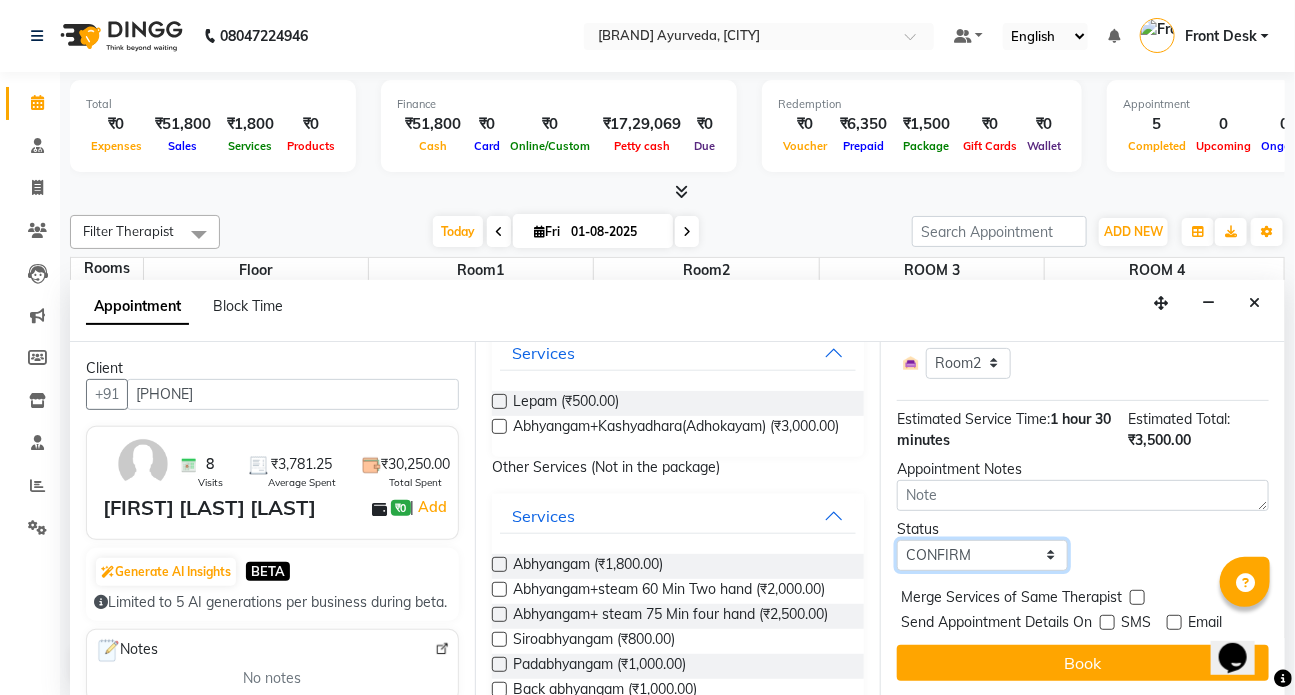 click on "Select TENTATIVE CONFIRM CHECK-IN UPCOMING" at bounding box center [982, 555] 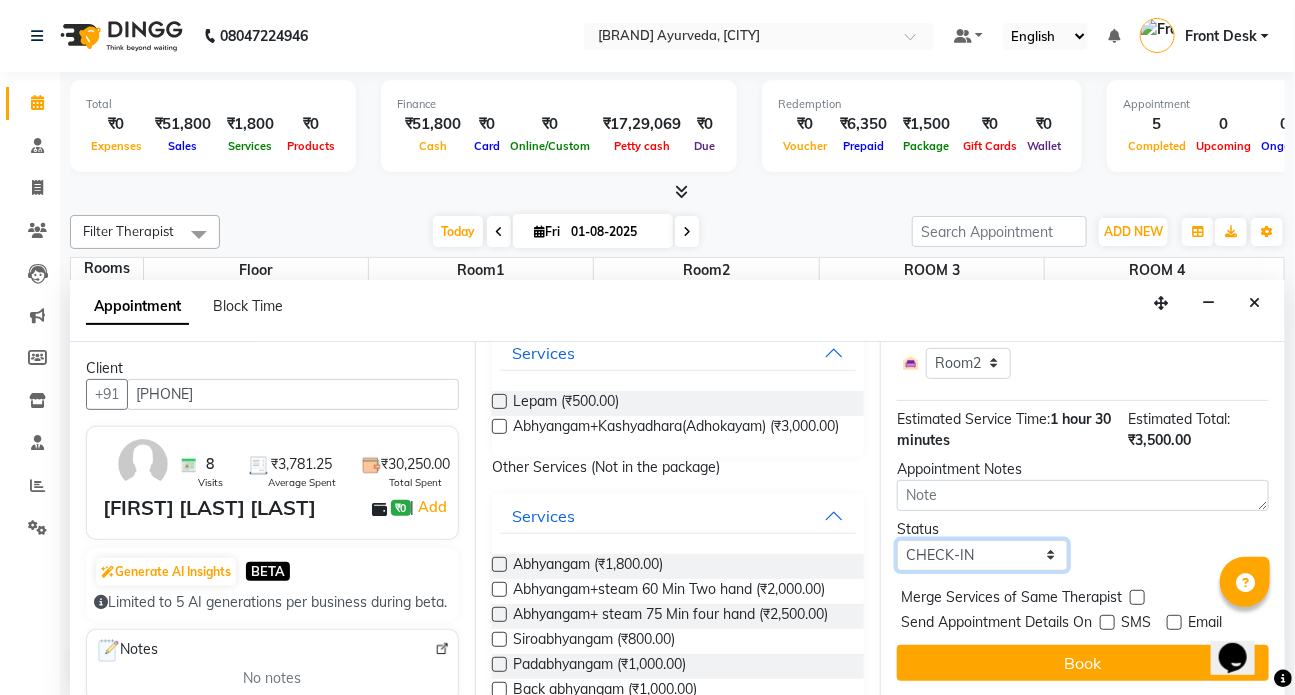 click on "Select TENTATIVE CONFIRM CHECK-IN UPCOMING" at bounding box center (982, 555) 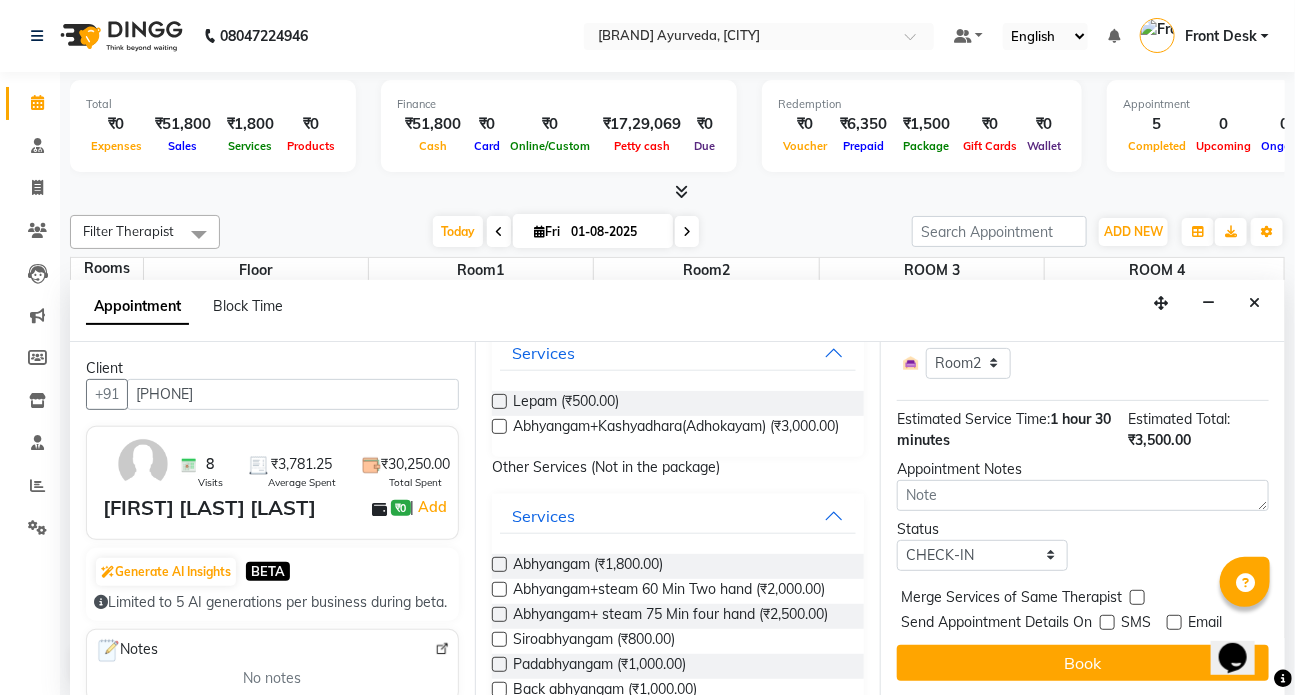 click on "Book" at bounding box center (1083, 663) 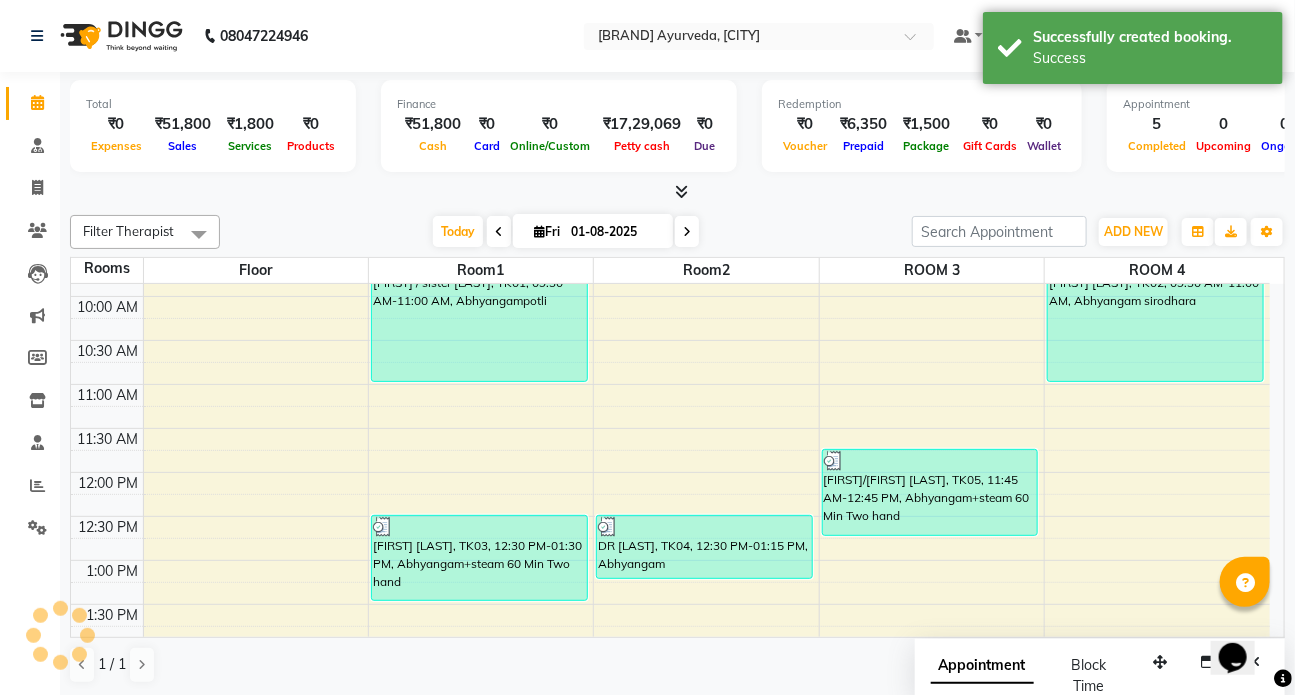 scroll, scrollTop: 0, scrollLeft: 0, axis: both 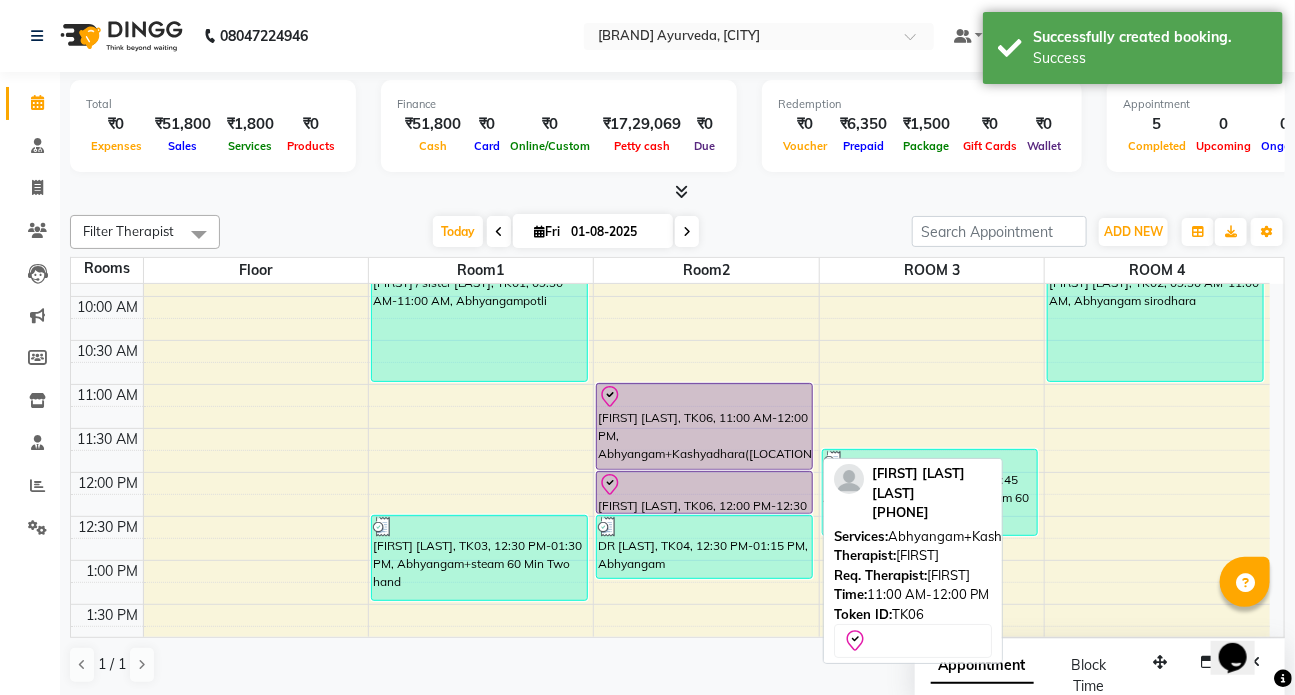 click on "[FIRST] [LAST], TK06, 11:00 AM-12:00 PM, Abhyangam+Kashyadhara([LOCATION])" at bounding box center (704, 426) 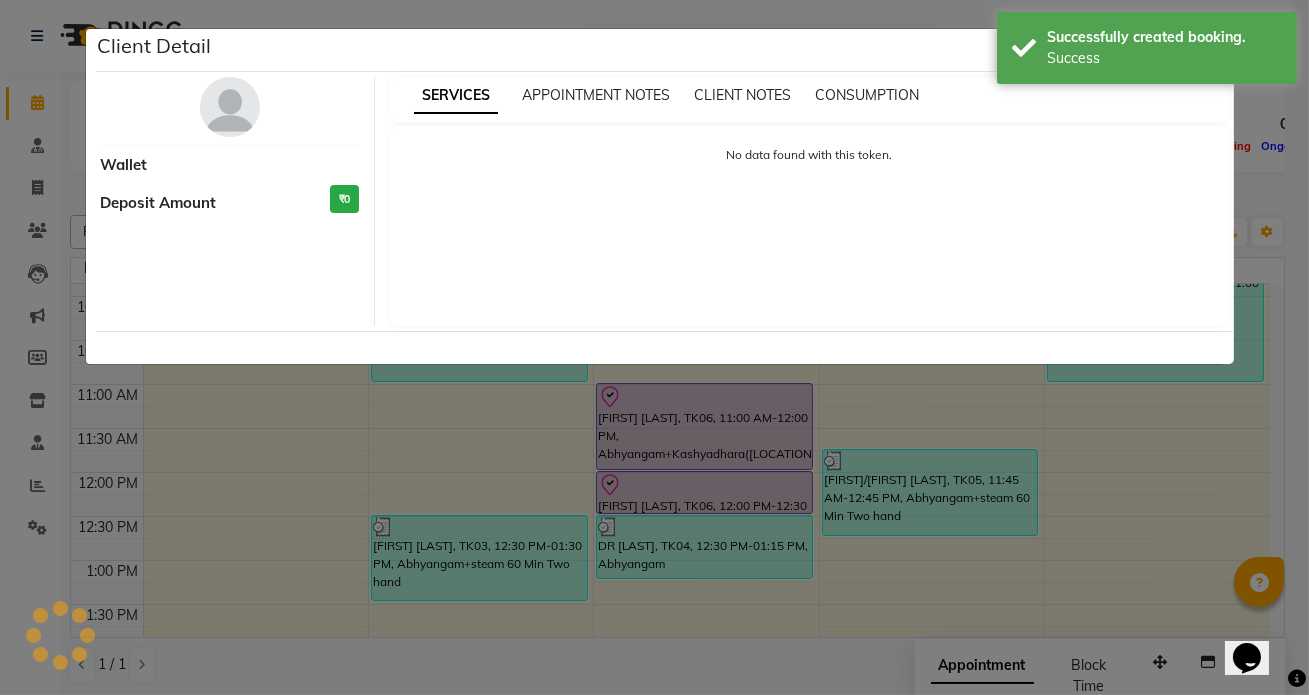 select on "8" 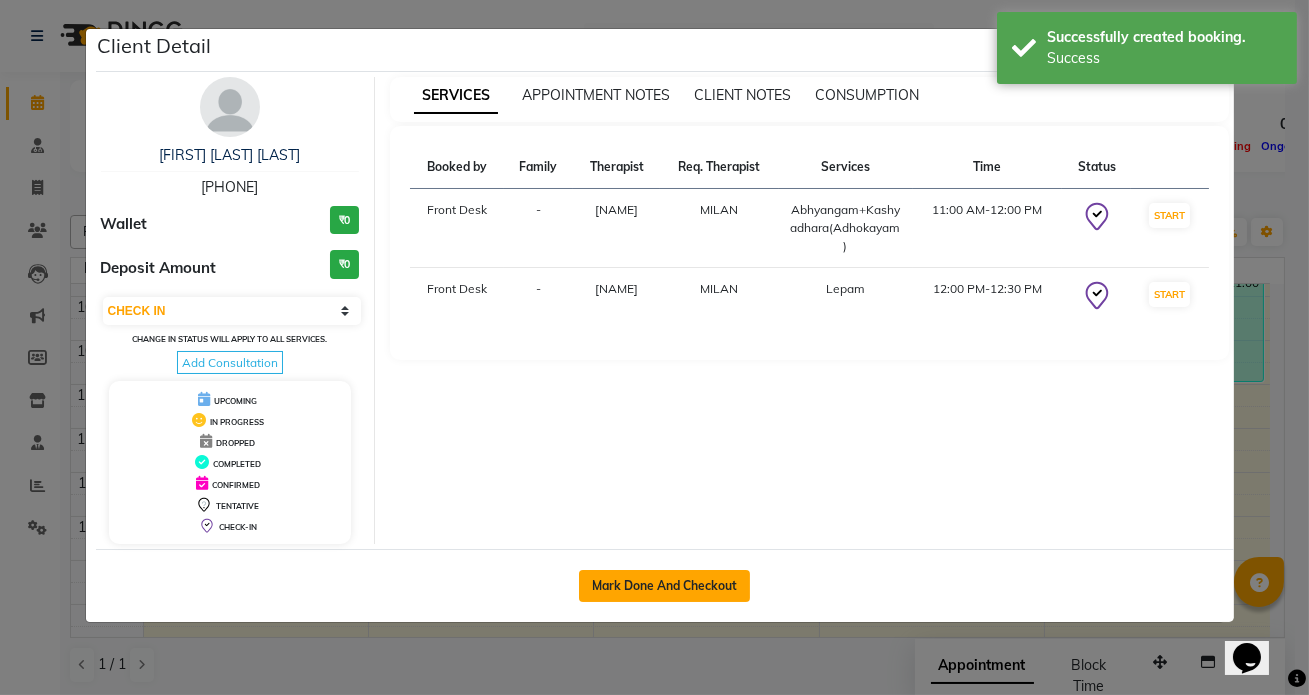 click on "Mark Done And Checkout" 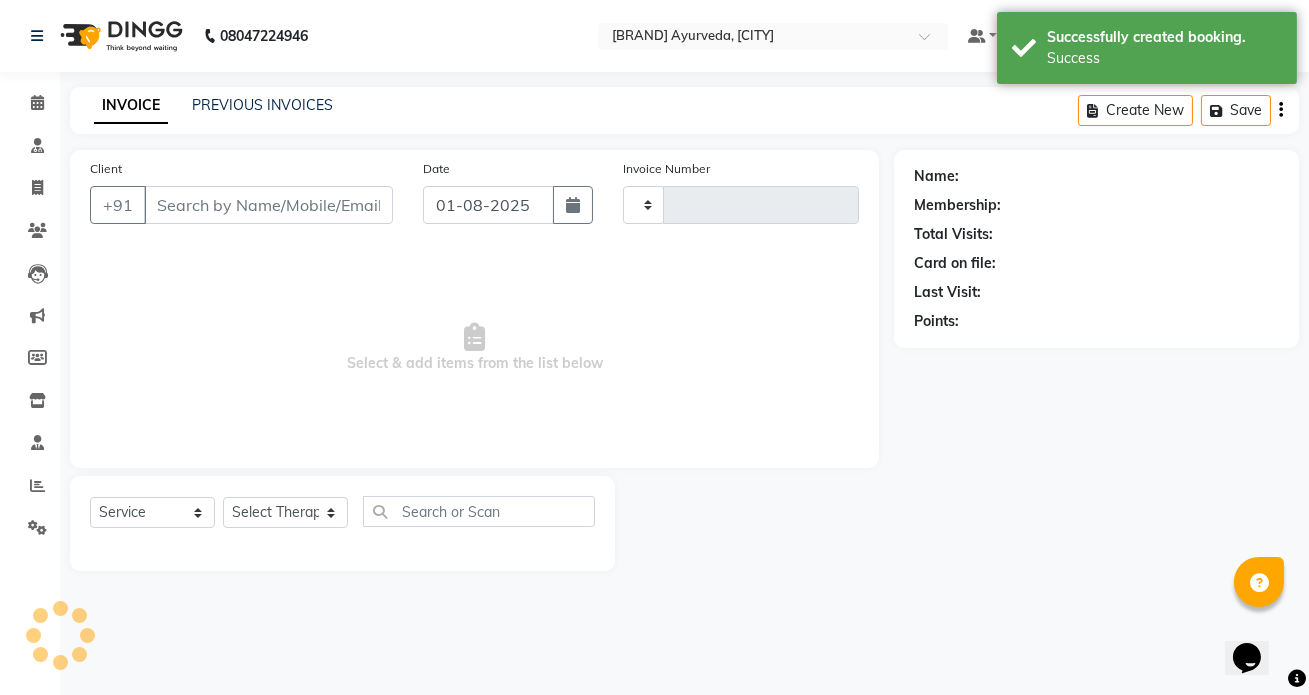 type on "1015" 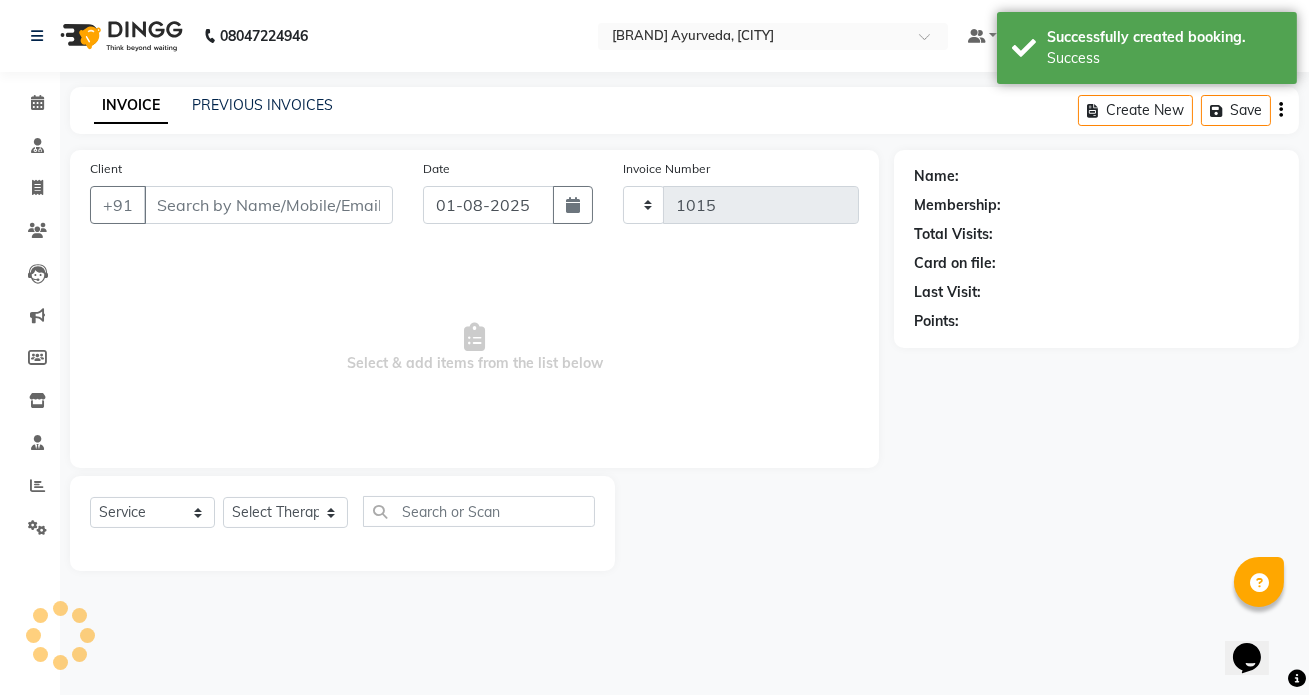 select on "5585" 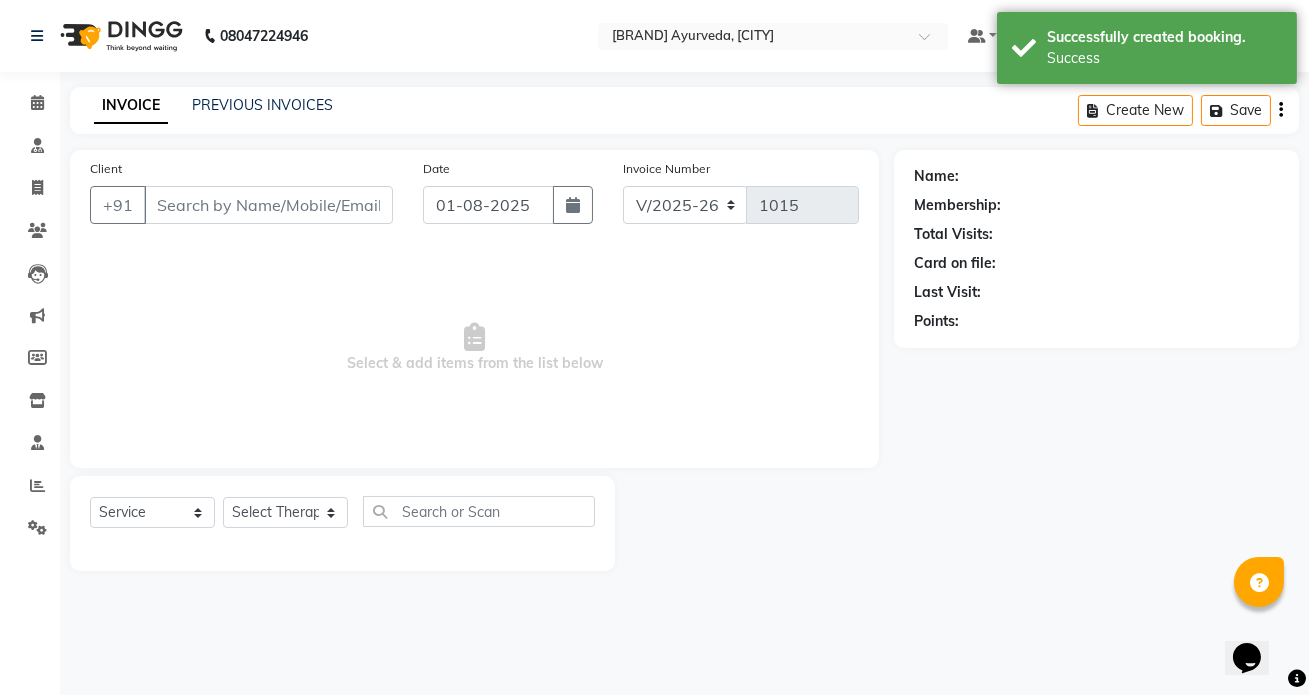 type on "[PHONE]" 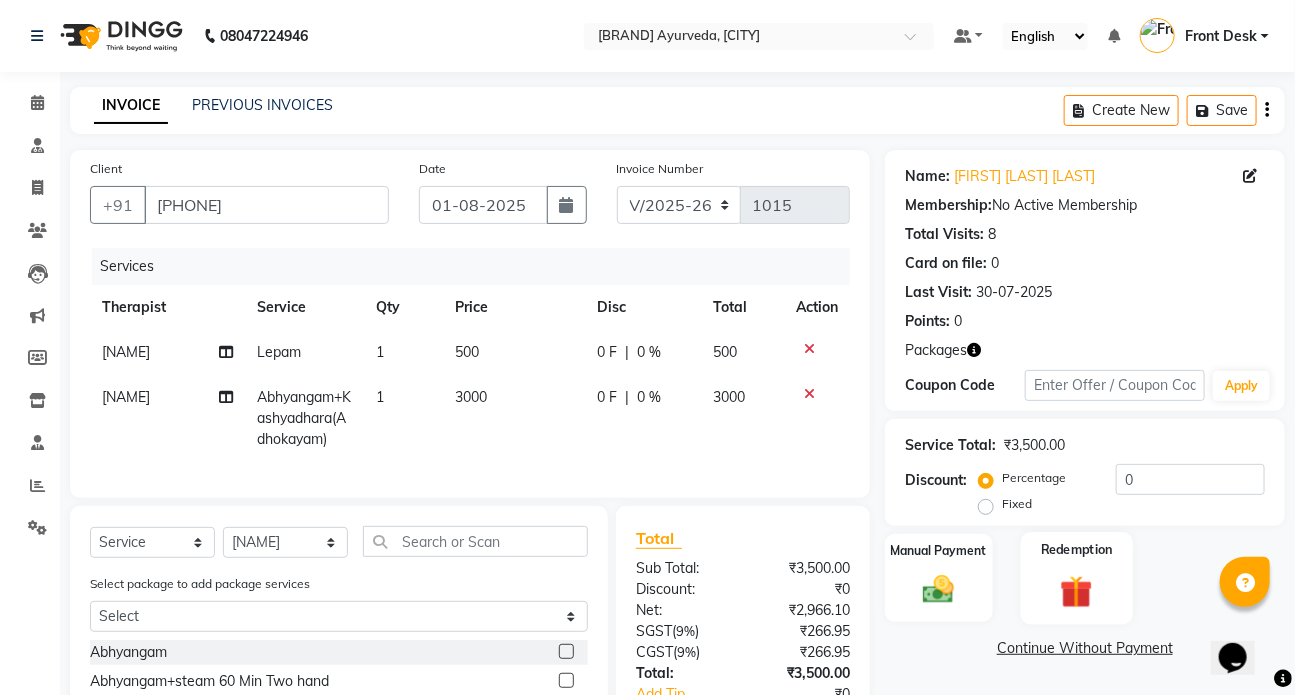 click on "Redemption" 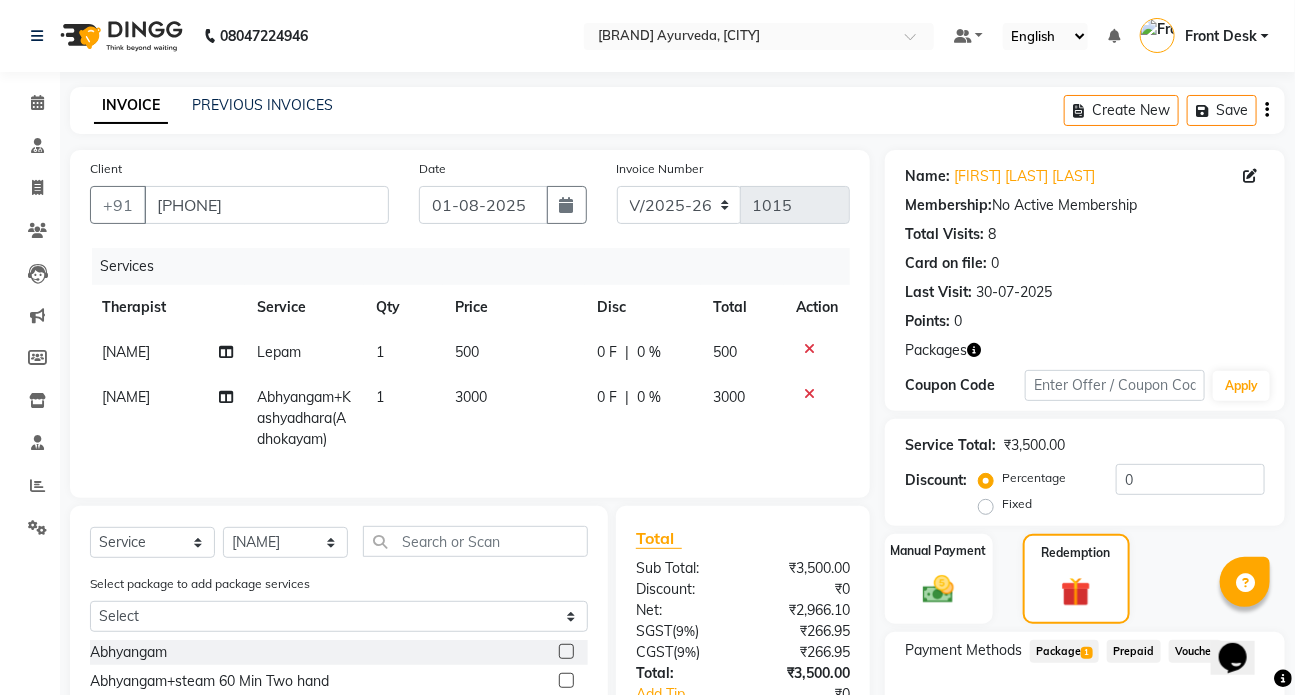scroll, scrollTop: 217, scrollLeft: 0, axis: vertical 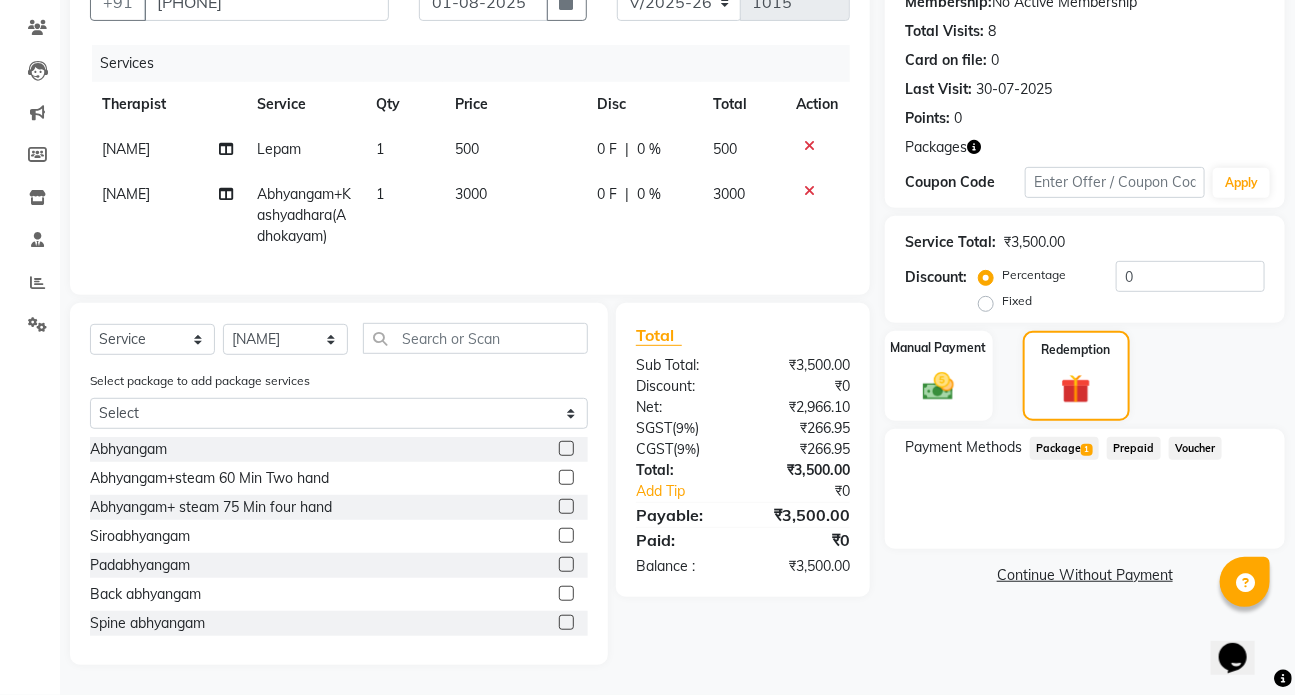 click on "Package  1" 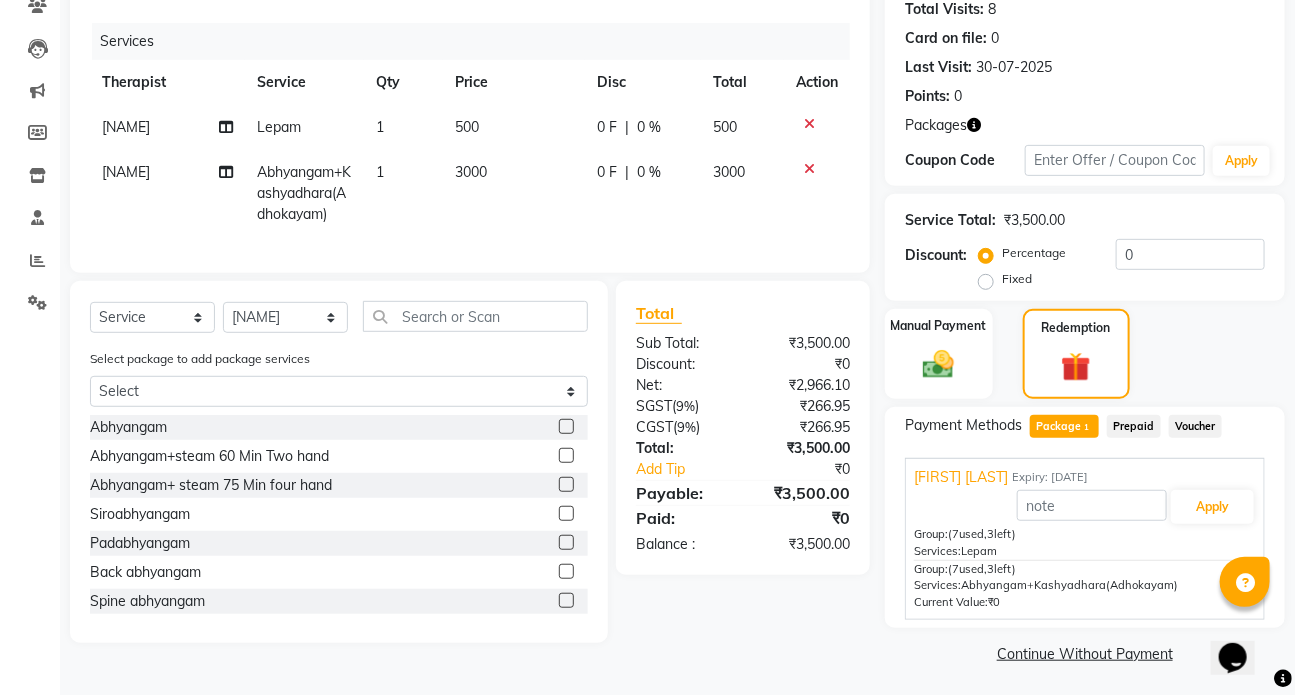 scroll, scrollTop: 227, scrollLeft: 0, axis: vertical 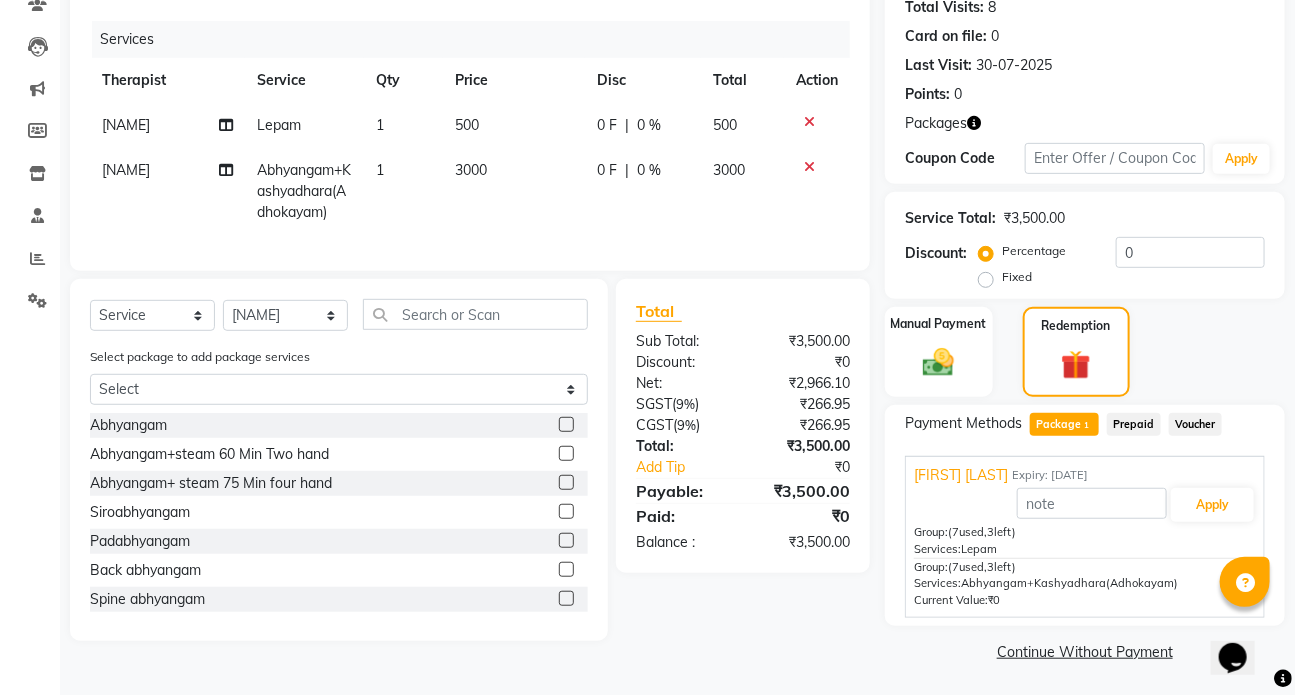 click on "Package  1" 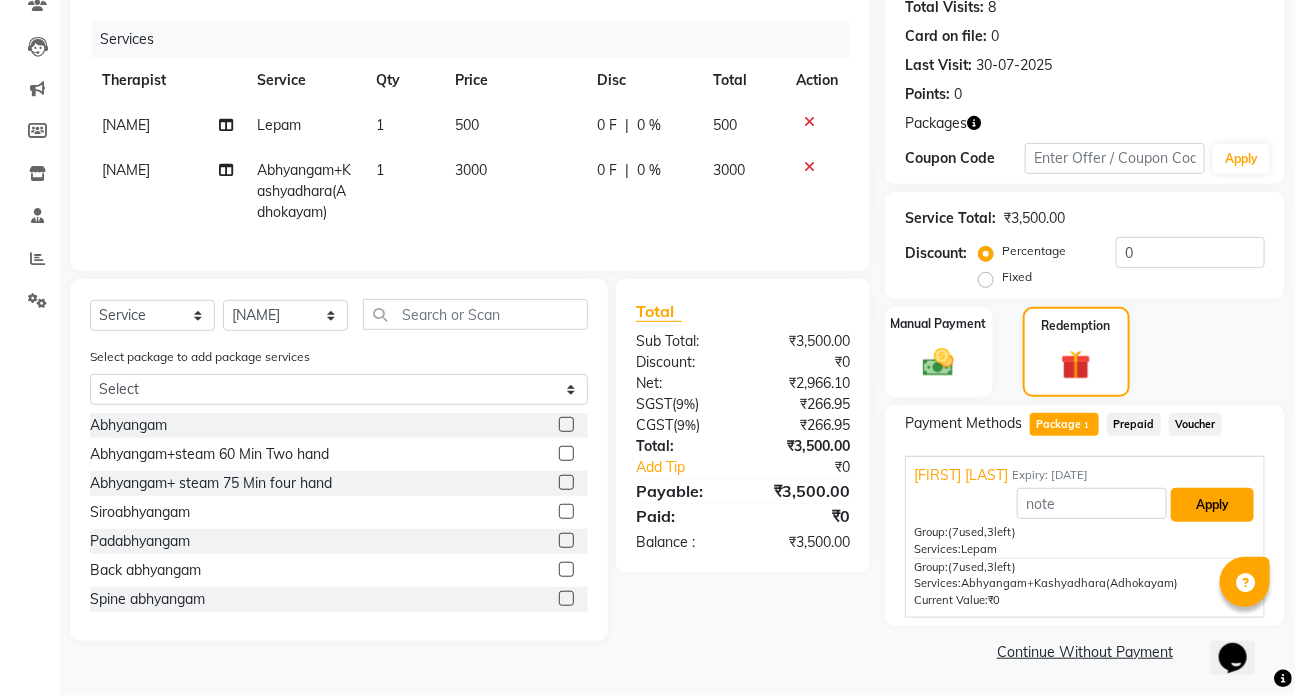 click on "Apply" at bounding box center (1212, 505) 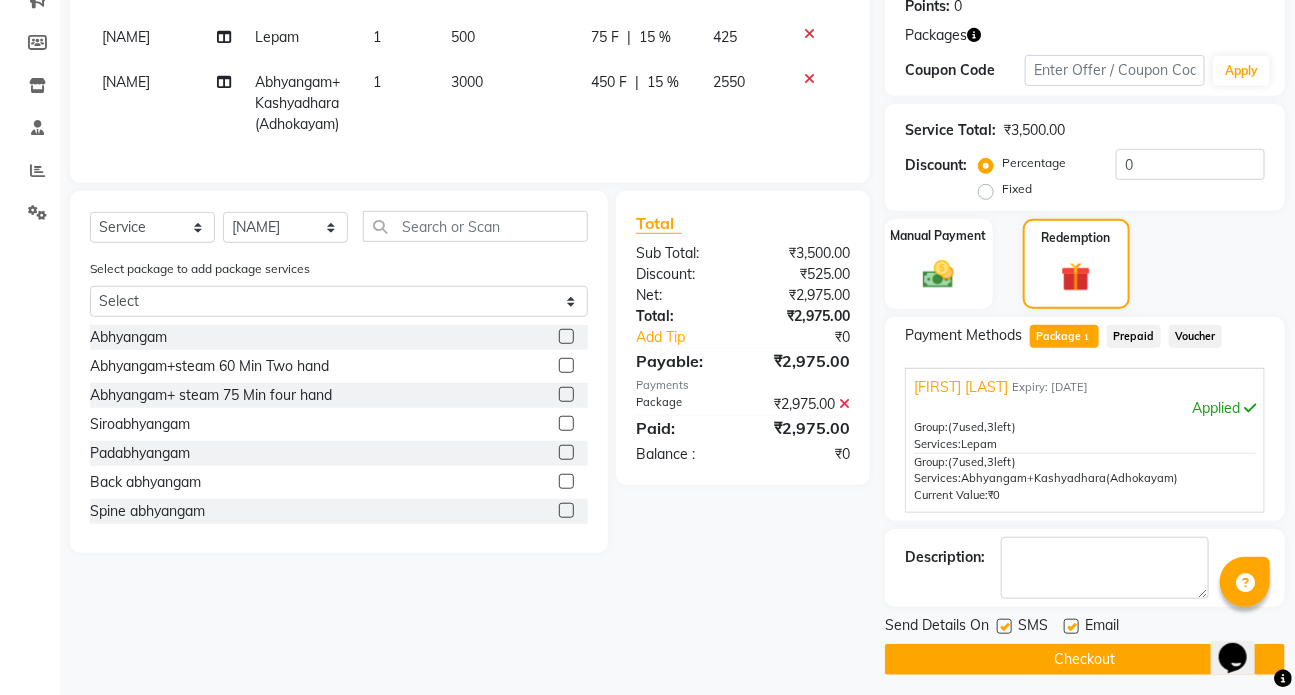 scroll, scrollTop: 323, scrollLeft: 0, axis: vertical 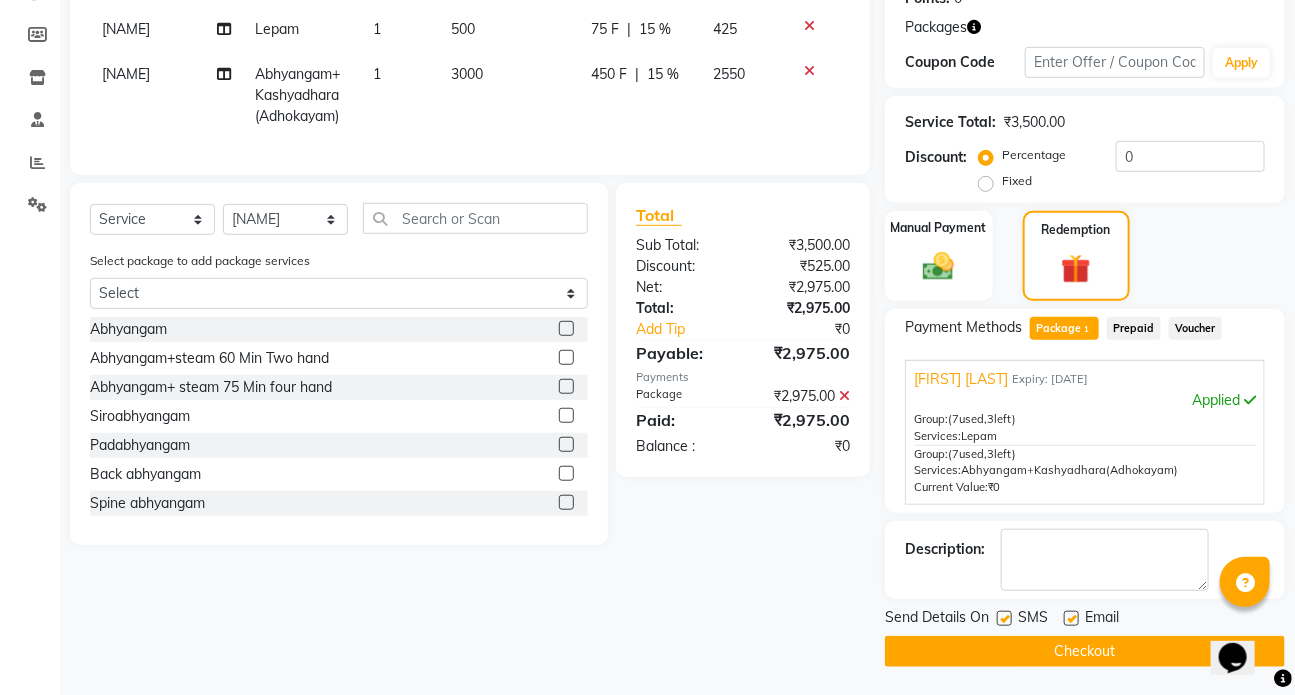 click 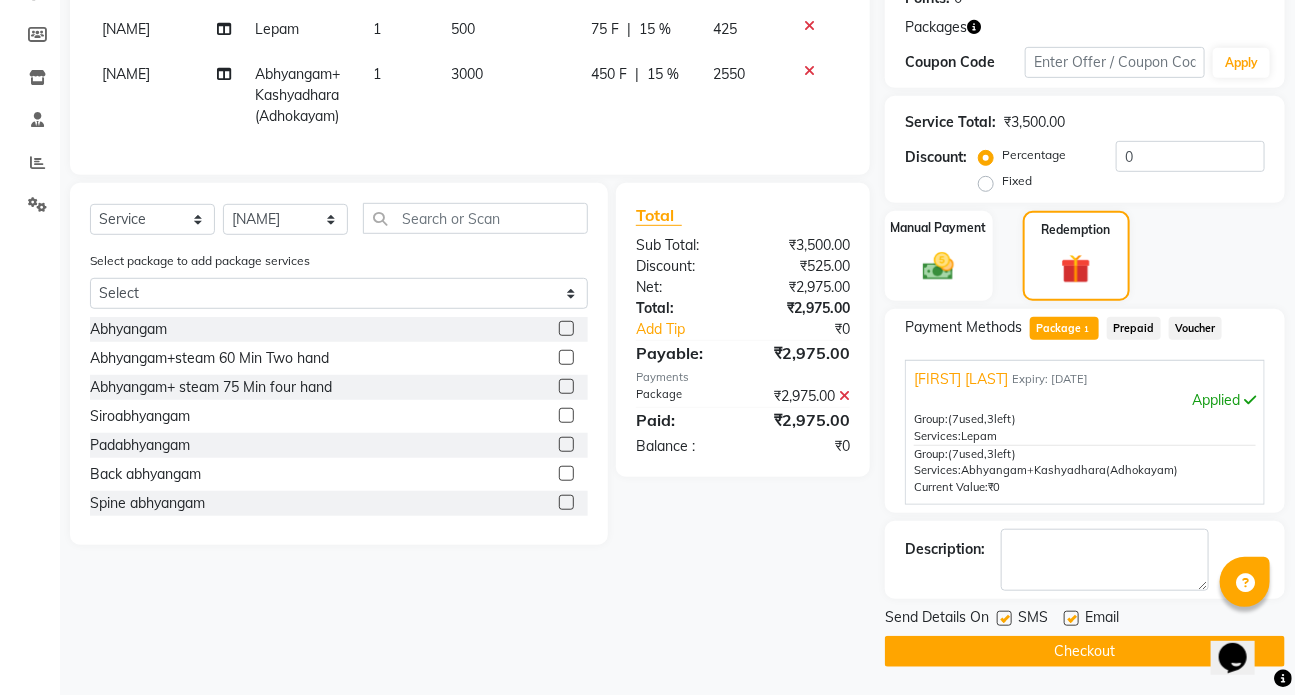 checkbox on "false" 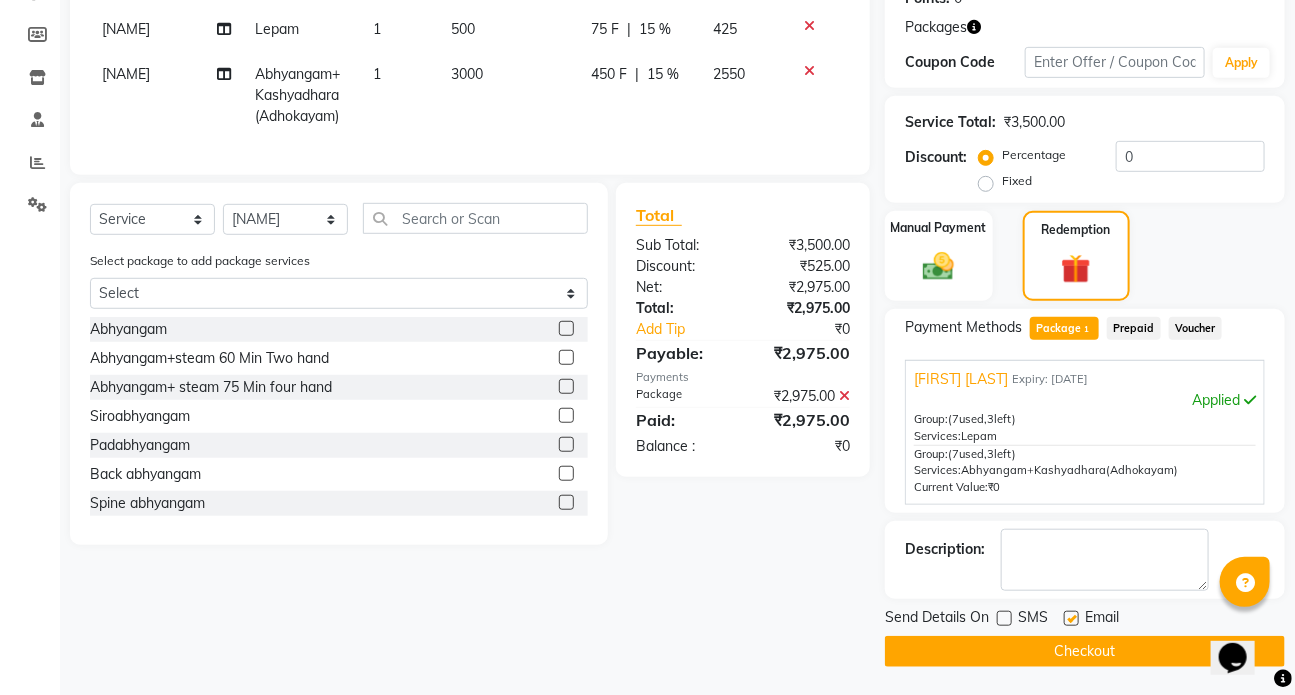 click on "Email" 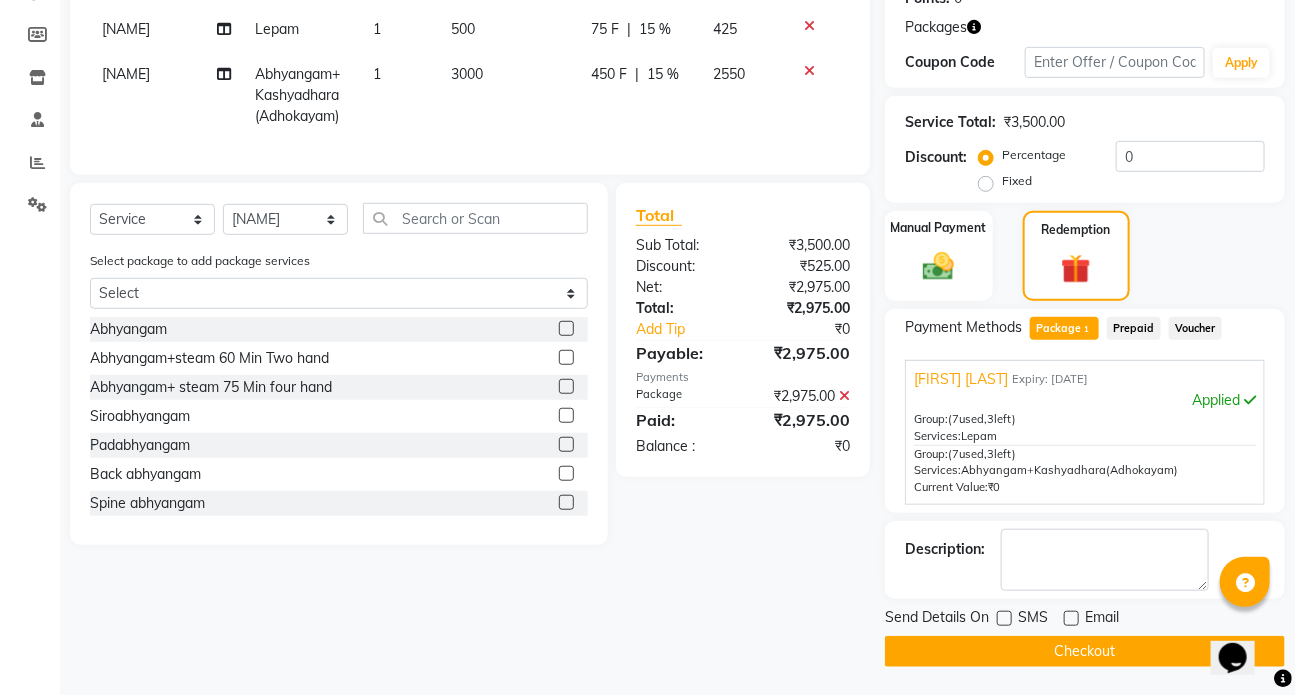 click on "Checkout" 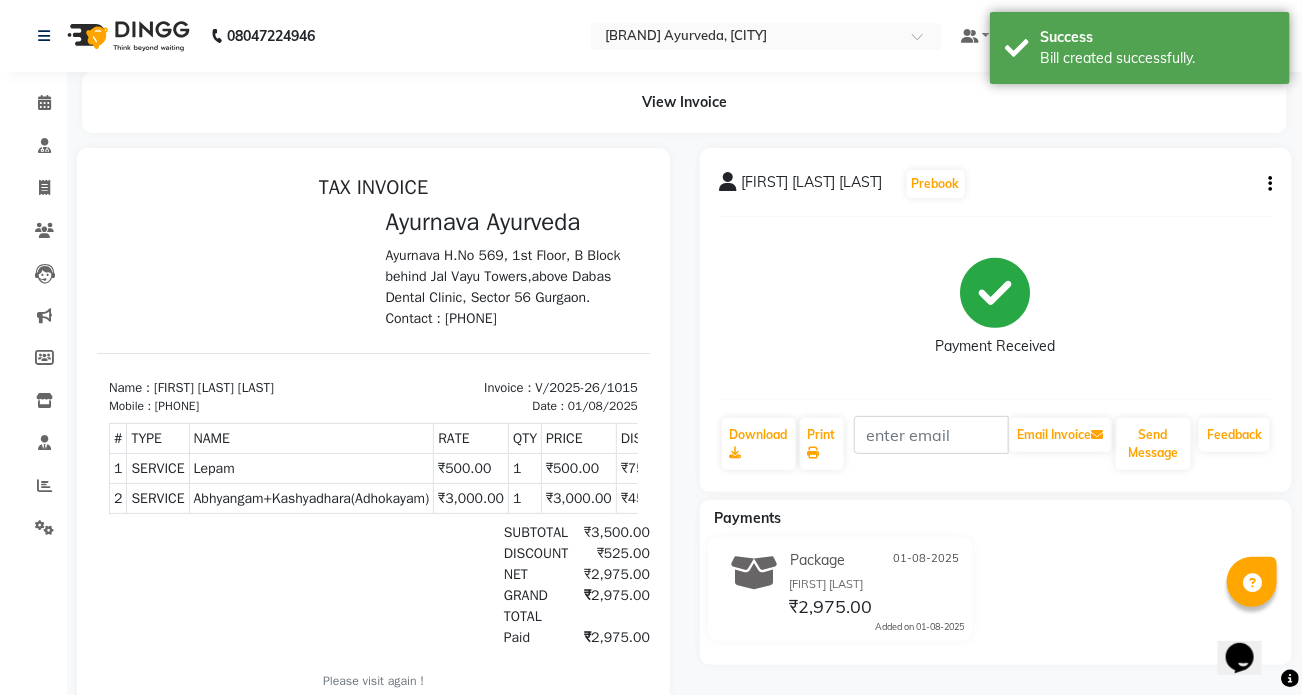 scroll, scrollTop: 30, scrollLeft: 0, axis: vertical 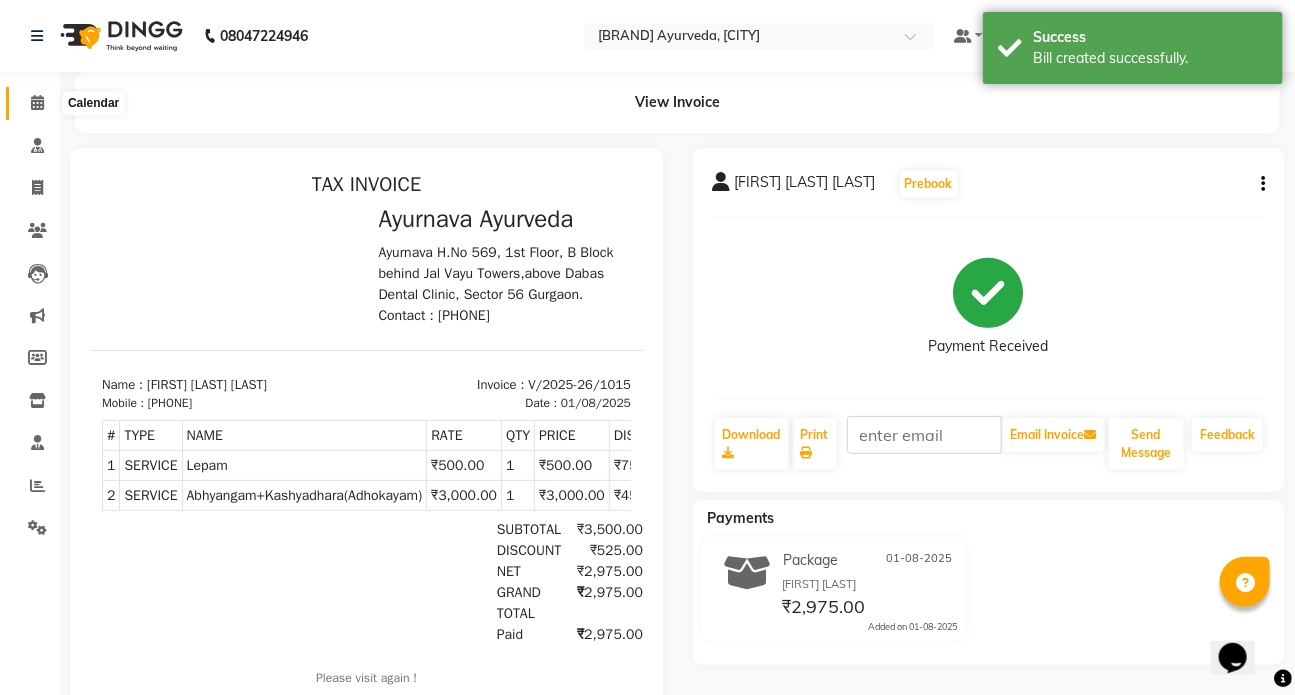 click 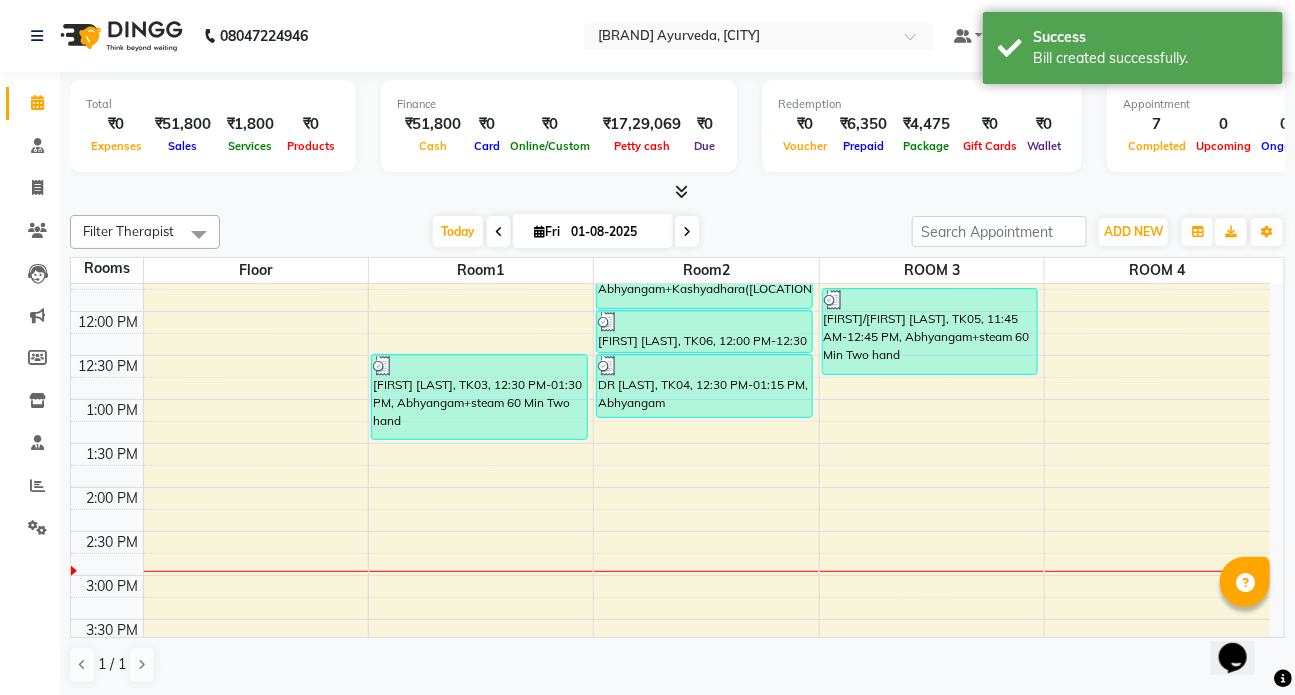 scroll, scrollTop: 454, scrollLeft: 0, axis: vertical 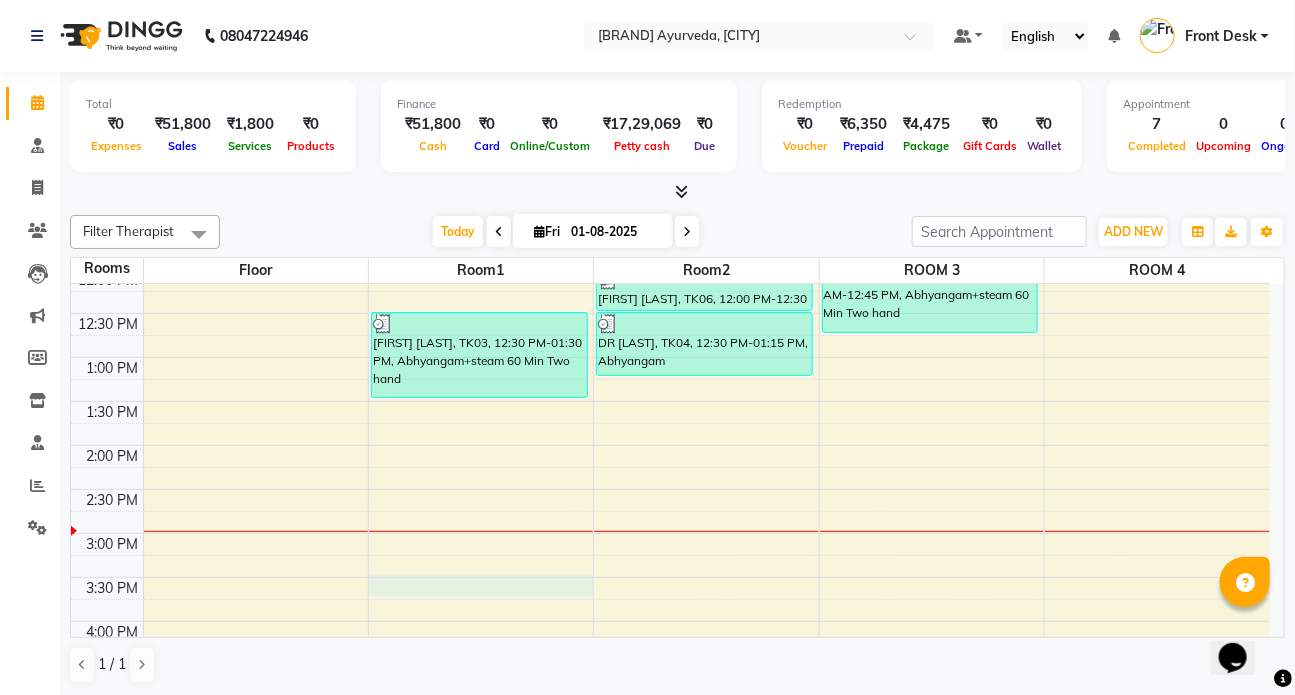 click on "7:00 AM 7:30 AM 8:00 AM 8:30 AM 9:00 AM 9:30 AM 10:00 AM 10:30 AM 11:00 AM 11:30 AM 12:00 PM 12:30 PM 1:00 PM 1:30 PM 2:00 PM 2:30 PM 3:00 PM 3:30 PM 4:00 PM 4:30 PM 5:00 PM 5:30 PM 6:00 PM 6:30 PM 7:00 PM 7:30 PM 8:00 PM 8:30 PM     [FIRST] / sister [LAST], TK01, 09:30 AM-11:00 AM, Abhyangampotli      [FIRST] [LAST], TK03, 12:30 PM-01:30 PM, Abhyangam+steam 60 Min Two hand      [FIRST] [LAST], TK06, 11:00 AM-12:00 PM, Abhyangam+Kashyadhara(Adhokayam)     [FIRST] [LAST], TK06, 12:00 PM-12:30 PM, Lepam     DR [LAST], TK04, 12:30 PM-01:15 PM, Abhyangam     [FIRST]/[LAST] [LAST], TK05, 11:45 AM-12:45 PM, Abhyangam+steam 60 Min Two hand      [FIRST] [LAST], TK02, 09:30 AM-11:00 AM, Abhyangam sirodhara" at bounding box center (670, 445) 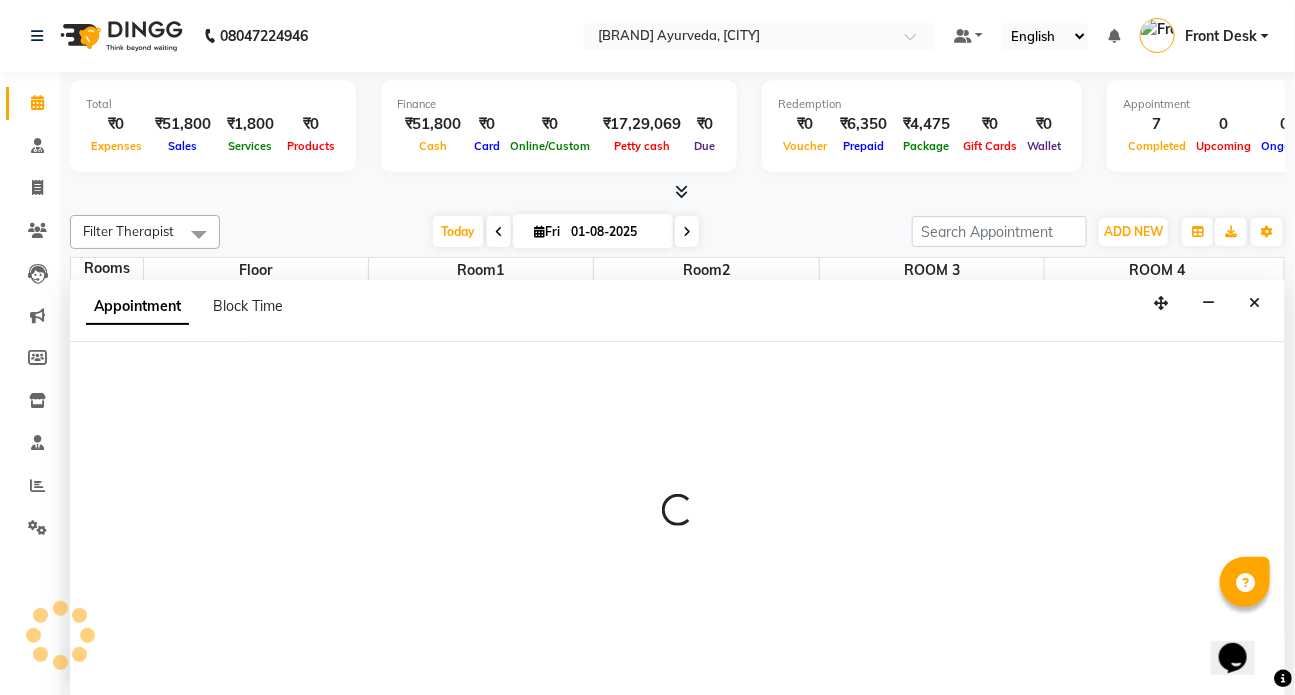 scroll, scrollTop: 0, scrollLeft: 0, axis: both 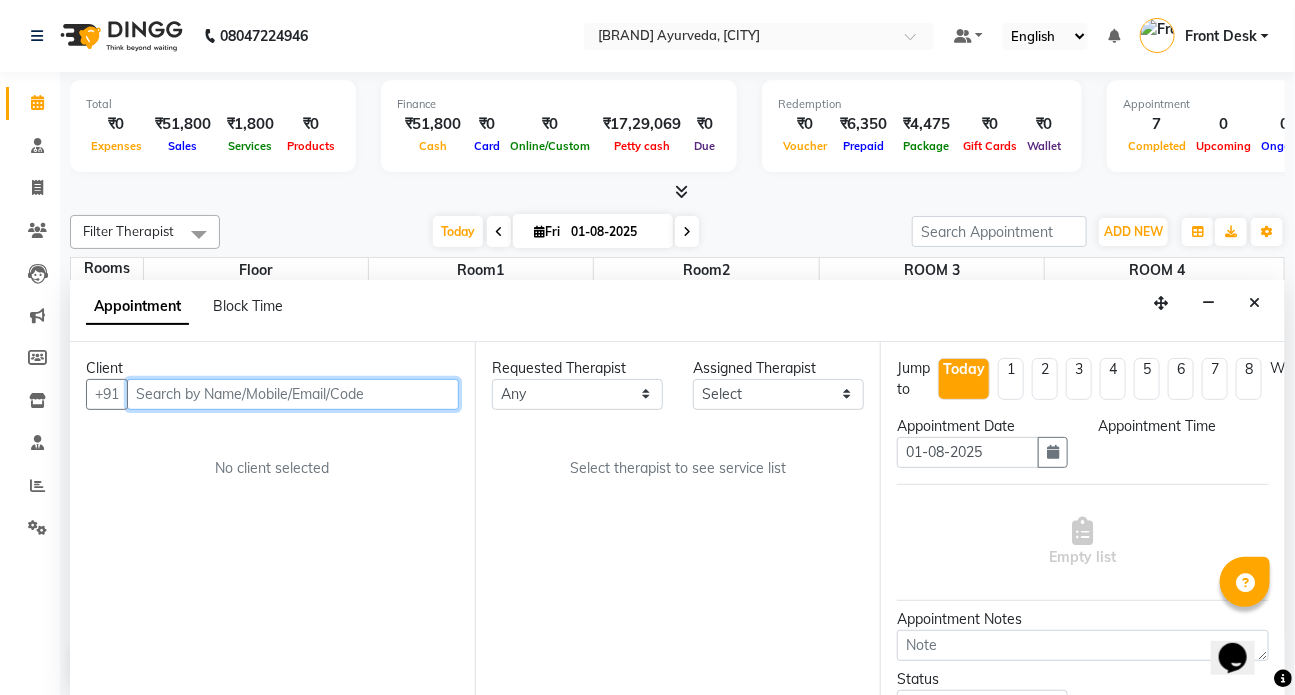 select on "930" 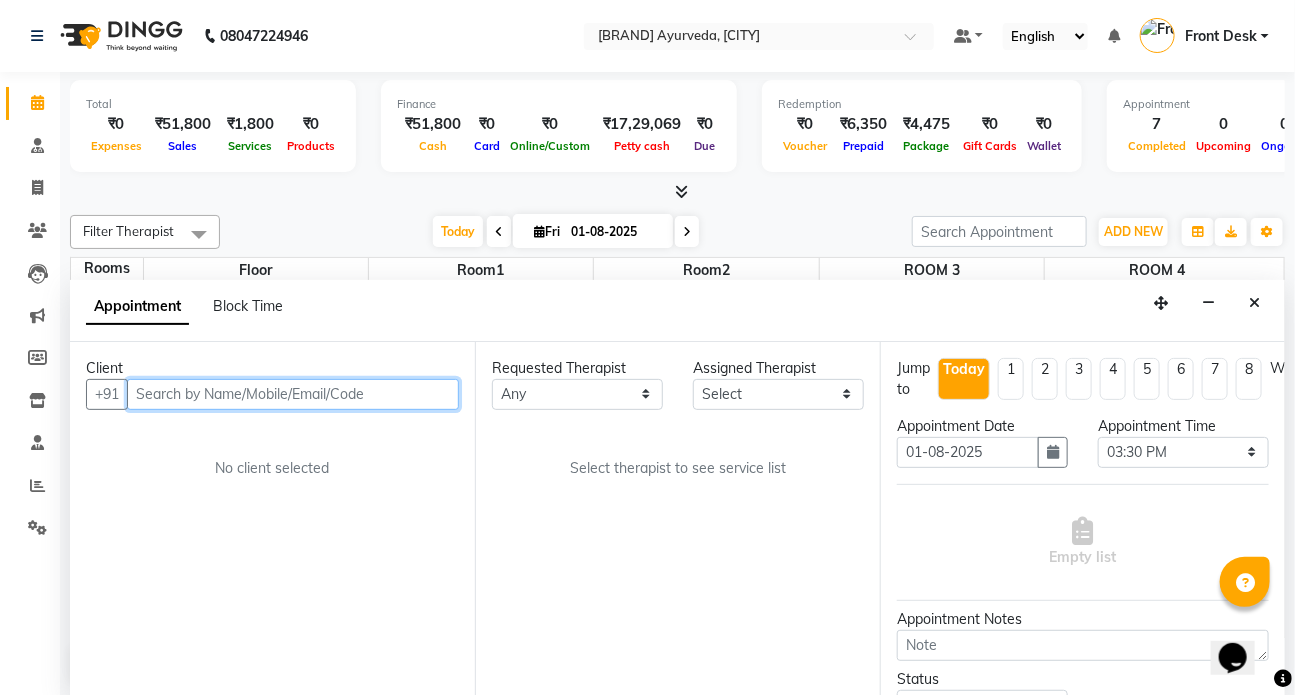 drag, startPoint x: 231, startPoint y: 400, endPoint x: 239, endPoint y: 407, distance: 10.630146 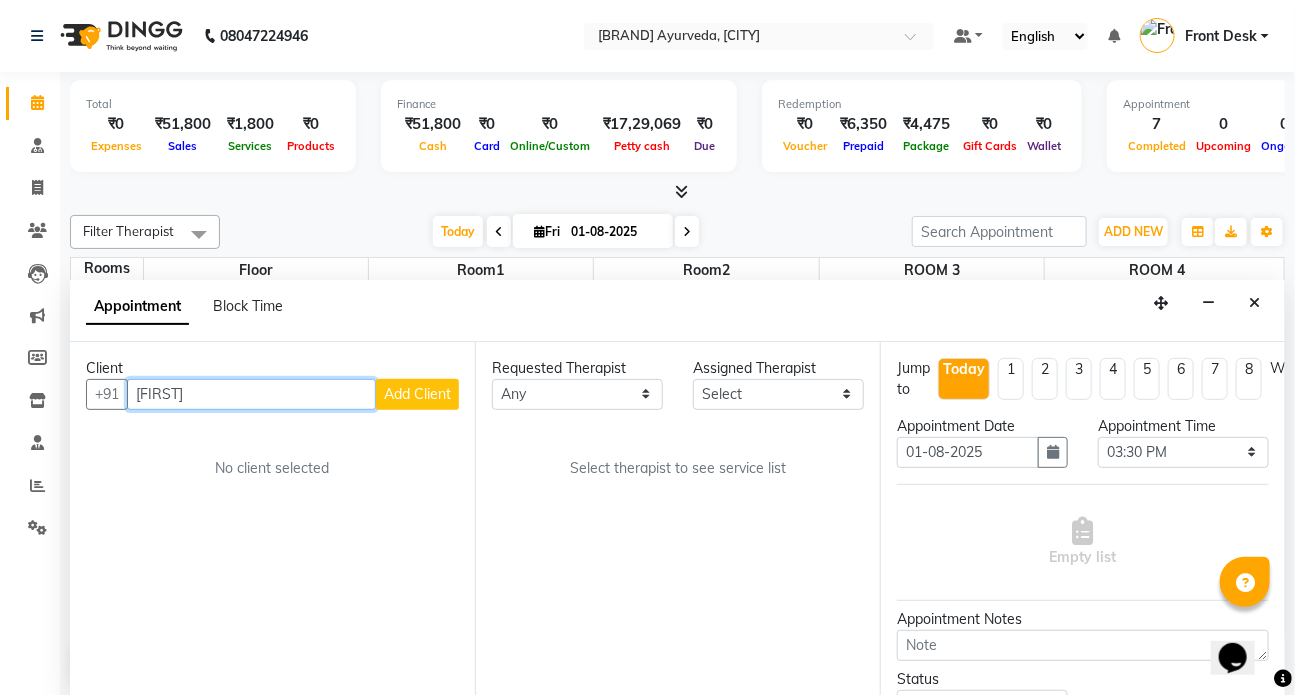 click on "[FIRST]" at bounding box center [251, 394] 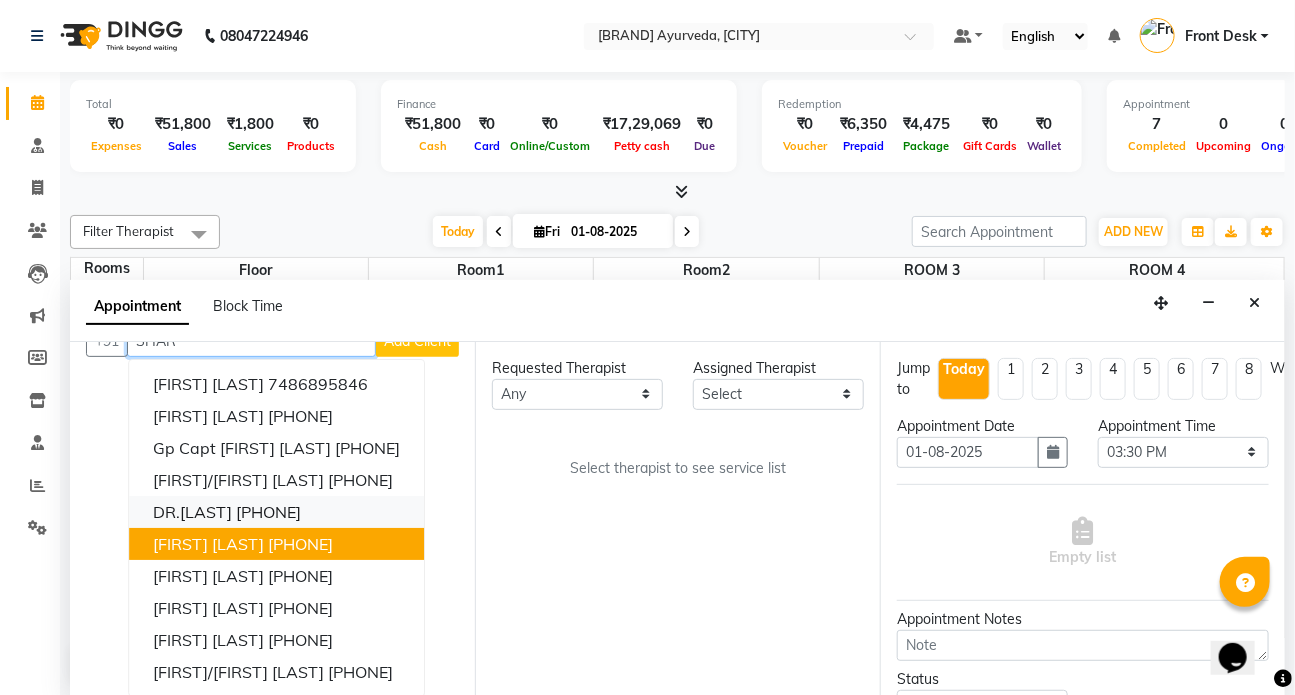 scroll, scrollTop: 0, scrollLeft: 0, axis: both 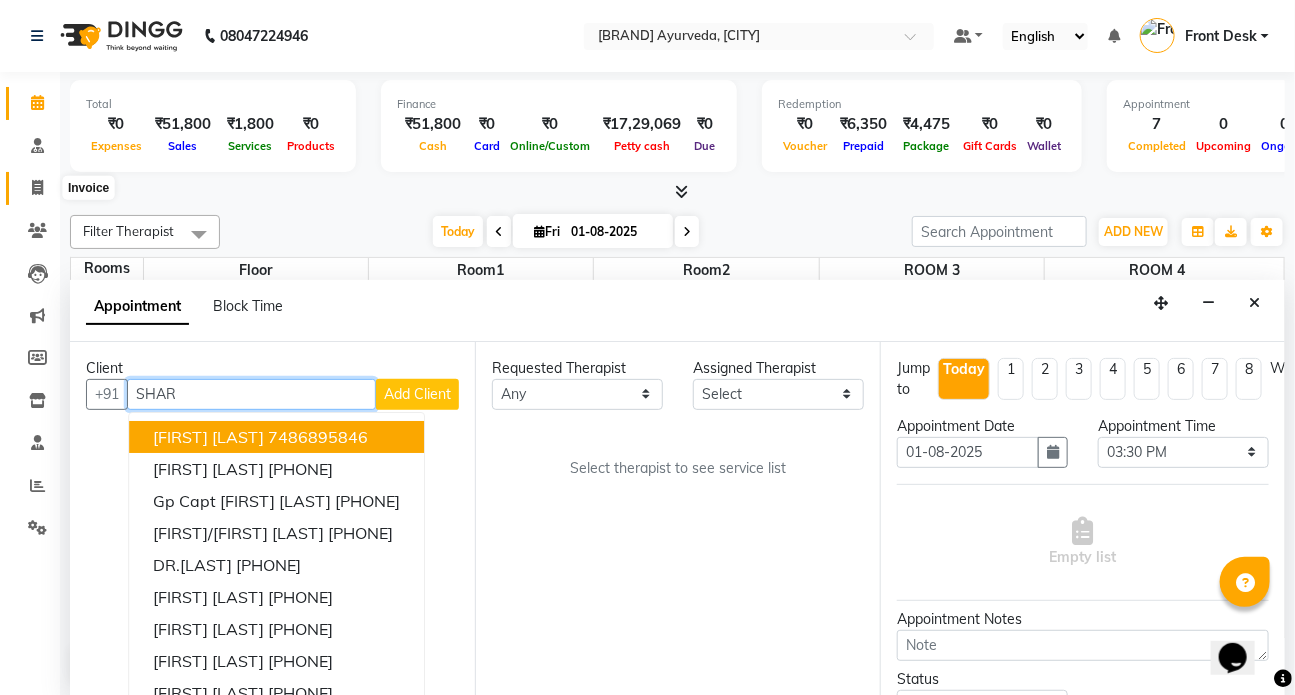 type on "SHAR" 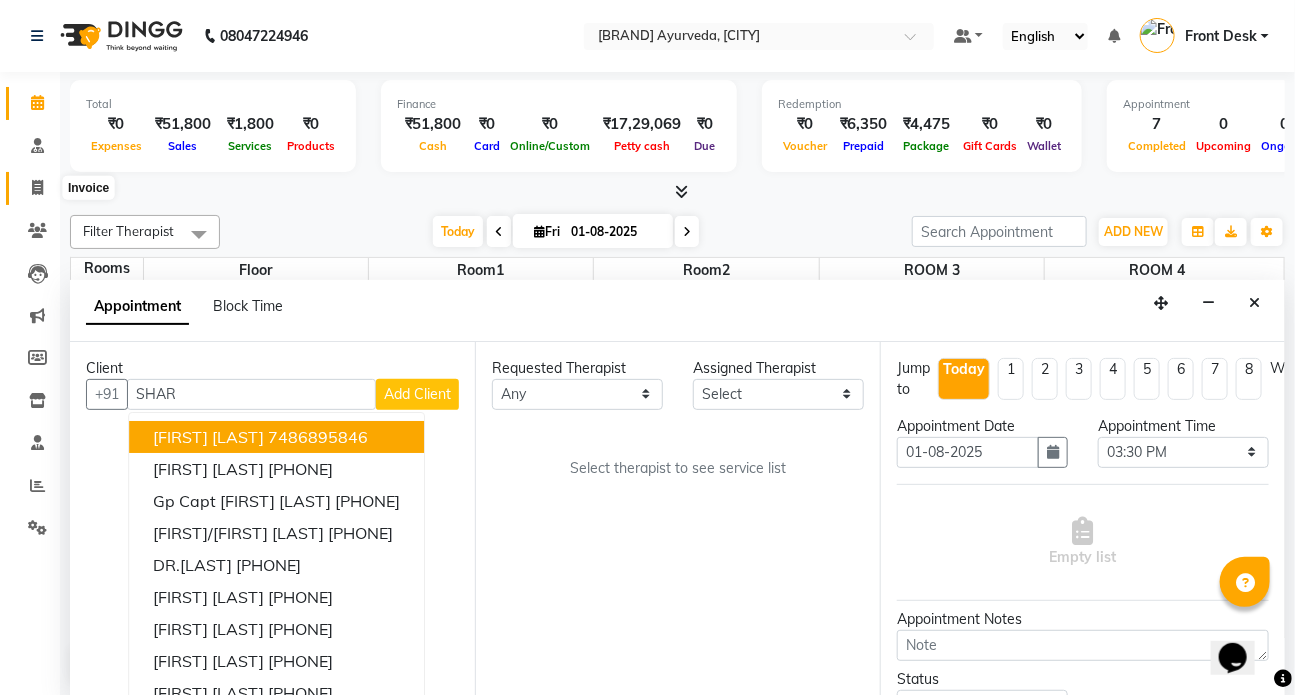 click 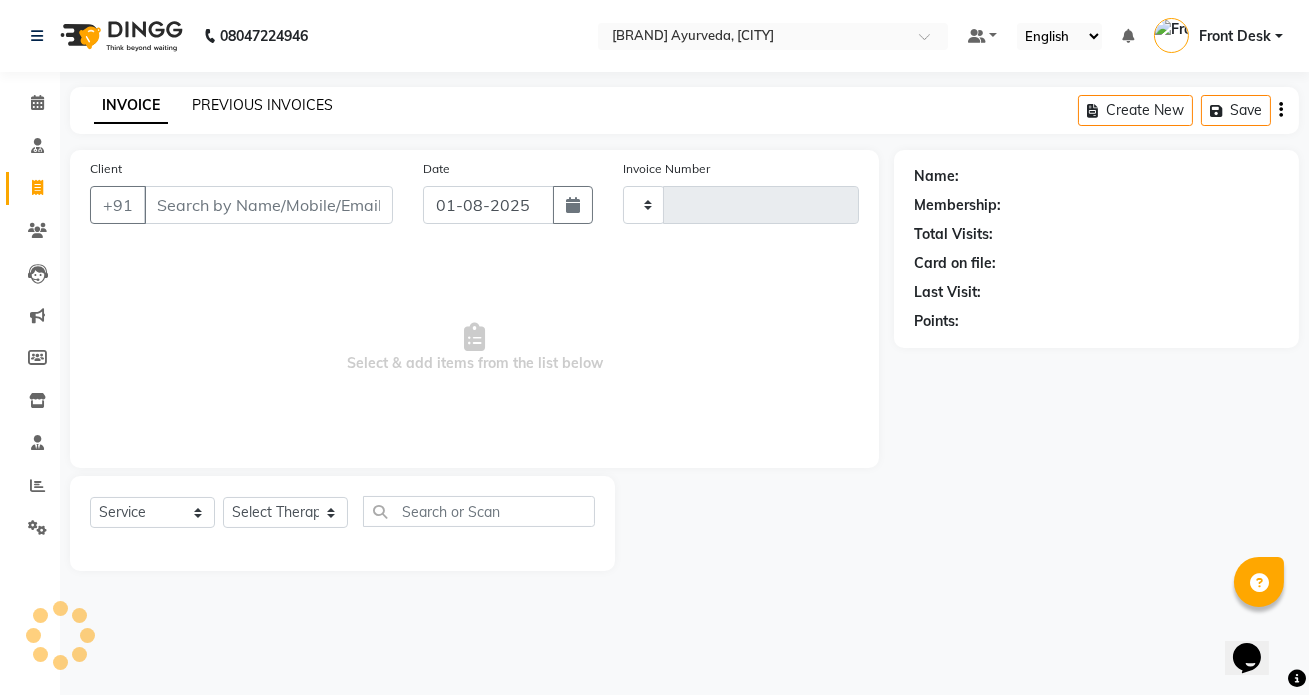 click on "PREVIOUS INVOICES" 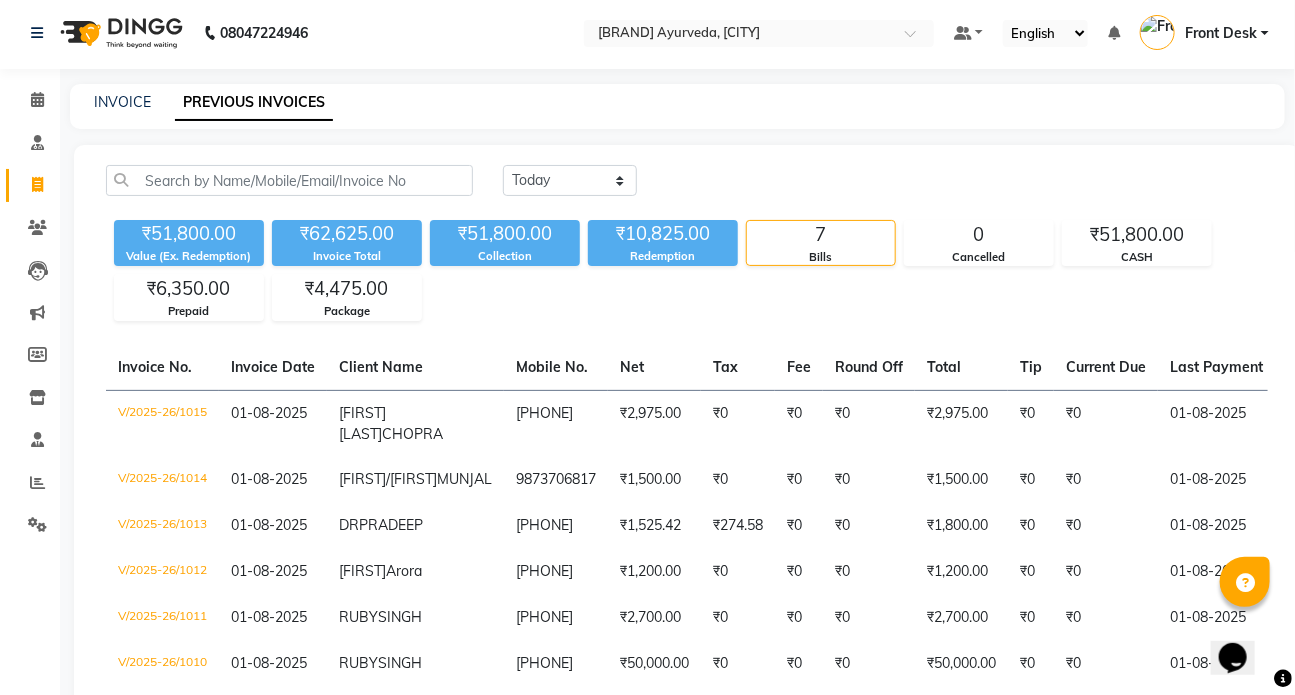 scroll, scrollTop: 0, scrollLeft: 0, axis: both 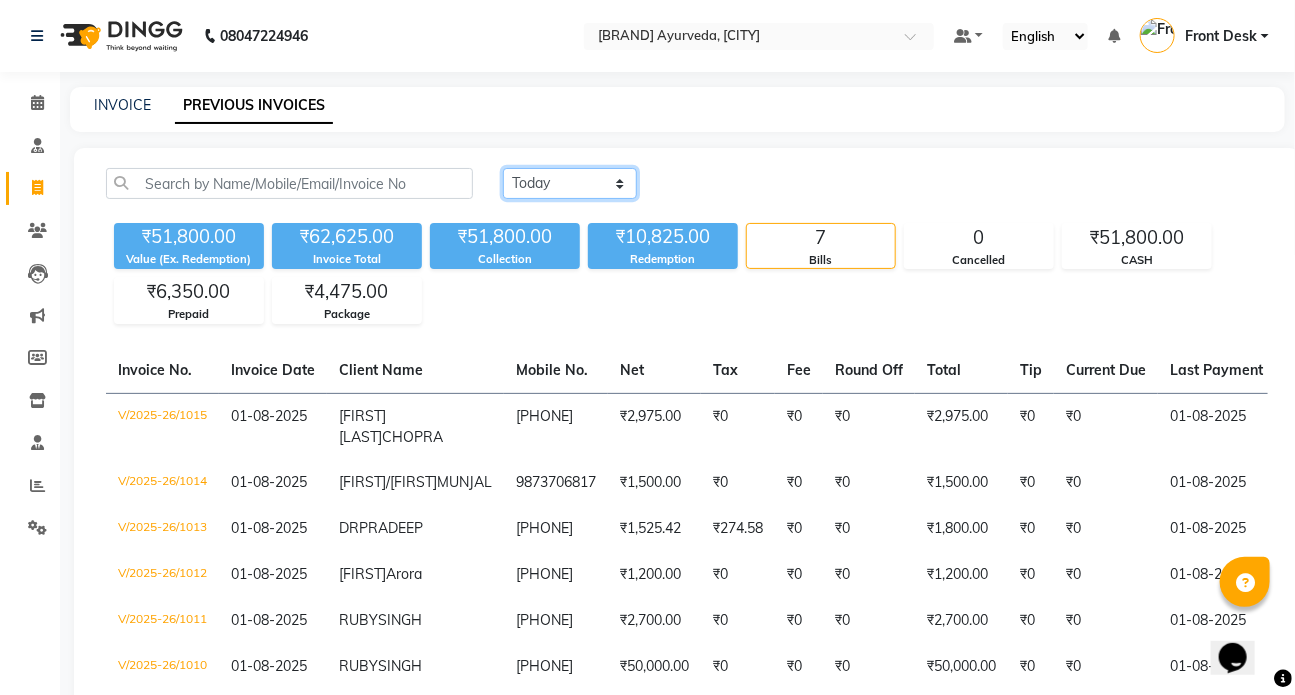 click on "Today Yesterday Custom Range" 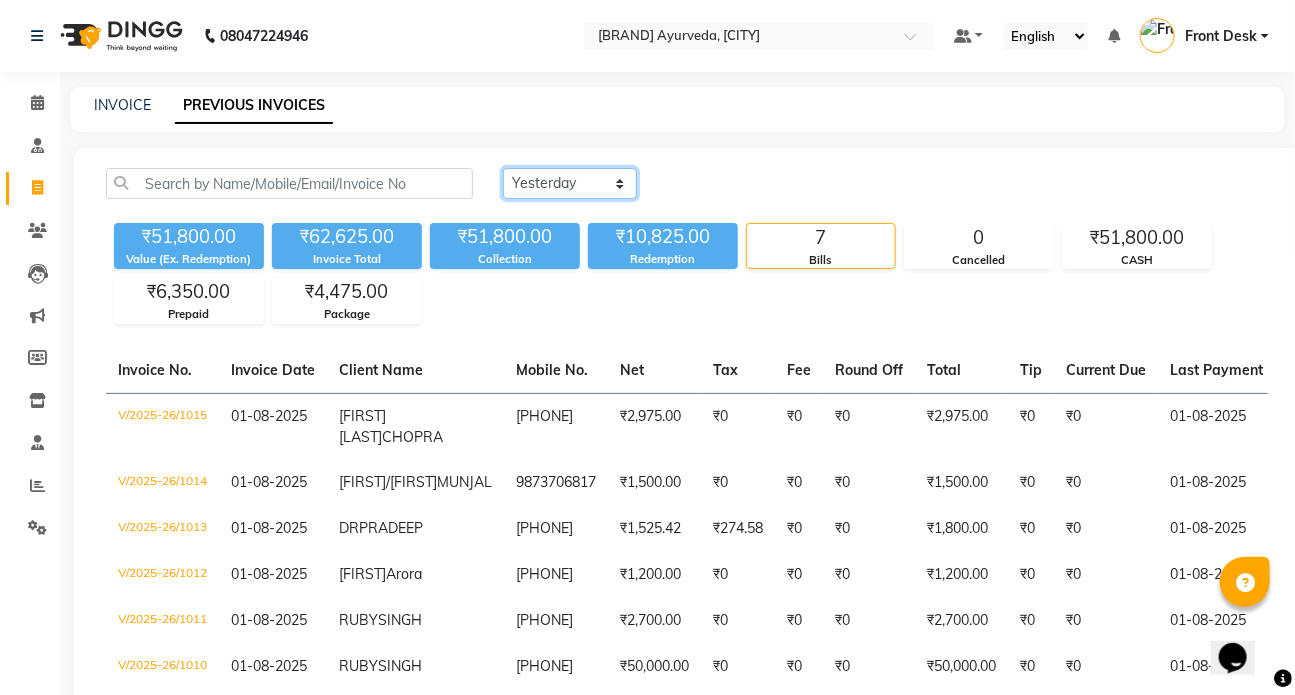 click on "Today Yesterday Custom Range" 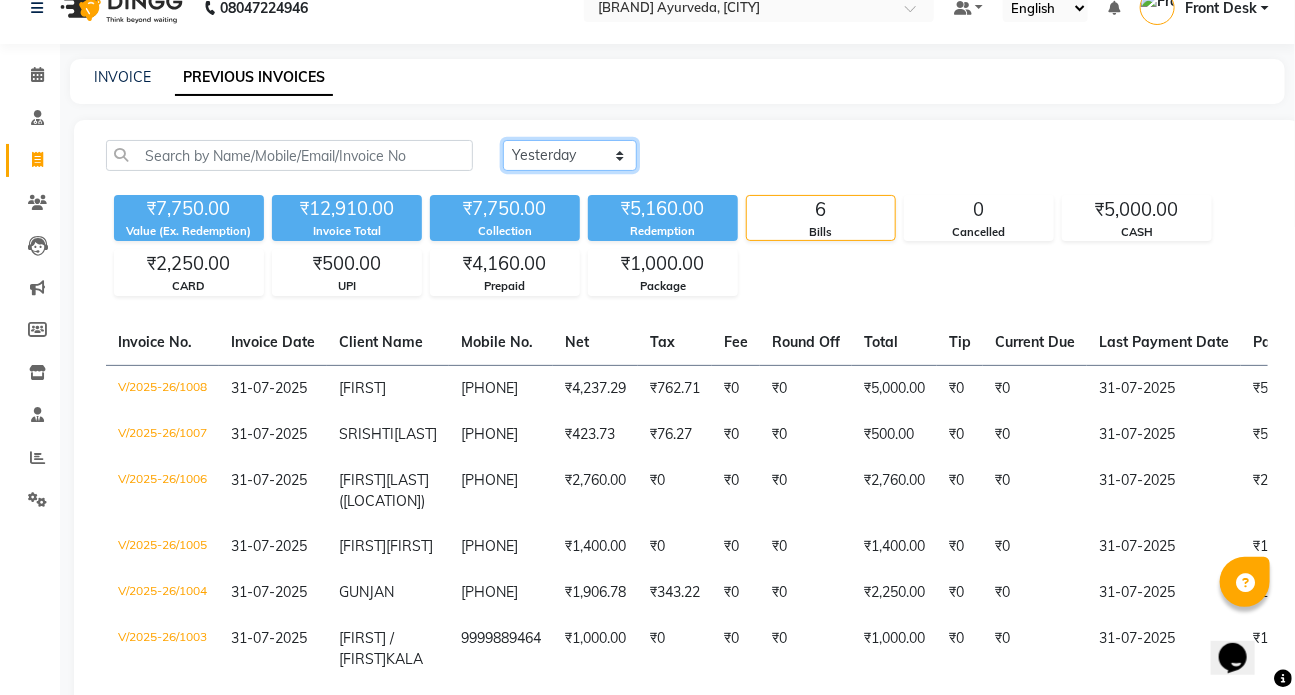 scroll, scrollTop: 17, scrollLeft: 0, axis: vertical 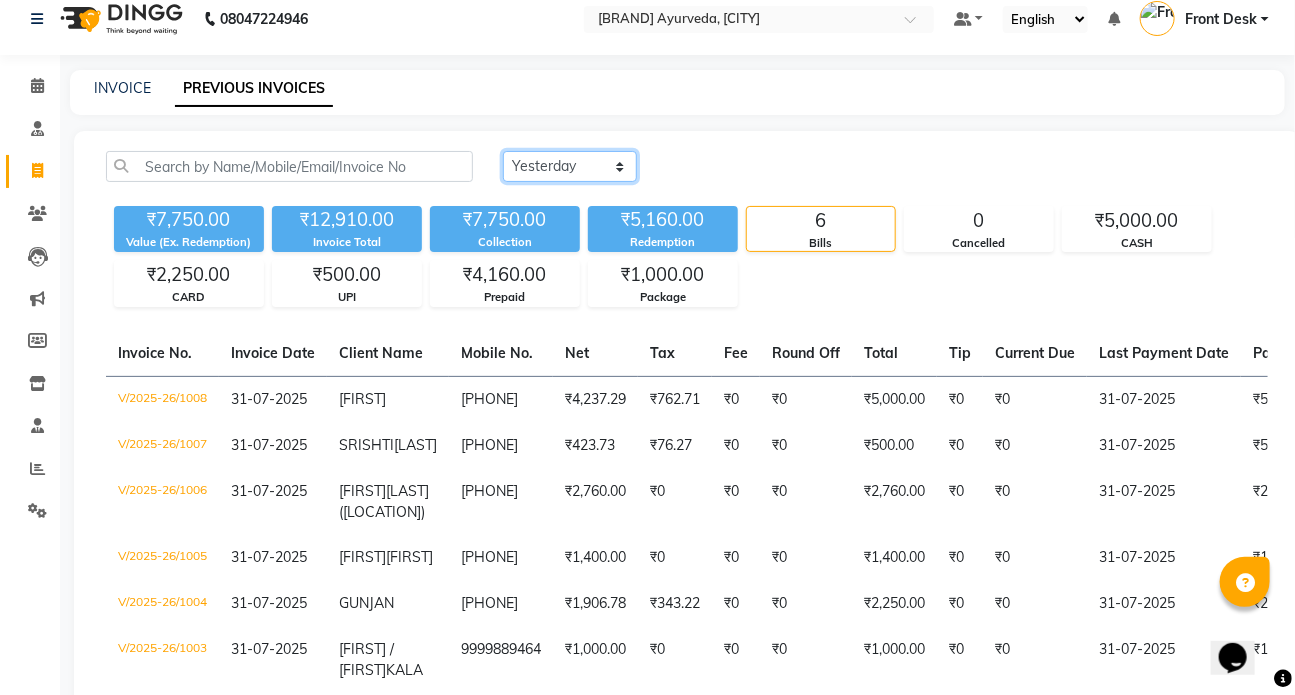click on "Today Yesterday Custom Range" 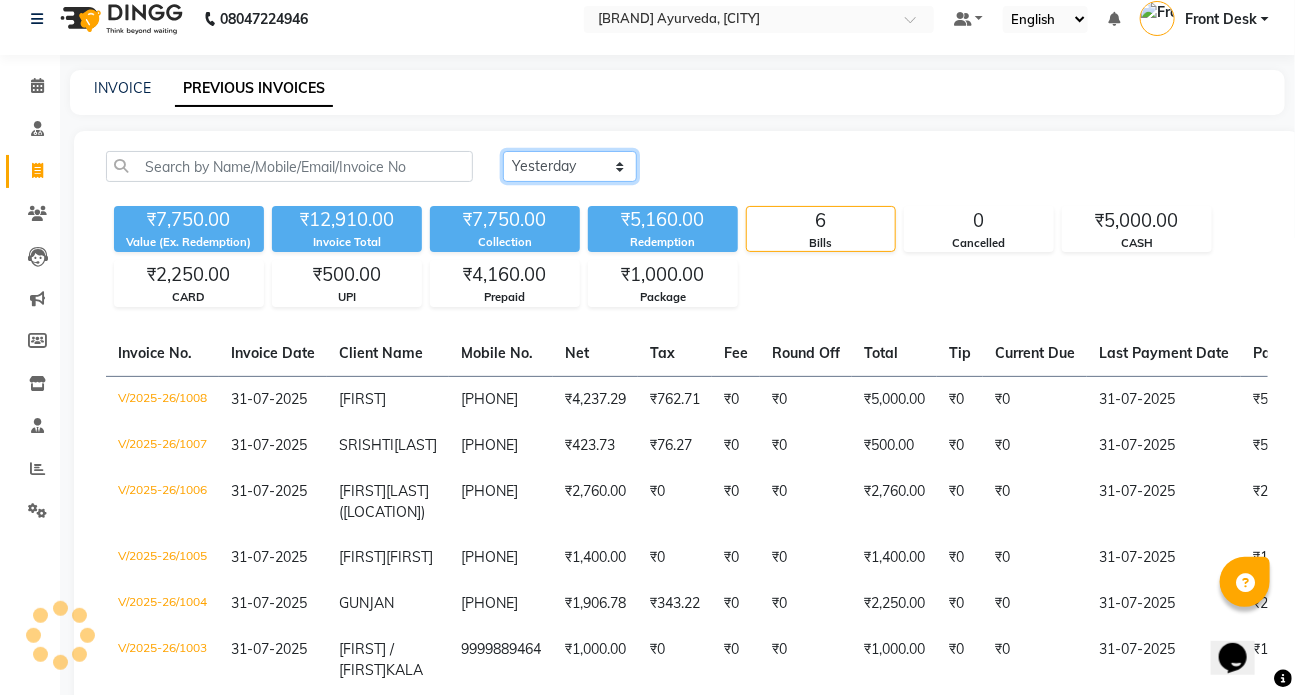 select on "range" 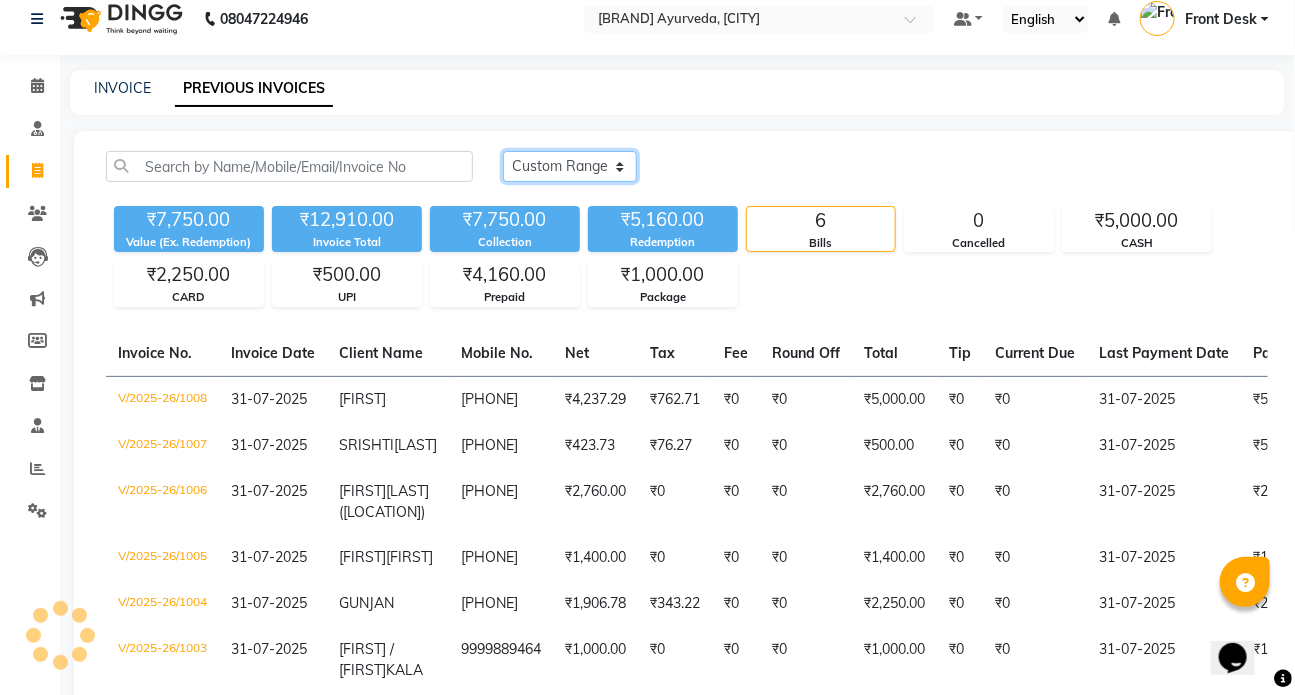 click on "Today Yesterday Custom Range" 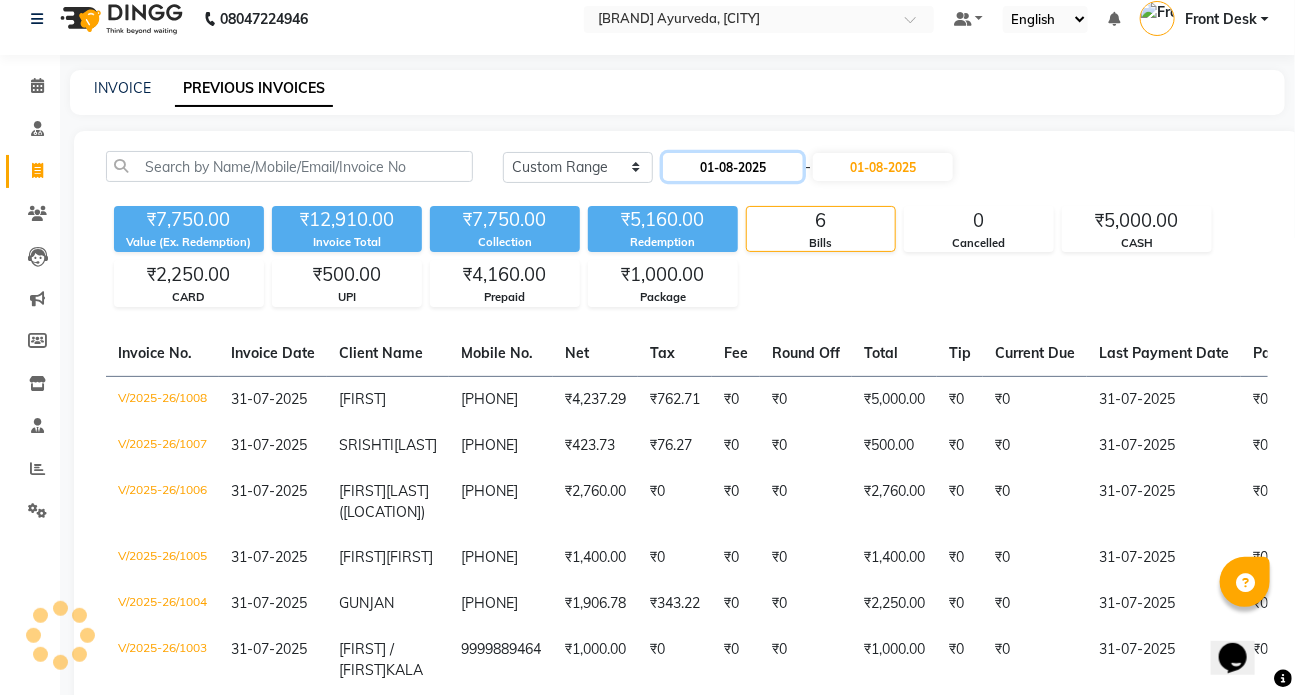 click on "01-08-2025" 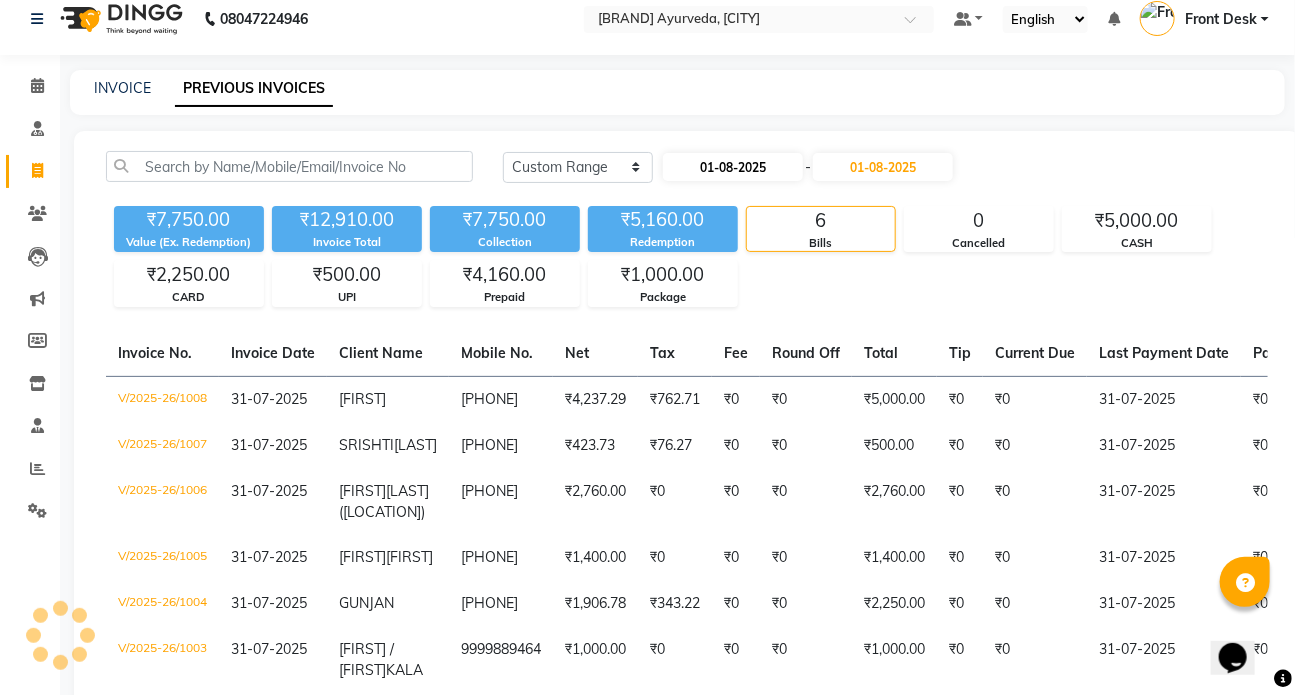 select on "8" 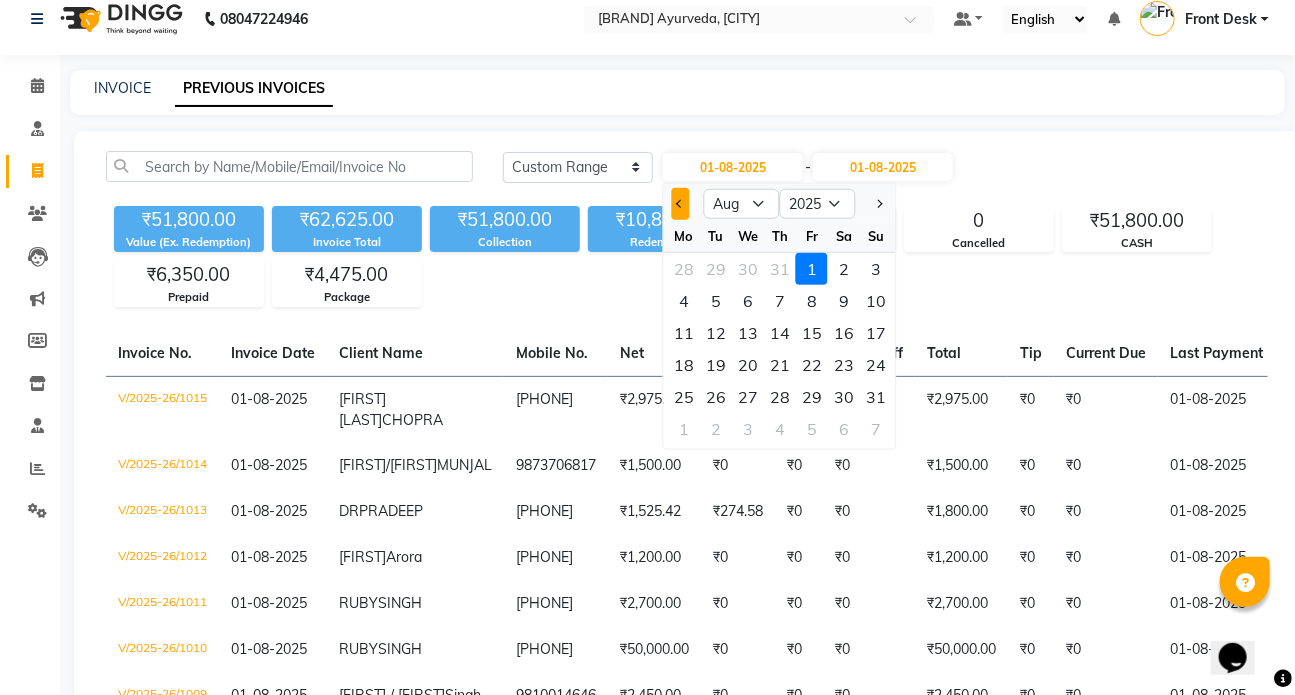 click 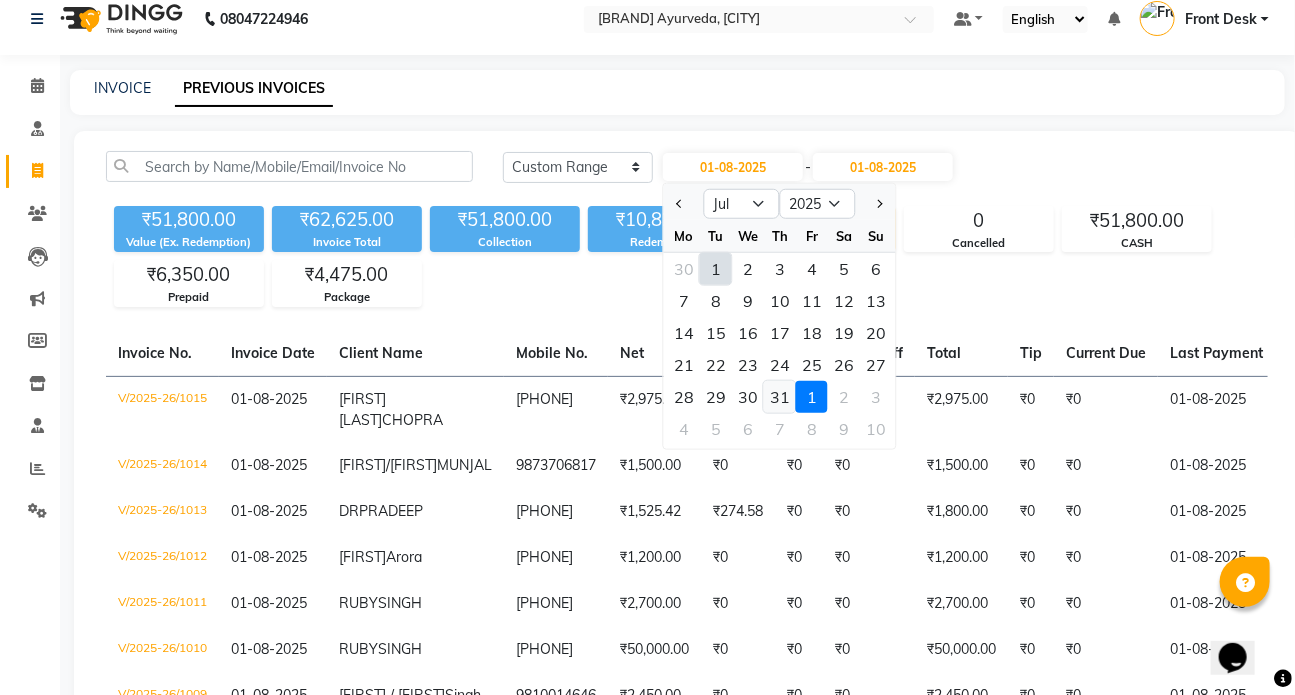 click on "31" 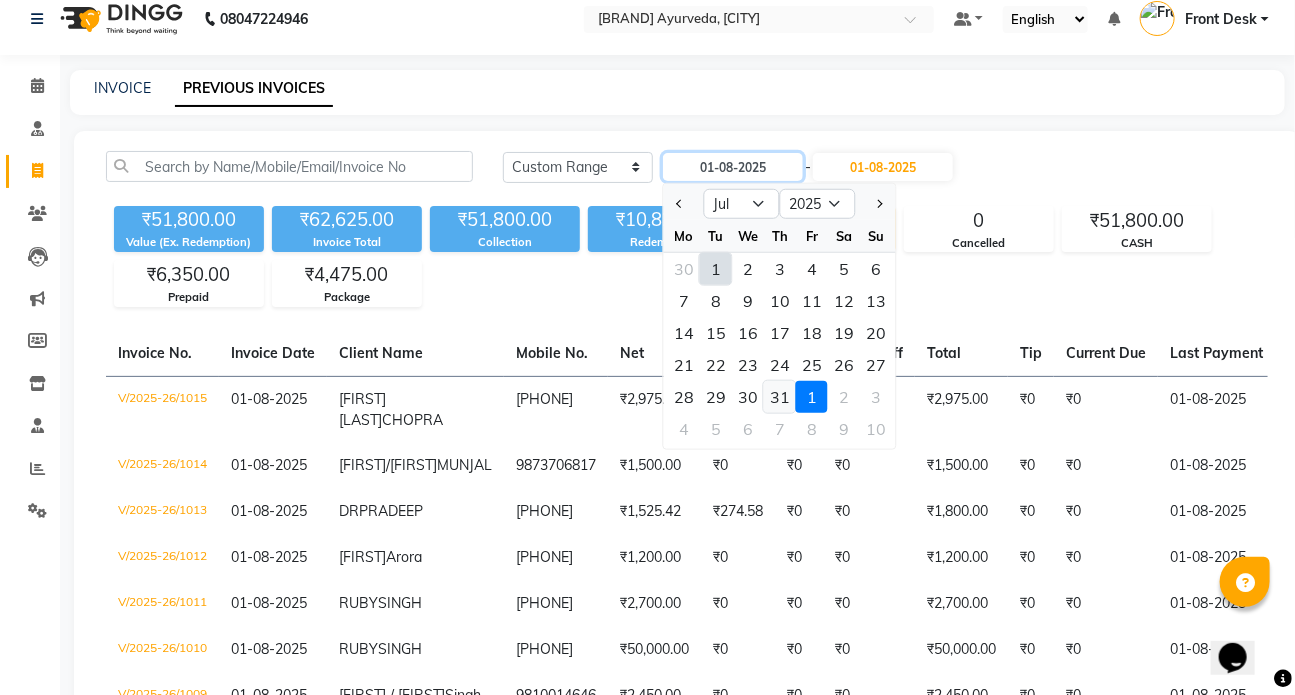 type on "31-07-2025" 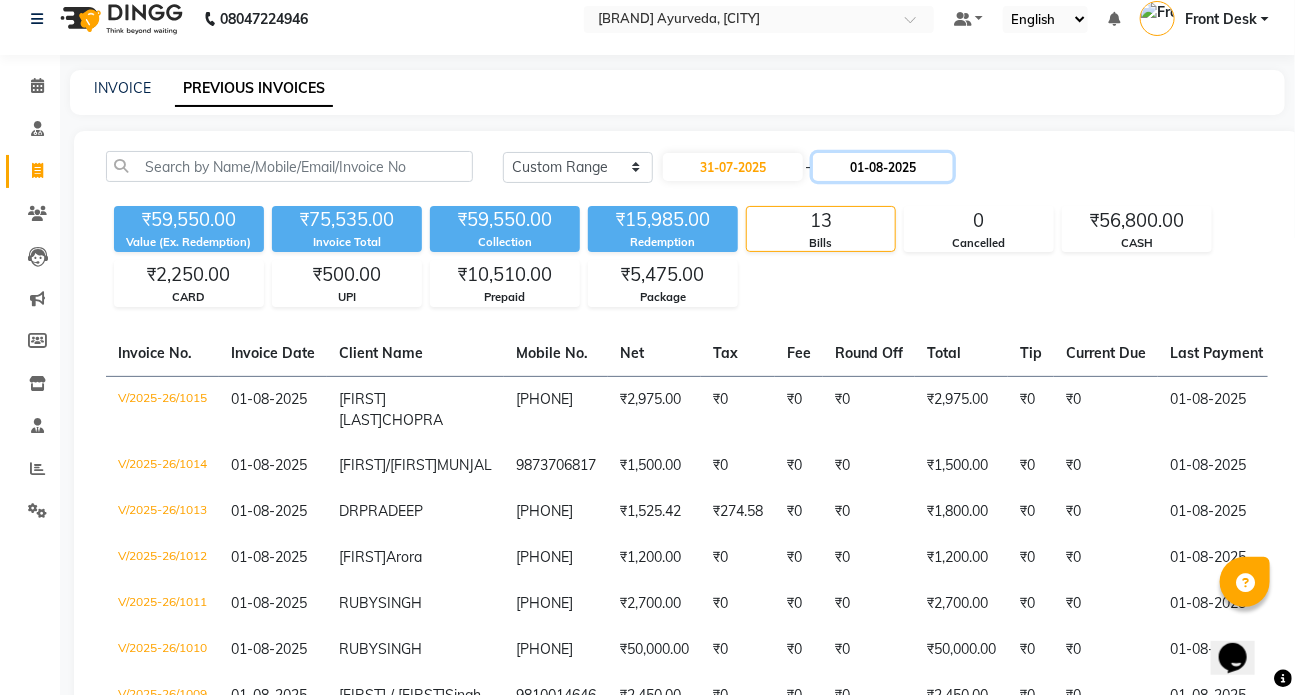 click on "01-08-2025" 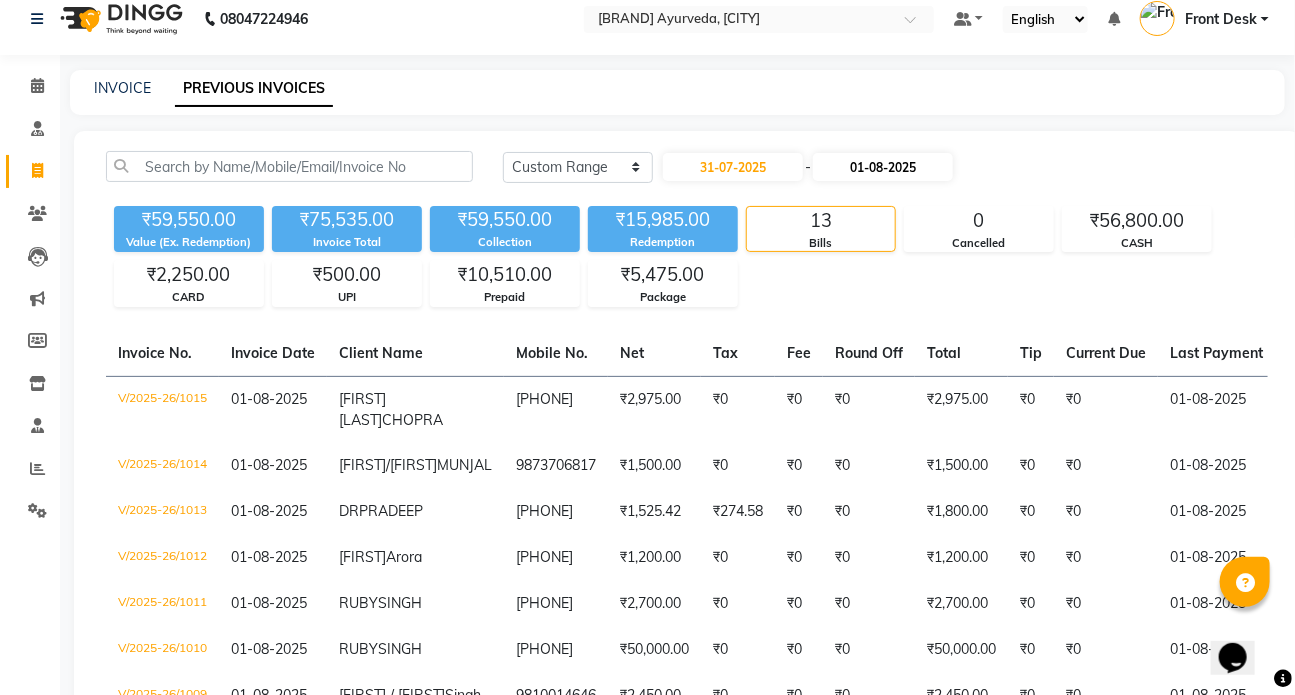 select on "8" 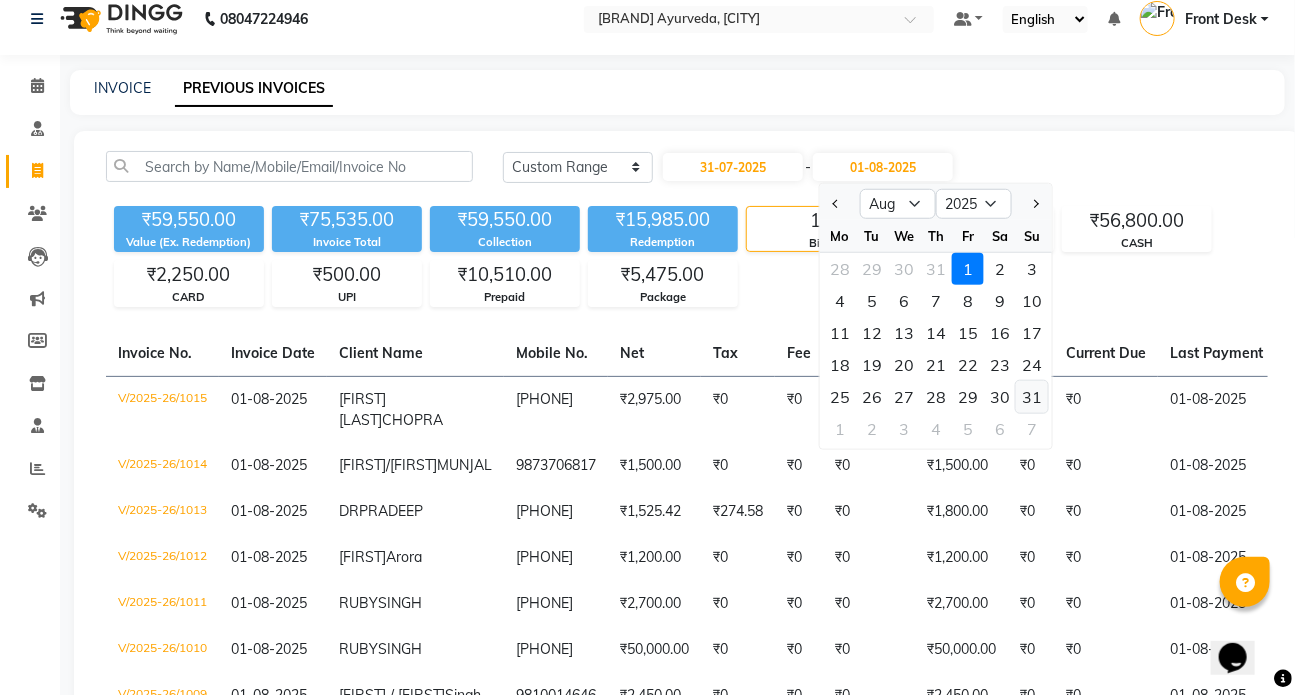 click on "31" 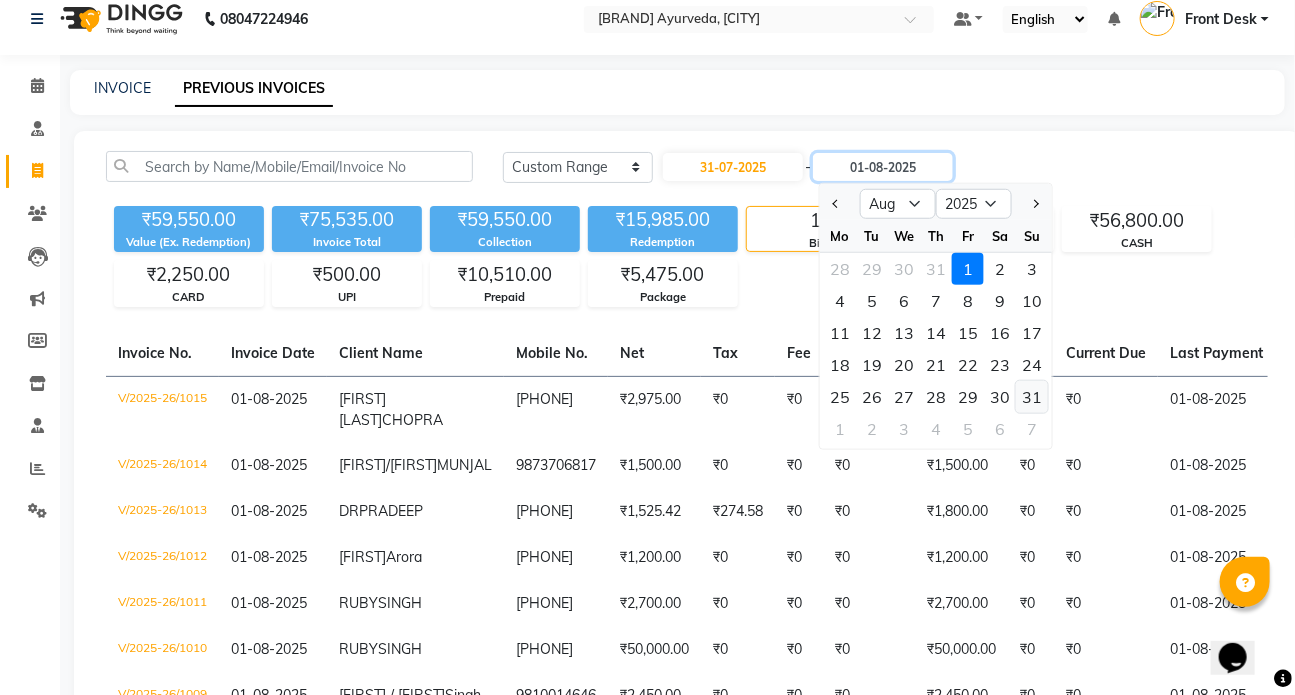 type on "31-08-2025" 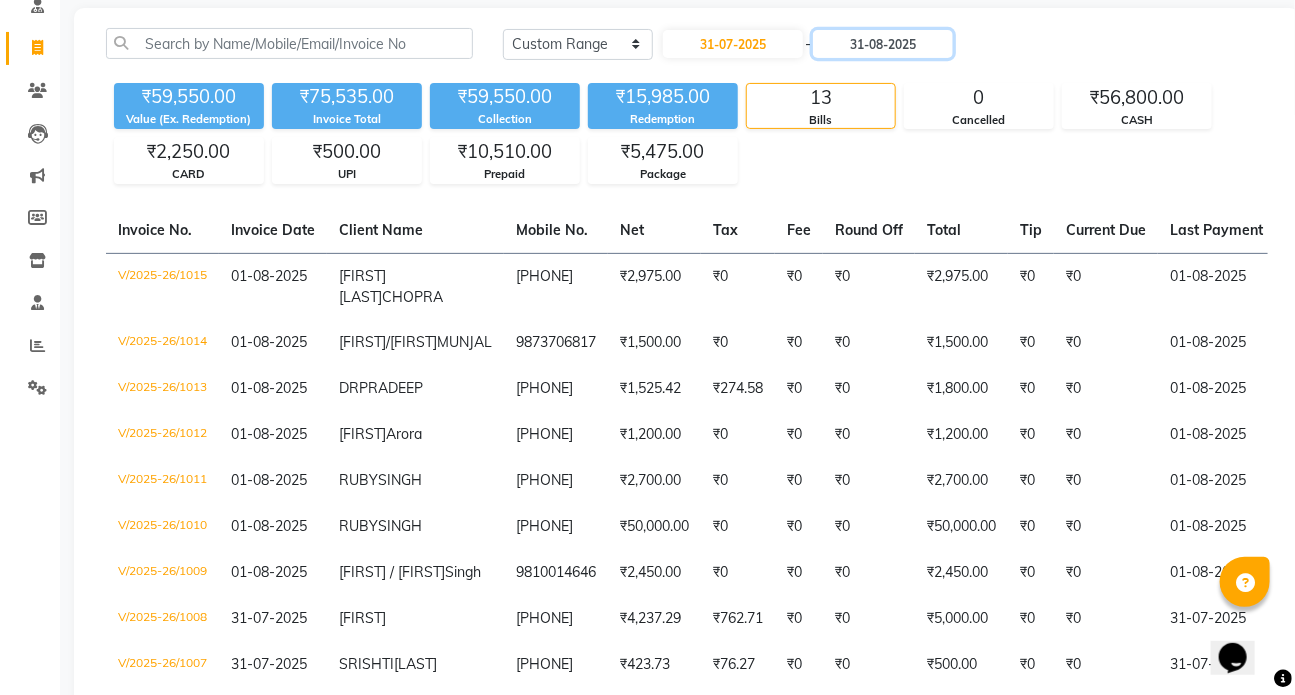 scroll, scrollTop: 137, scrollLeft: 0, axis: vertical 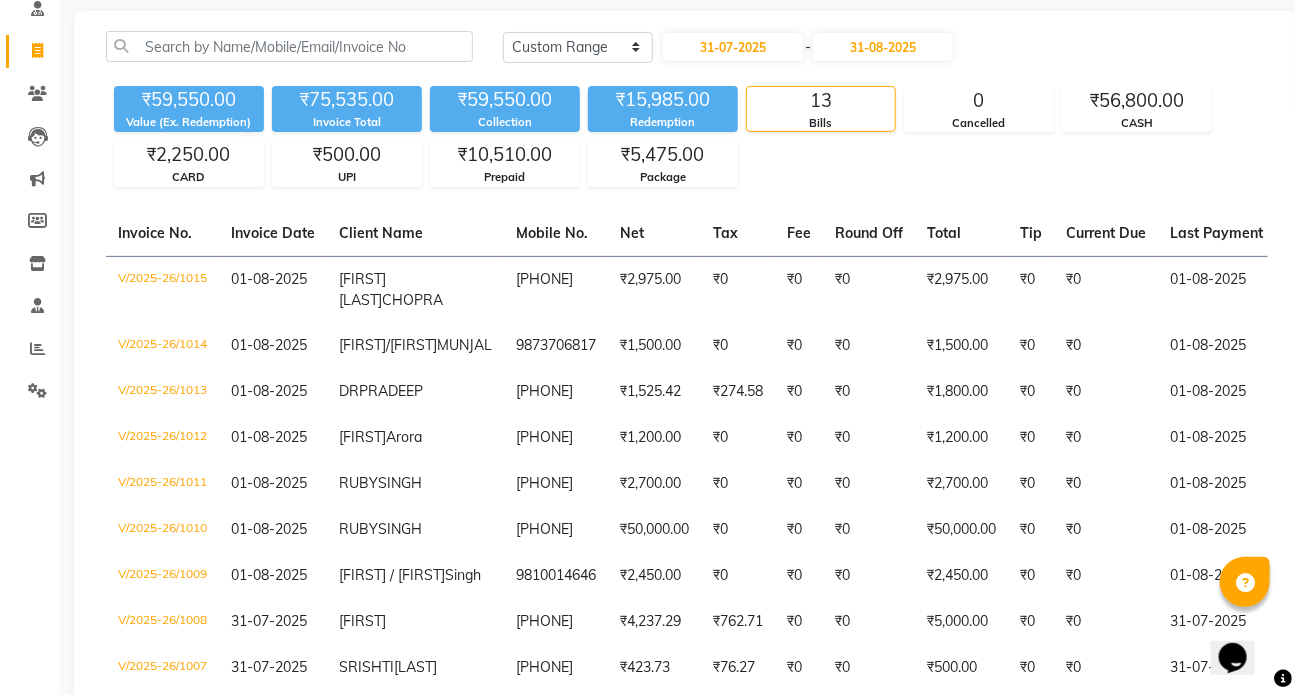 select on "service" 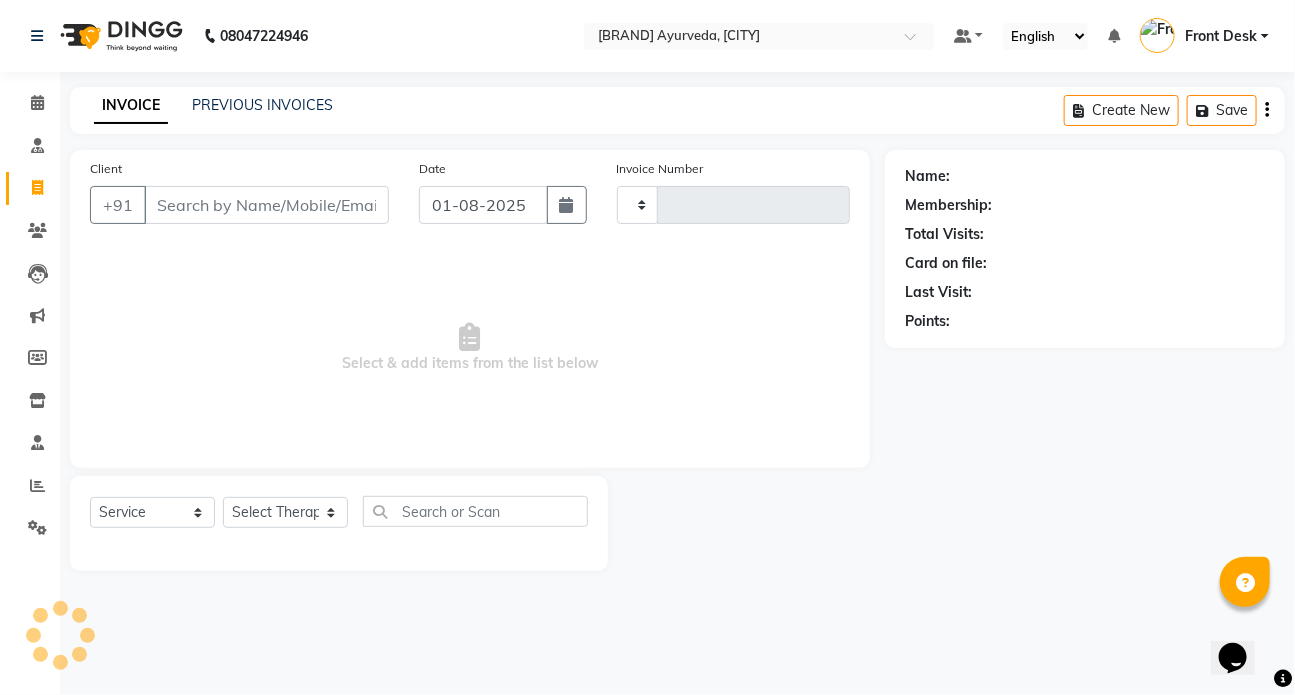 scroll, scrollTop: 0, scrollLeft: 0, axis: both 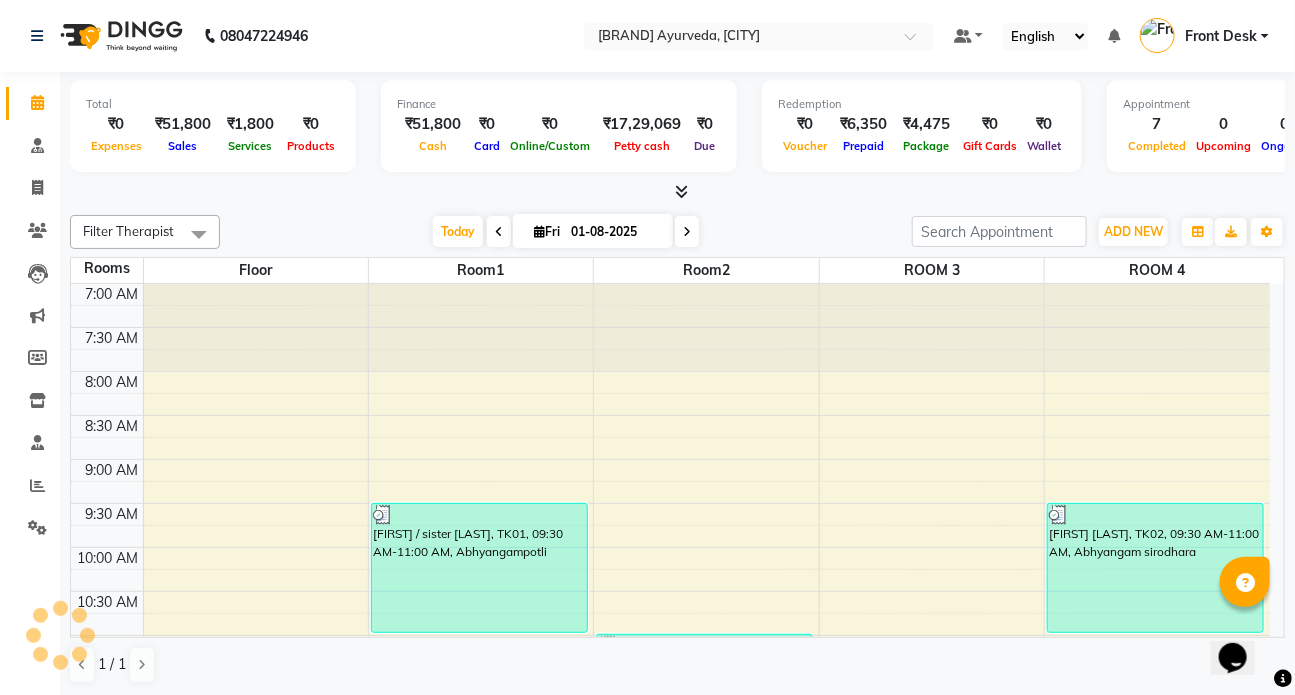click at bounding box center [499, 232] 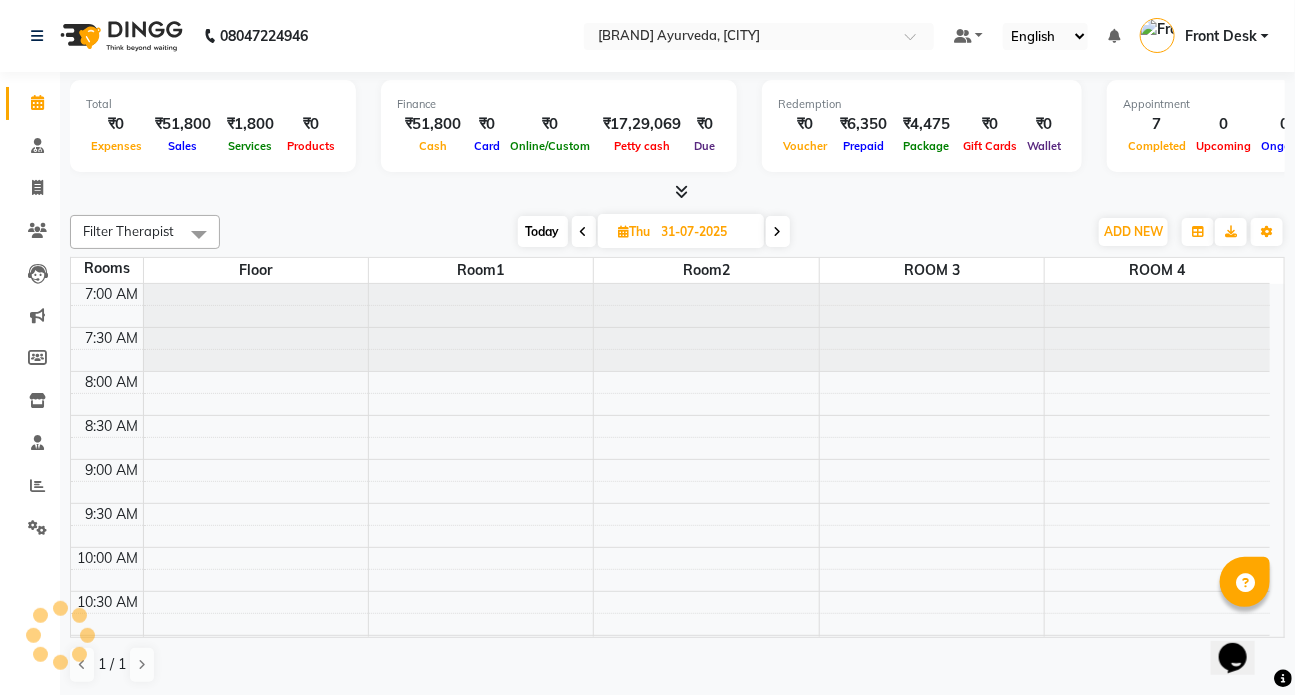 scroll, scrollTop: 701, scrollLeft: 0, axis: vertical 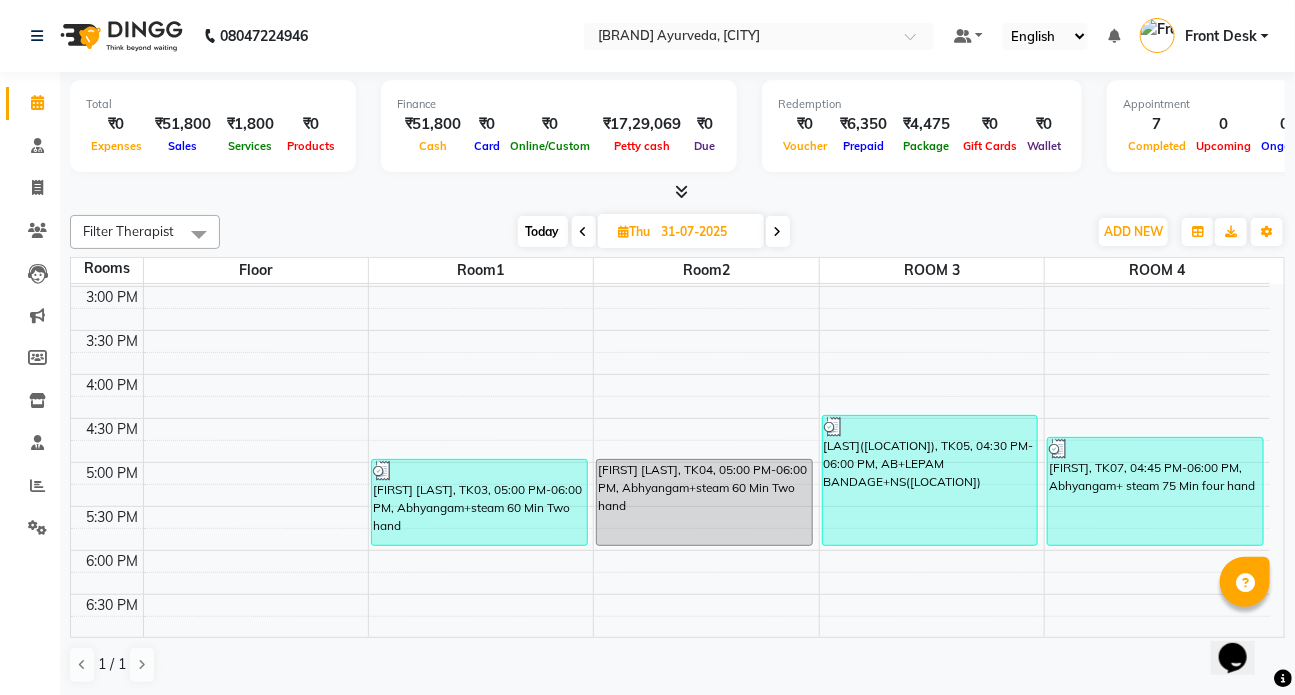 click at bounding box center [584, 231] 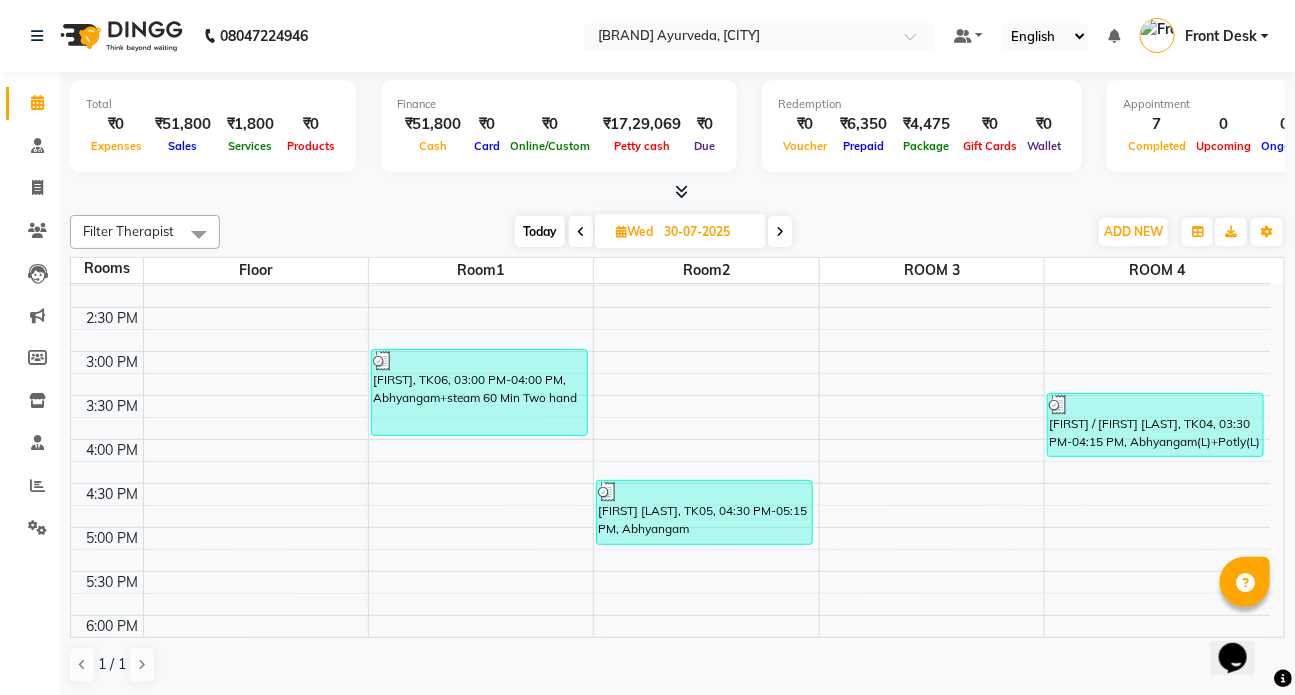 scroll, scrollTop: 600, scrollLeft: 0, axis: vertical 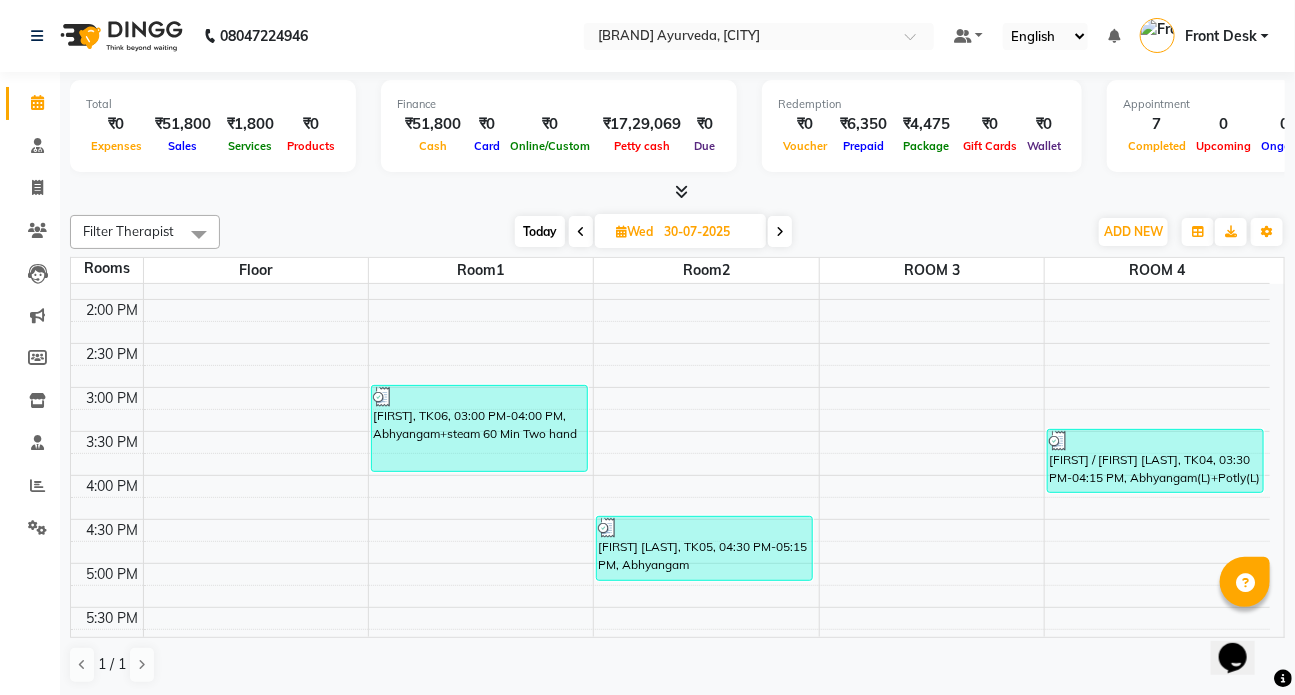click at bounding box center (780, 231) 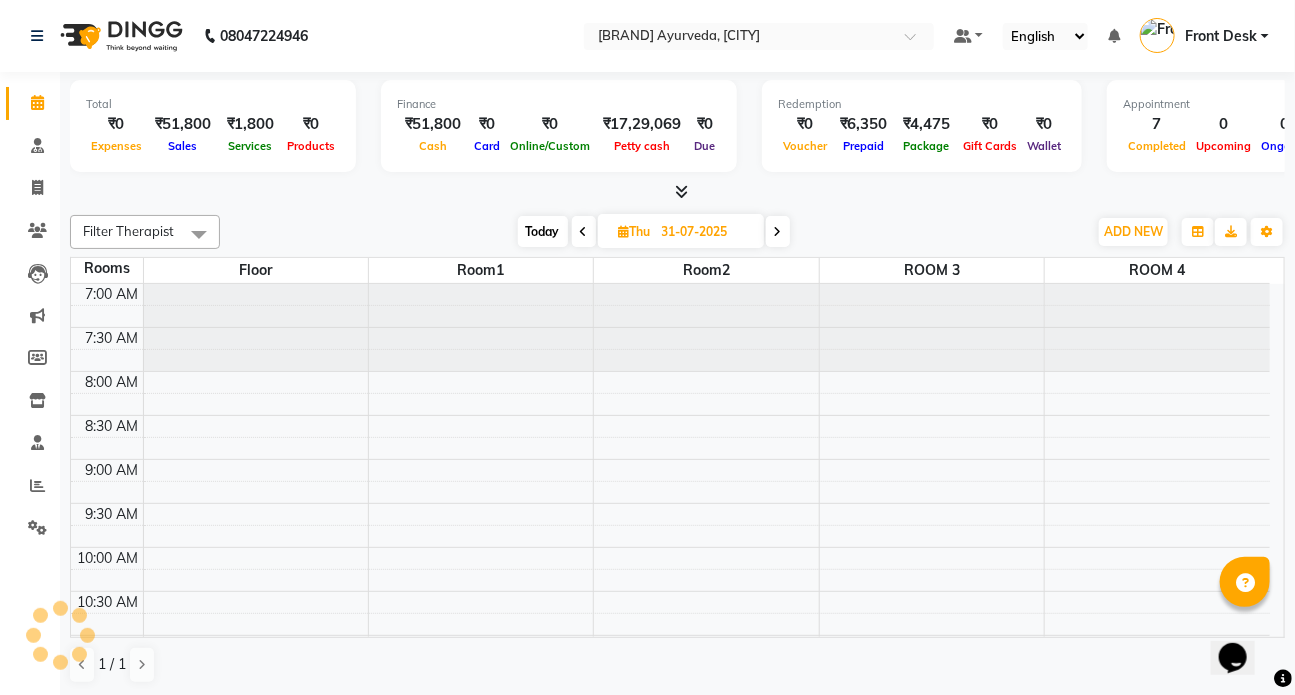 scroll, scrollTop: 701, scrollLeft: 0, axis: vertical 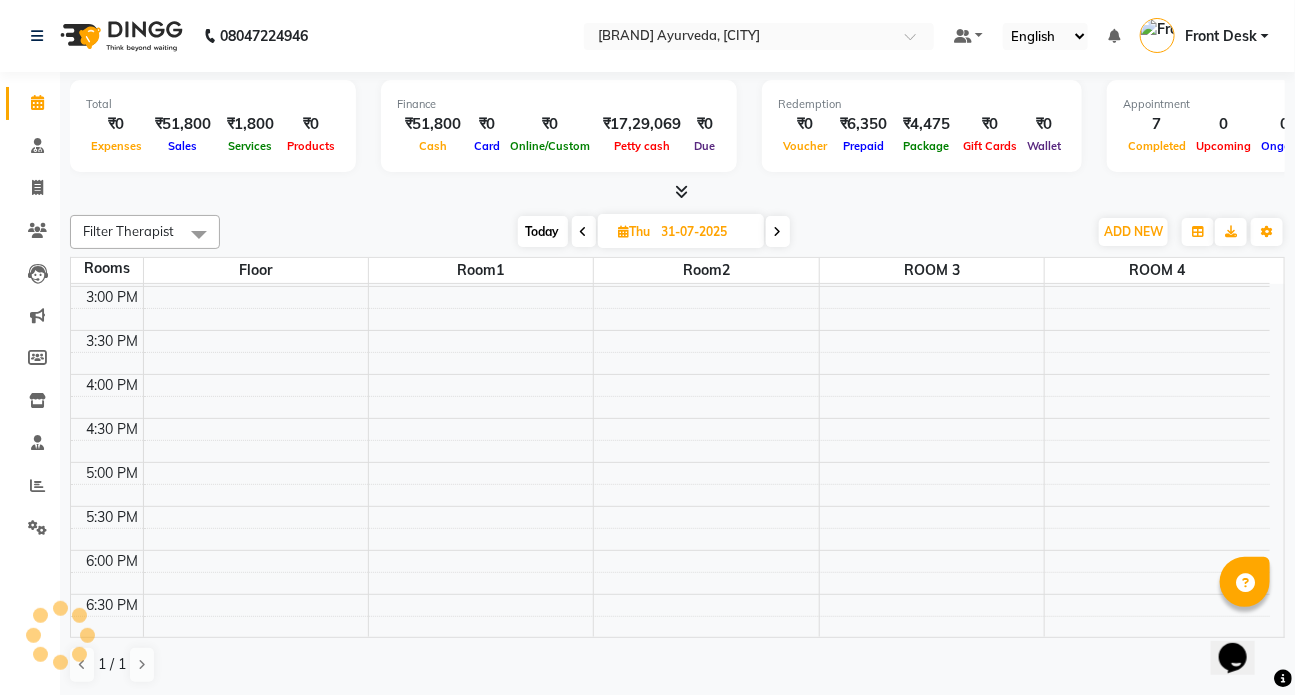 click at bounding box center (778, 232) 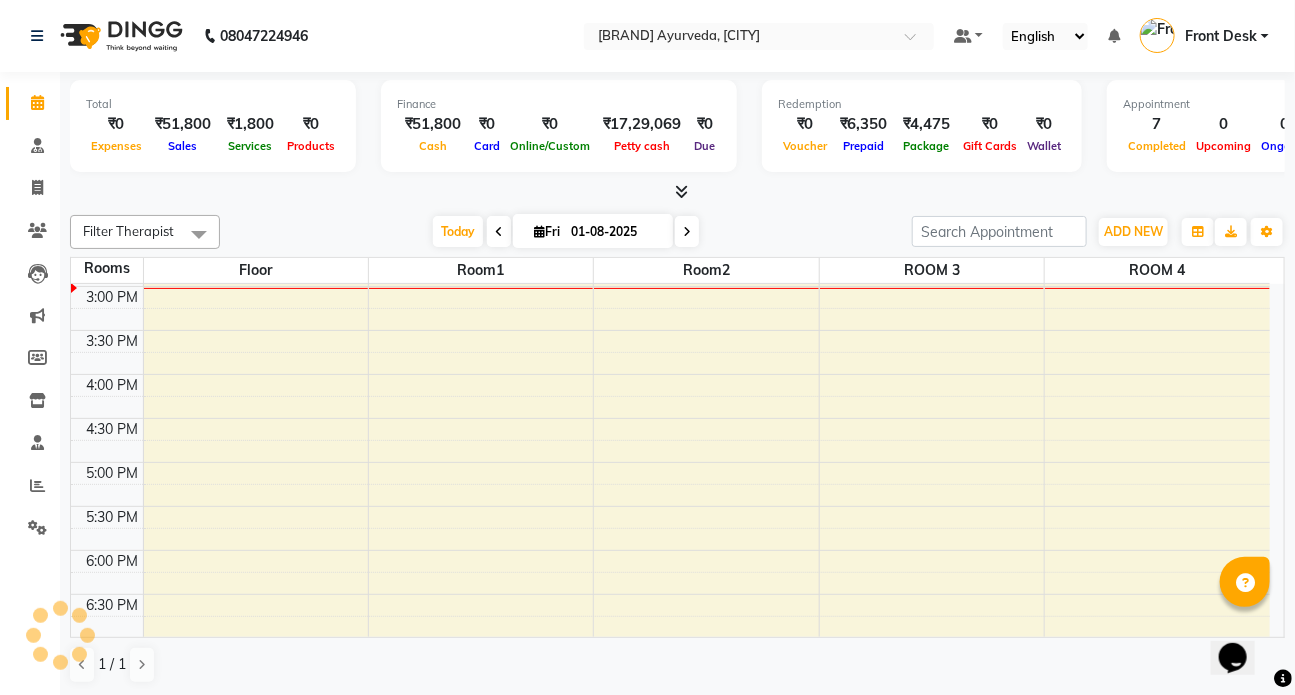 scroll, scrollTop: 0, scrollLeft: 0, axis: both 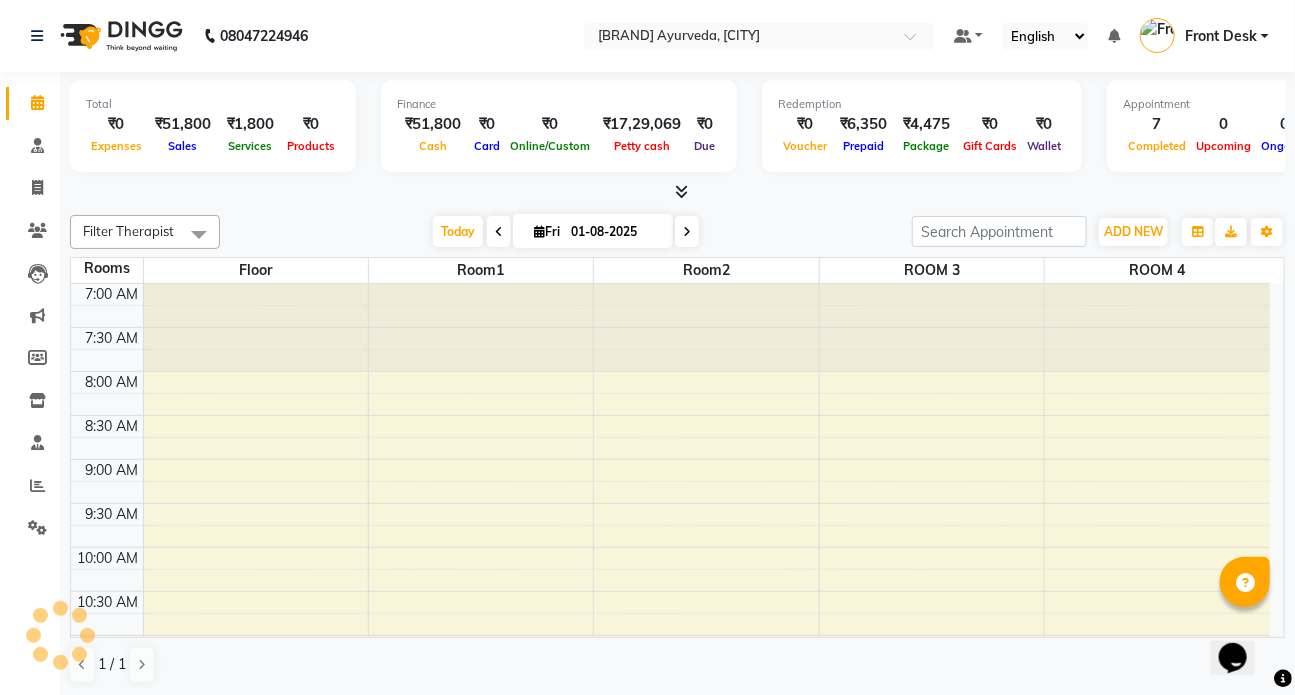 click on "Today  Fri 01-08-2025" at bounding box center (566, 232) 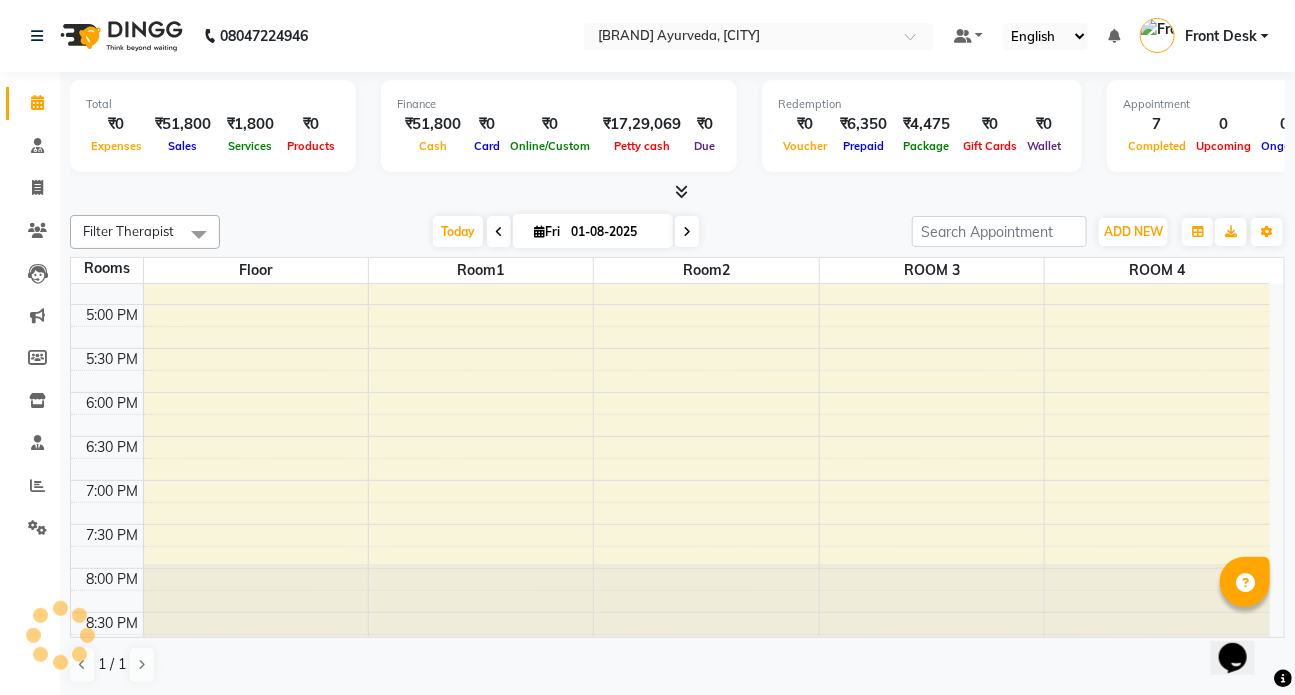 scroll, scrollTop: 872, scrollLeft: 0, axis: vertical 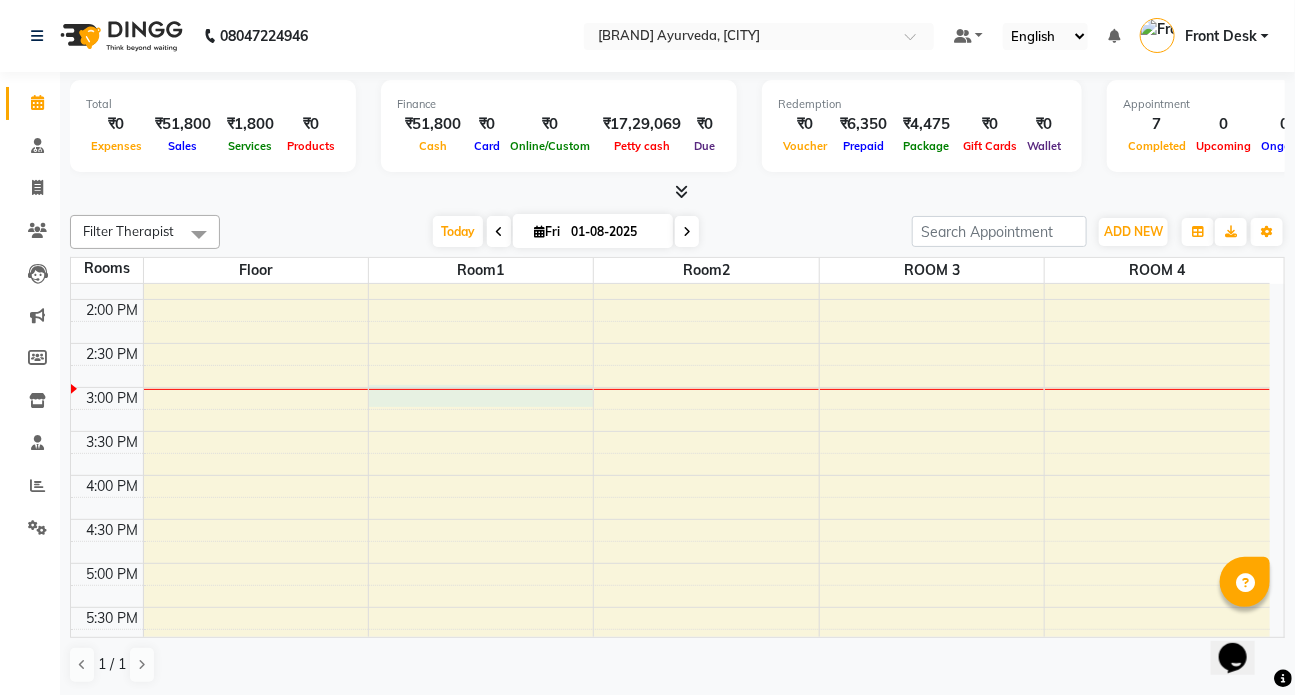 click on "7:00 AM 7:30 AM 8:00 AM 8:30 AM 9:00 AM 9:30 AM 10:00 AM 10:30 AM 11:00 AM 11:30 AM 12:00 PM 12:30 PM 1:00 PM 1:30 PM 2:00 PM 2:30 PM 3:00 PM 3:30 PM 4:00 PM 4:30 PM 5:00 PM 5:30 PM 6:00 PM 6:30 PM 7:00 PM 7:30 PM 8:00 PM 8:30 PM     [FIRST] / sister [LAST], TK01, 09:30 AM-11:00 AM, Abhyangampotli      [FIRST] [LAST], TK03, 12:30 PM-01:30 PM, Abhyangam+steam 60 Min Two hand      [FIRST] [LAST], TK06, 11:00 AM-12:00 PM, Abhyangam+Kashyadhara(Adhokayam)     [FIRST] [LAST], TK06, 12:00 PM-12:30 PM, Lepam     DR [LAST], TK04, 12:30 PM-01:15 PM, Abhyangam     [FIRST]/[LAST] [LAST], TK05, 11:45 AM-12:45 PM, Abhyangam+steam 60 Min Two hand      [FIRST] [LAST], TK02, 09:30 AM-11:00 AM, Abhyangam sirodhara" at bounding box center (670, 299) 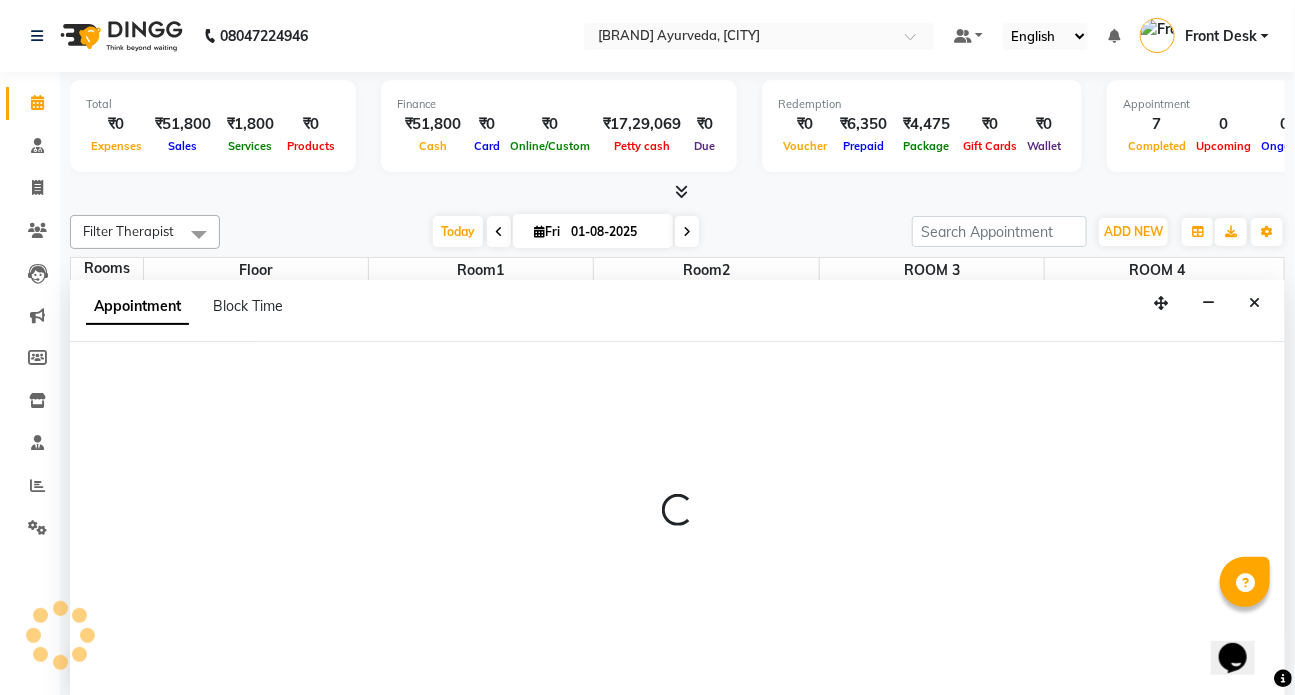 select on "tentative" 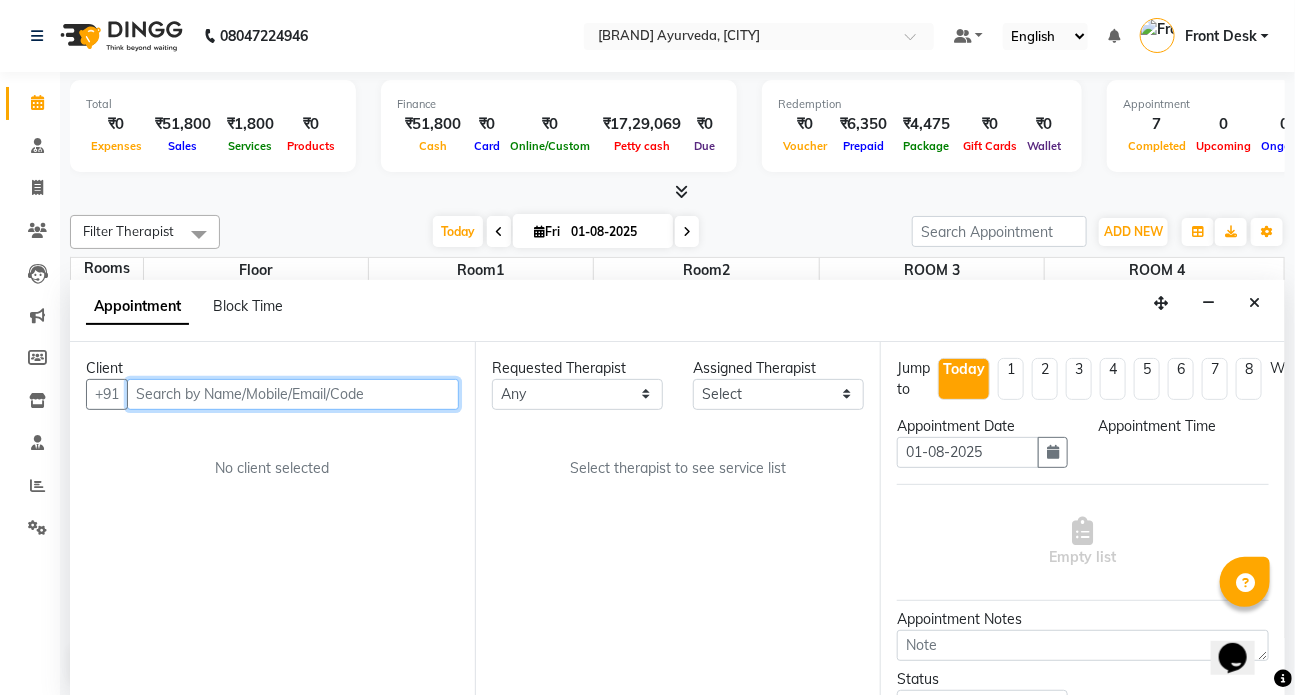 select on "900" 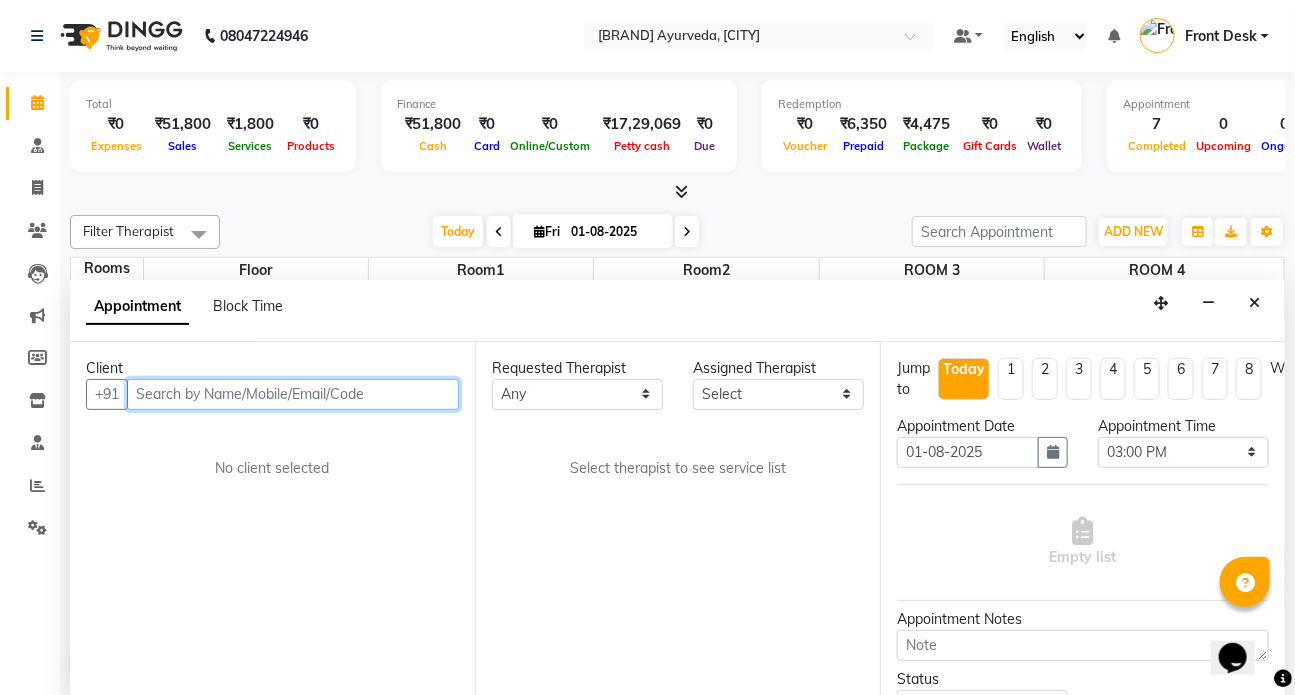click at bounding box center [293, 394] 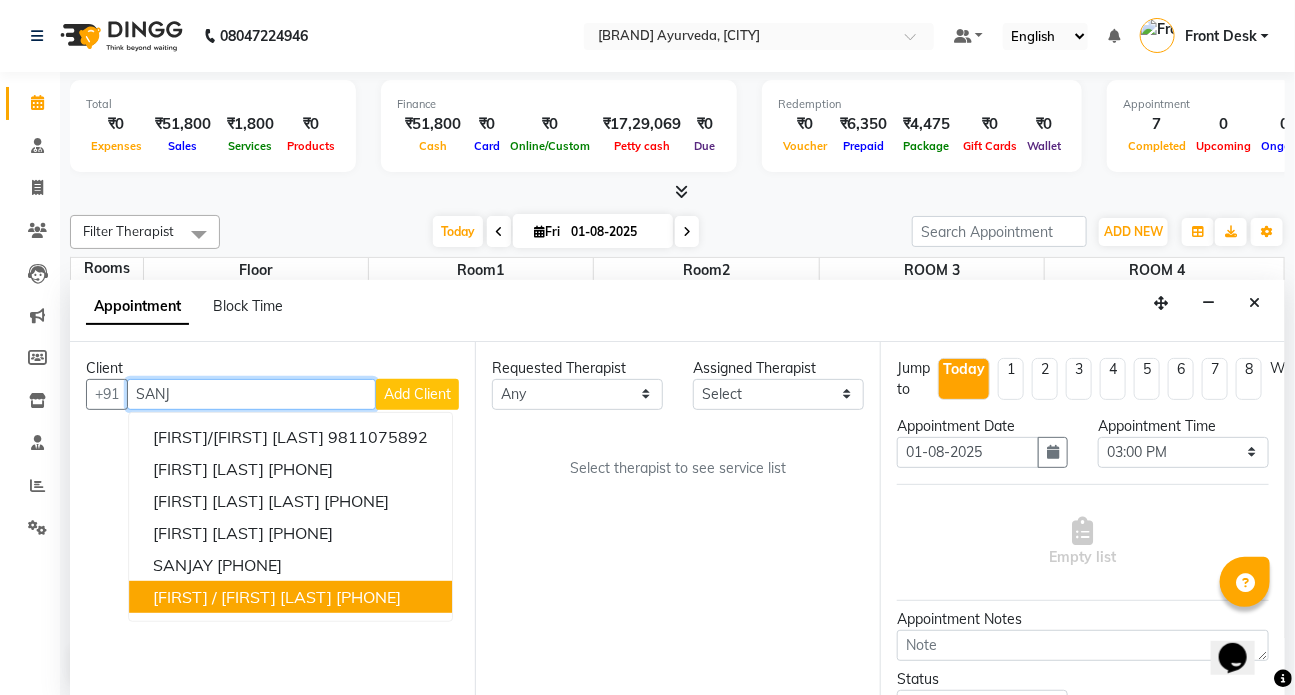 click on "[FIRST] / [FIRST] [LAST]  [PHONE]" at bounding box center (290, 597) 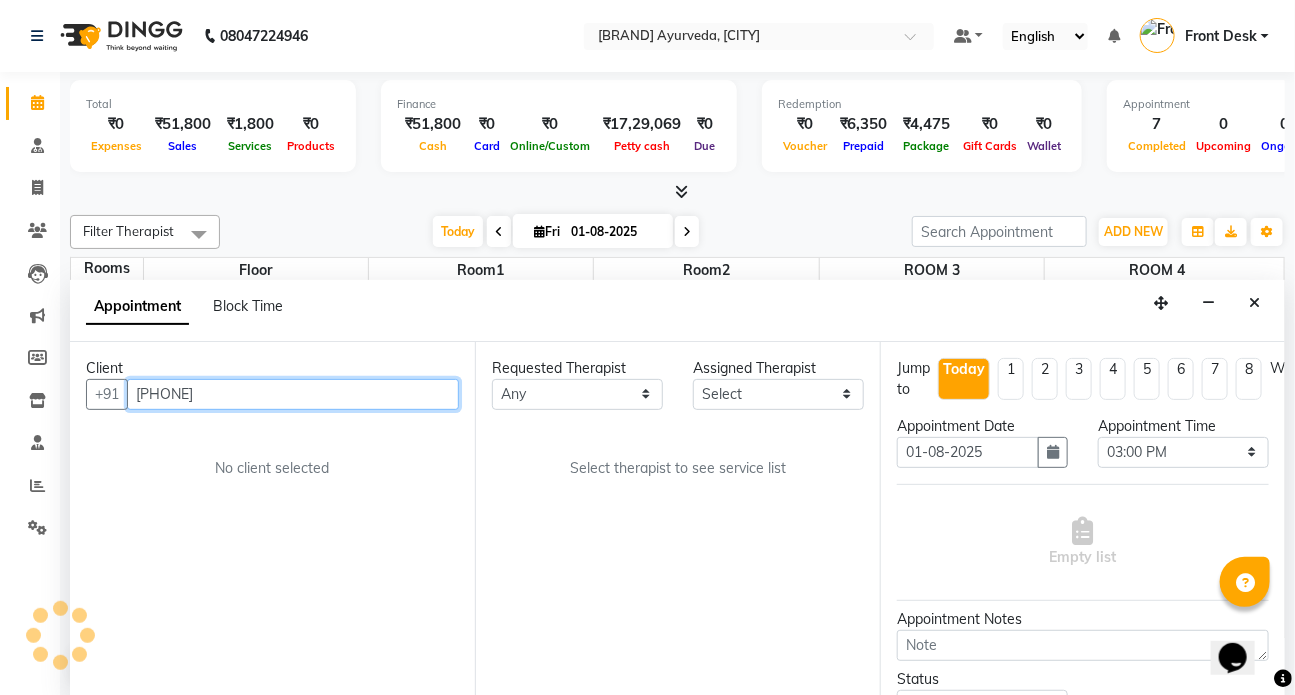 click on "[PHONE]" at bounding box center (293, 394) 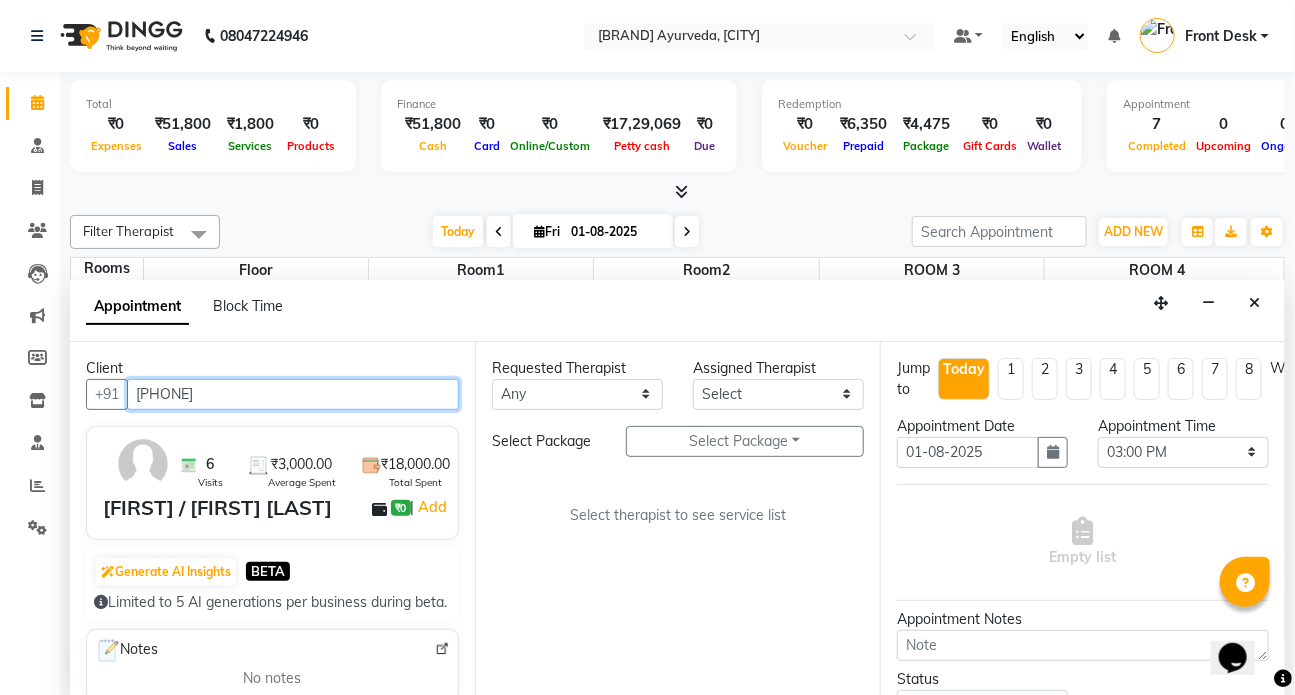 type on "[PHONE]" 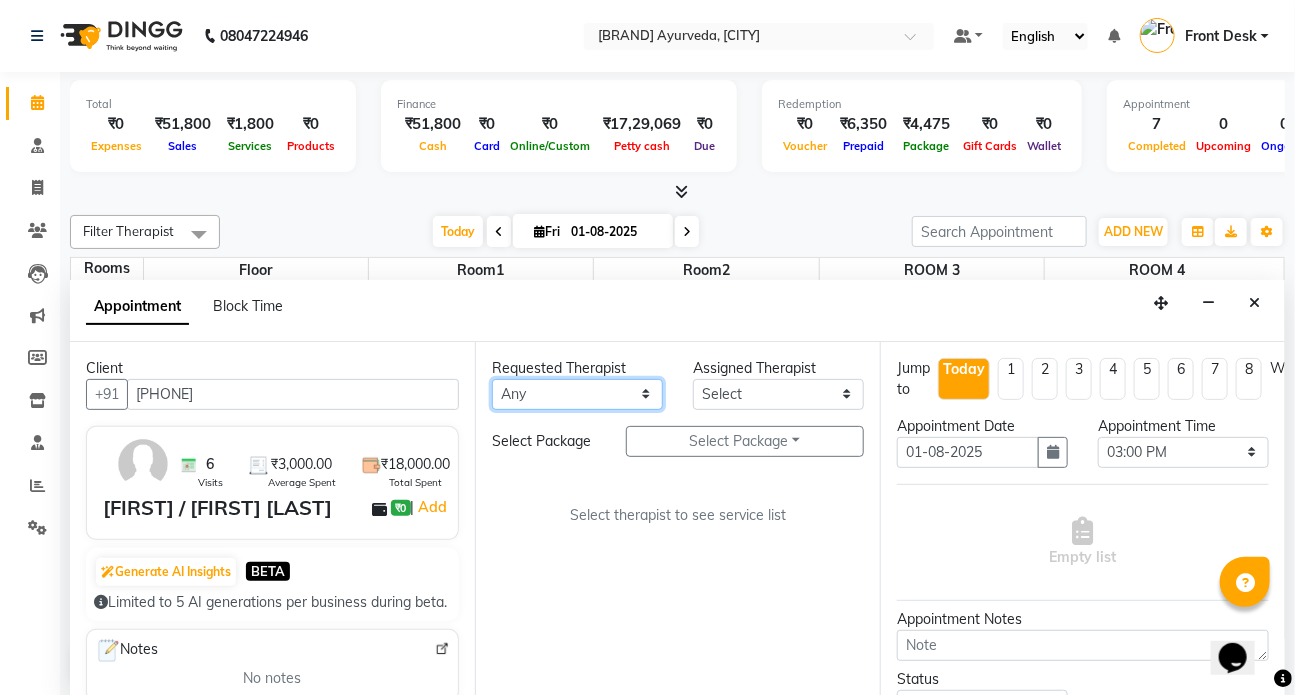 click on "Any [FIRST] [FIRST] [FIRST] DR [LAST] Dr [LAST] Front Desk [FIRST] [FIRST] [FIRST] [FIRST] [FIRST]" at bounding box center (577, 394) 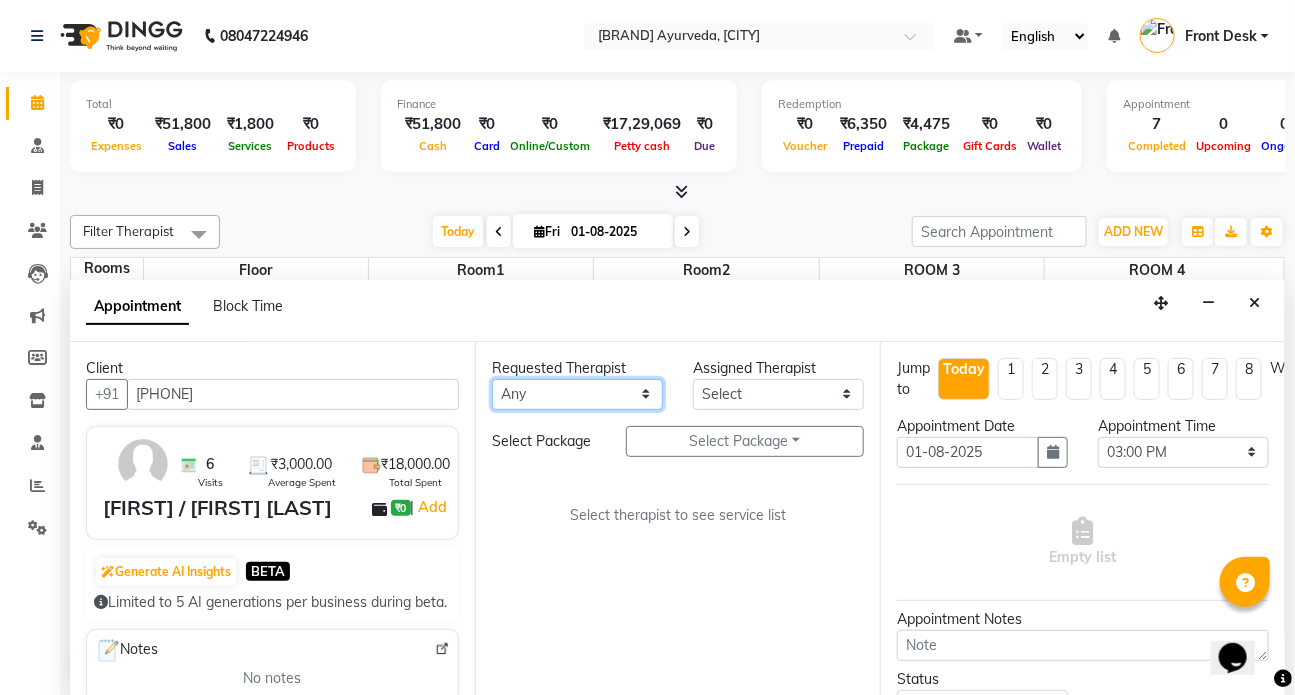 select on "82133" 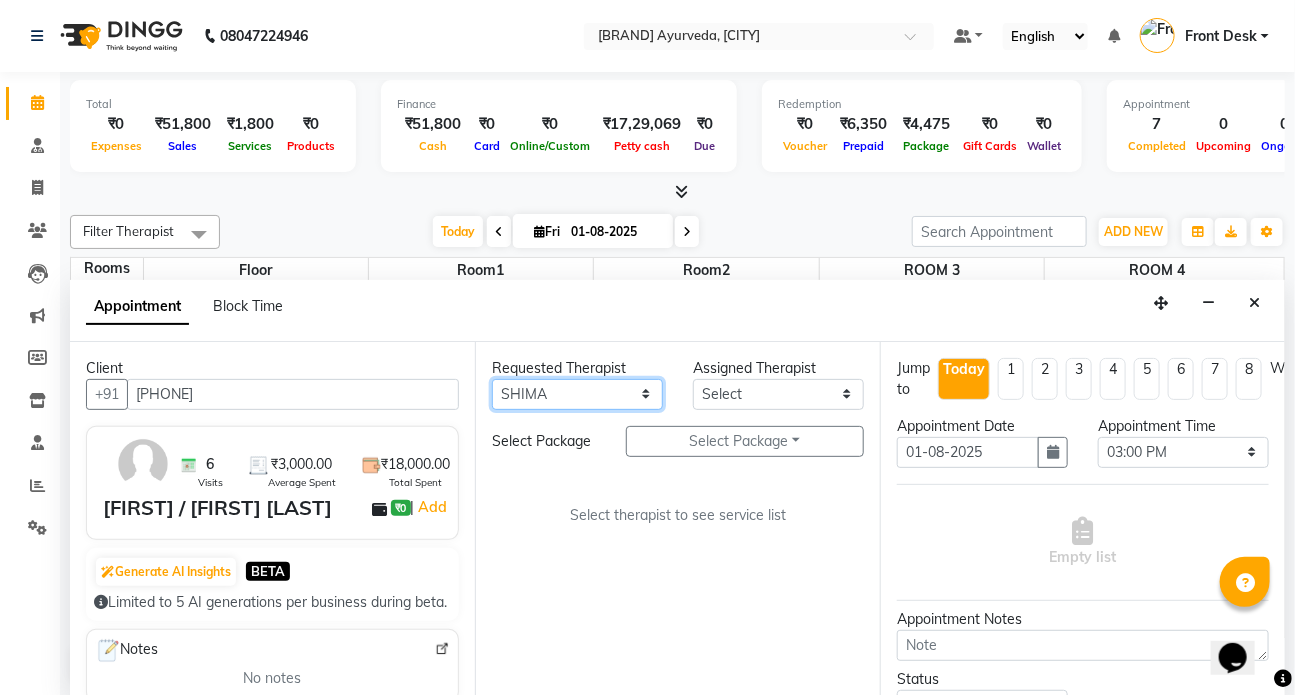click on "Any [FIRST] [FIRST] [FIRST] DR [LAST] Dr [LAST] Front Desk [FIRST] [FIRST] [FIRST] [FIRST] [FIRST]" at bounding box center [577, 394] 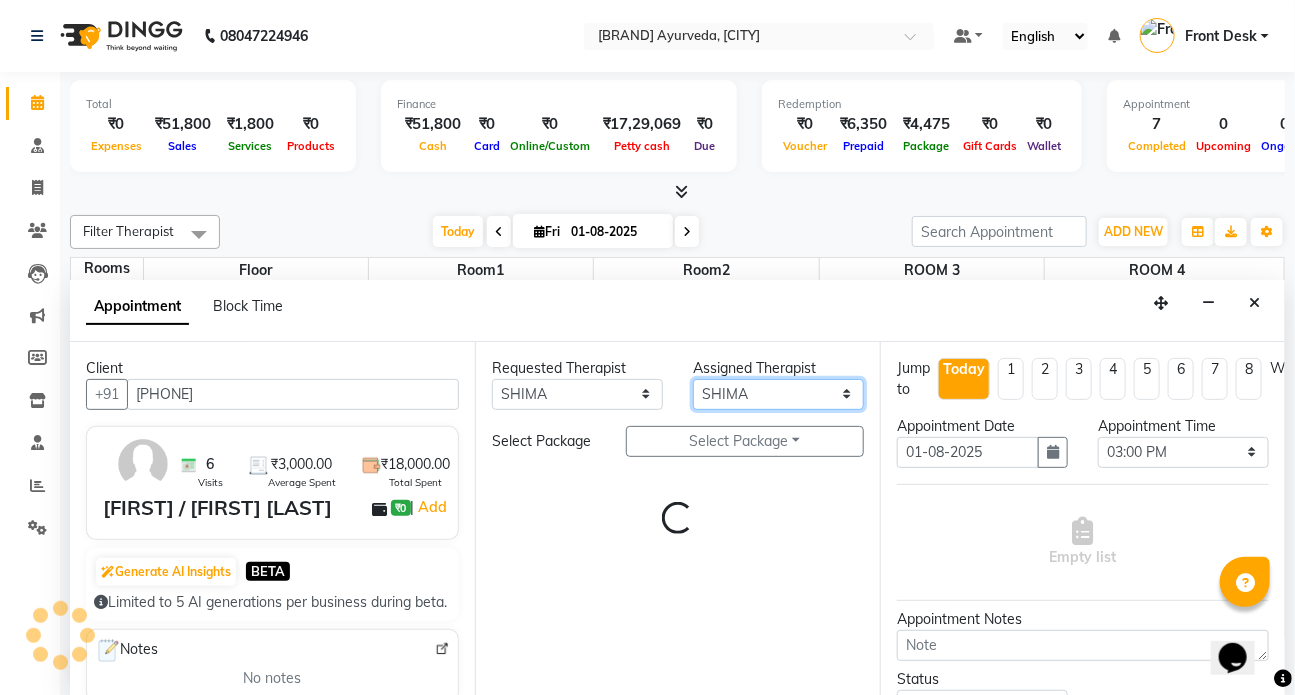 click on "Select [FIRST] [FIRST] [FIRST] DR [LAST] Dr [LAST] Front Desk [FIRST] [FIRST] [FIRST] [FIRST] [FIRST]" at bounding box center (778, 394) 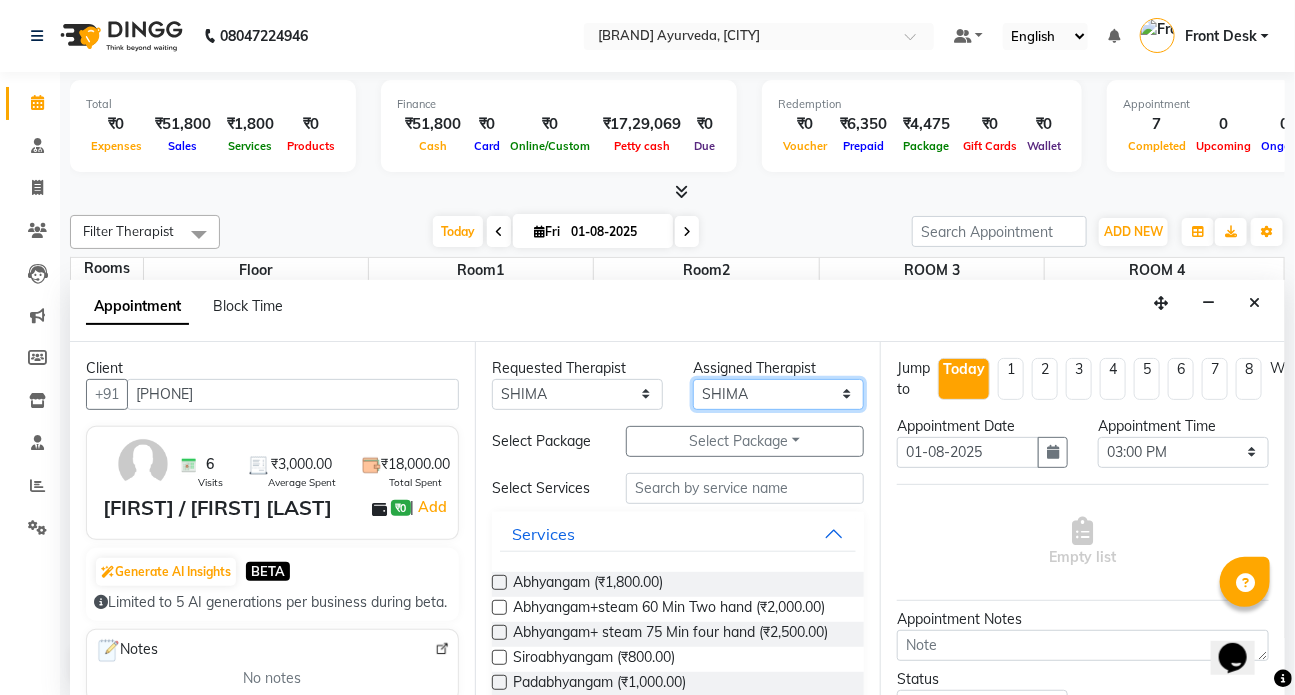 select on "82134" 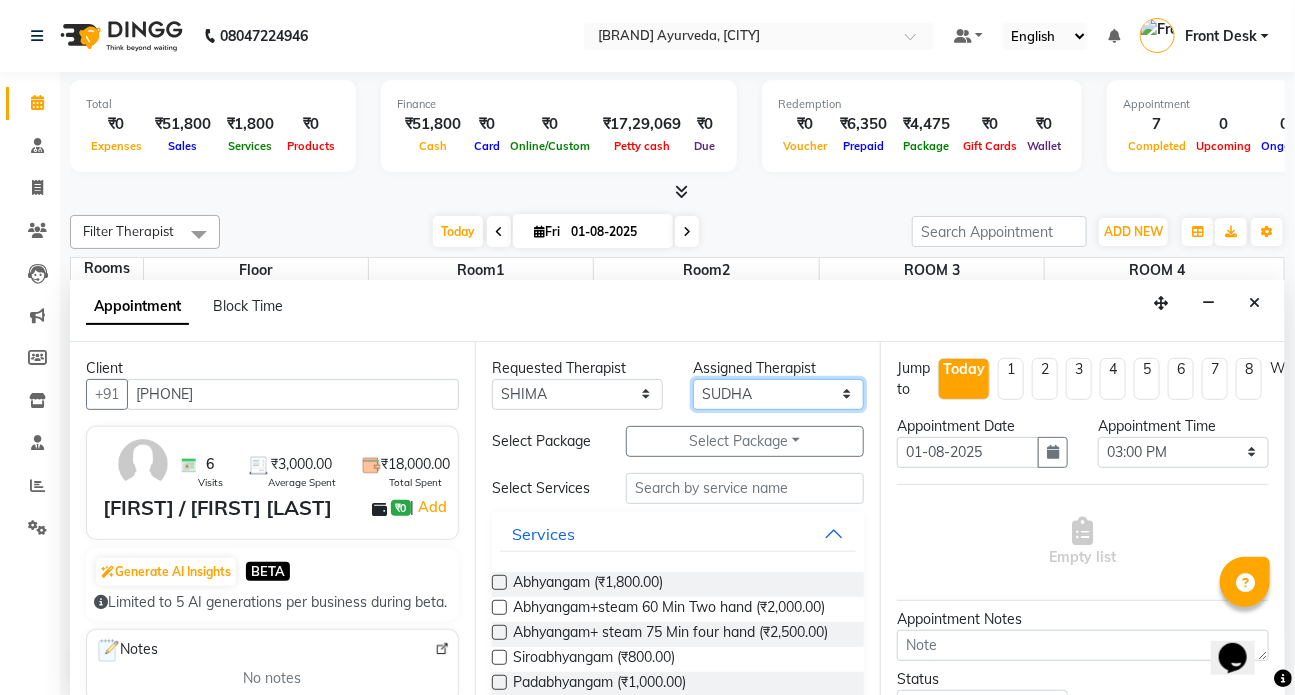 click on "Select [FIRST] [FIRST] [FIRST] DR [LAST] Dr [LAST] Front Desk [FIRST] [FIRST] [FIRST] [FIRST] [FIRST]" at bounding box center [778, 394] 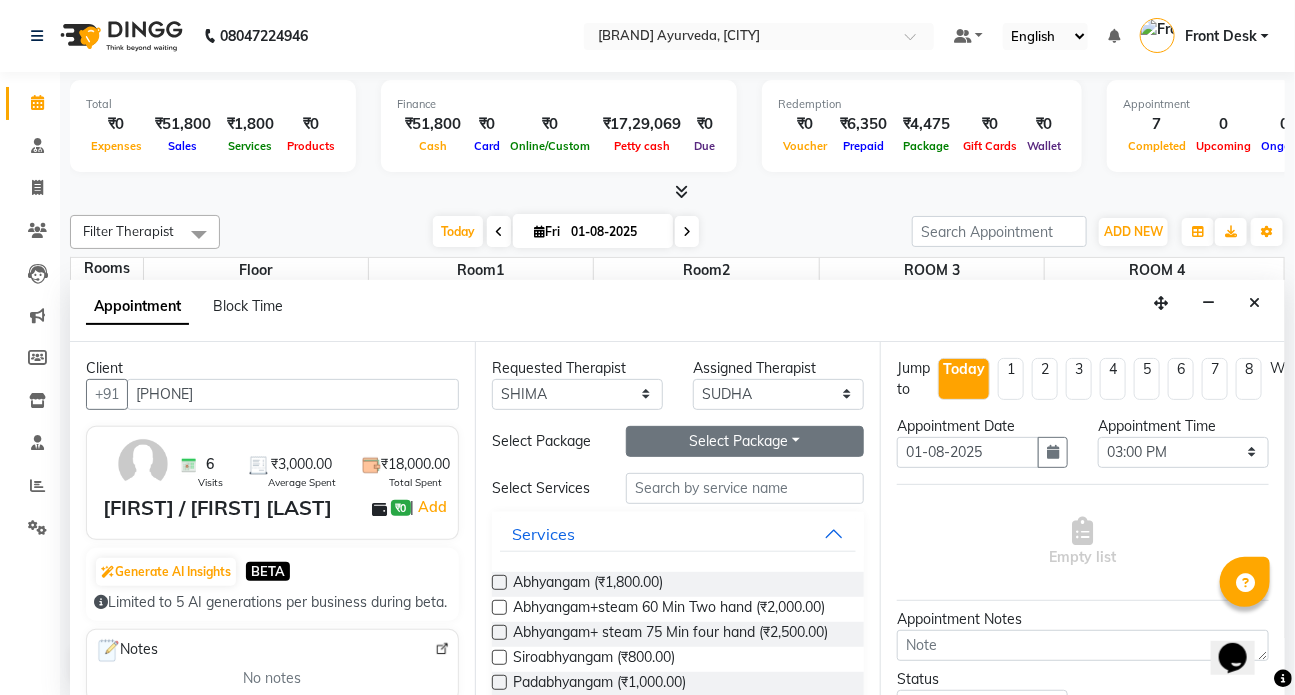 click on "Select Package  Toggle Dropdown" at bounding box center (745, 441) 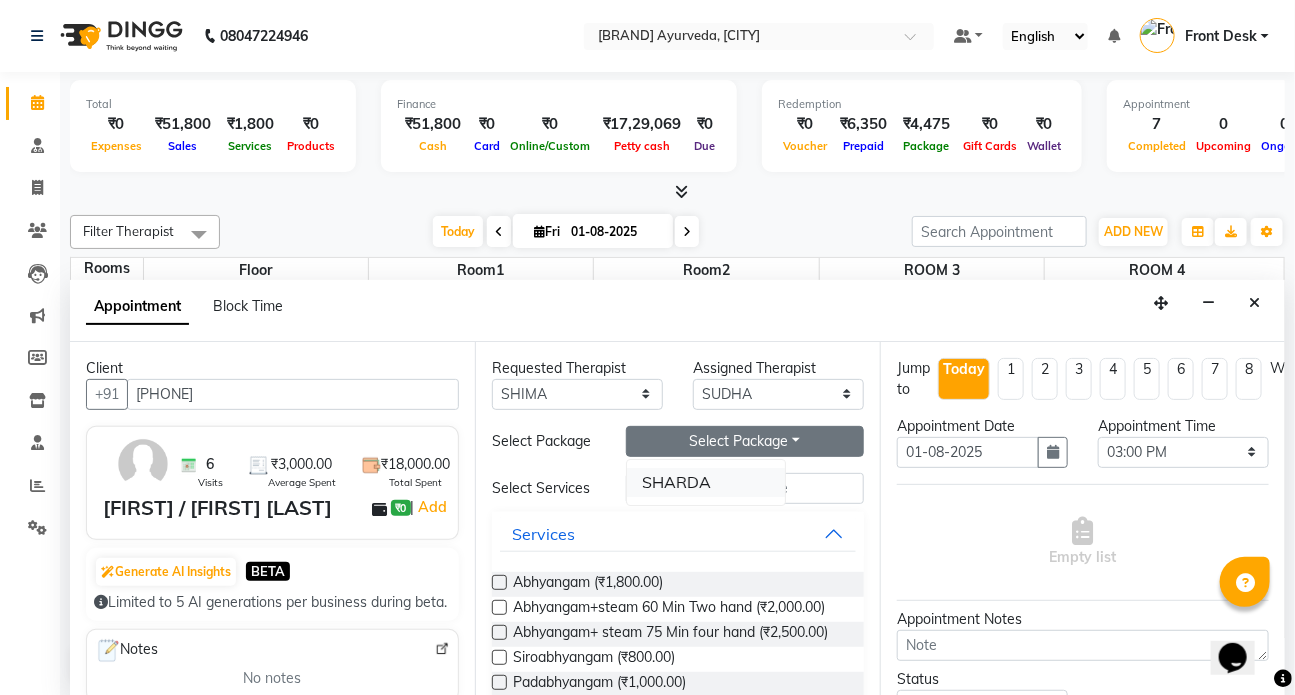 click on "SHARDA" at bounding box center (706, 482) 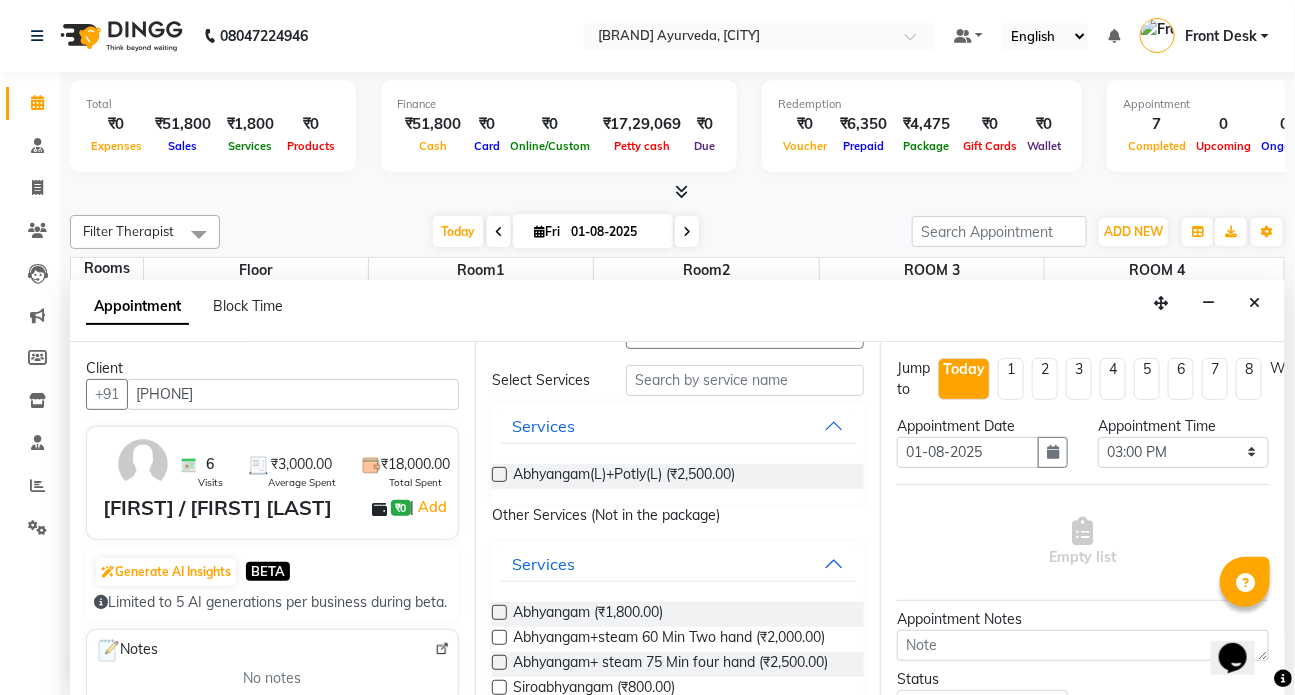 scroll, scrollTop: 181, scrollLeft: 0, axis: vertical 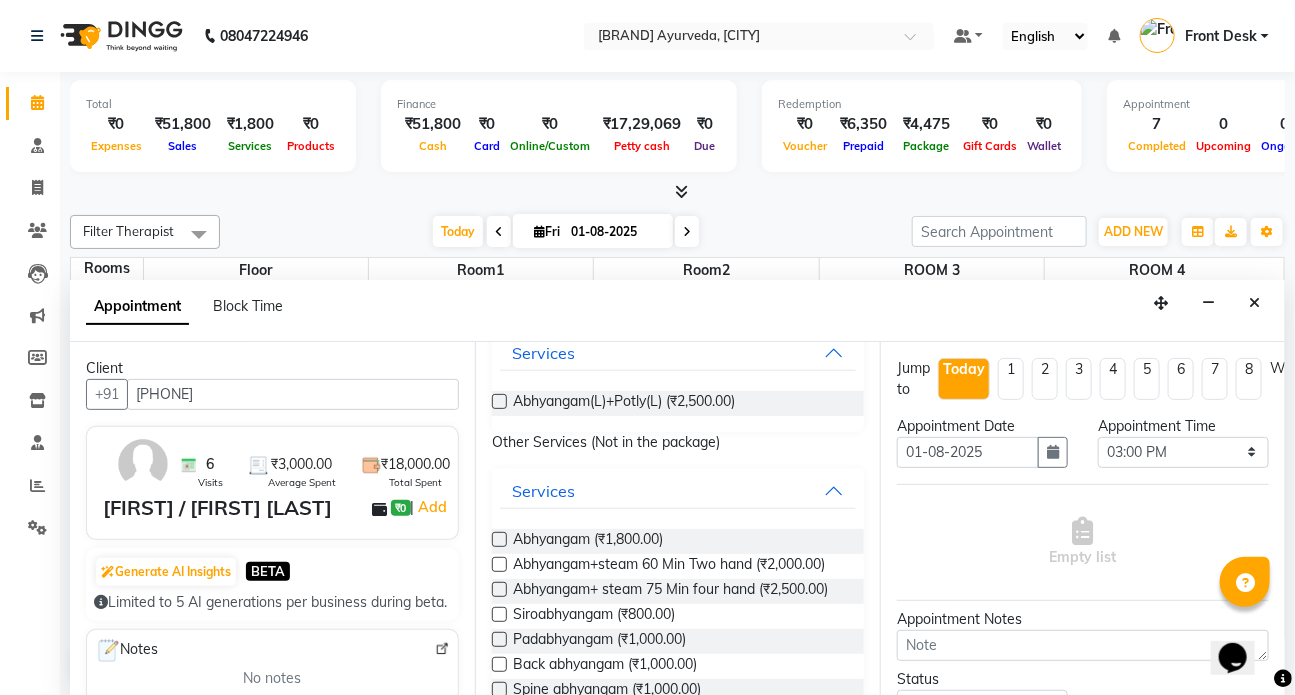 click at bounding box center [499, 401] 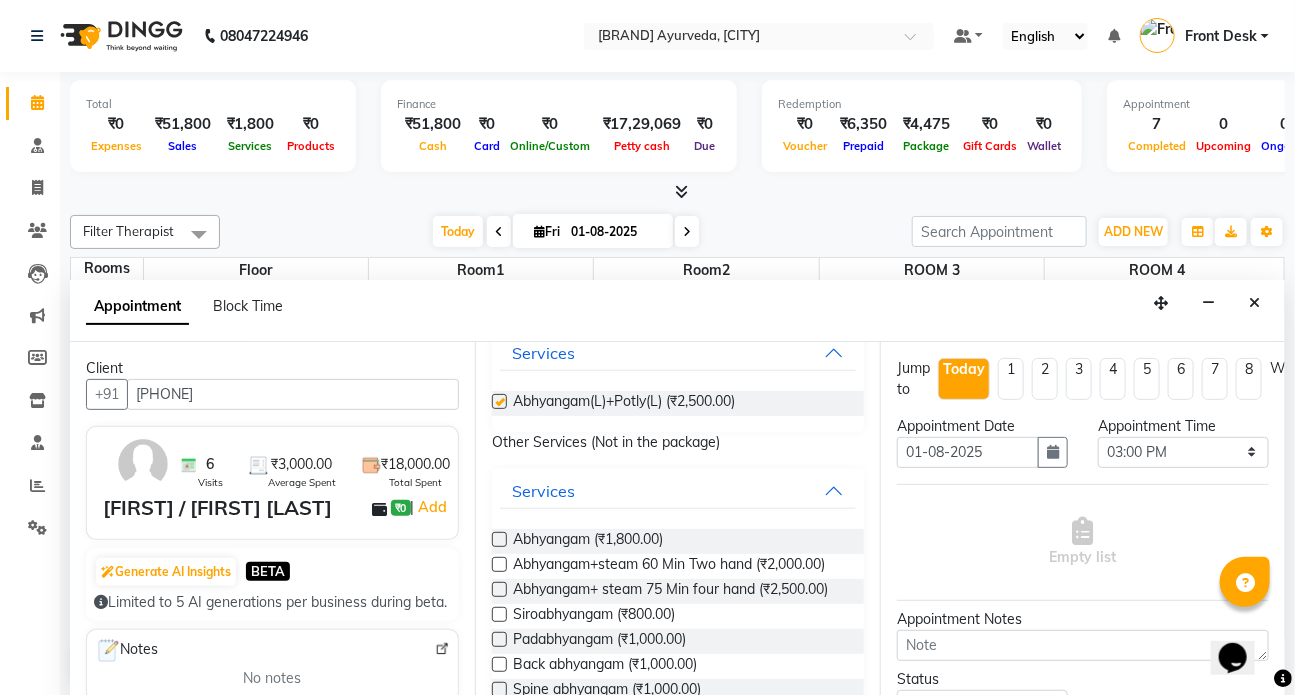 select on "2667" 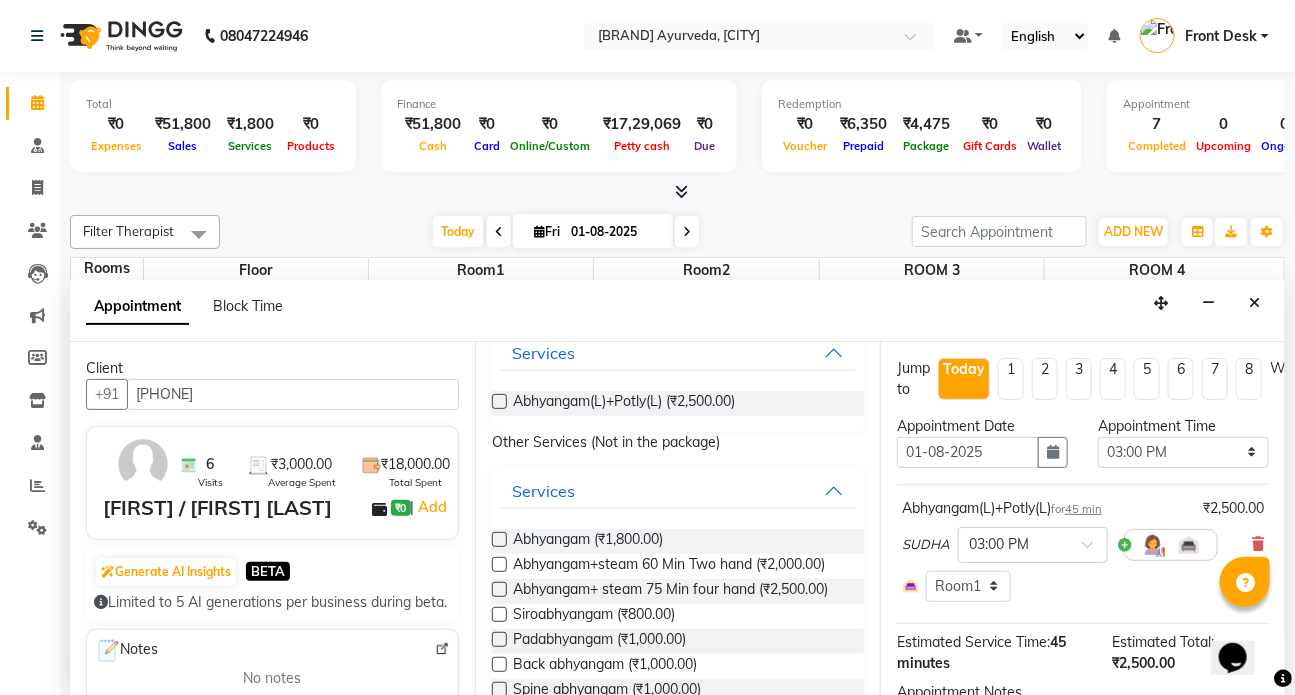 checkbox on "false" 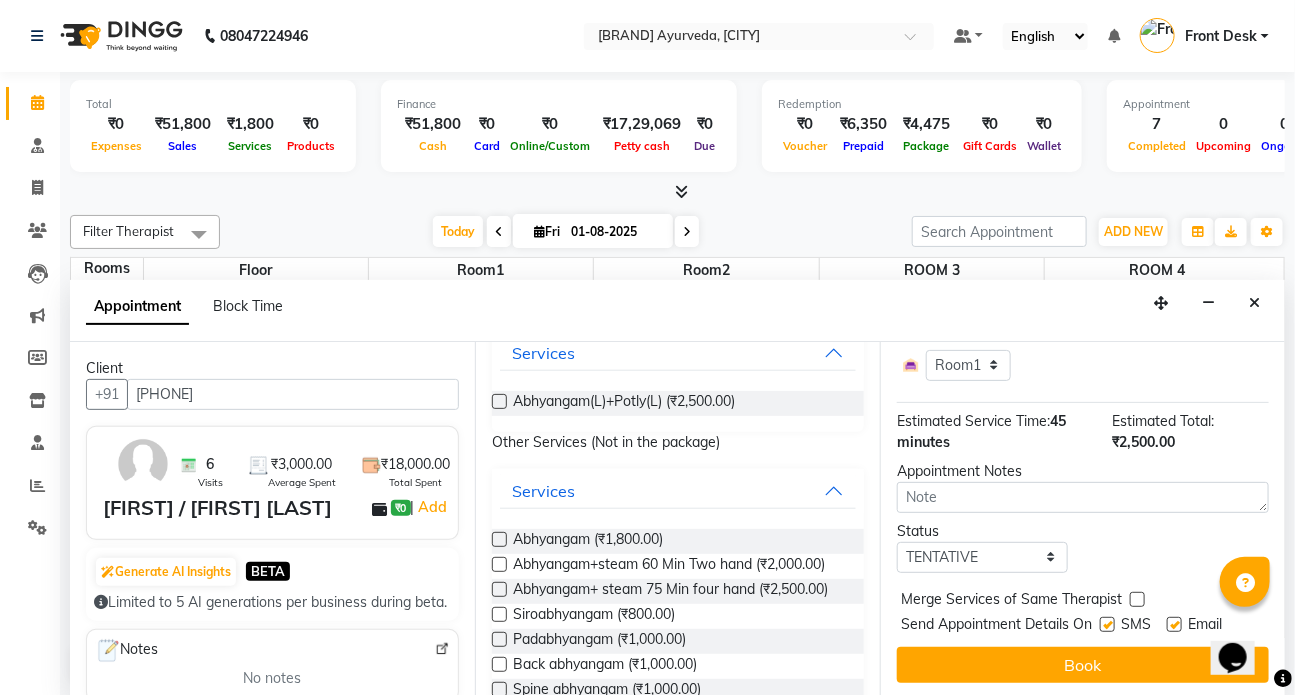 scroll, scrollTop: 235, scrollLeft: 0, axis: vertical 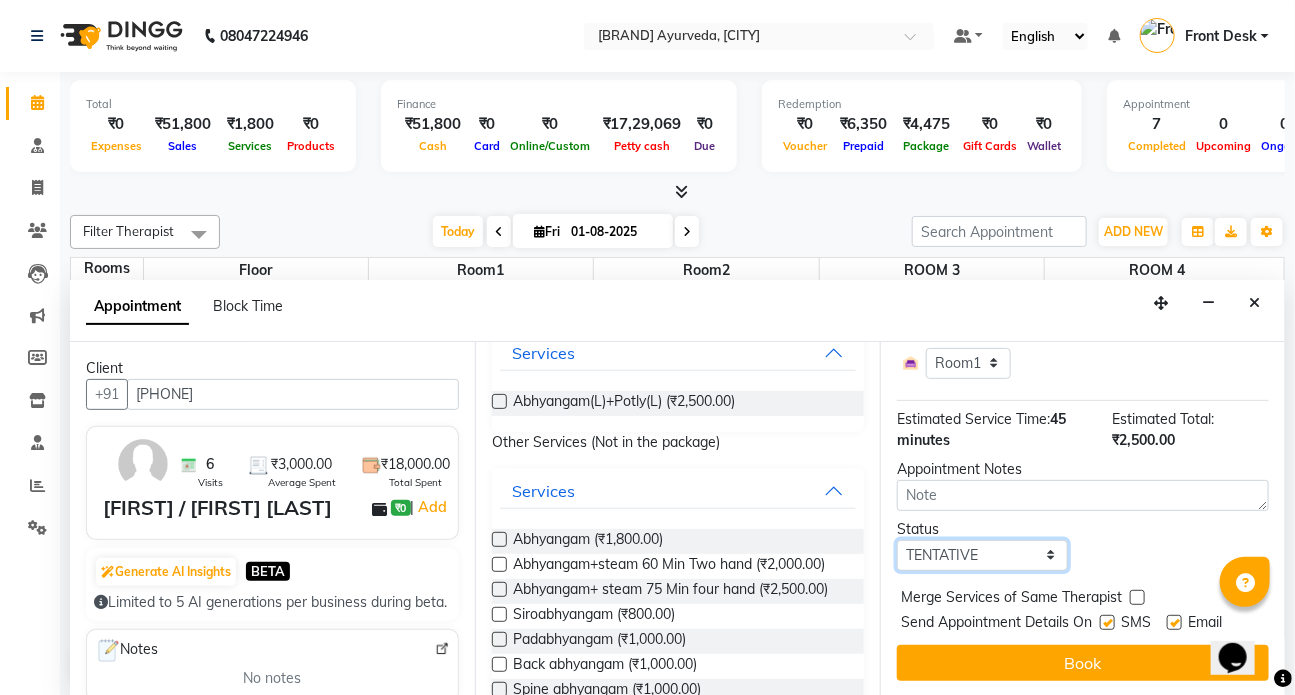 click on "Select TENTATIVE CONFIRM CHECK-IN UPCOMING" at bounding box center (982, 555) 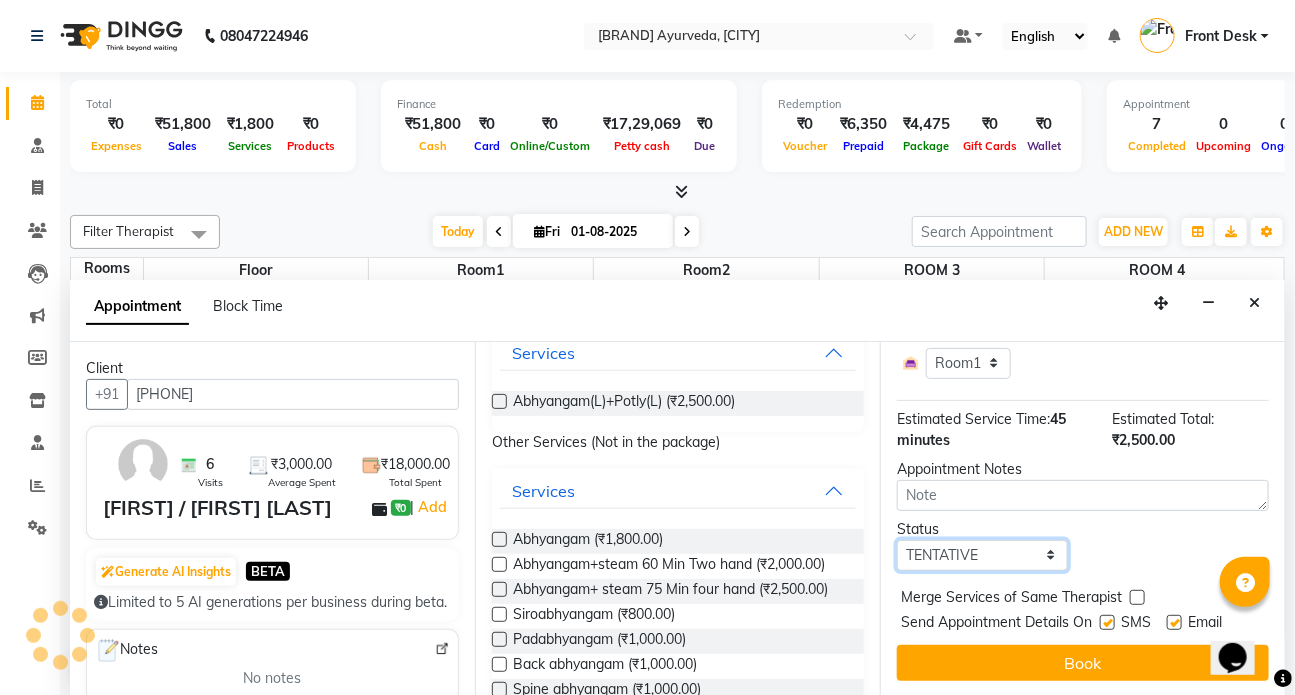 select on "upcoming" 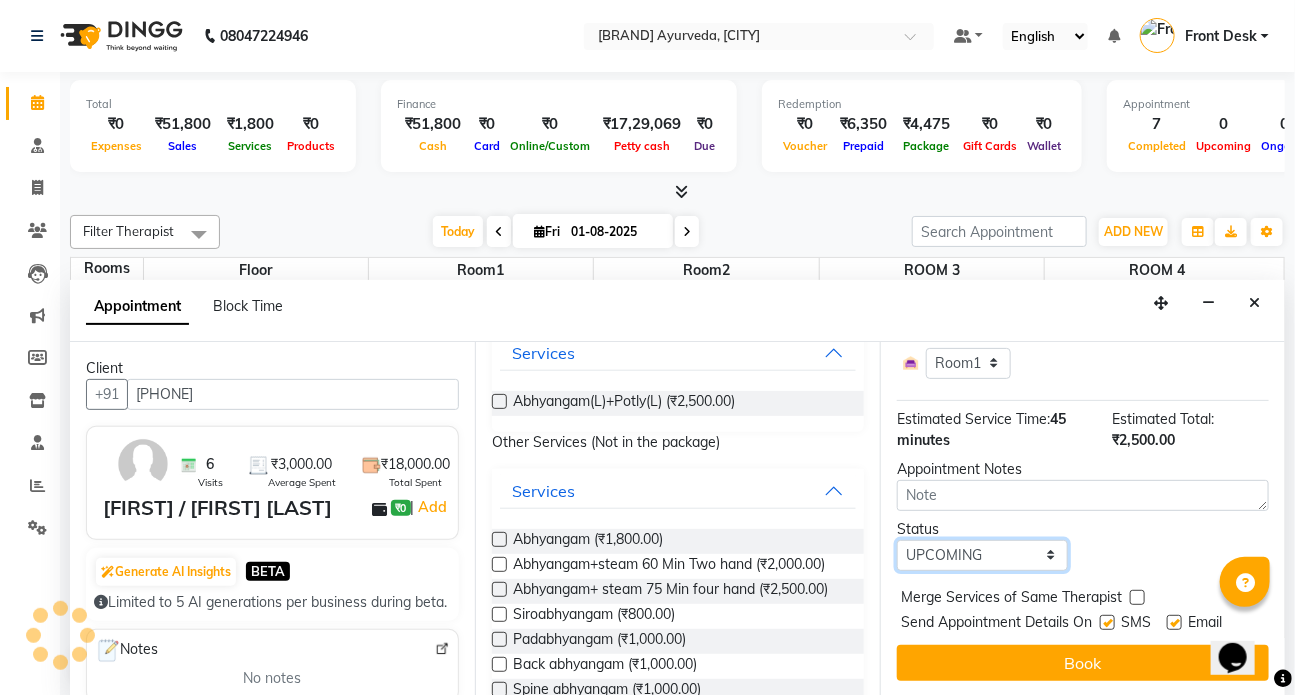 click on "Select TENTATIVE CONFIRM CHECK-IN UPCOMING" at bounding box center [982, 555] 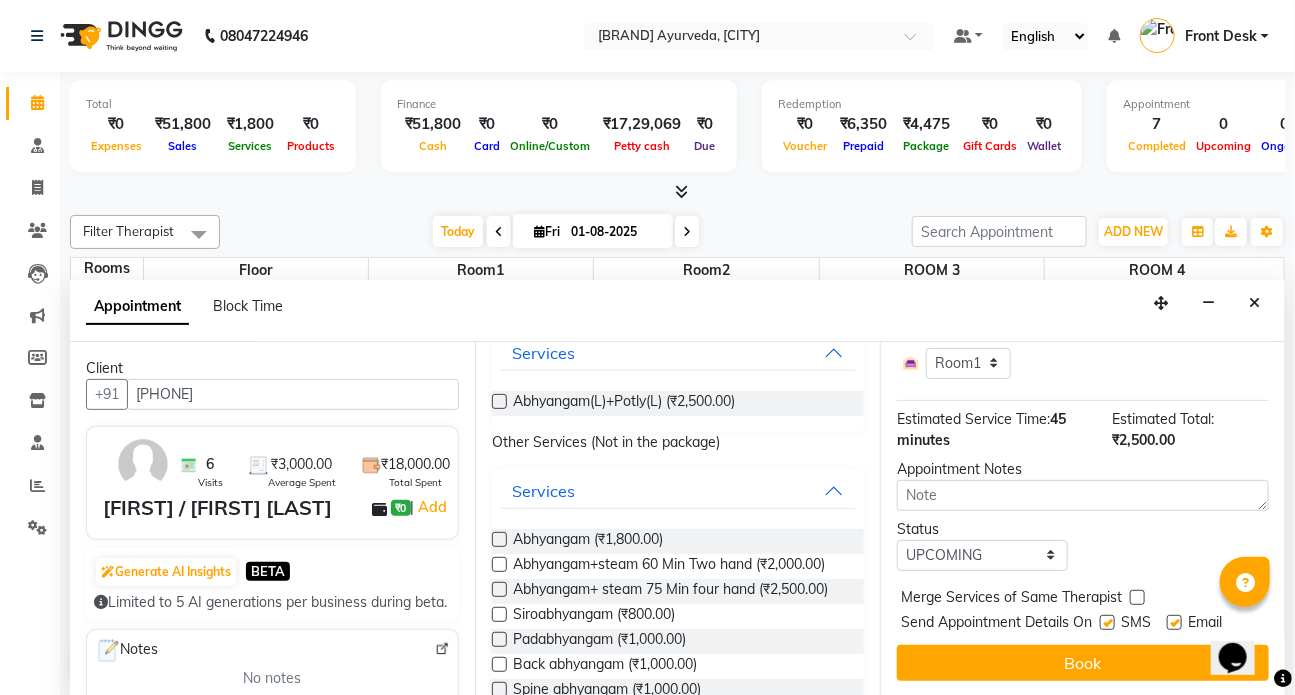 drag, startPoint x: 1104, startPoint y: 607, endPoint x: 1138, endPoint y: 607, distance: 34 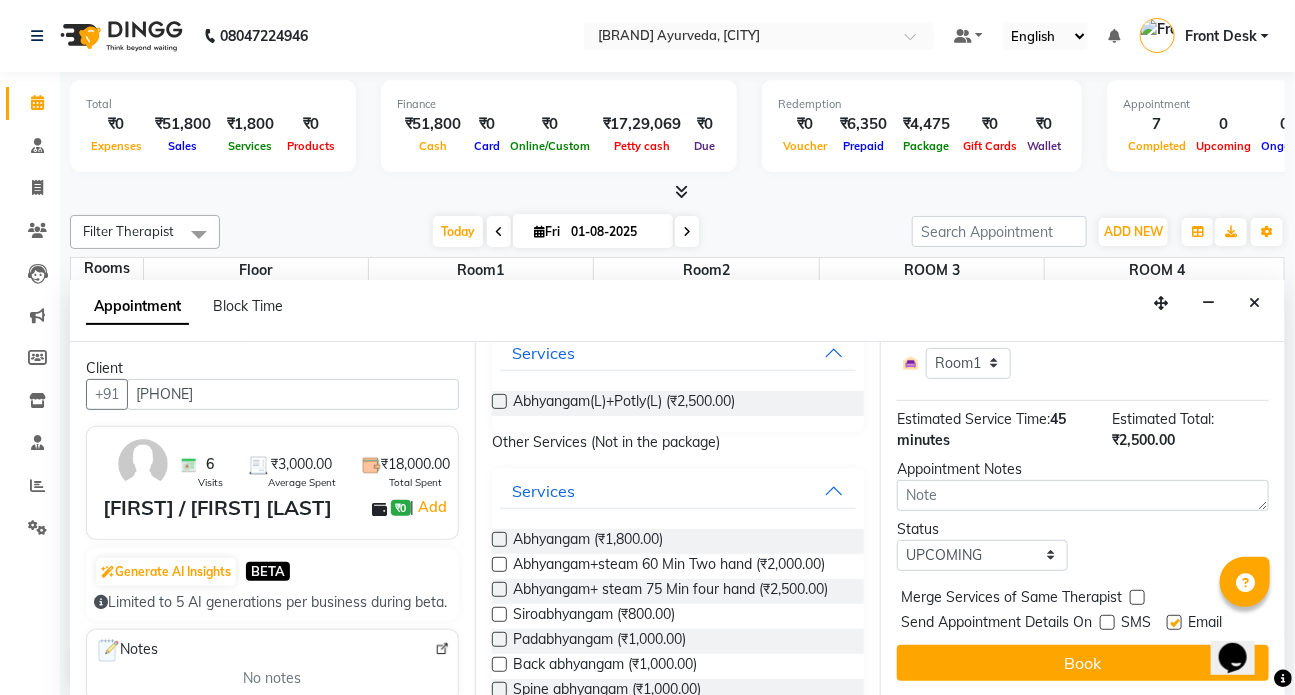 click on "SMS" at bounding box center [1133, 624] 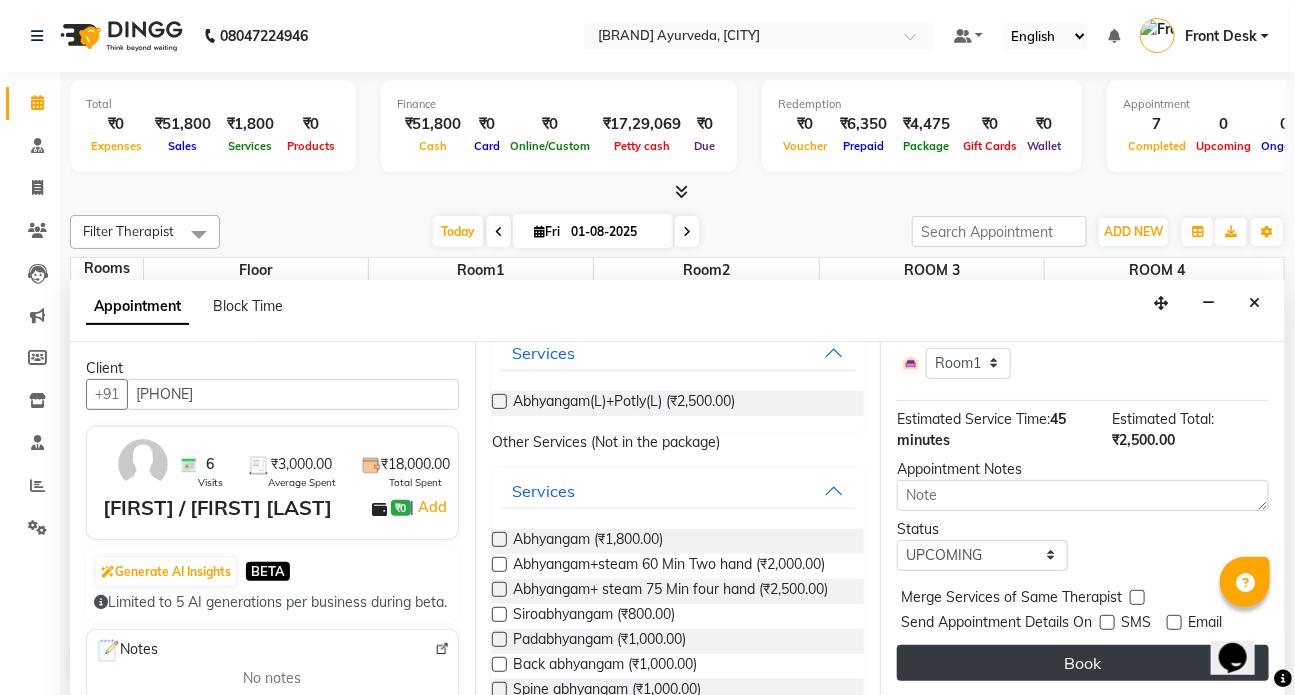 click on "Book" at bounding box center [1083, 663] 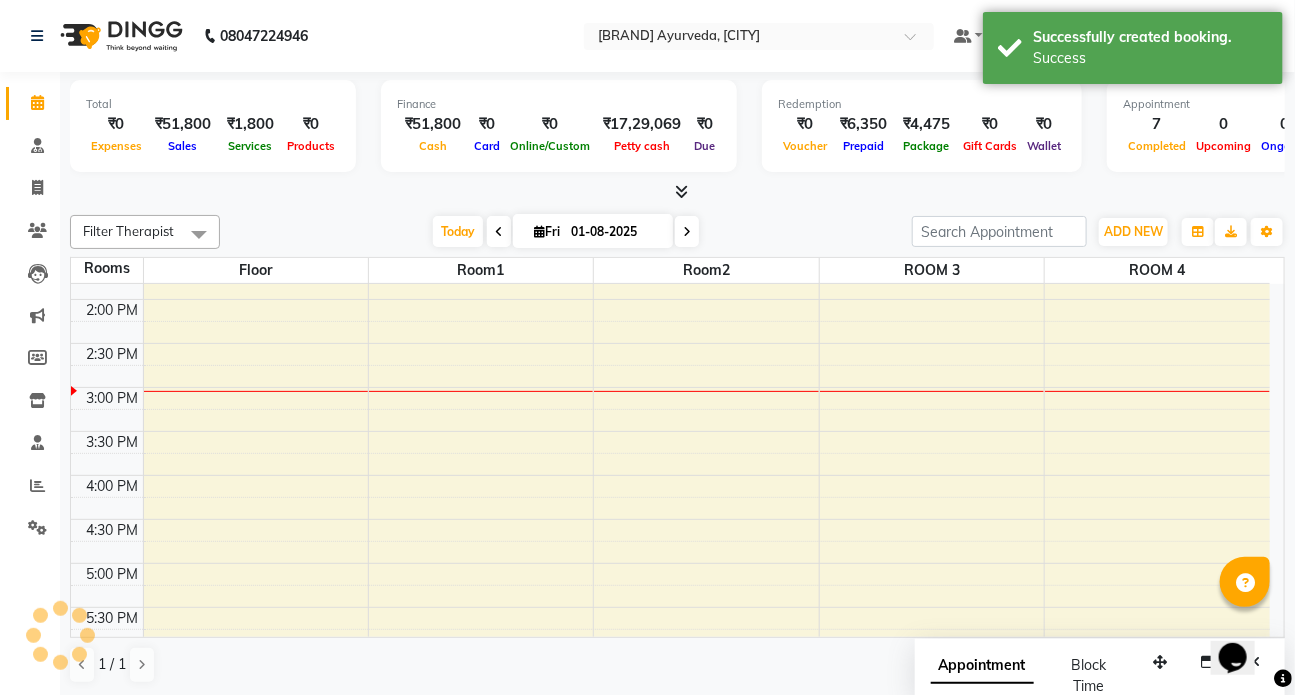 scroll, scrollTop: 0, scrollLeft: 0, axis: both 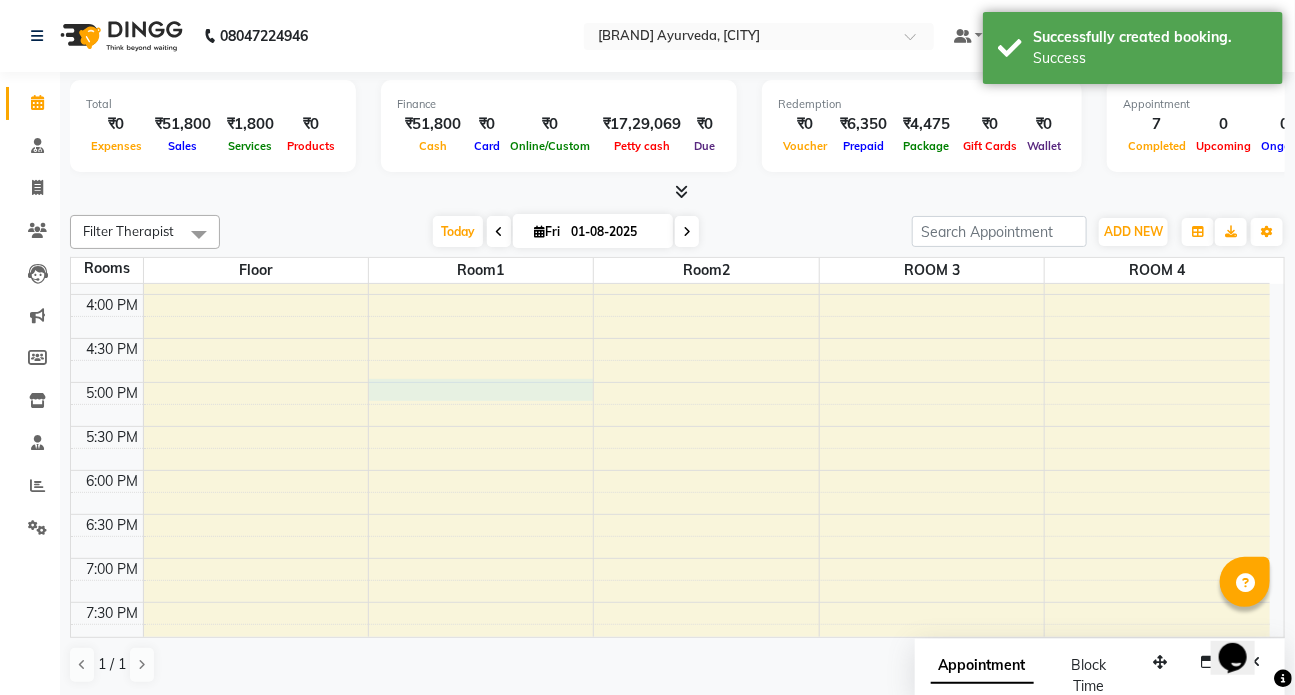 click on "7:00 AM 7:30 AM 8:00 AM 8:30 AM 9:00 AM 9:30 AM 10:00 AM 10:30 AM 11:00 AM 11:30 AM 12:00 PM 12:30 PM 1:00 PM 1:30 PM 2:00 PM 2:30 PM 3:00 PM 3:30 PM 4:00 PM 4:30 PM 5:00 PM 5:30 PM 6:00 PM 6:30 PM 7:00 PM 7:30 PM 8:00 PM 8:30 PM     [FIRST] / sister [LAST], TK01, 09:30 AM-11:00 AM, Abhyangampotli      [FIRST] [LAST], TK03, 12:30 PM-01:30 PM, Abhyangam+steam 60 Min Two hand     [FIRST] /[LAST] [LAST], TK07, 03:00 PM-03:45 PM, Abhyangam(L)+Potly(L)     [FIRST] [LAST], TK06, 11:00 AM-12:00 PM, Abhyangam+Kashyadhara(Adhokayam)     [FIRST] [LAST], TK06, 12:00 PM-12:30 PM, Lepam     DR [LAST], TK04, 12:30 PM-01:15 PM, Abhyangam     [FIRST]/[LAST] [LAST], TK05, 11:45 AM-12:45 PM, Abhyangam+steam 60 Min Two hand      [FIRST] [LAST], TK02, 09:30 AM-11:00 AM, Abhyangam sirodhara" at bounding box center [670, 118] 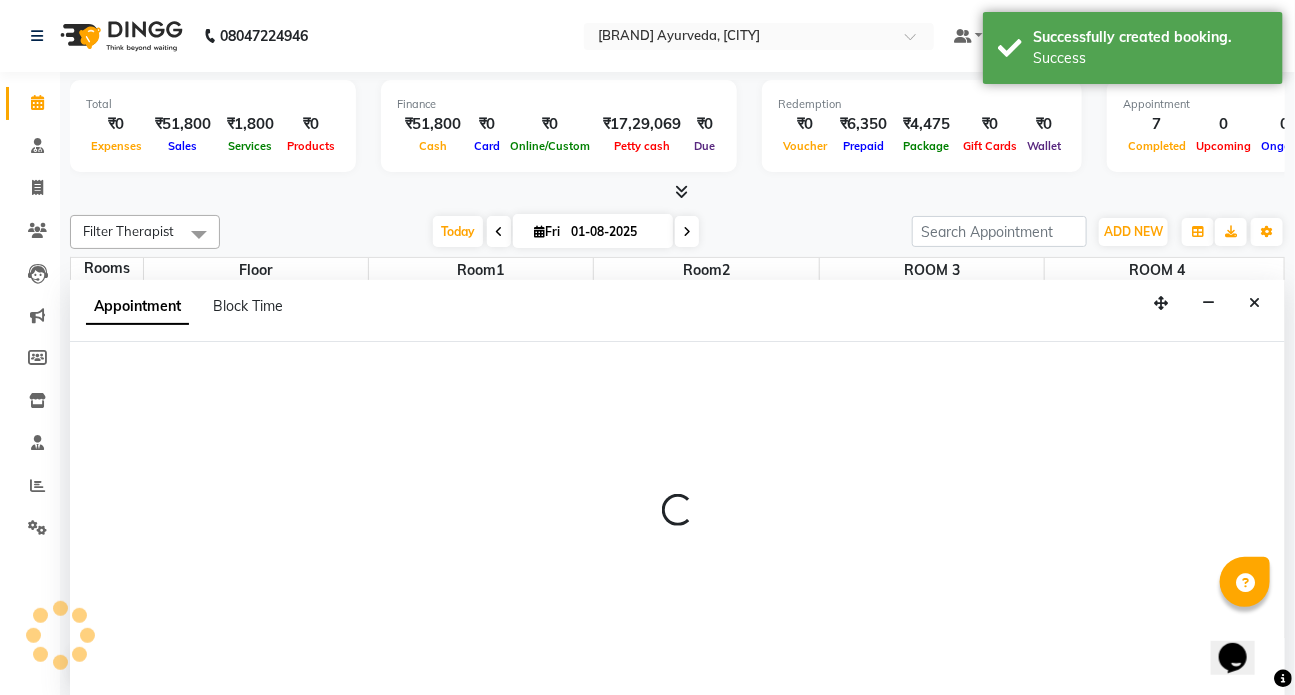 scroll, scrollTop: 0, scrollLeft: 0, axis: both 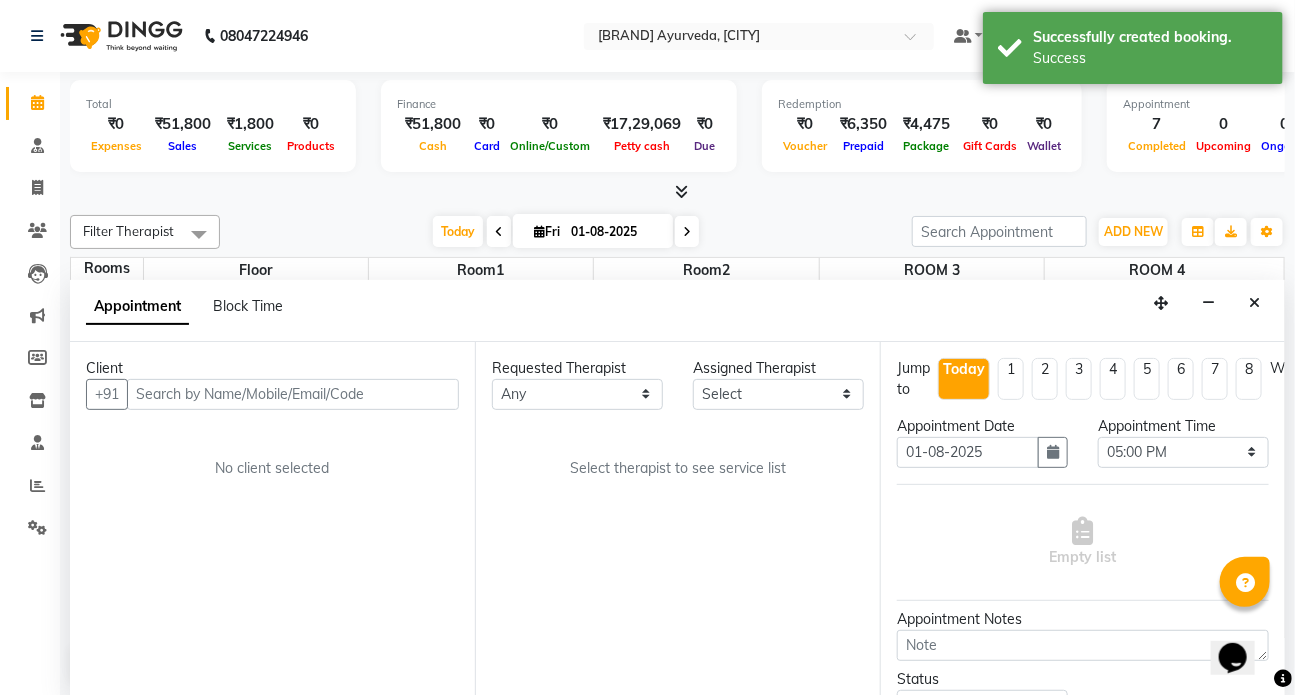click at bounding box center [293, 394] 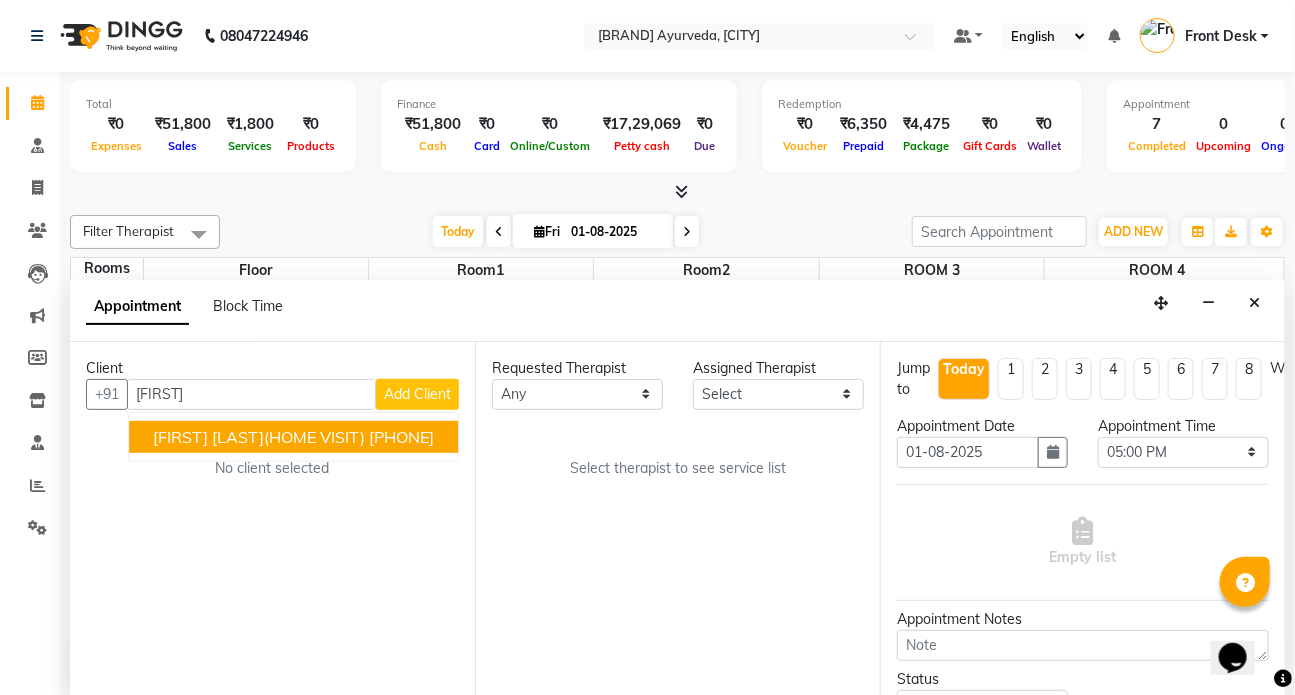 click on "[FIRST] [LAST](HOME VISIT)" at bounding box center [259, 437] 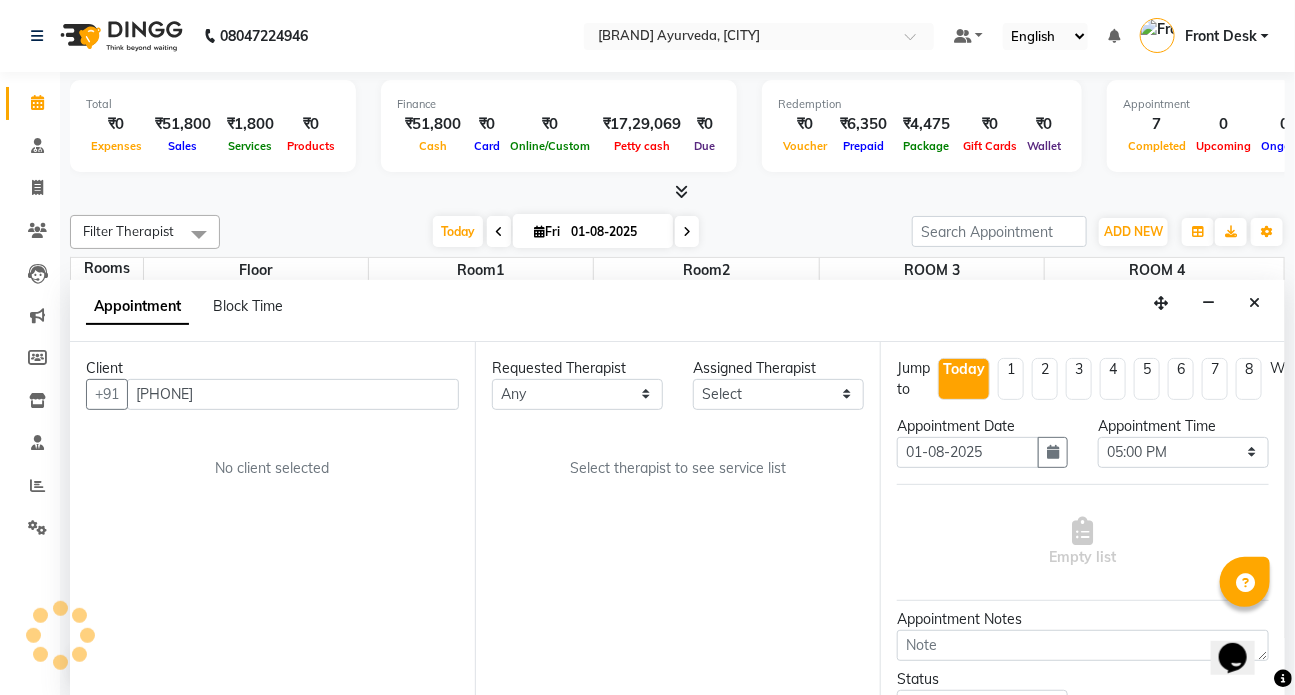 type on "[PHONE]" 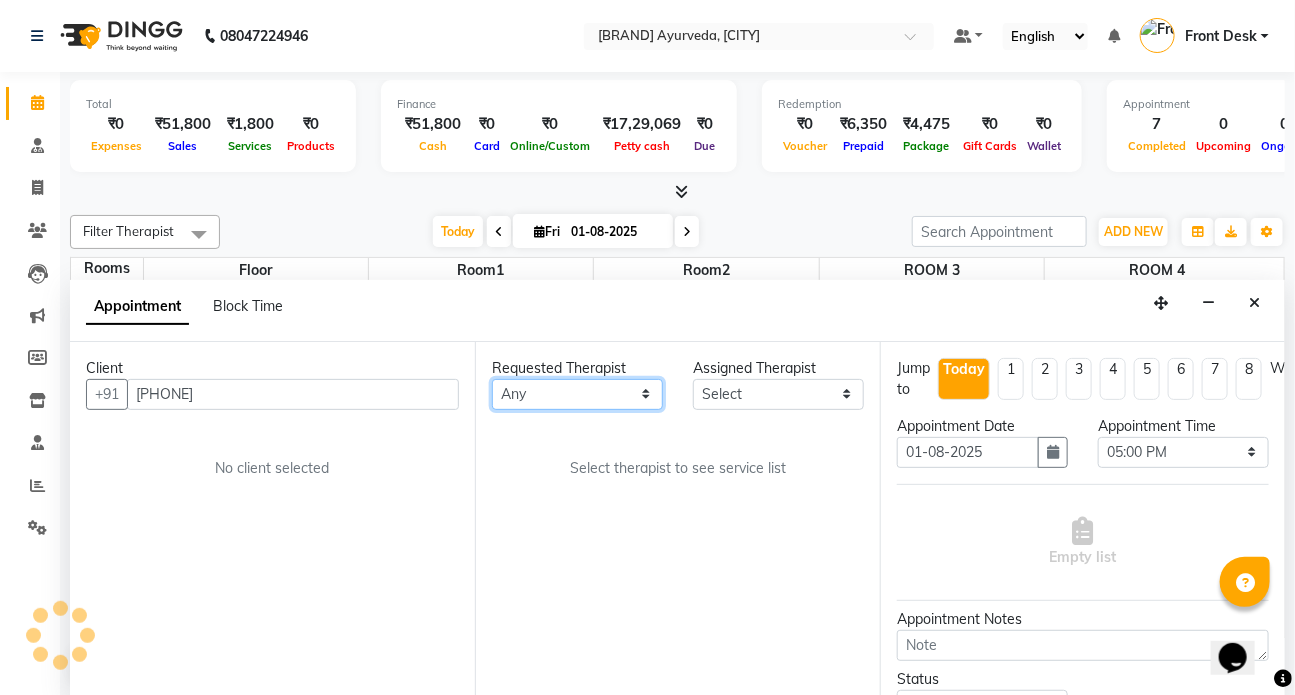 click on "Any [FIRST] [FIRST] [FIRST] DR [LAST] Dr [LAST] Front Desk [FIRST] [FIRST] [FIRST] [FIRST] [FIRST]" at bounding box center [577, 394] 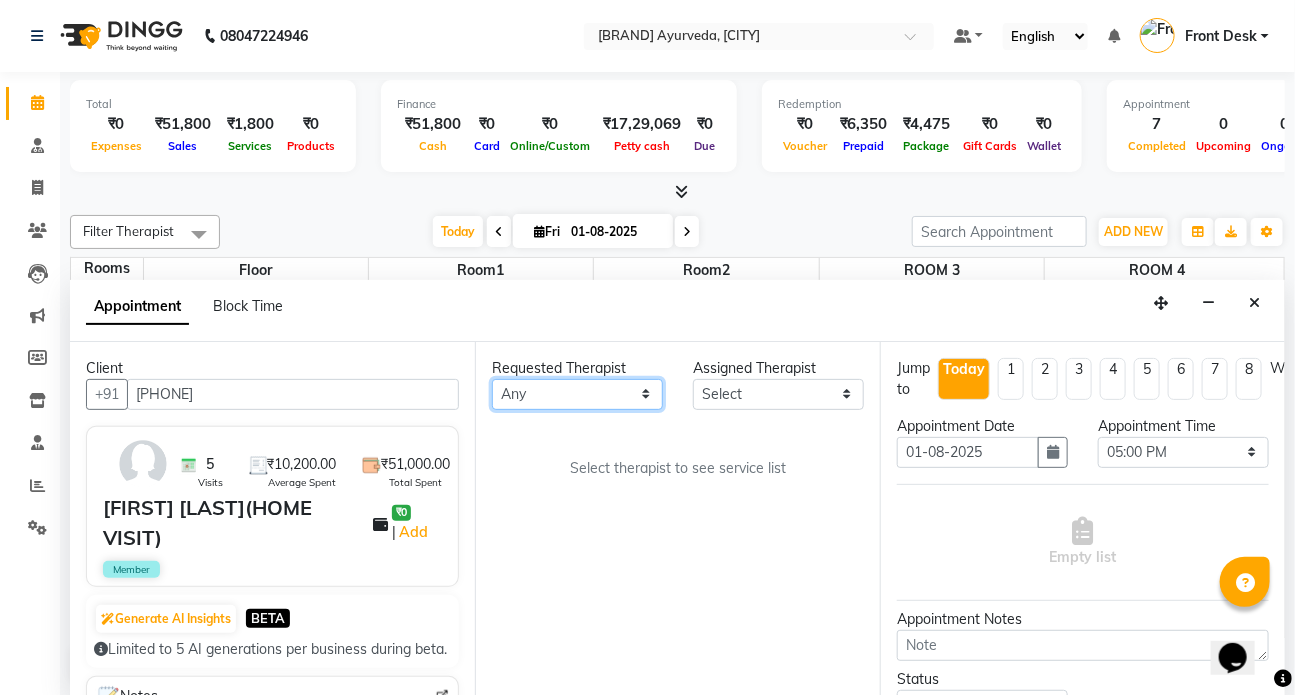 select on "75598" 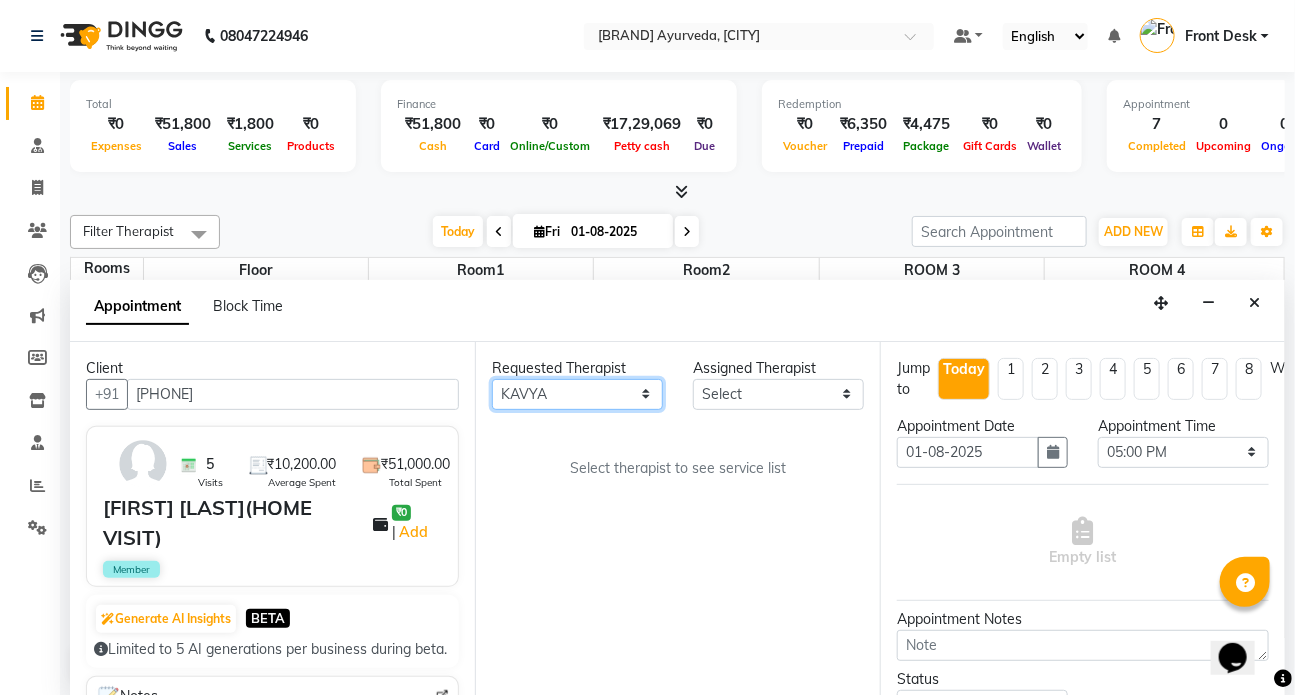 click on "Any [FIRST] [FIRST] [FIRST] DR [LAST] Dr [LAST] Front Desk [FIRST] [FIRST] [FIRST] [FIRST] [FIRST]" at bounding box center (577, 394) 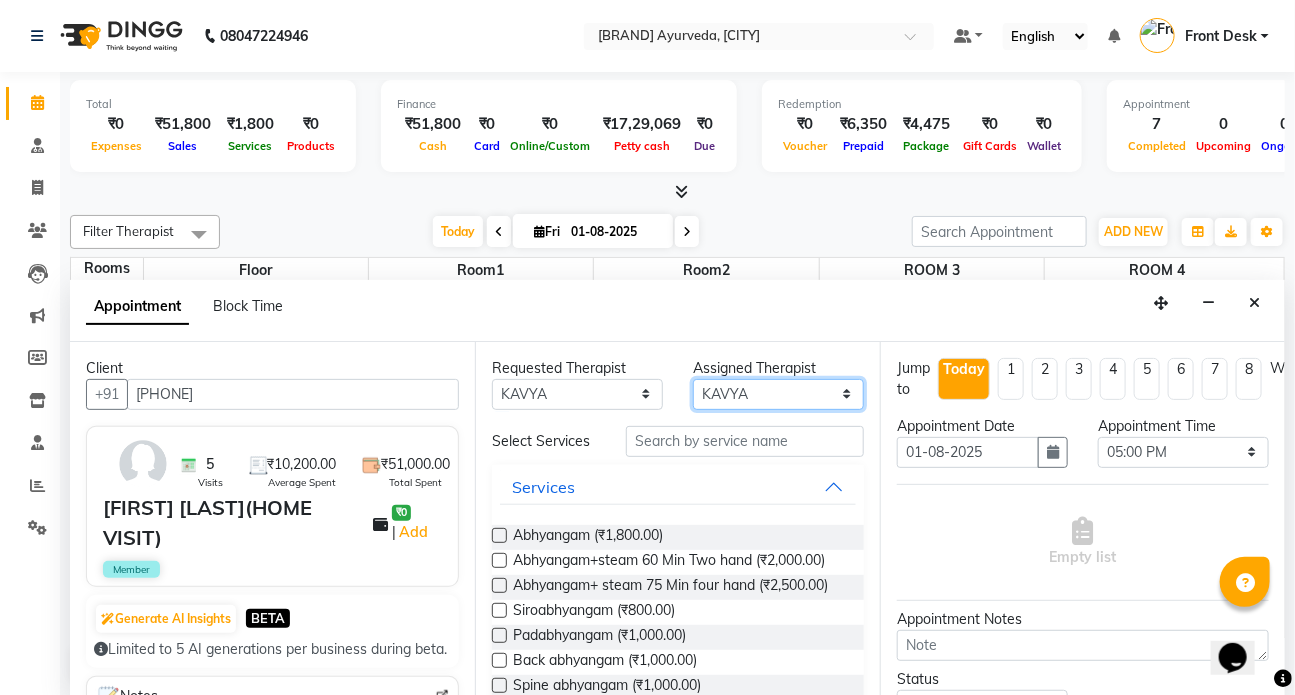 click on "Select [FIRST] [FIRST] [FIRST] DR [LAST] Dr [LAST] Front Desk [FIRST] [FIRST] [FIRST] [FIRST] [FIRST]" at bounding box center [778, 394] 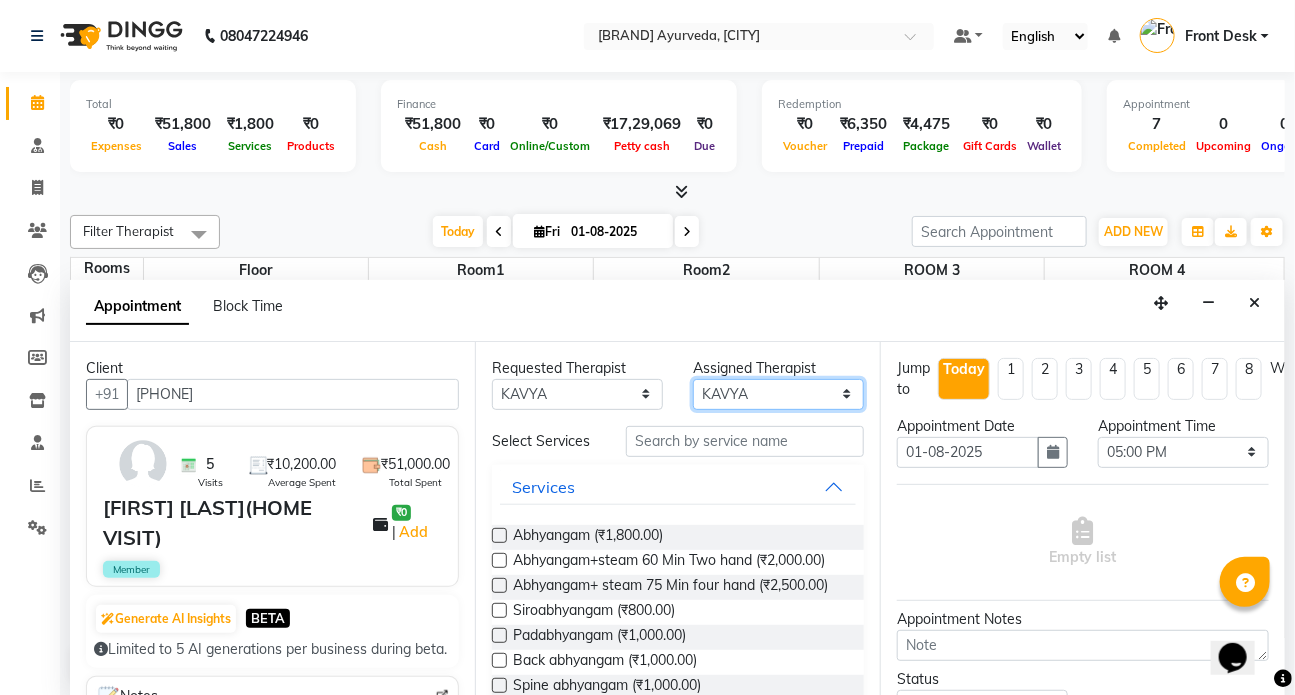 select on "82133" 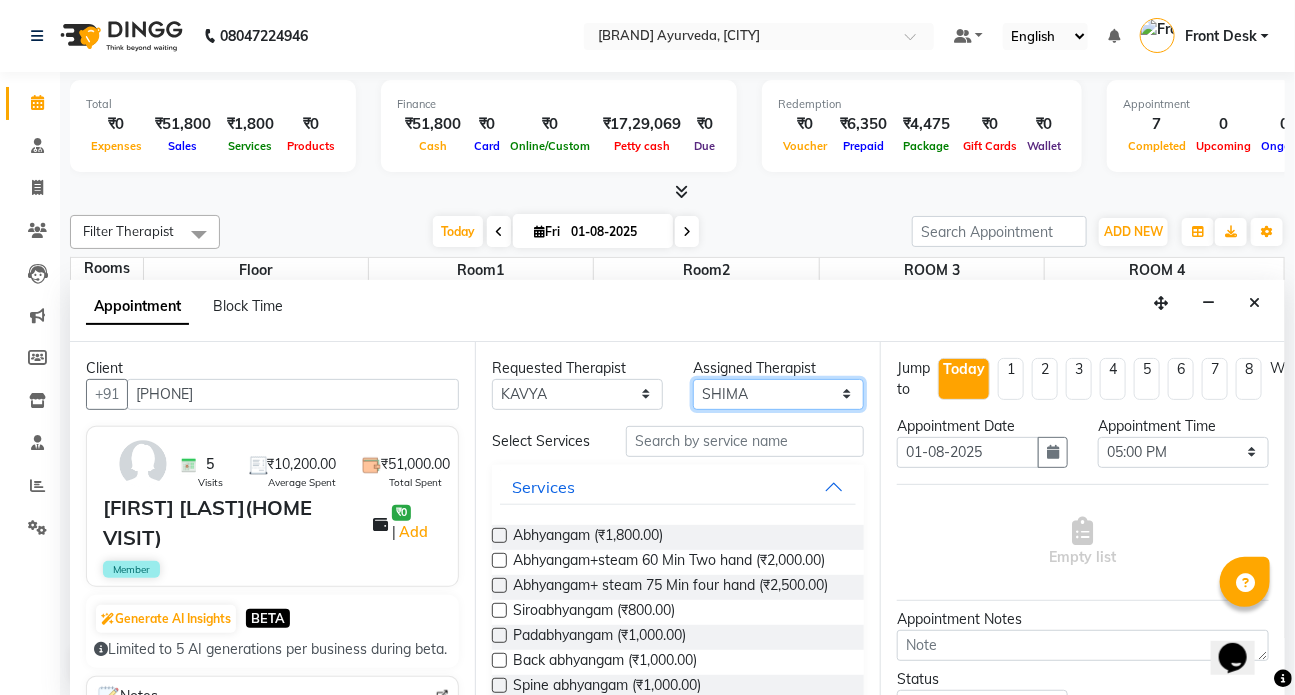 click on "Select [FIRST] [FIRST] [FIRST] DR [LAST] Dr [LAST] Front Desk [FIRST] [FIRST] [FIRST] [FIRST] [FIRST]" at bounding box center [778, 394] 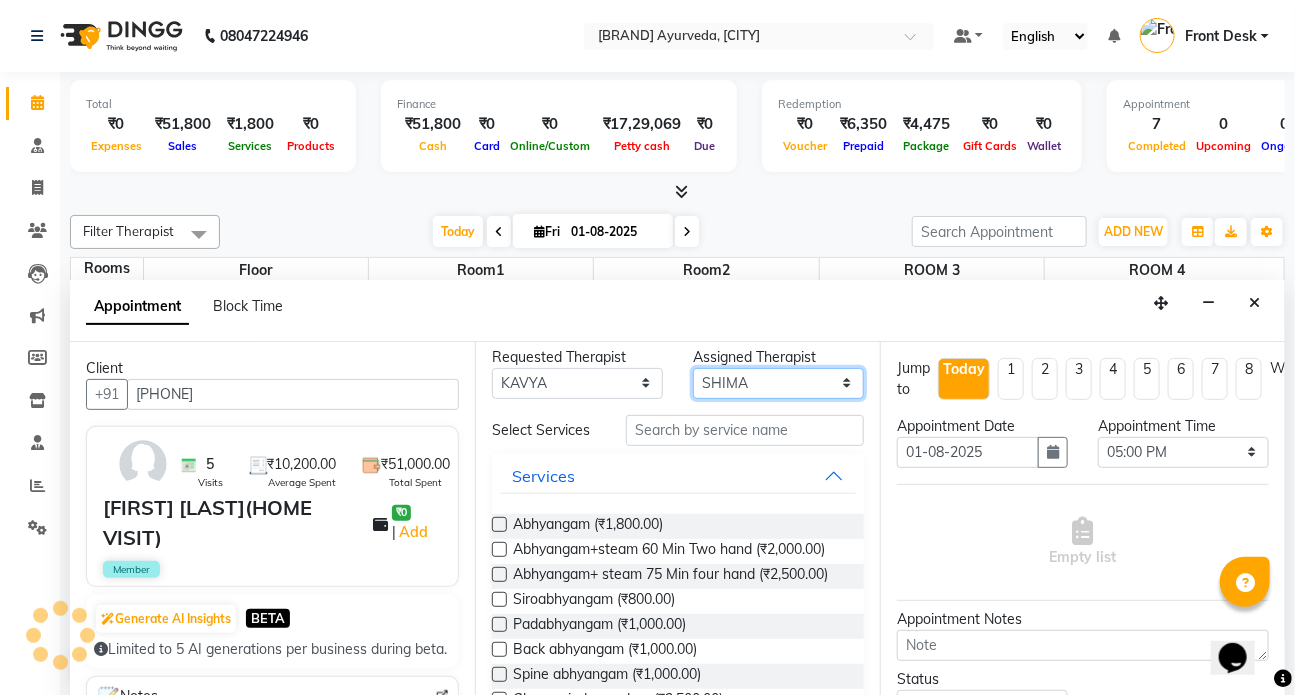 scroll, scrollTop: 0, scrollLeft: 0, axis: both 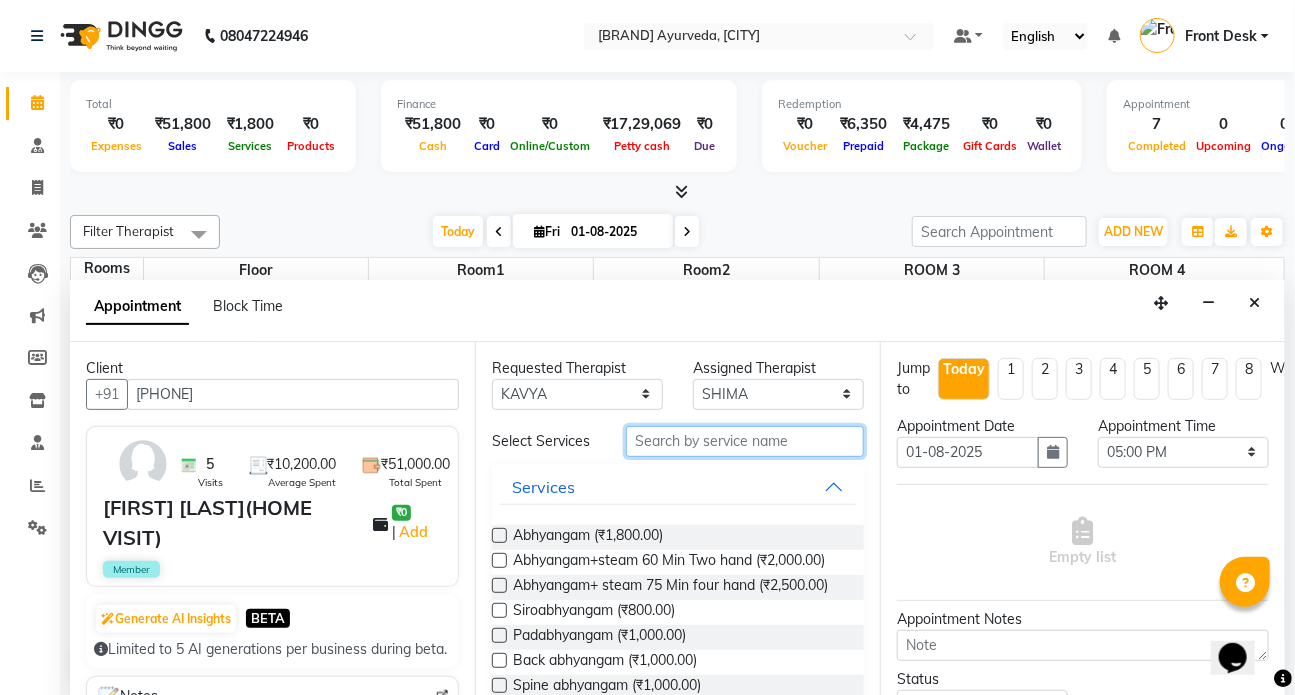 click at bounding box center (745, 441) 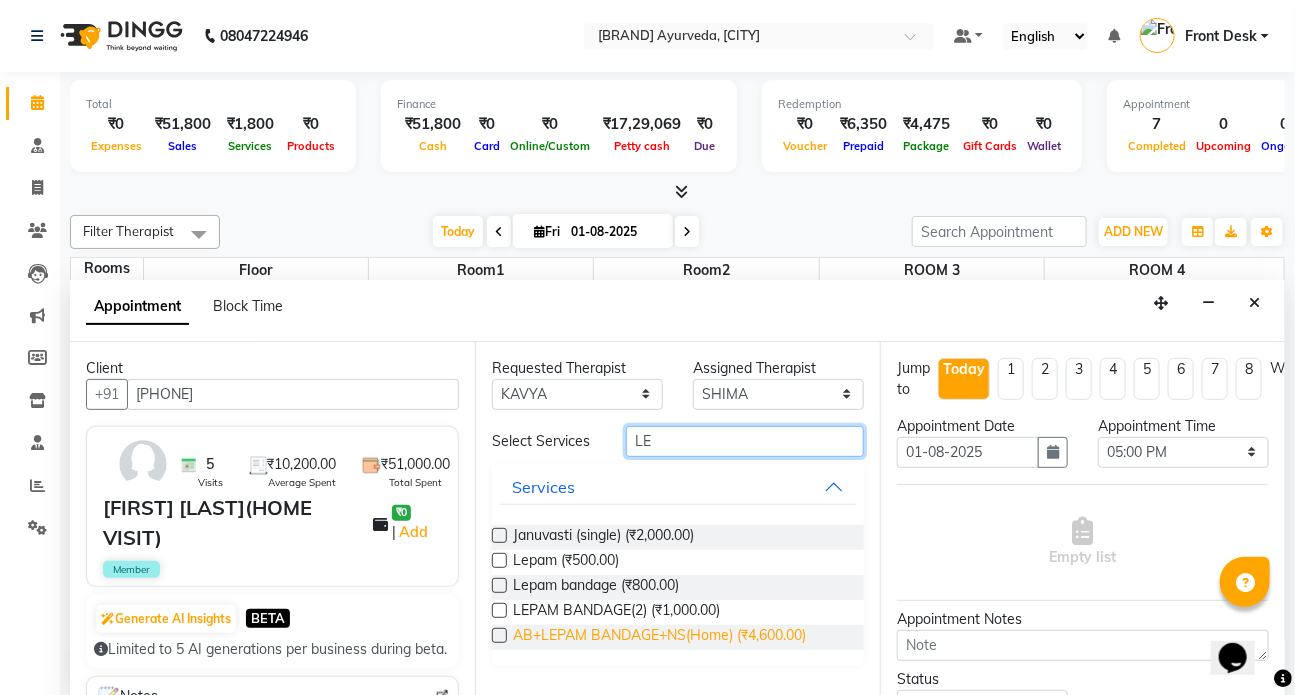 type on "LE" 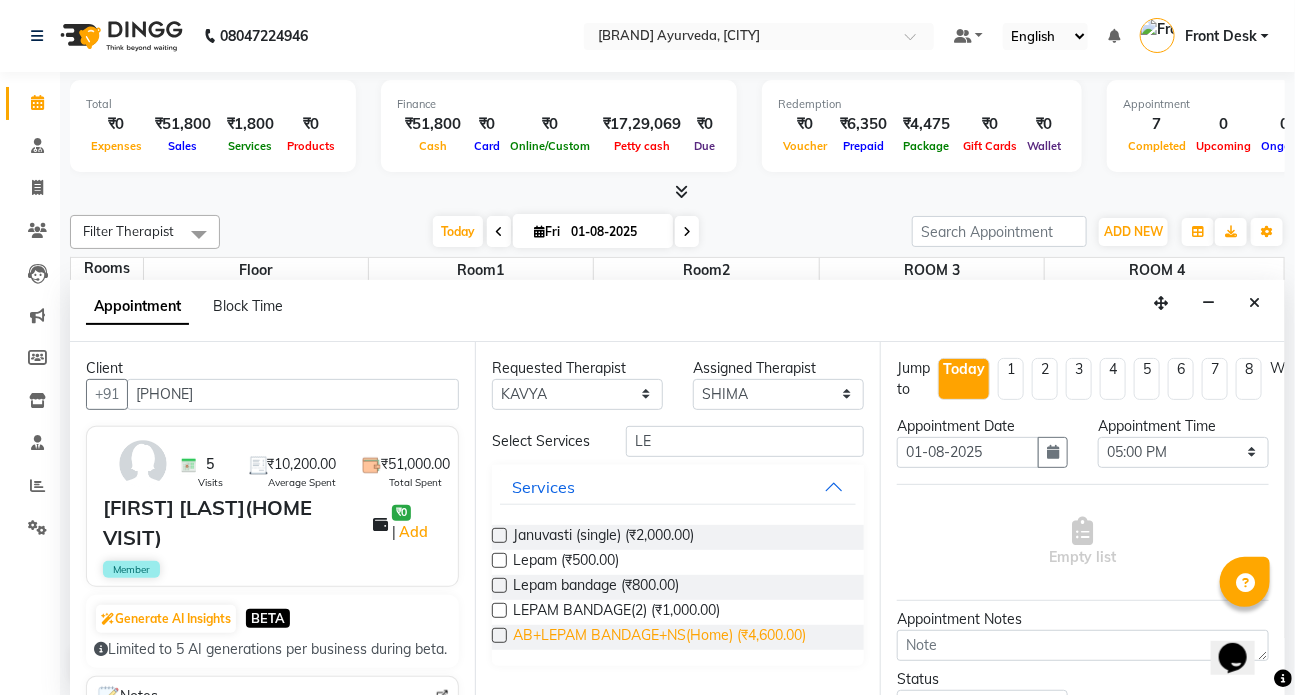 click on "AB+LEPAM BANDAGE+NS(Home) (₹4,600.00)" at bounding box center (659, 637) 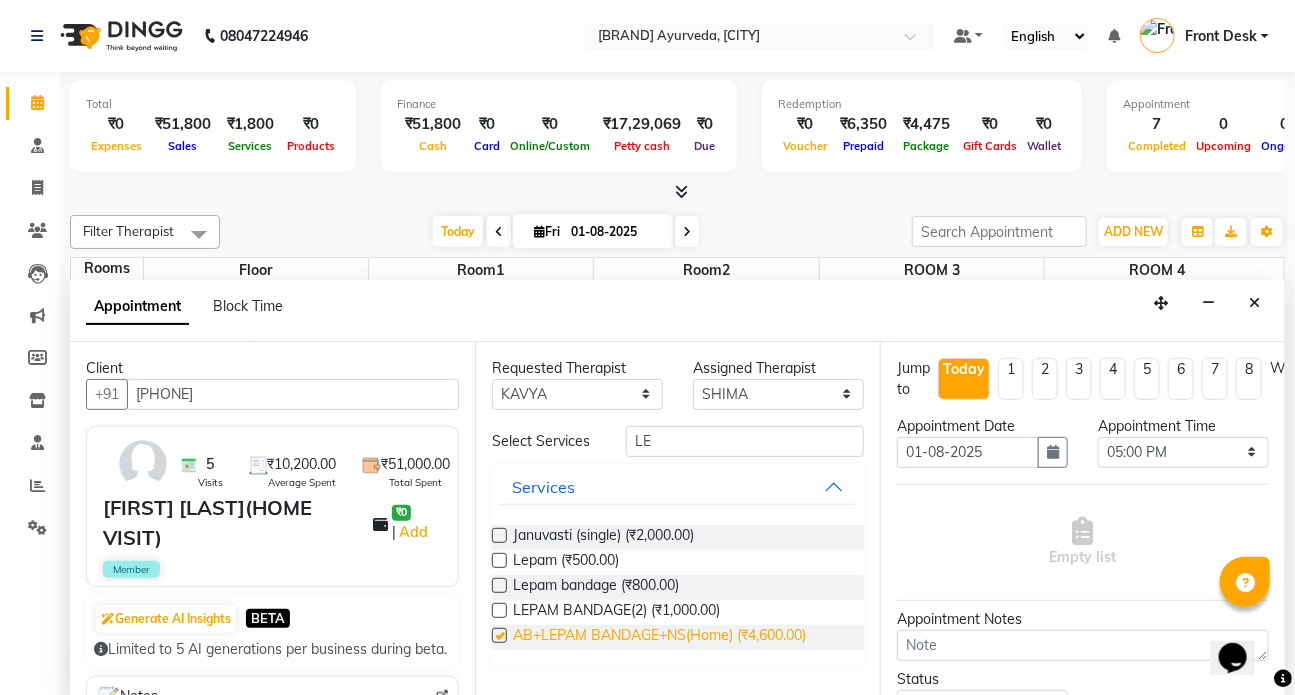 checkbox on "true" 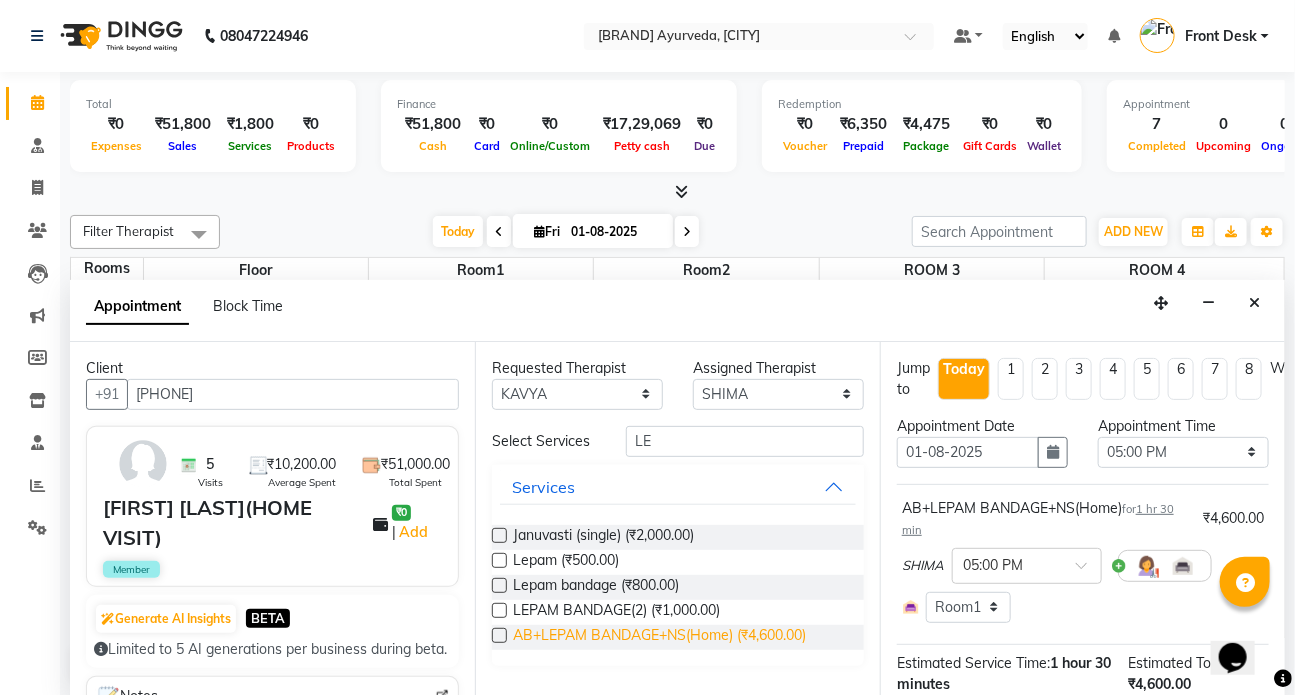checkbox on "false" 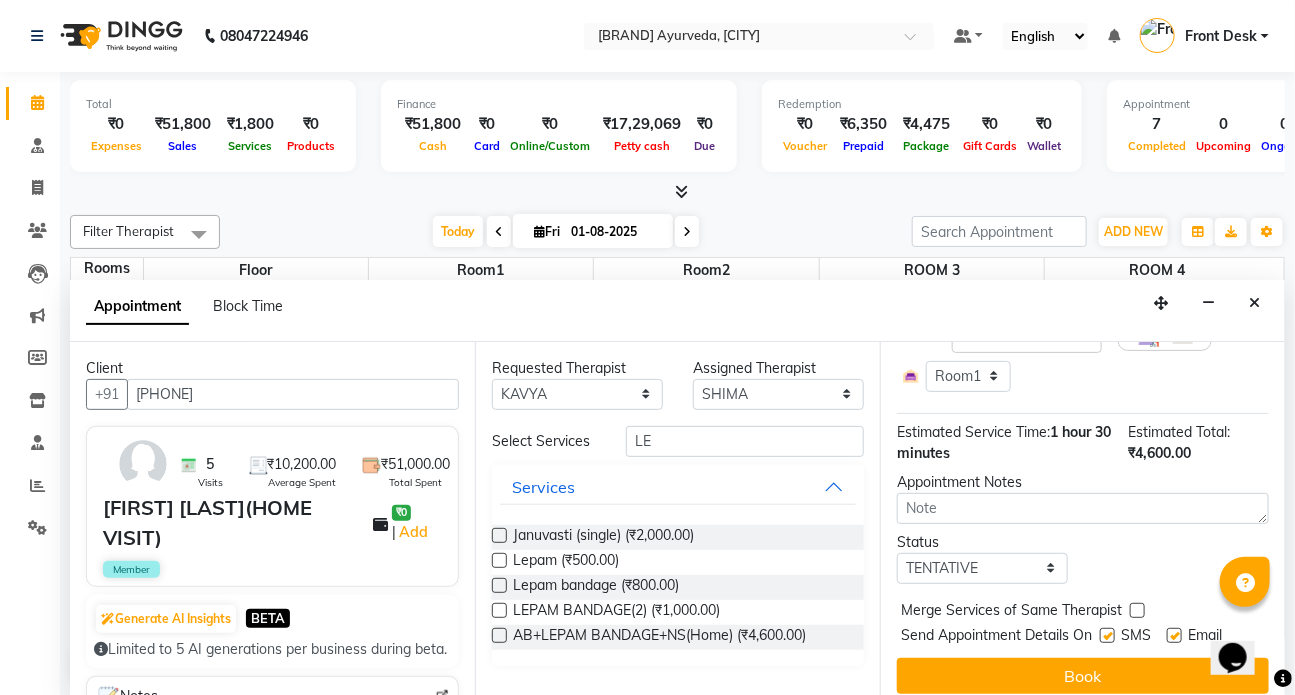 scroll, scrollTop: 256, scrollLeft: 0, axis: vertical 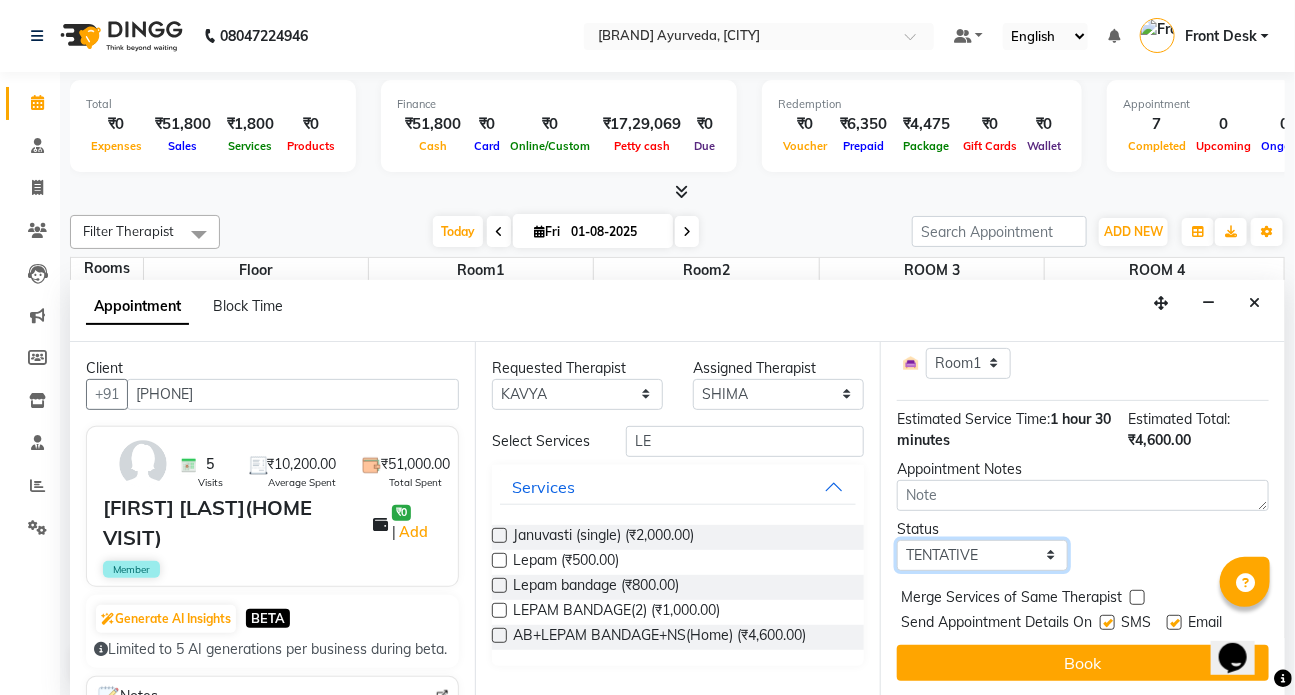 click on "Select TENTATIVE CONFIRM CHECK-IN UPCOMING" at bounding box center (982, 555) 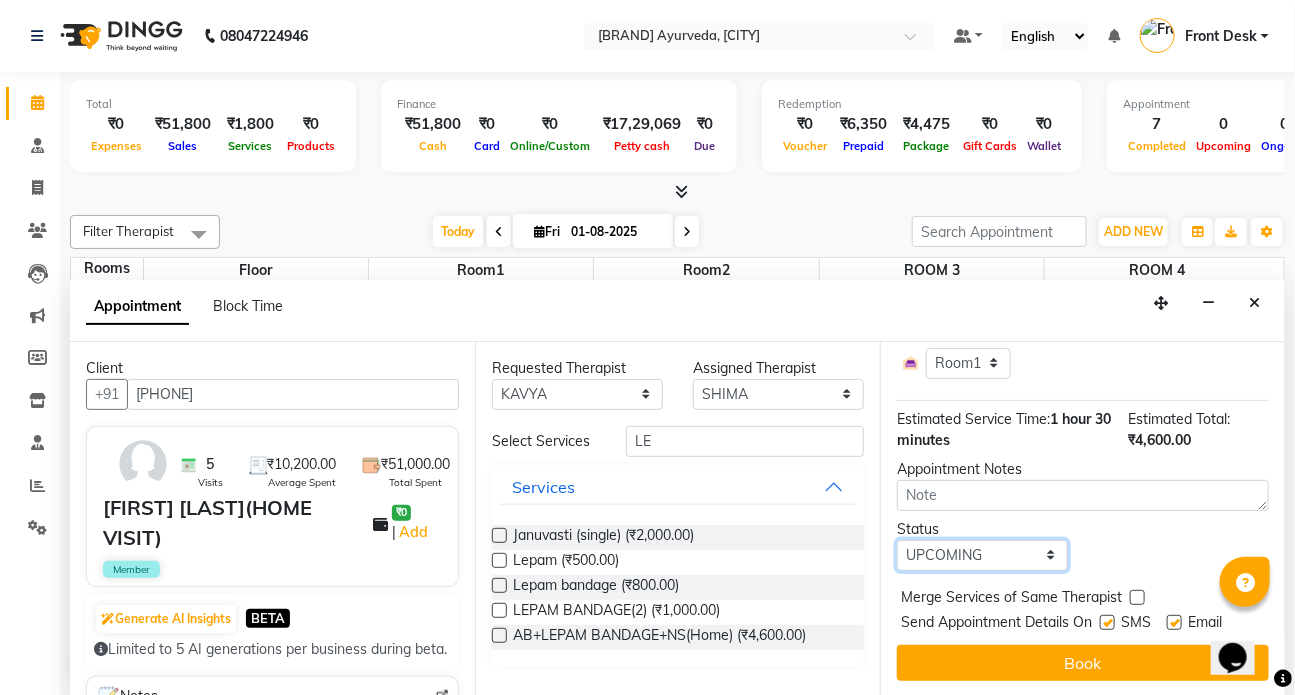 click on "Select TENTATIVE CONFIRM CHECK-IN UPCOMING" at bounding box center (982, 555) 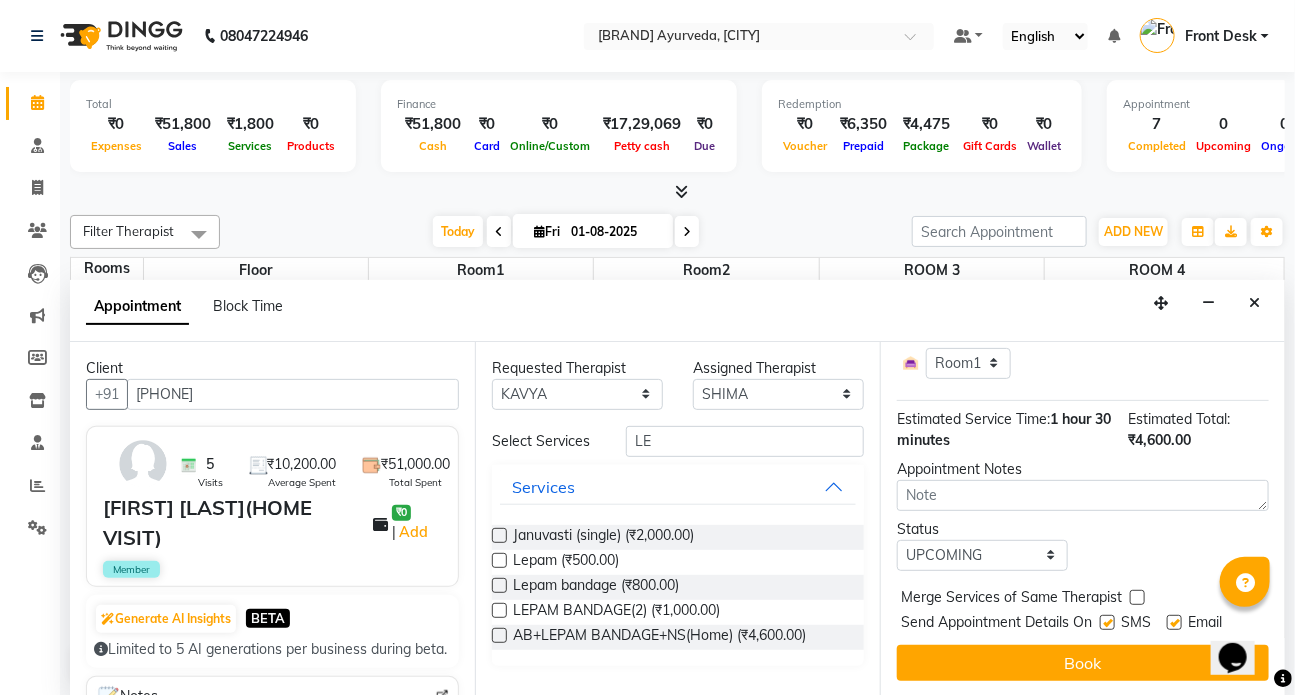 drag, startPoint x: 1109, startPoint y: 600, endPoint x: 1130, endPoint y: 598, distance: 21.095022 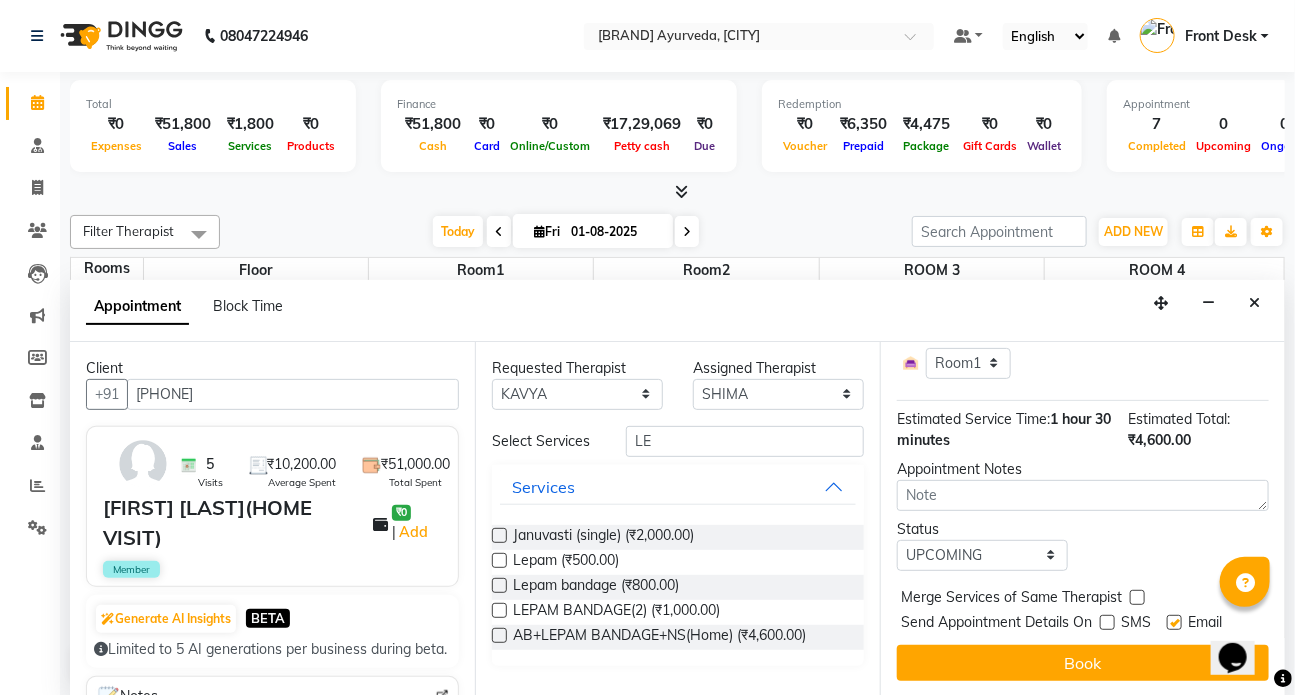click at bounding box center (1174, 622) 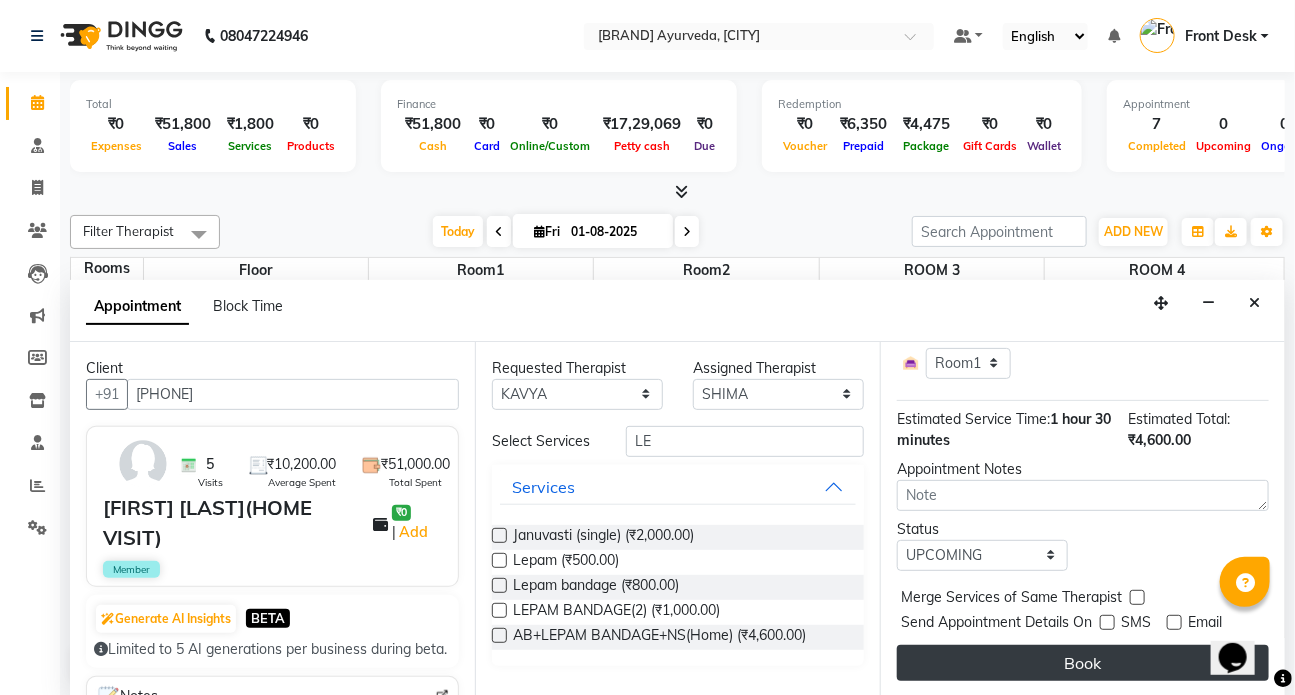 click on "Book" at bounding box center (1083, 663) 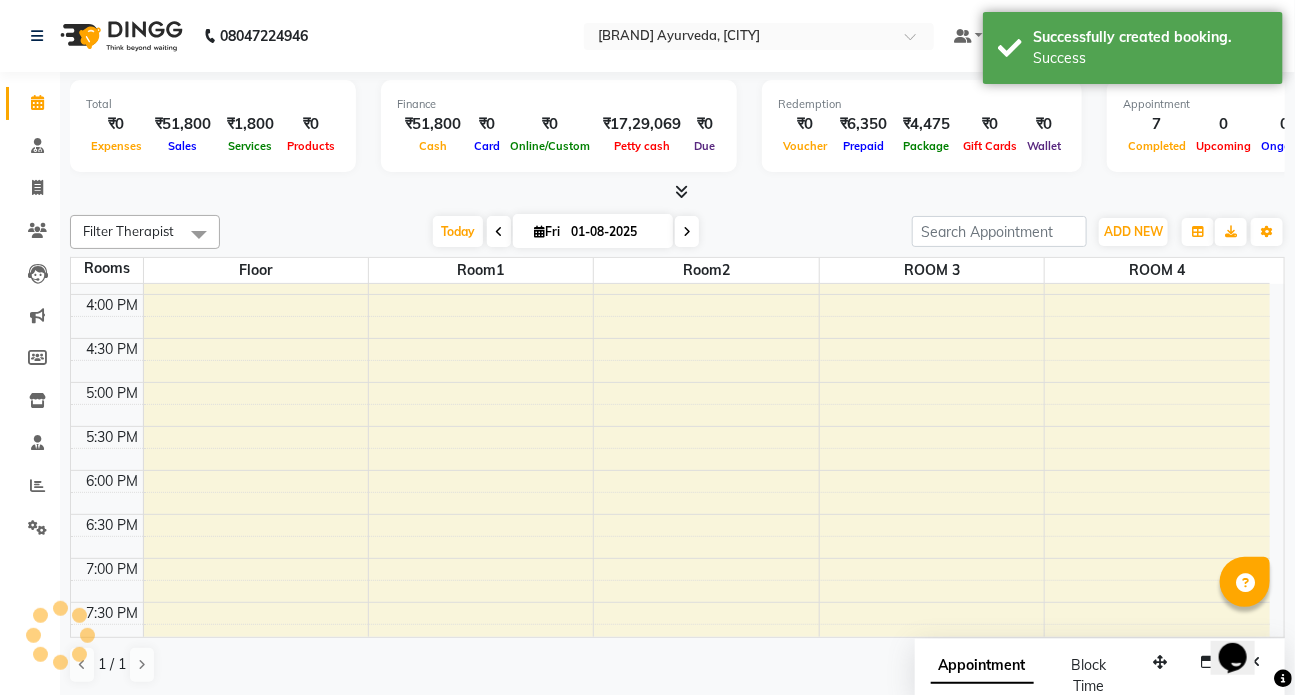 scroll, scrollTop: 0, scrollLeft: 0, axis: both 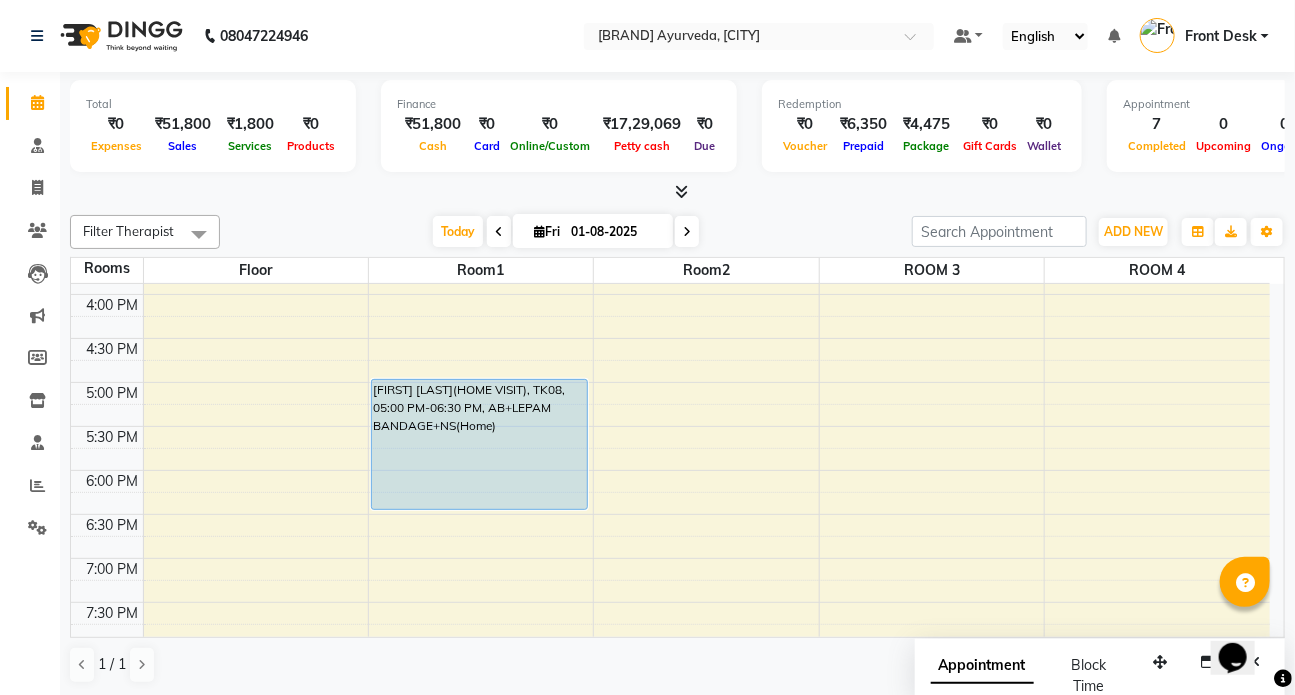 click on "Settings" 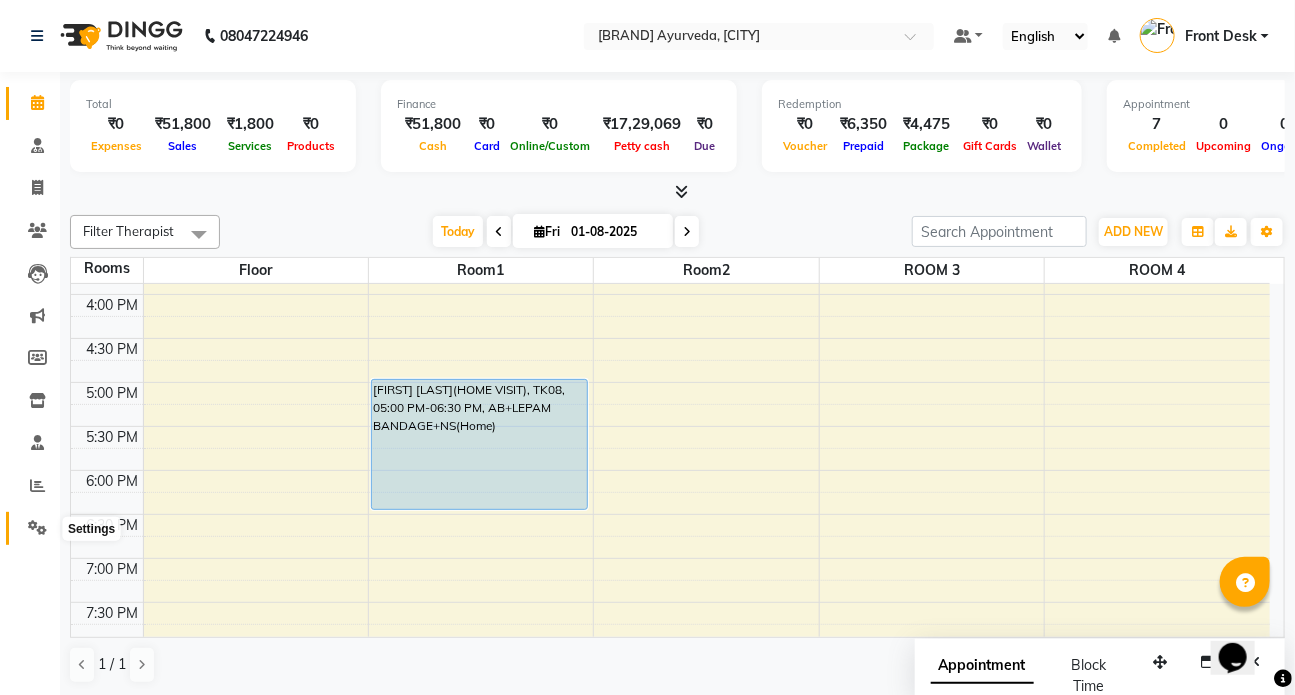 click 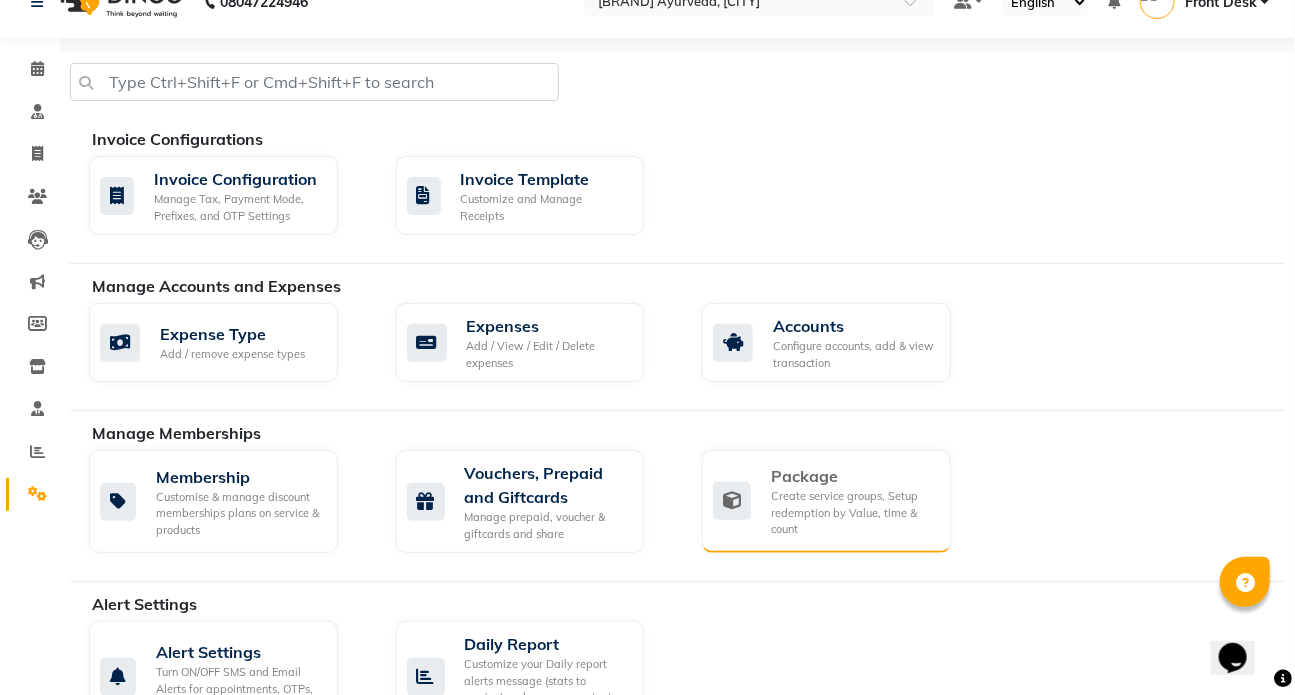 scroll, scrollTop: 90, scrollLeft: 0, axis: vertical 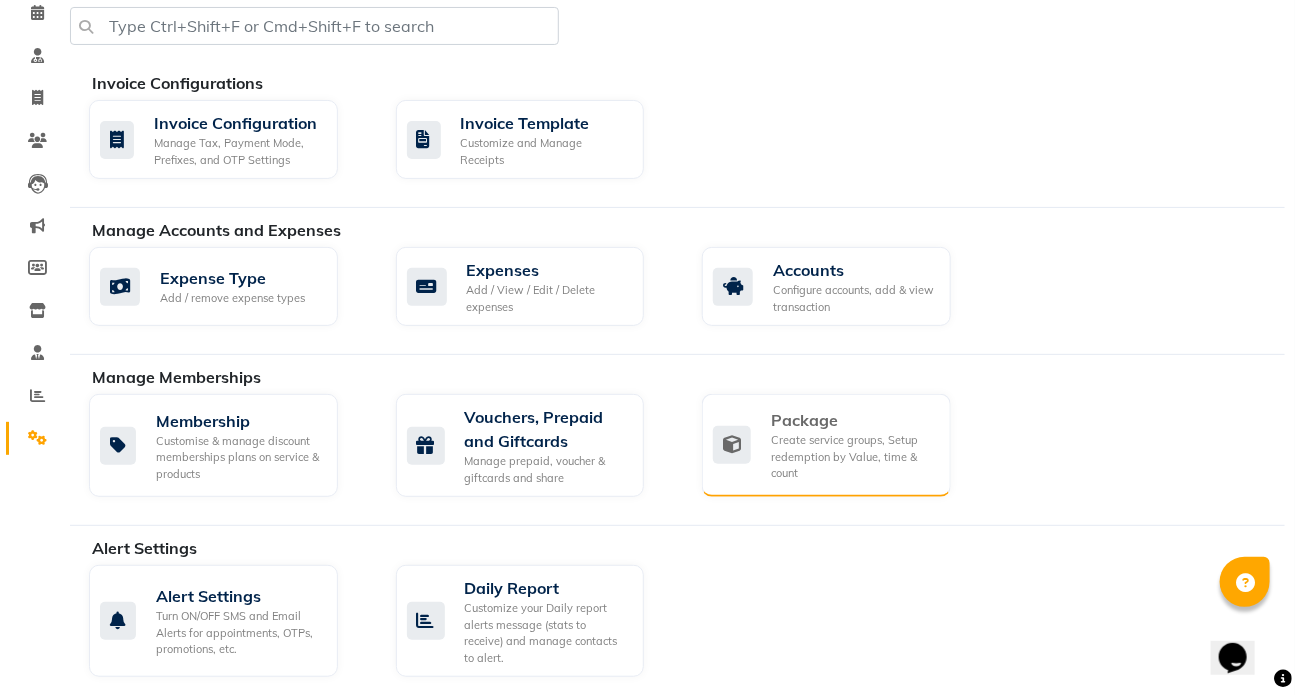 click on "Package" 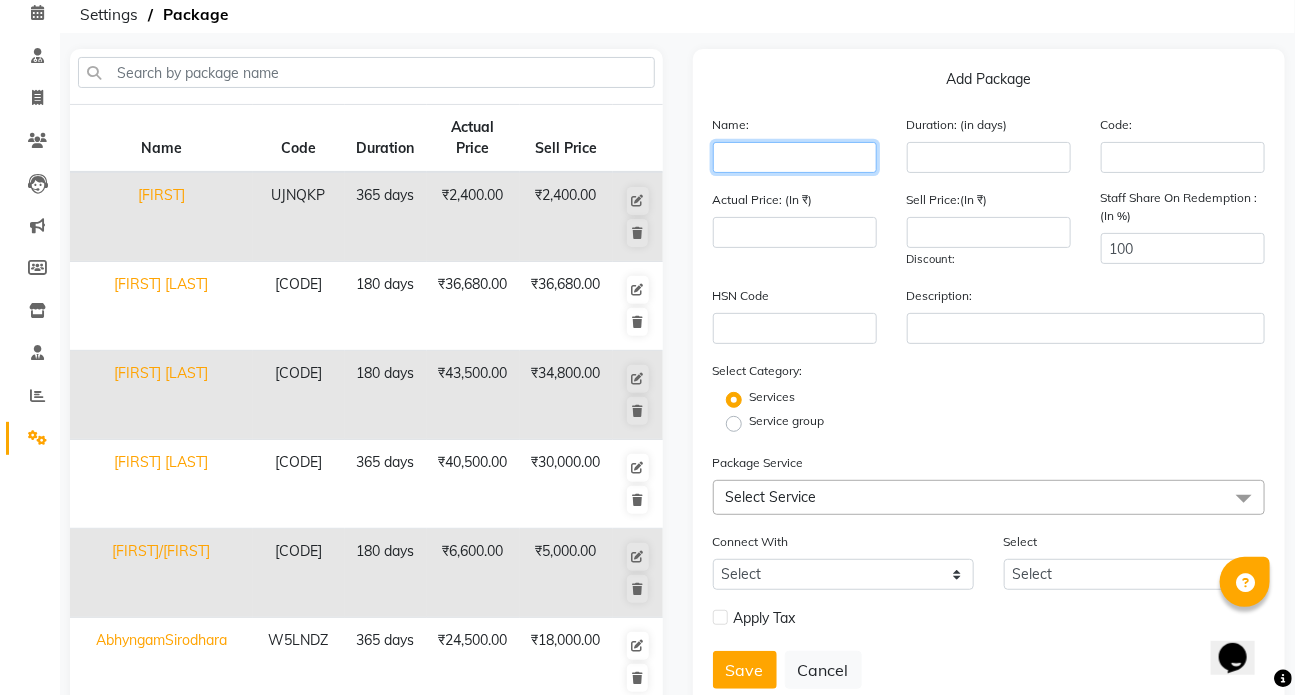 click 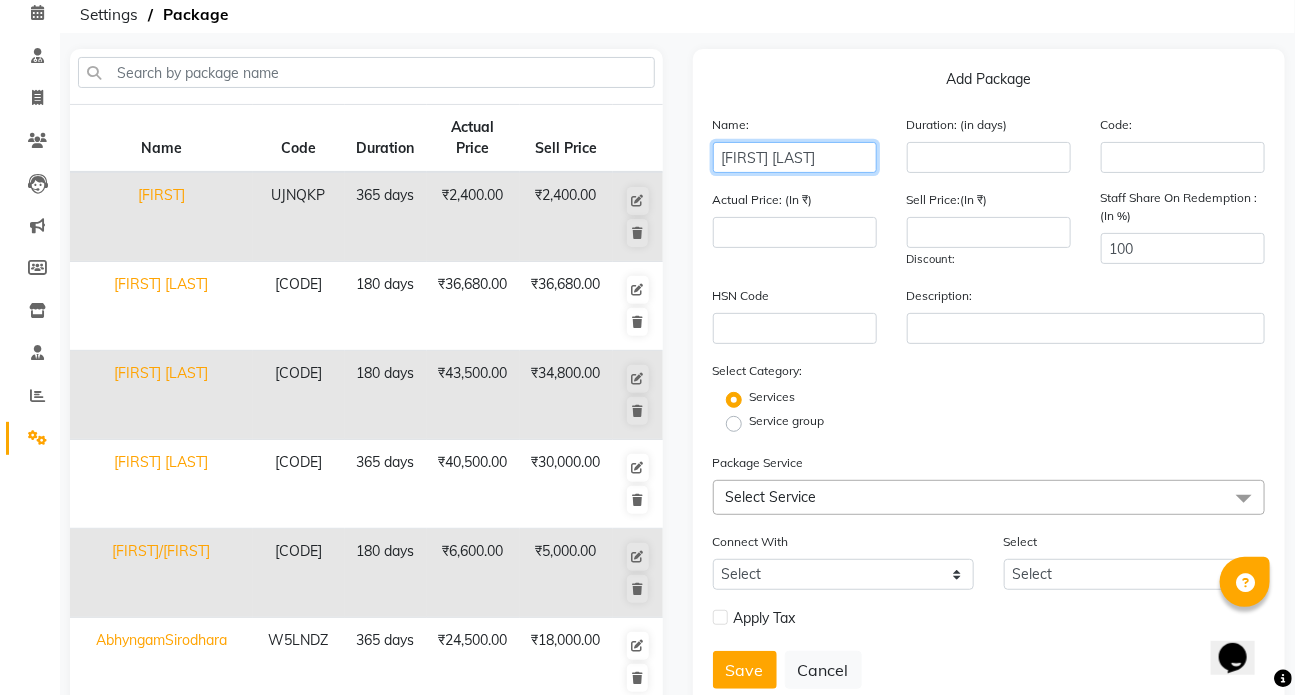 click on "[FIRST] [LAST]" 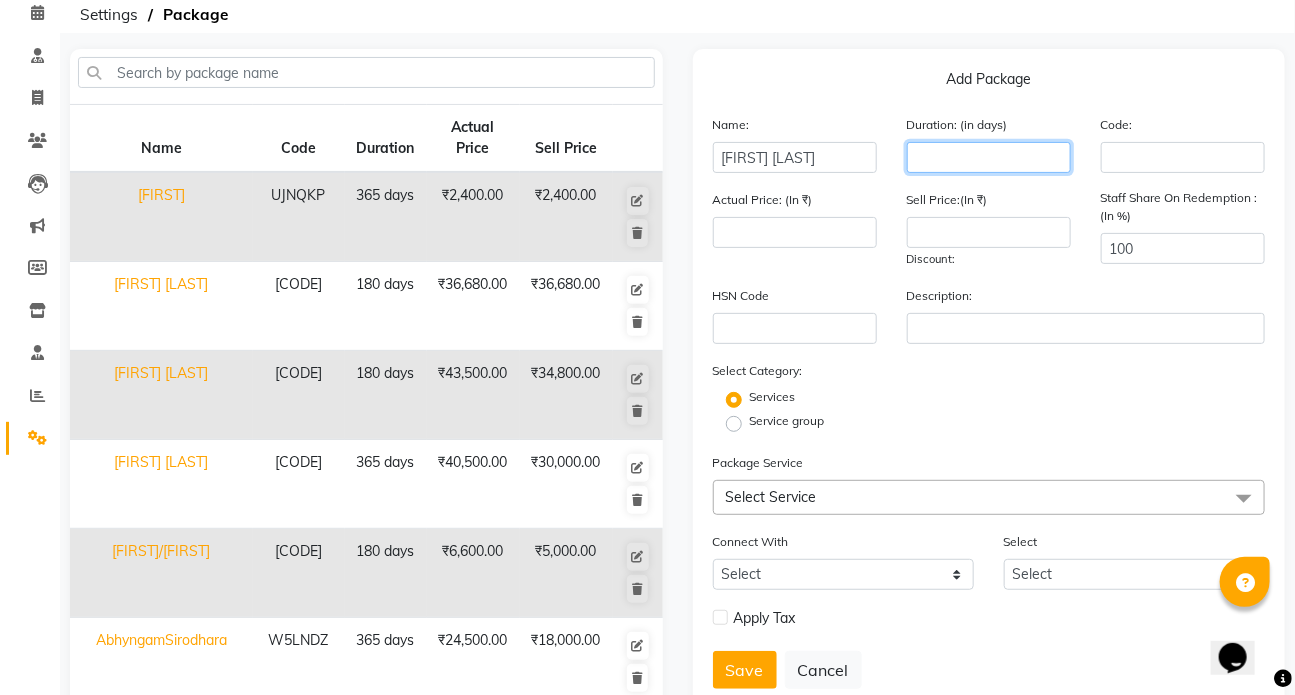 click 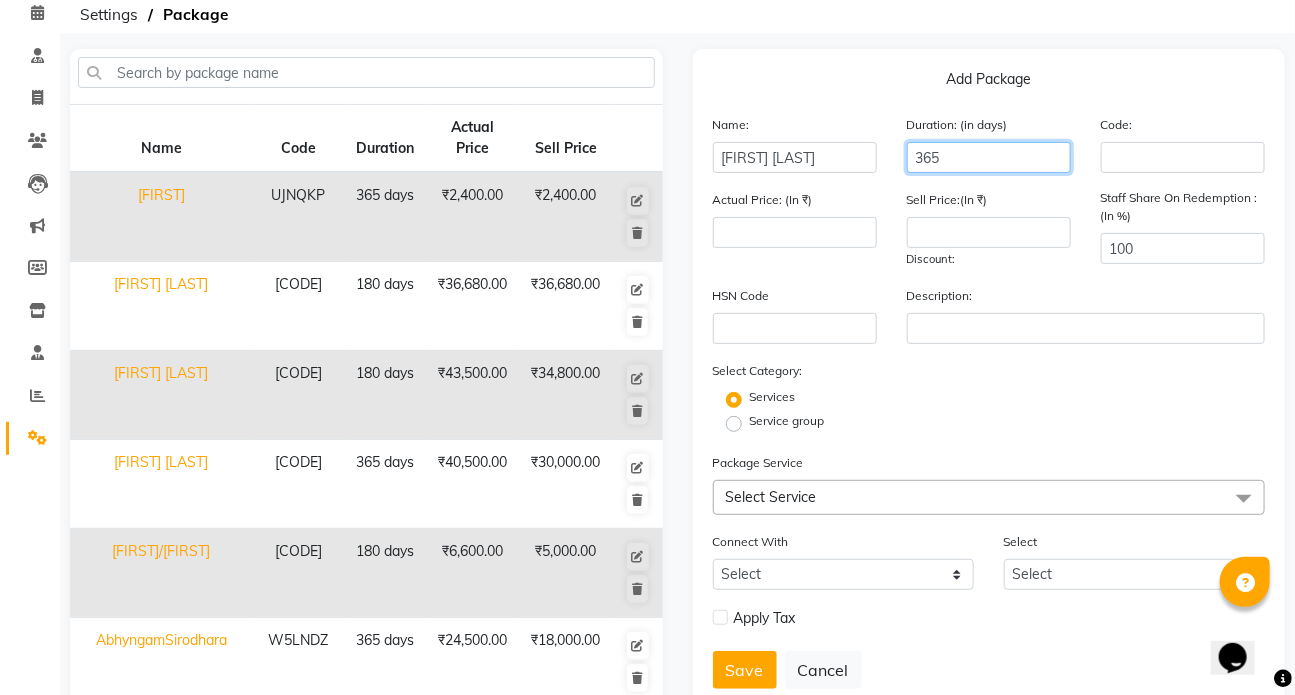 type on "365" 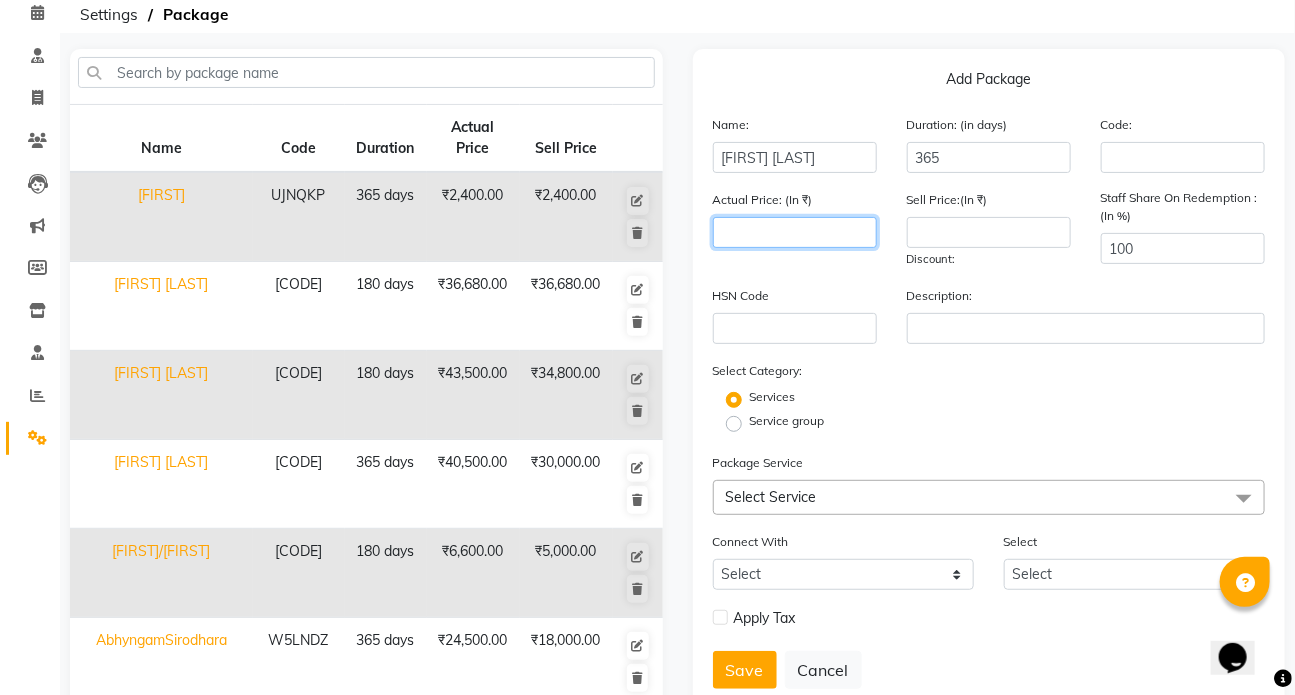 click 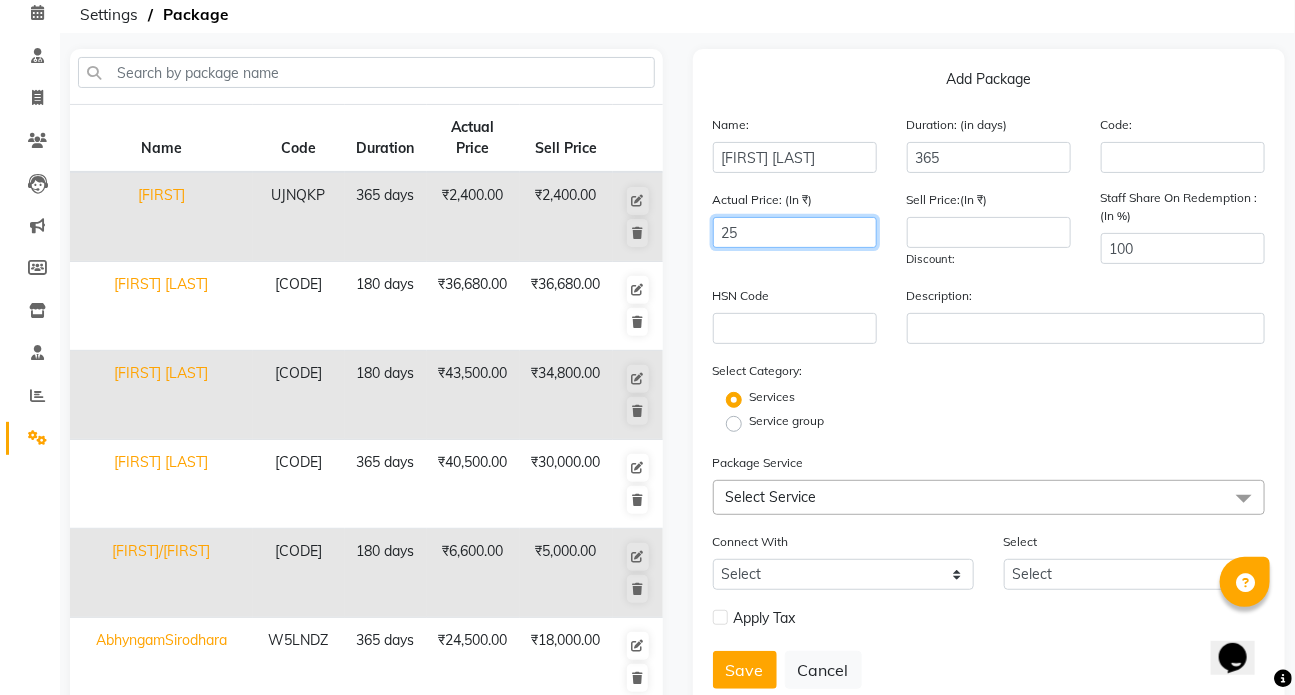 type on "2" 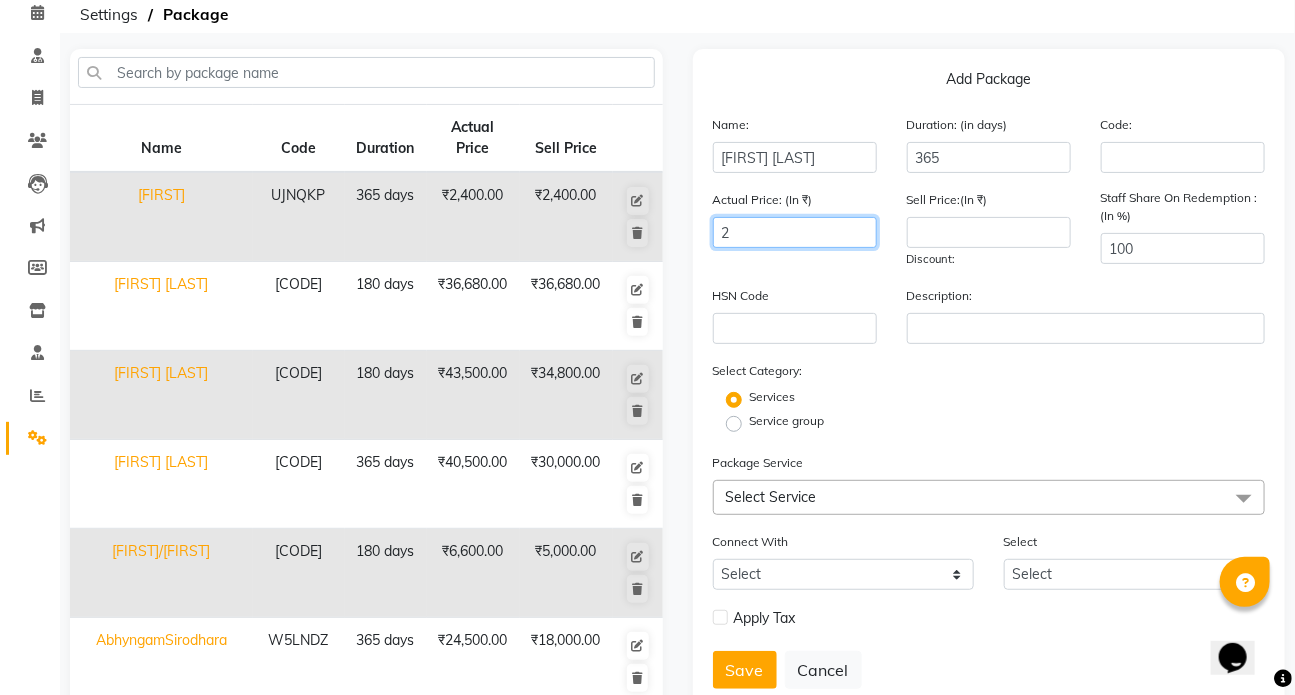 type 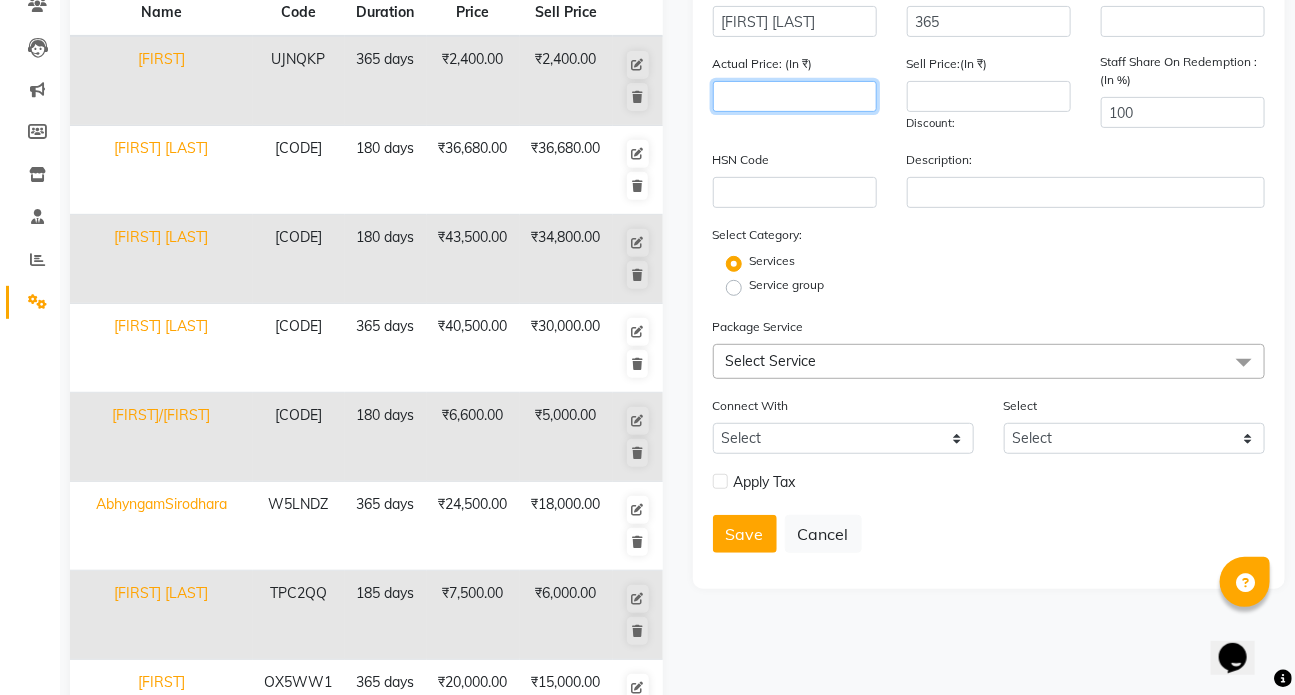 scroll, scrollTop: 272, scrollLeft: 0, axis: vertical 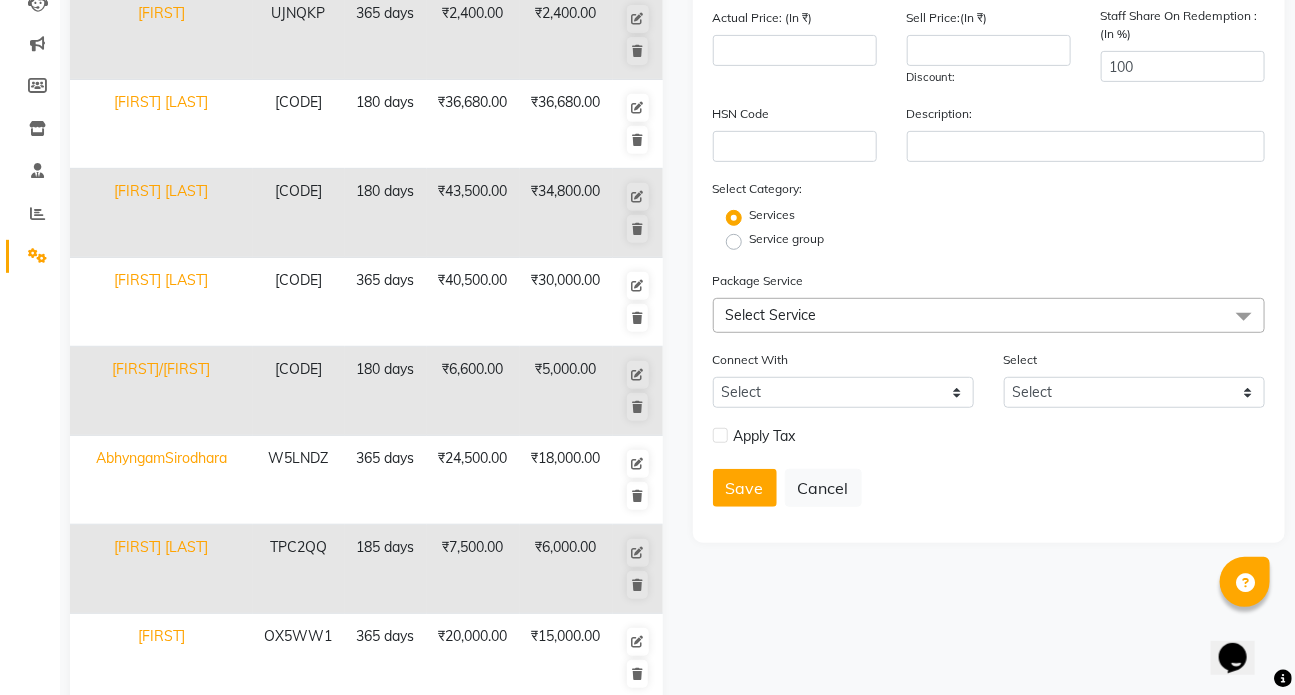 click on "Select Service" 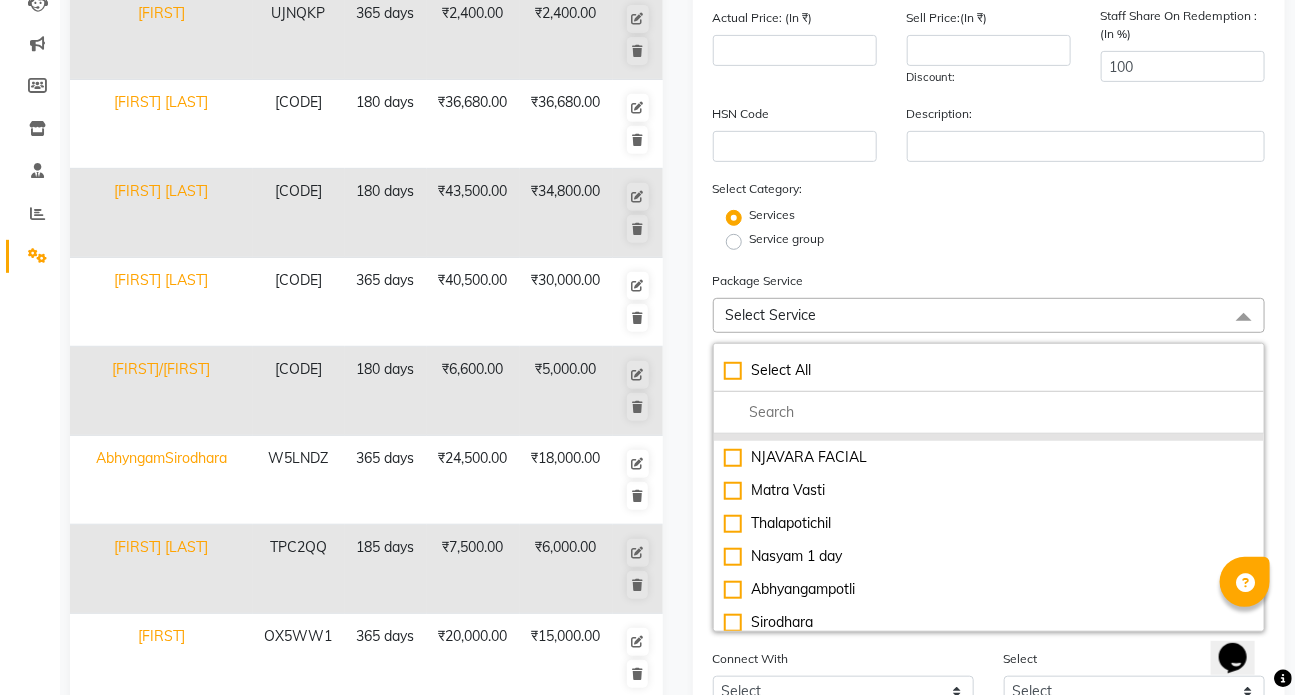 scroll, scrollTop: 90, scrollLeft: 0, axis: vertical 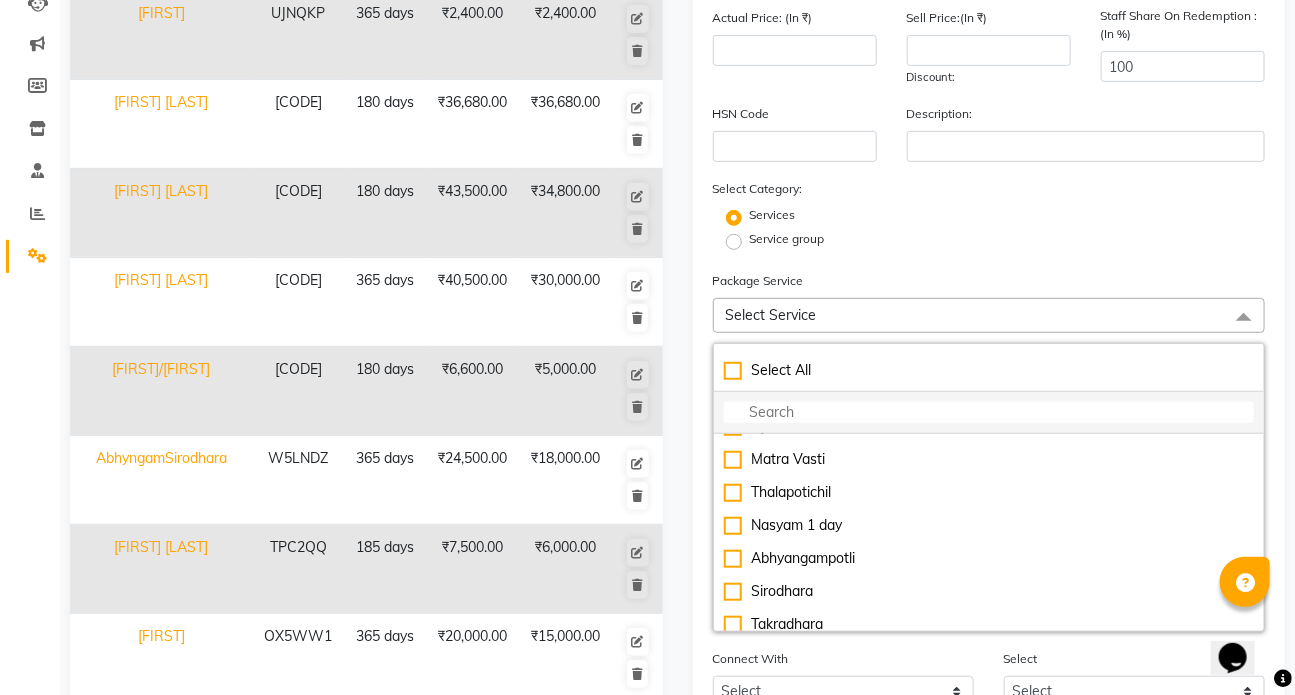 click 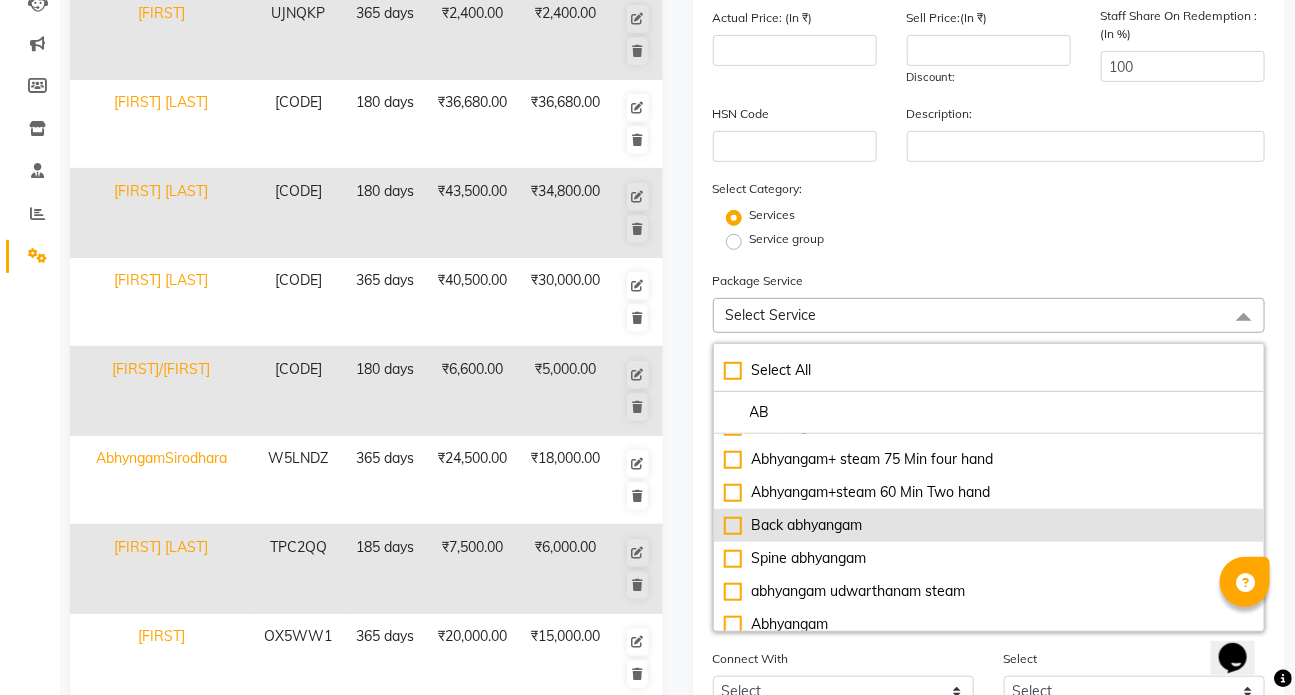scroll, scrollTop: 0, scrollLeft: 0, axis: both 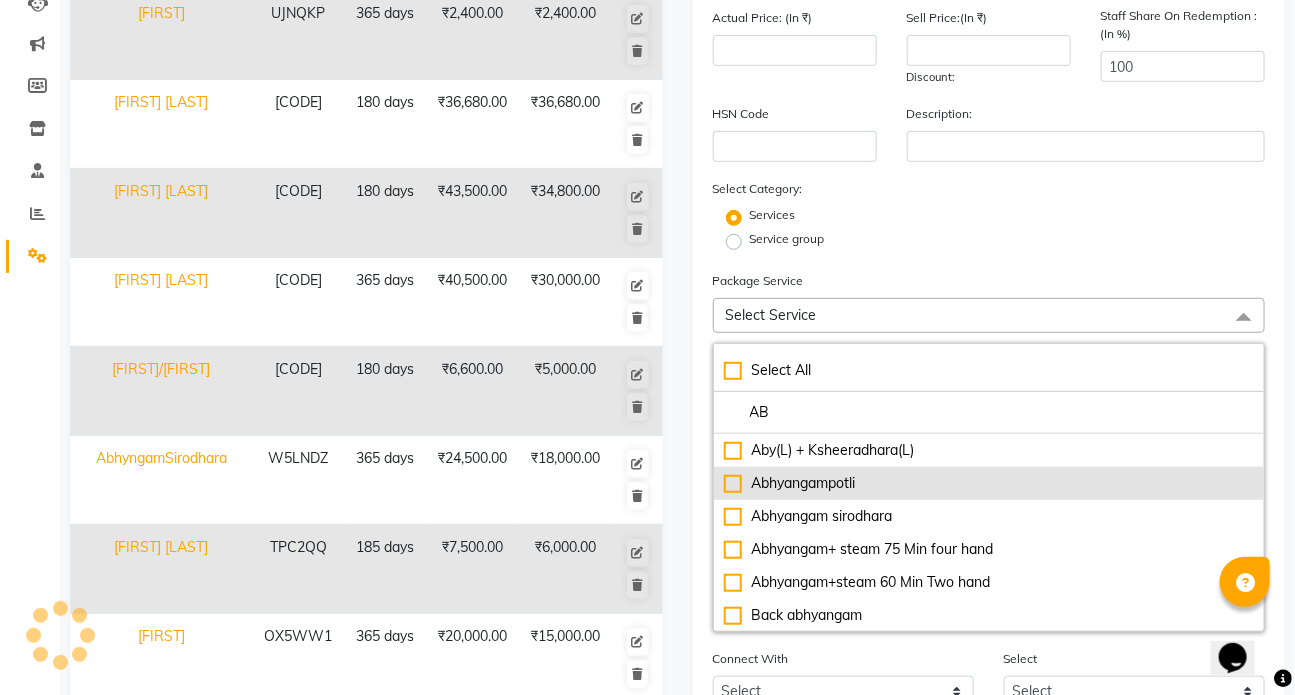 type on "A" 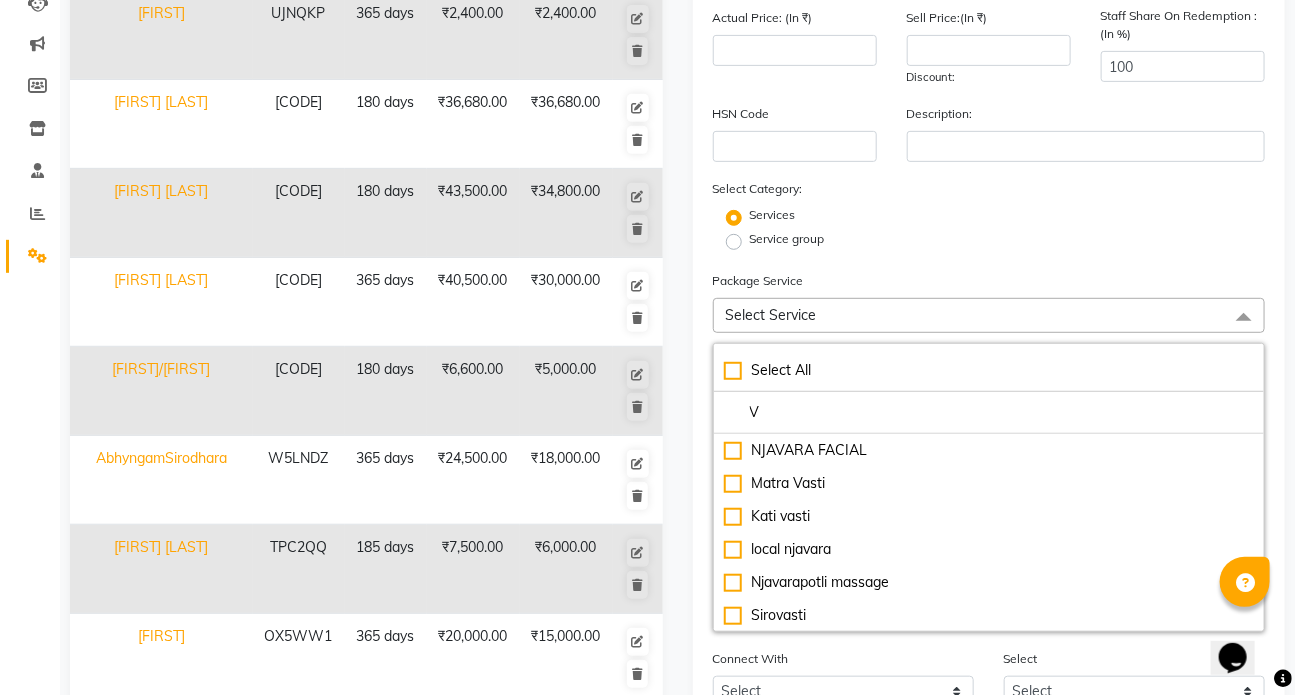 type on "VE" 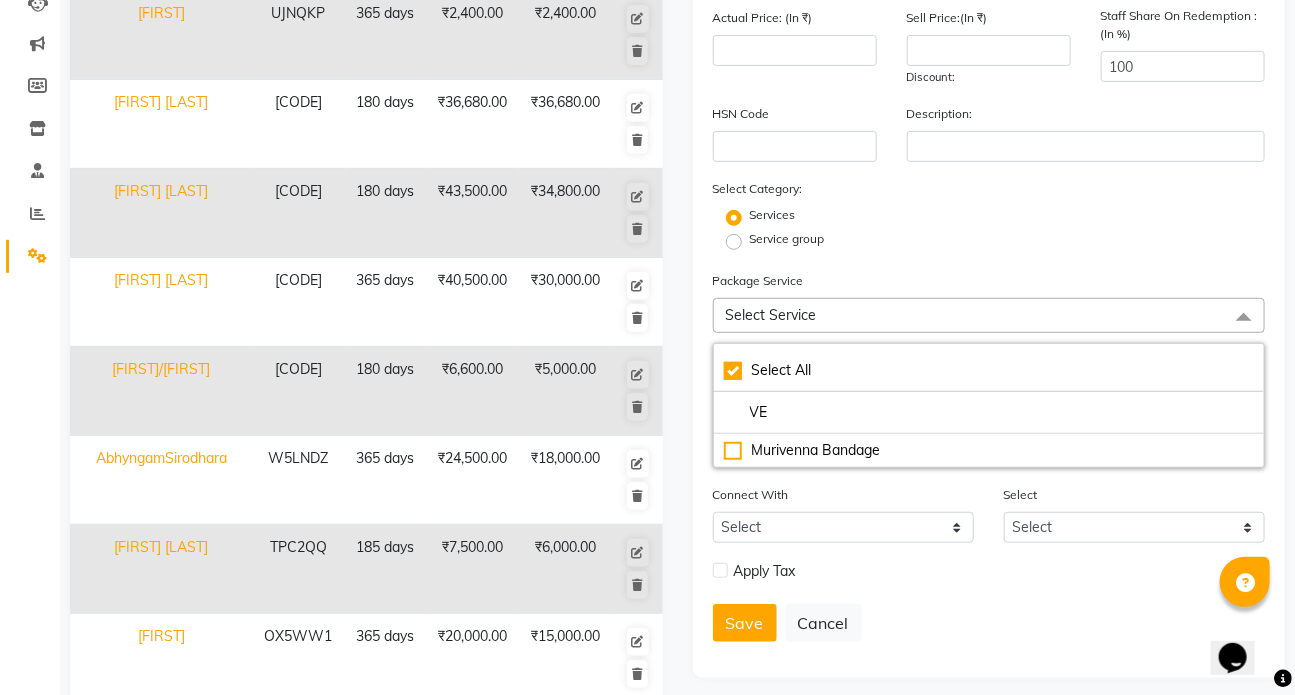 checkbox on "true" 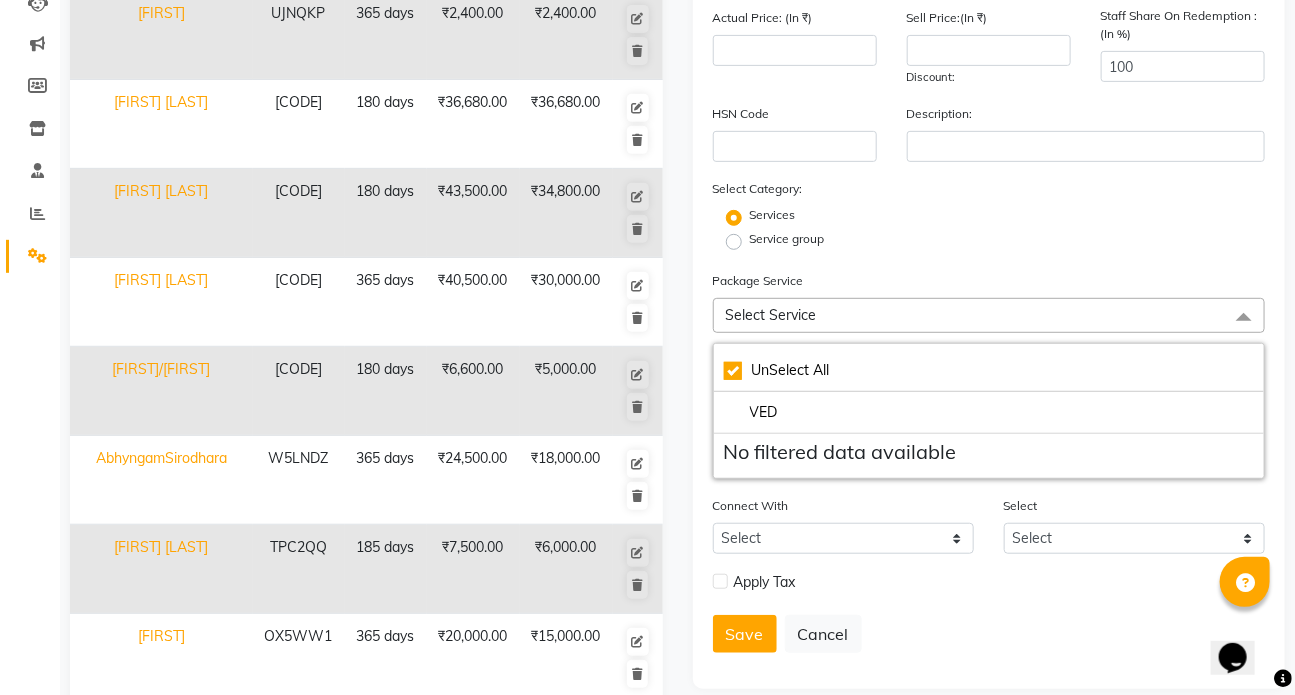 checkbox on "false" 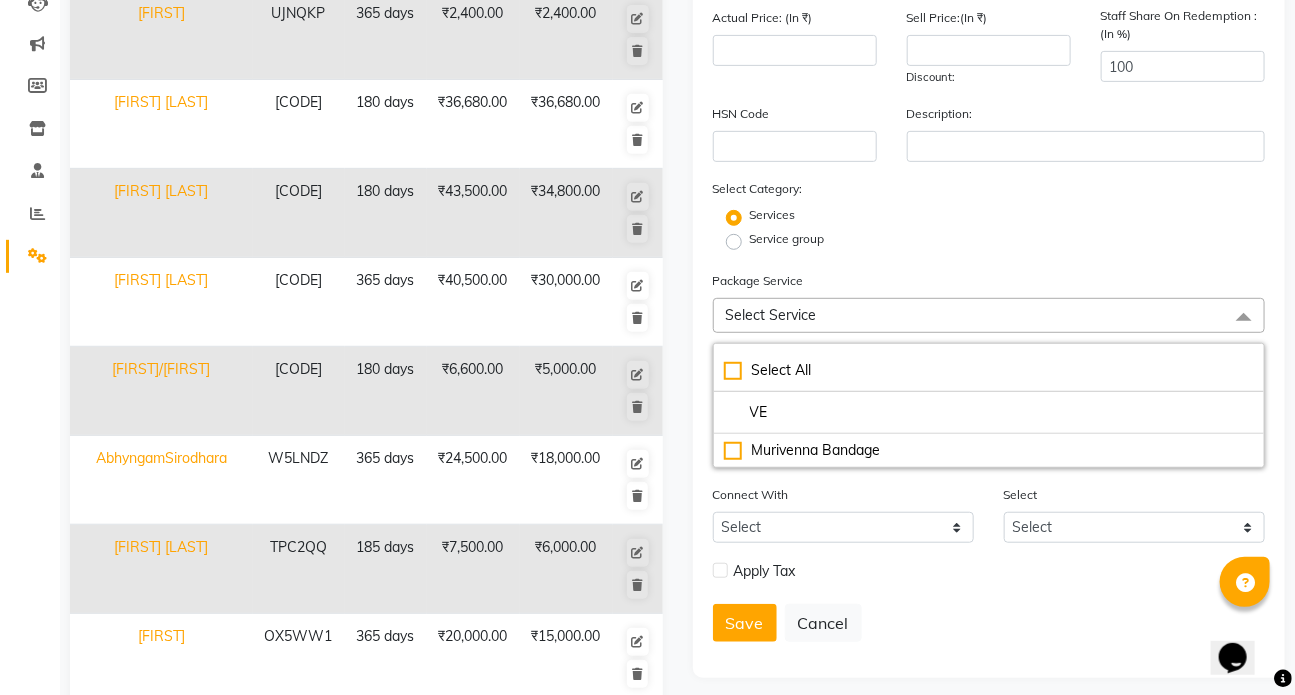 type on "V" 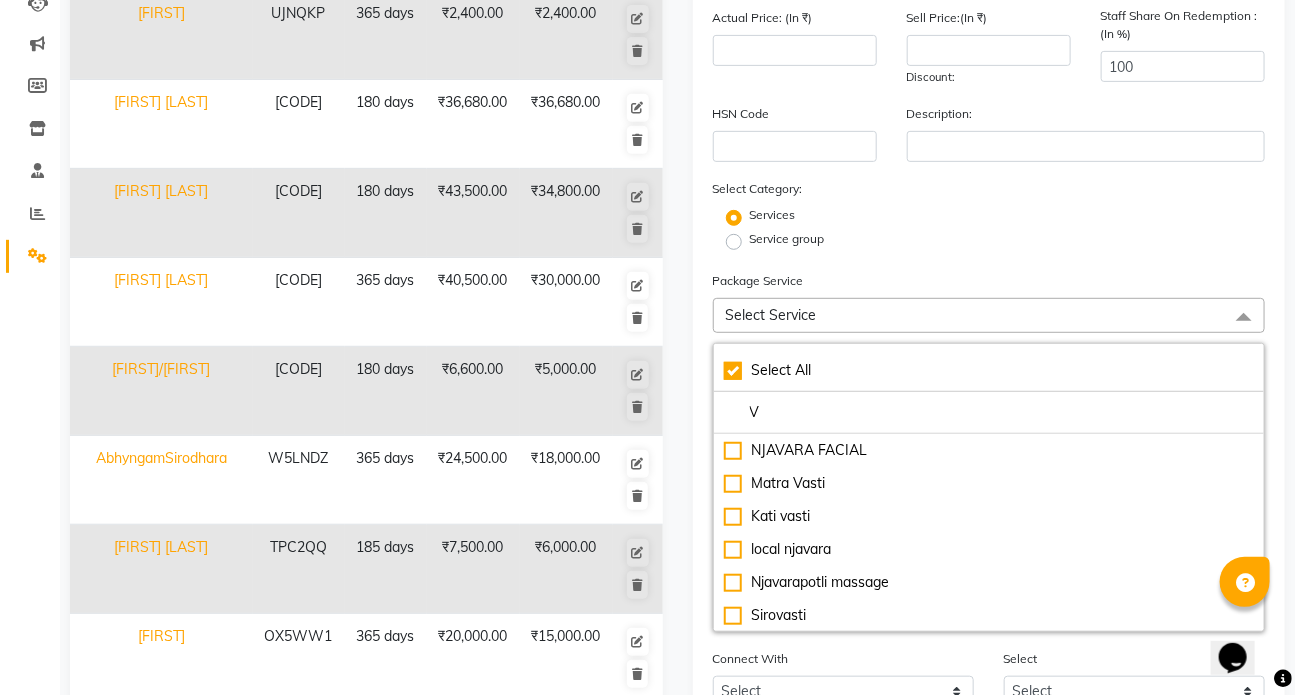 checkbox on "true" 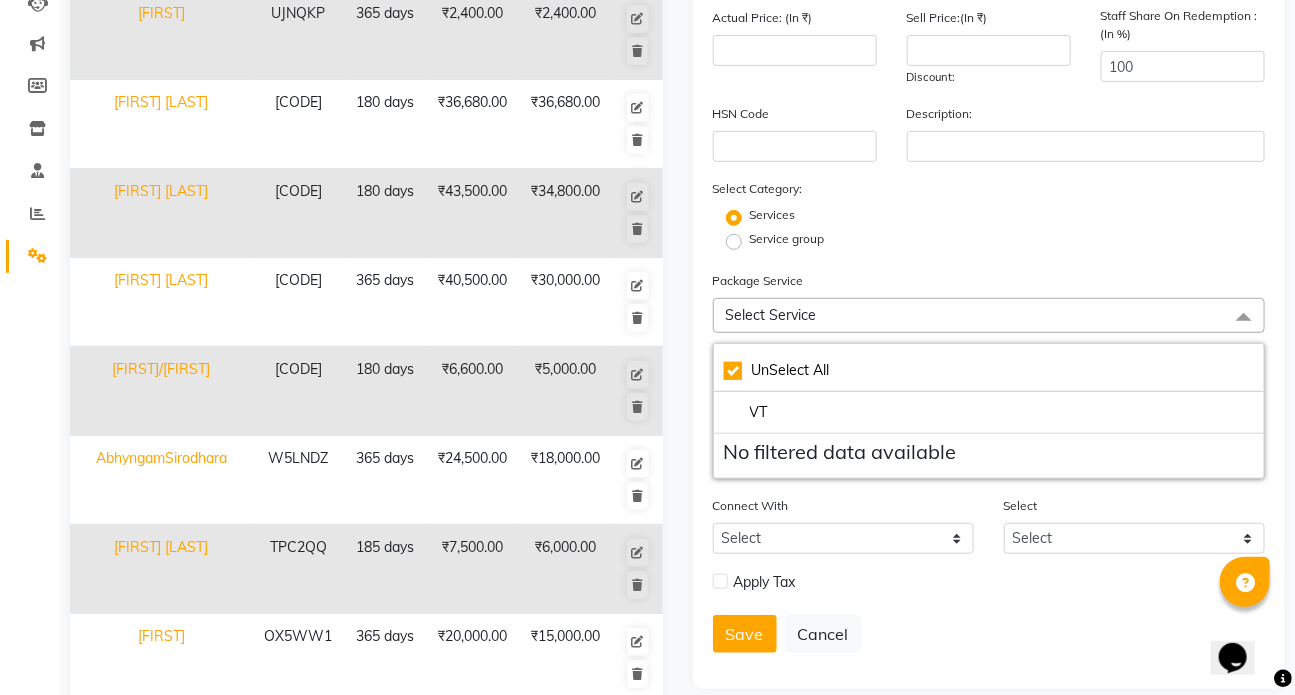 checkbox on "false" 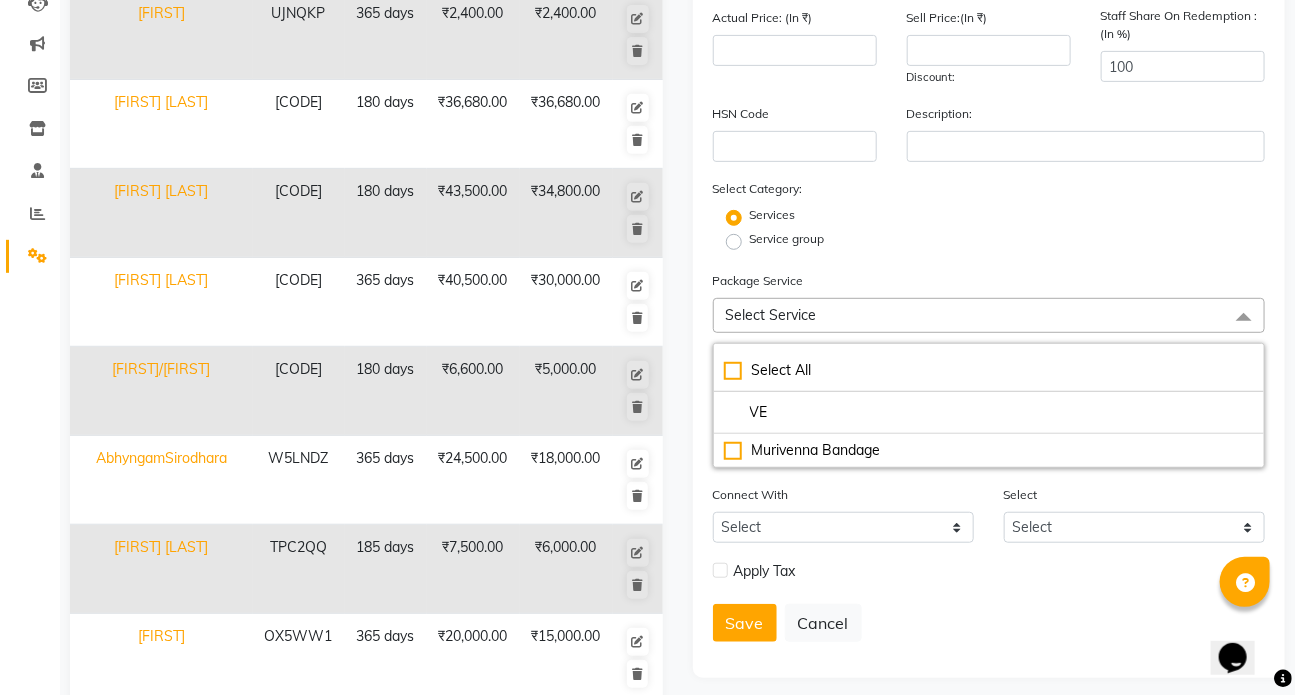 type on "V" 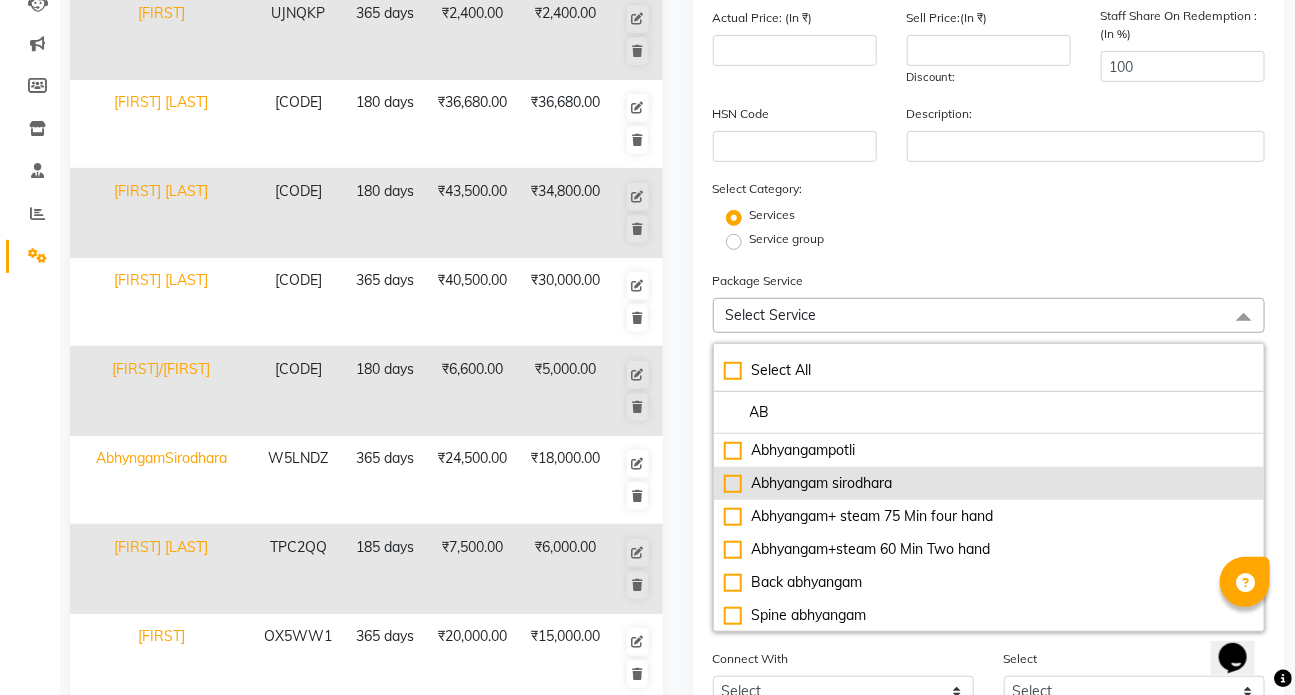 type on "A" 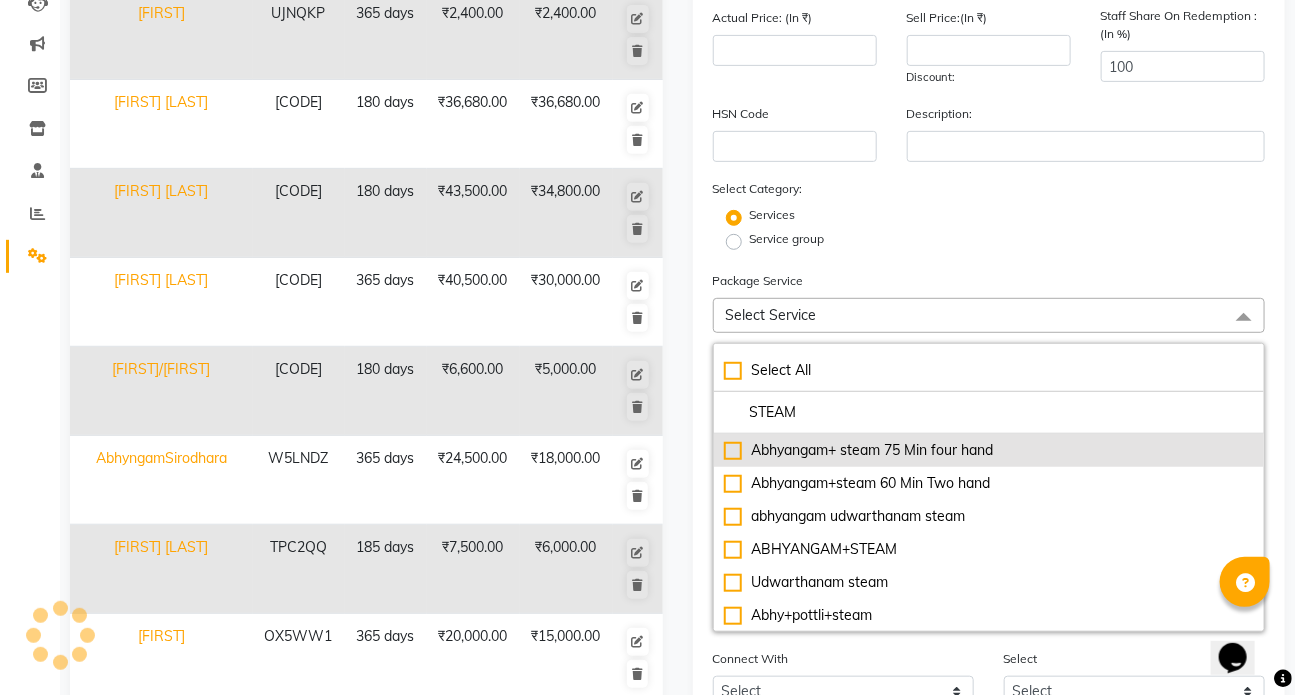 type on "STEAM" 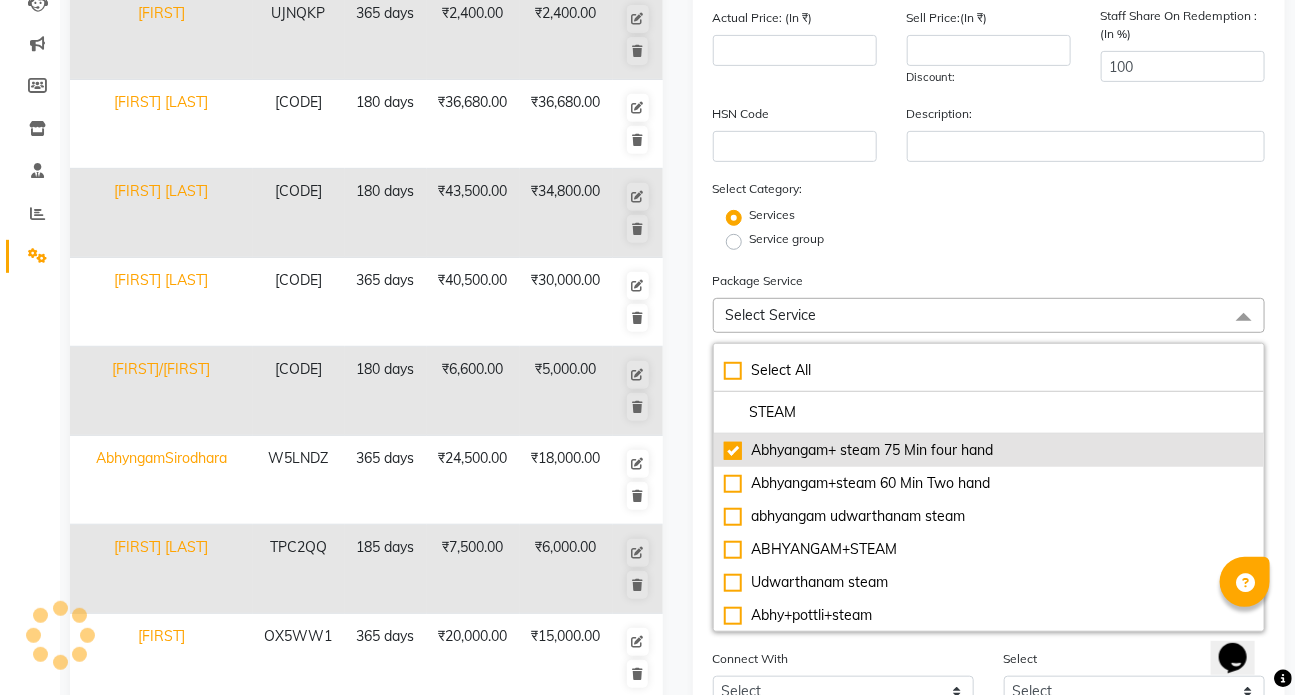 type on "2500" 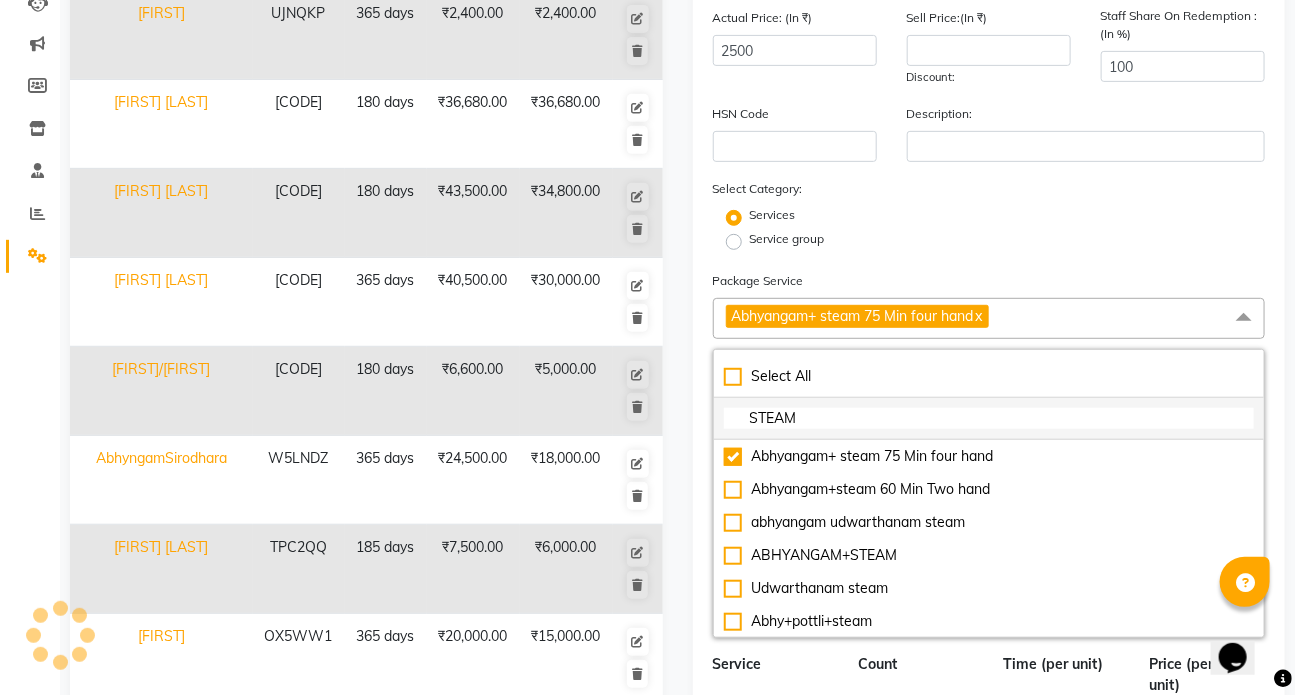 click on "STEAM" 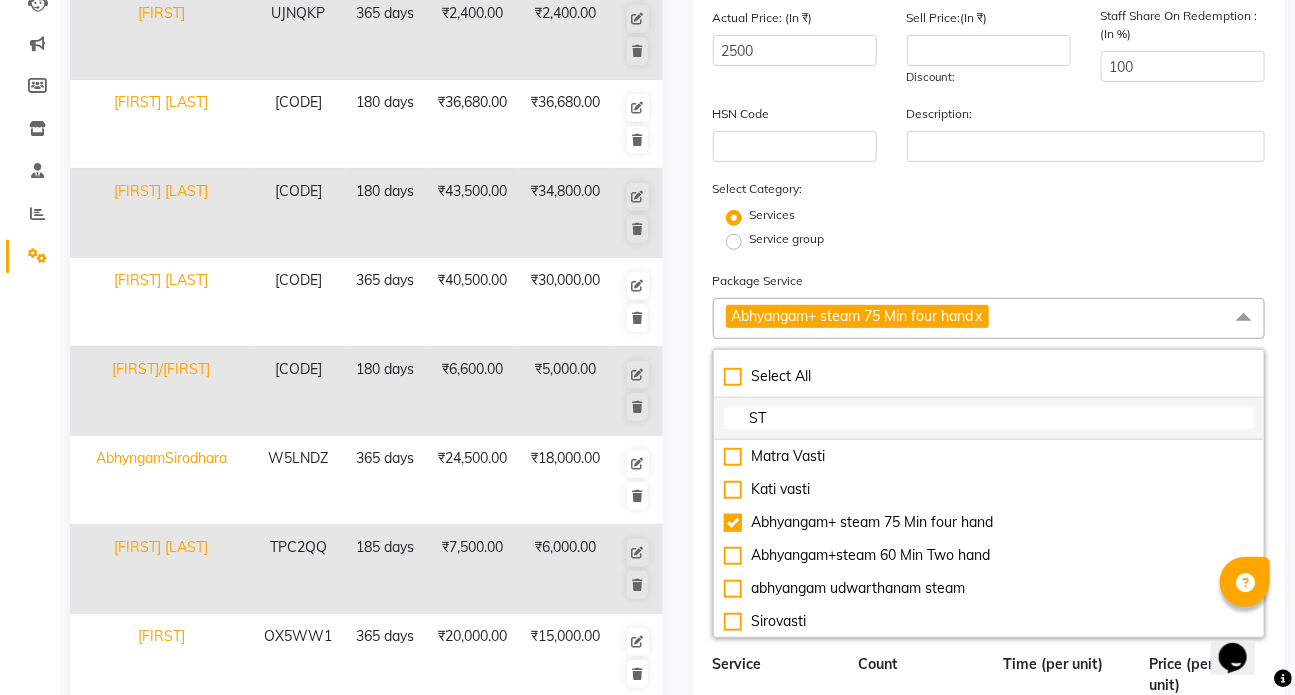 type on "S" 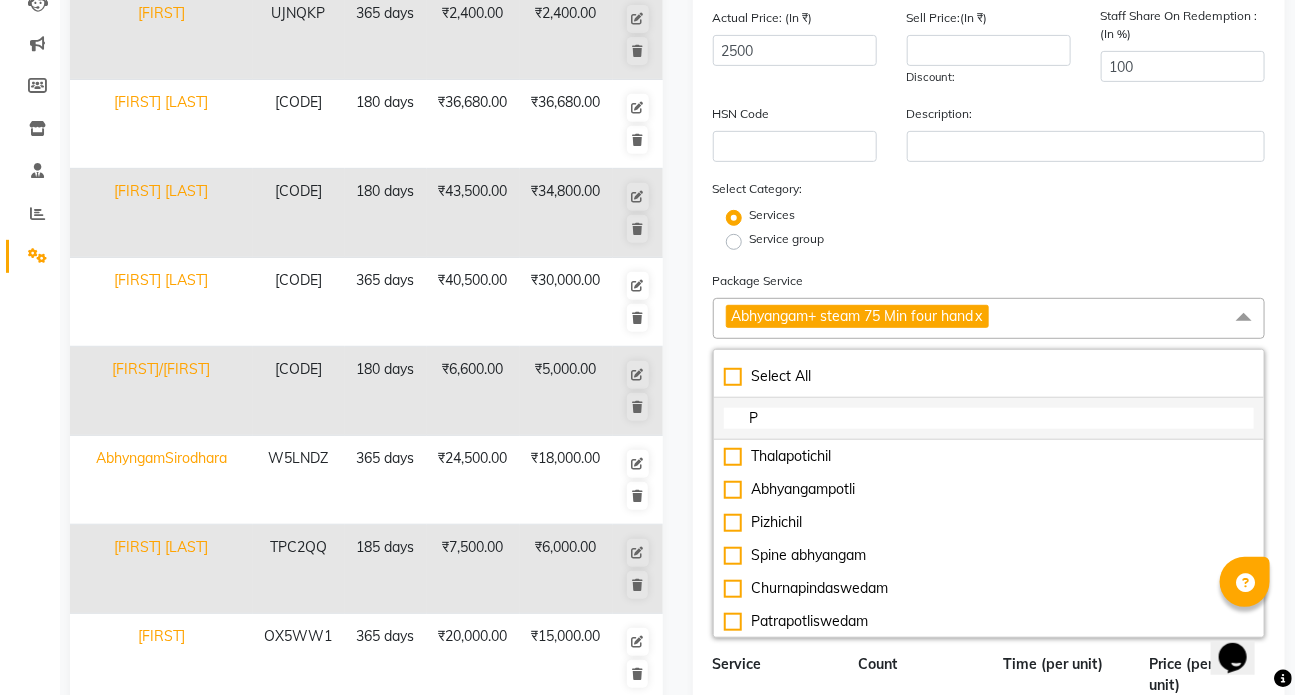 type on "PA" 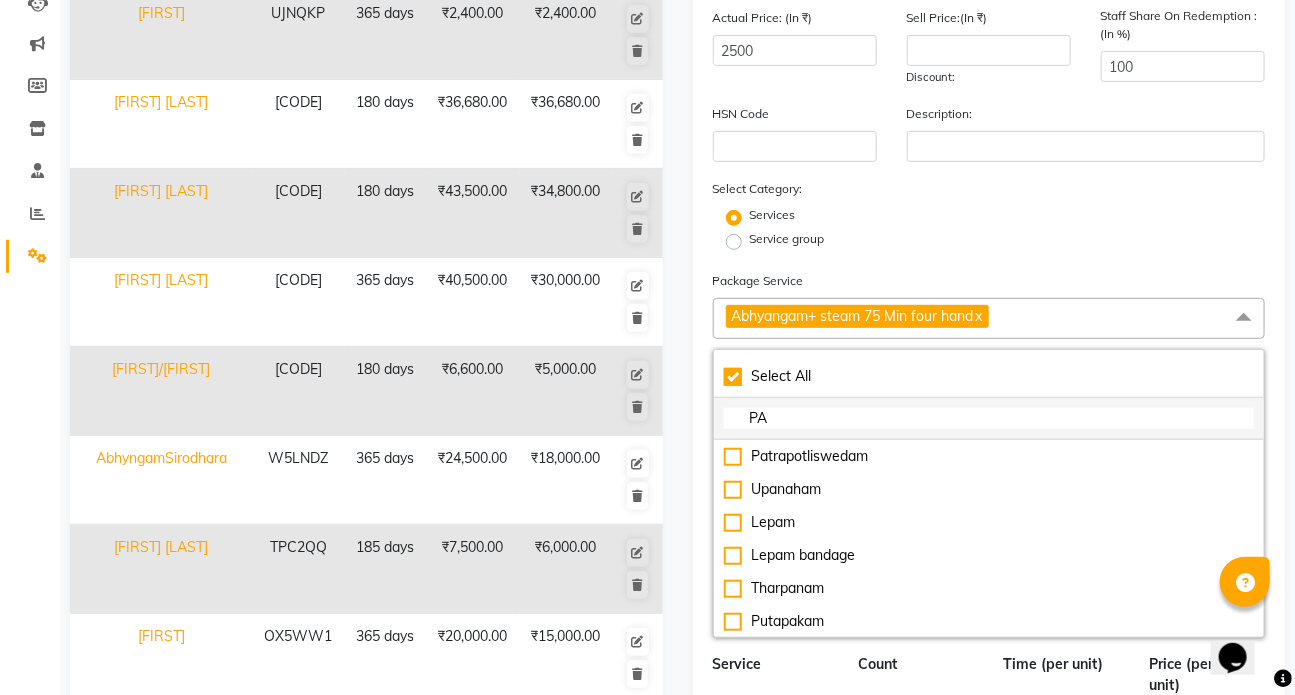 checkbox on "true" 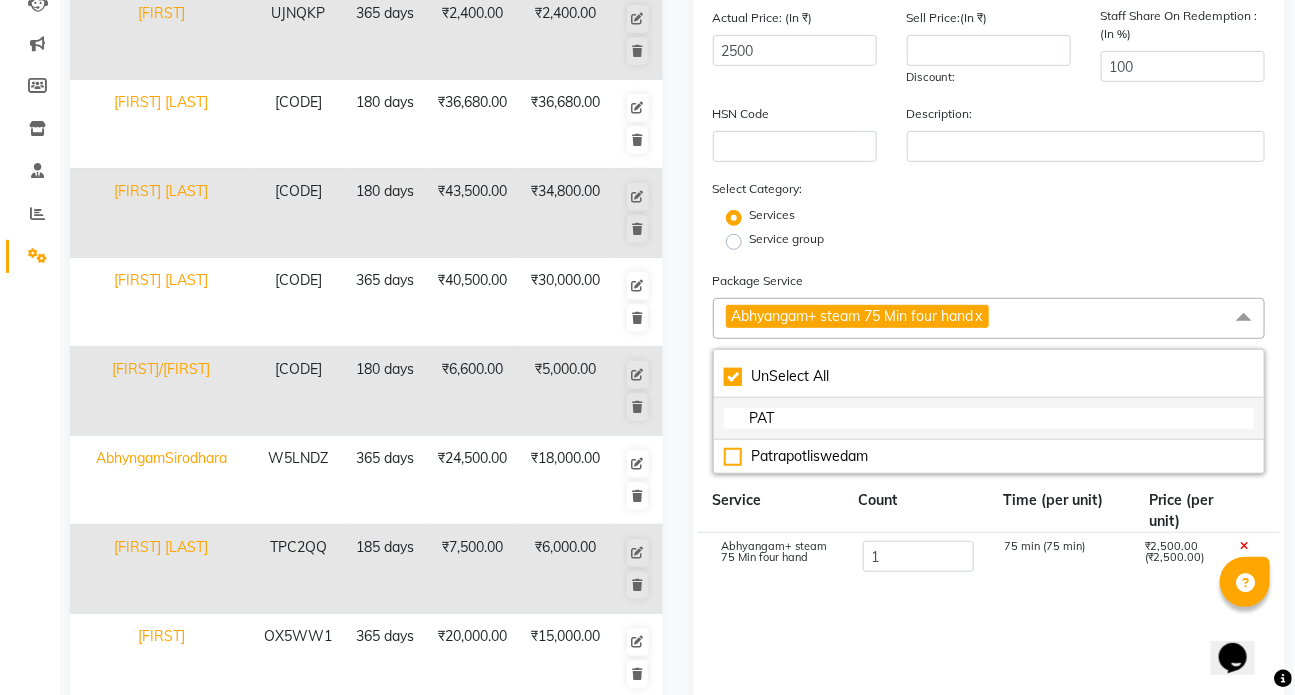 checkbox on "false" 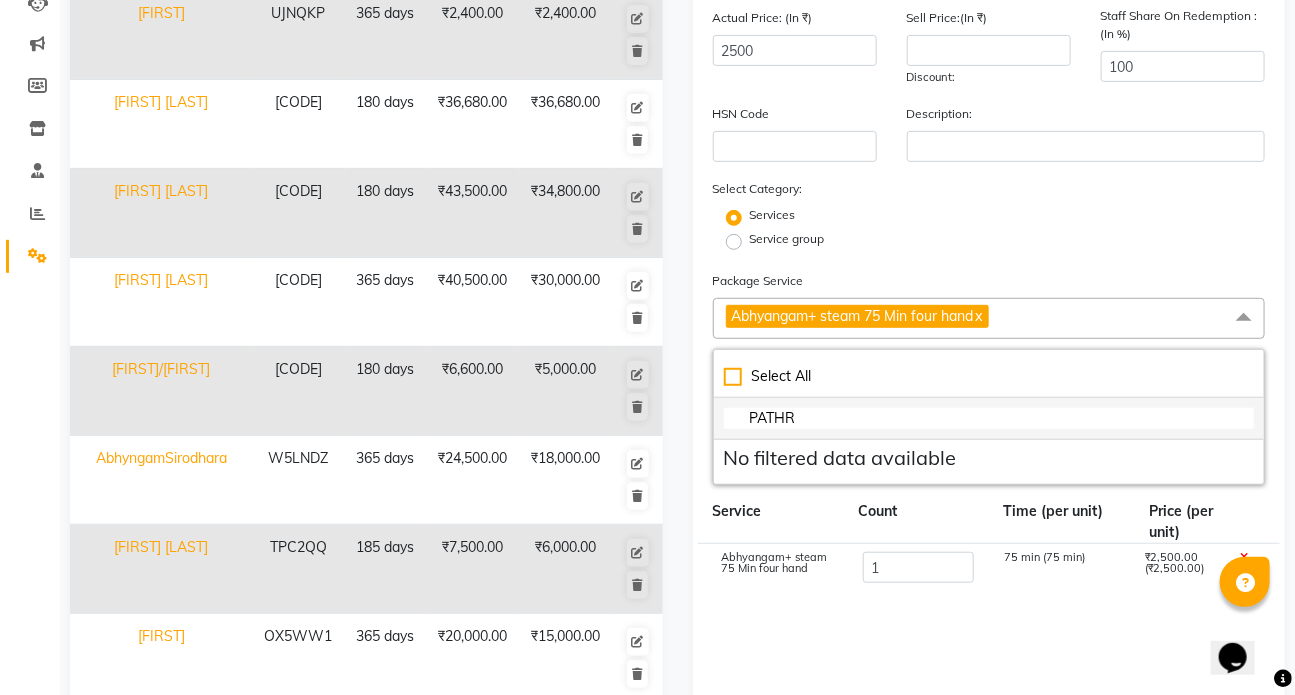 type on "PATH" 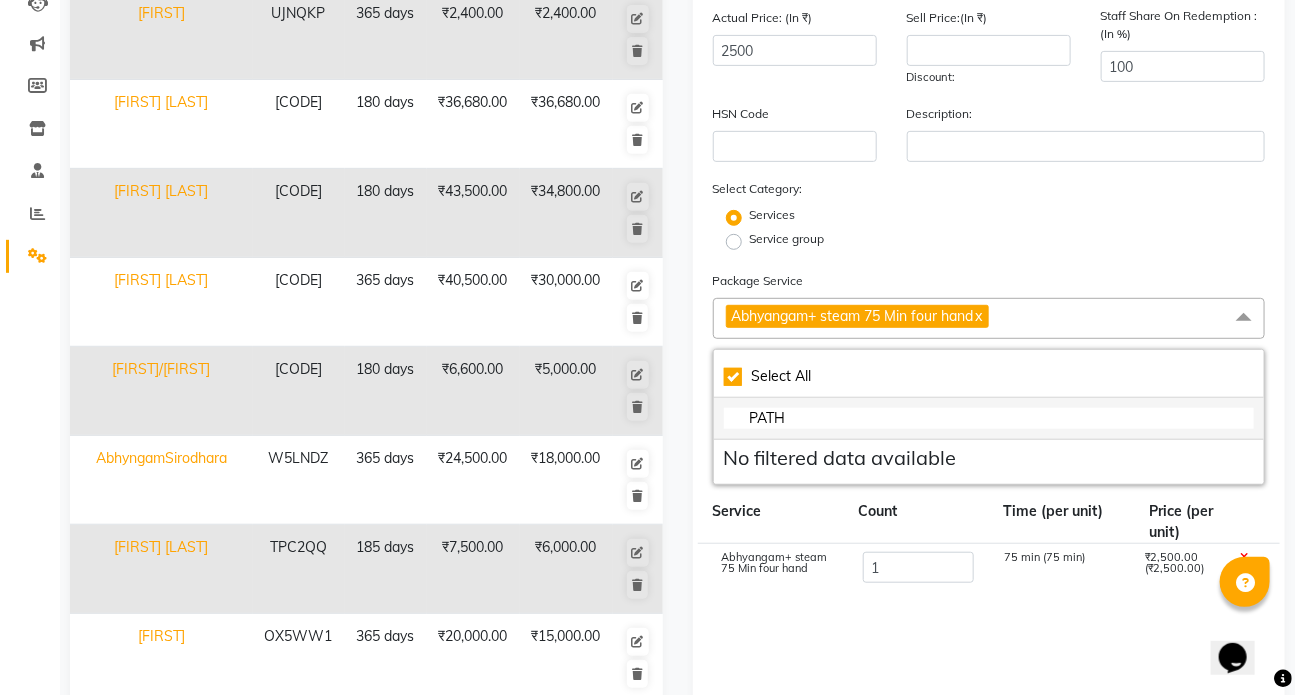 checkbox on "true" 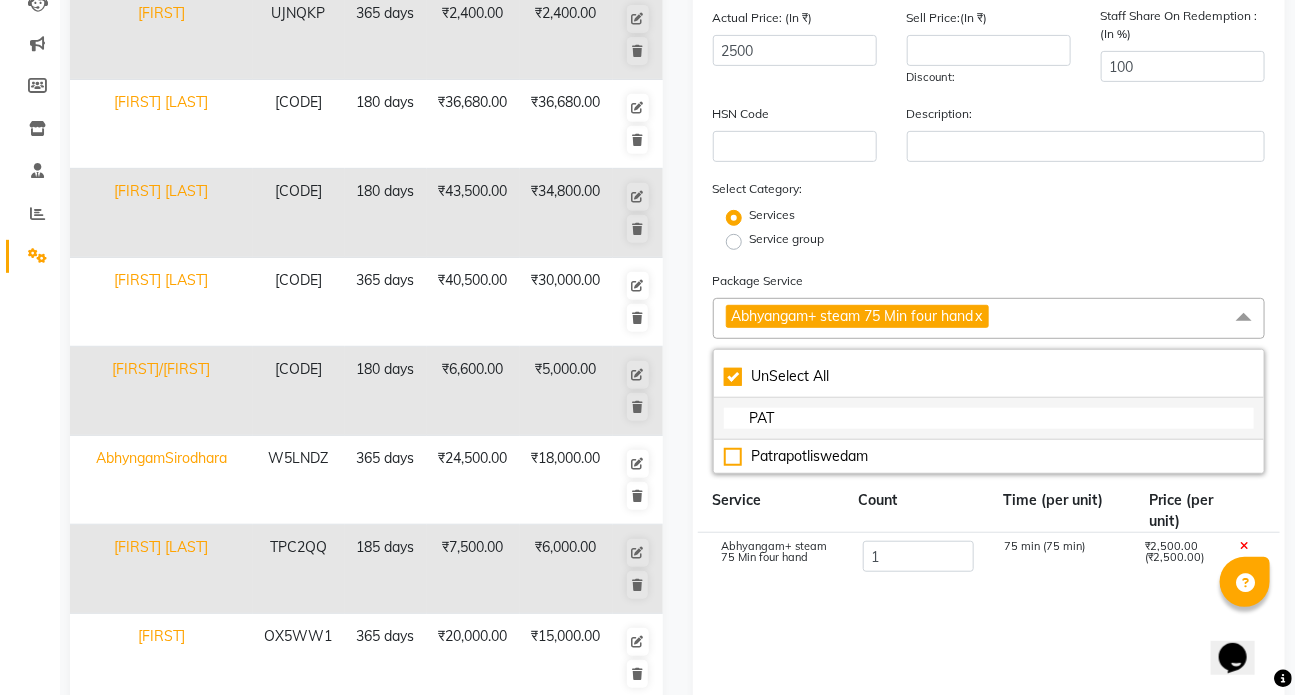 checkbox on "false" 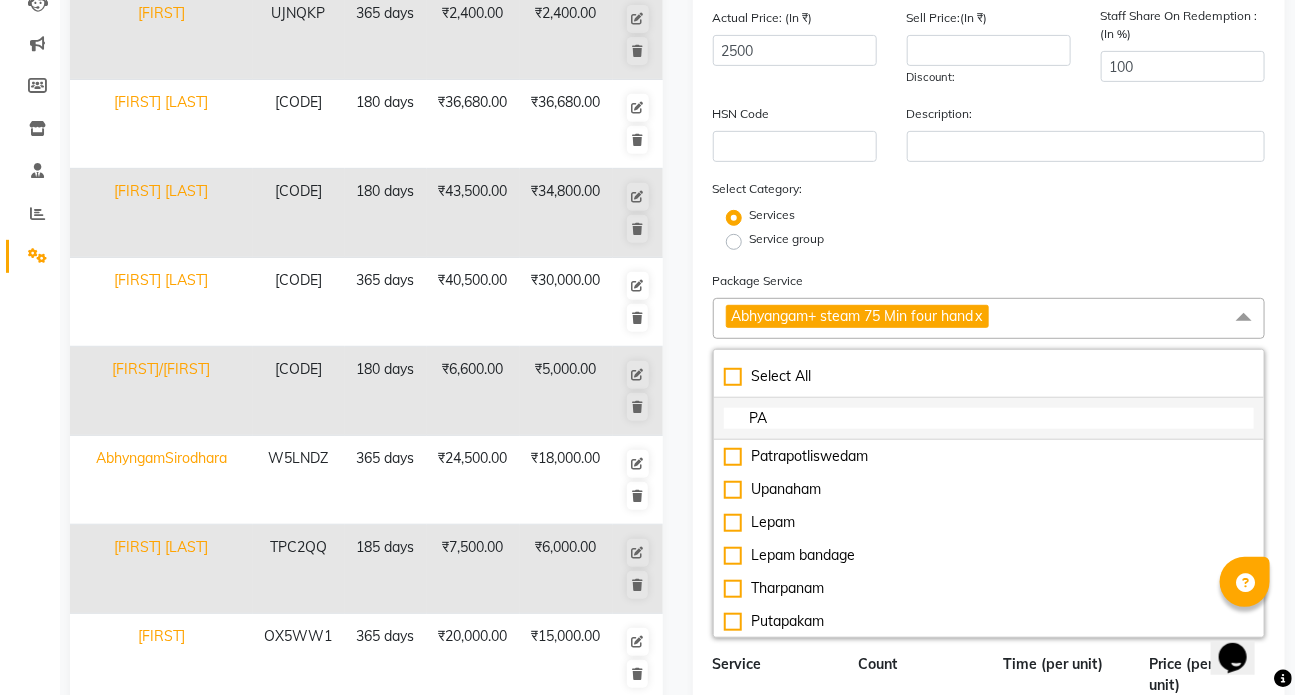 type on "P" 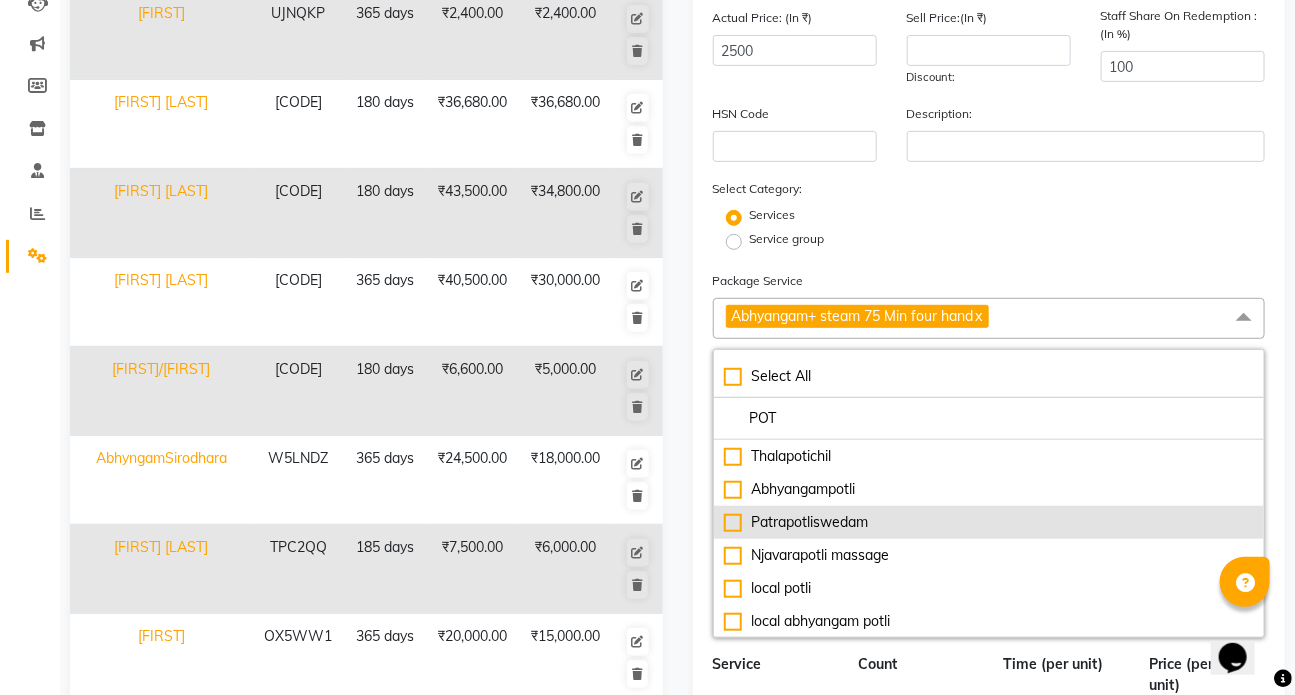type on "POT" 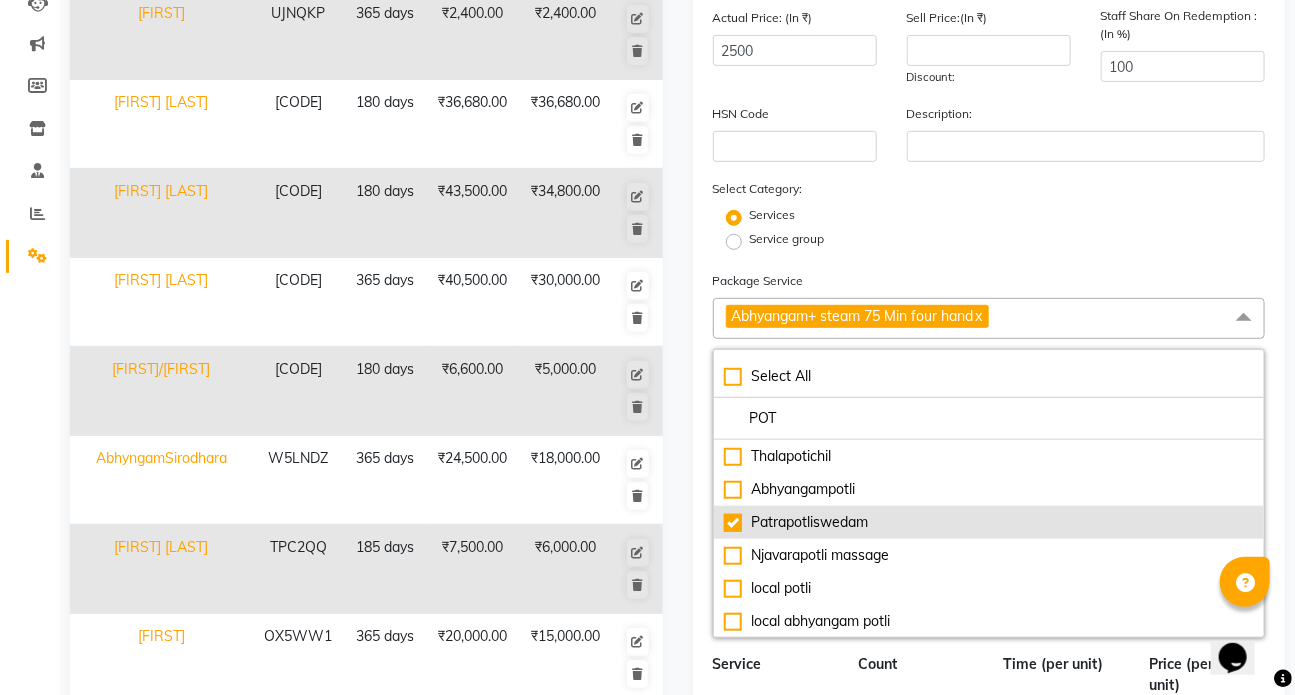 type on "5000" 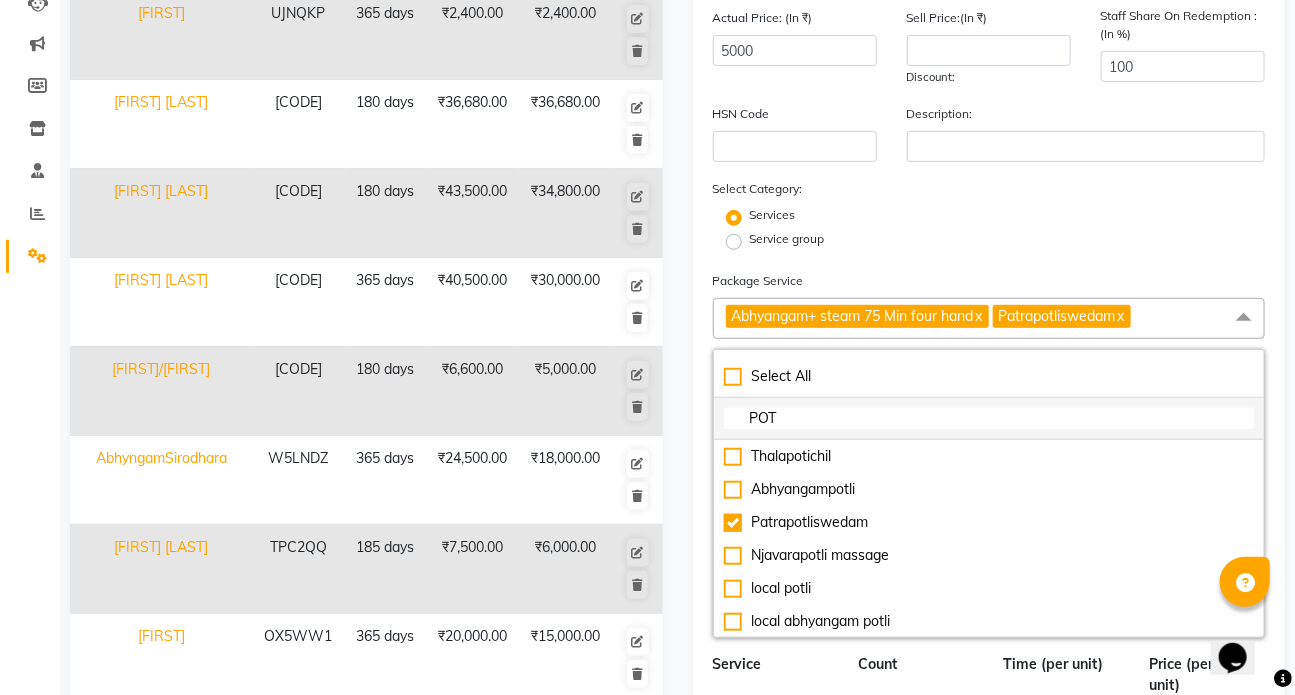 click on "POT" 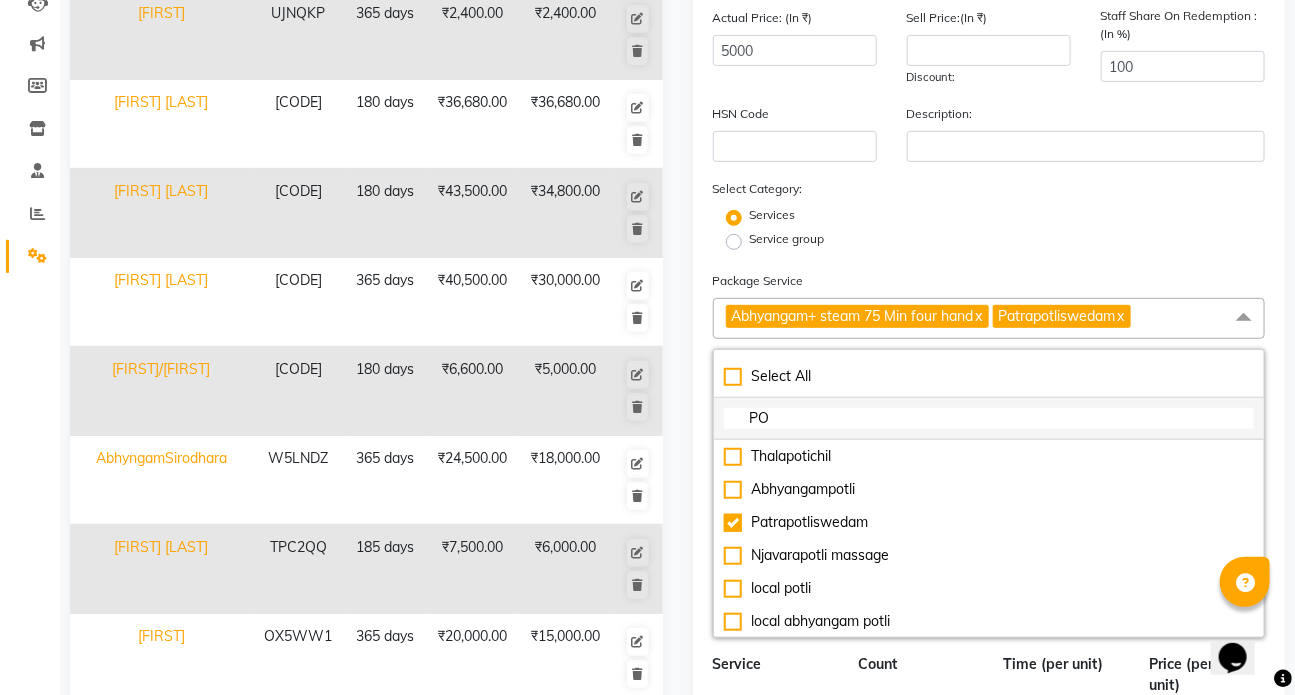 type on "P" 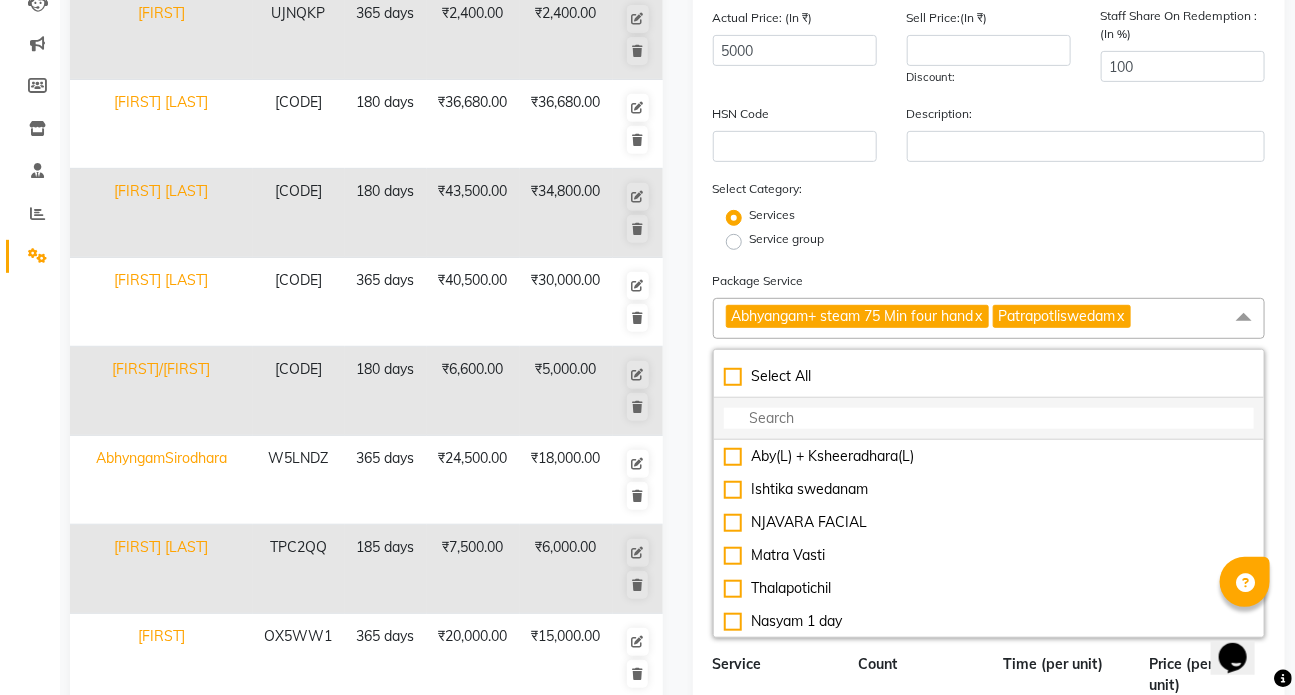 type on "T" 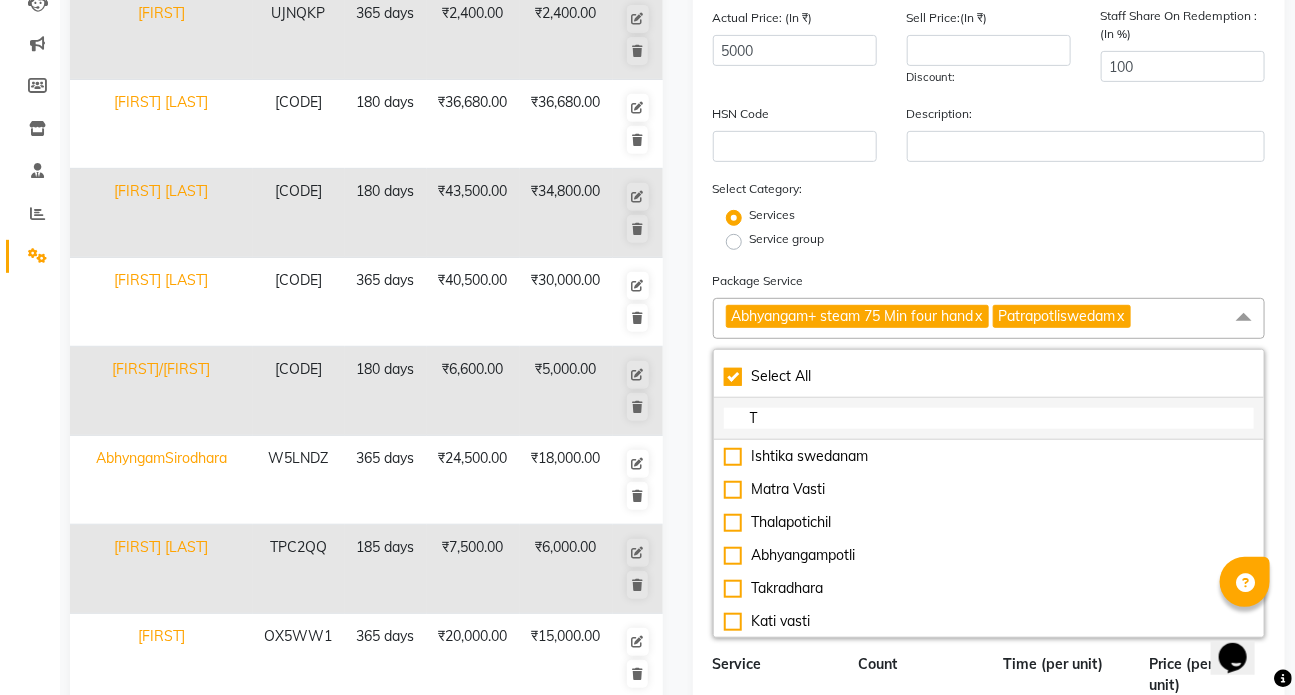 checkbox on "true" 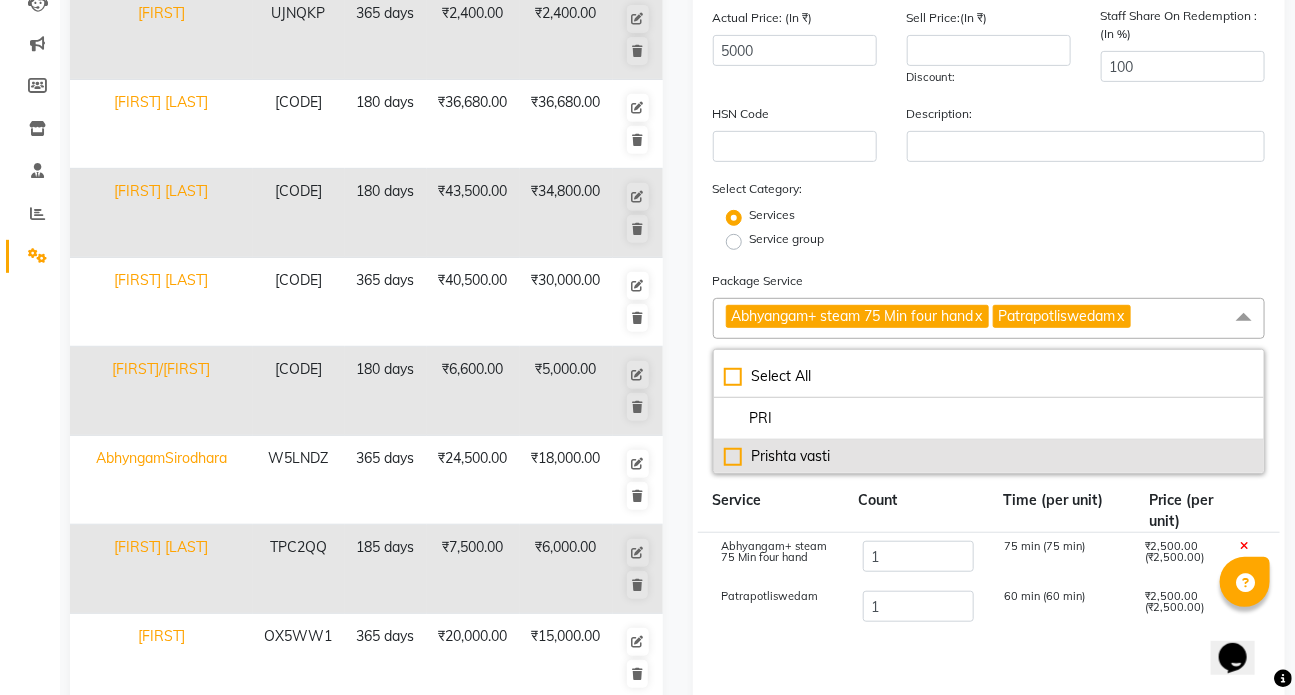 click on "Prishta vasti" 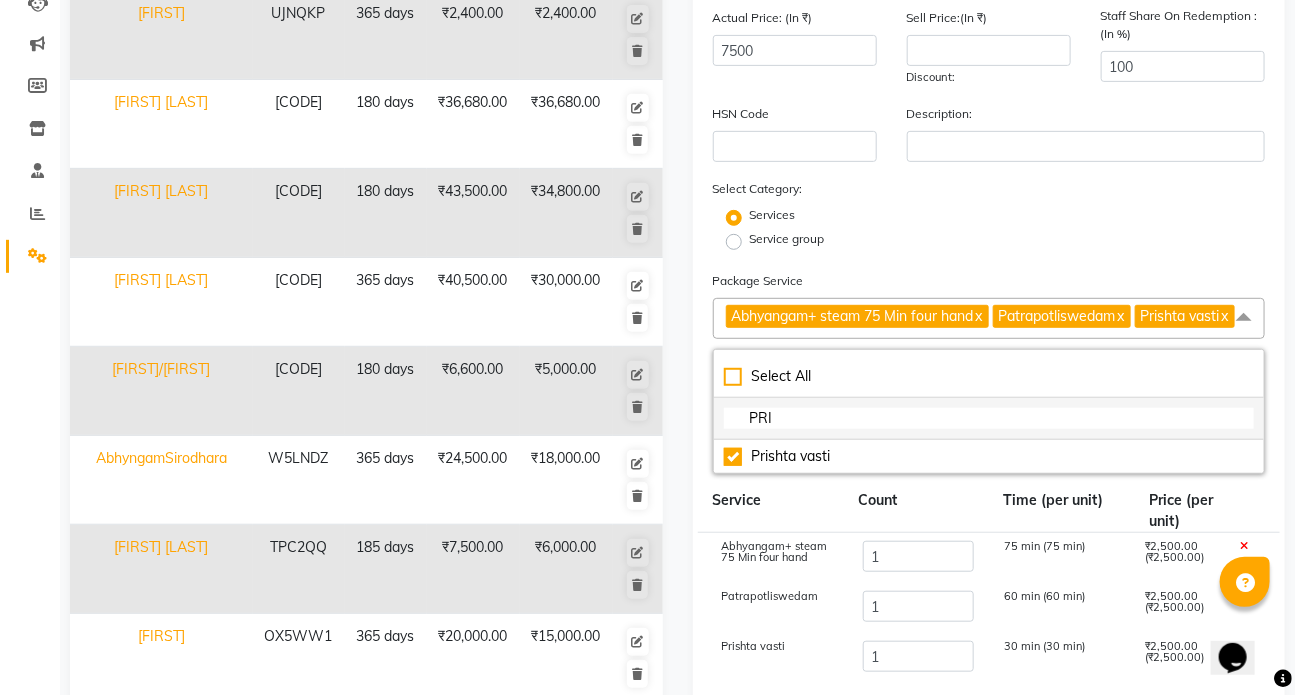 click on "PRI" 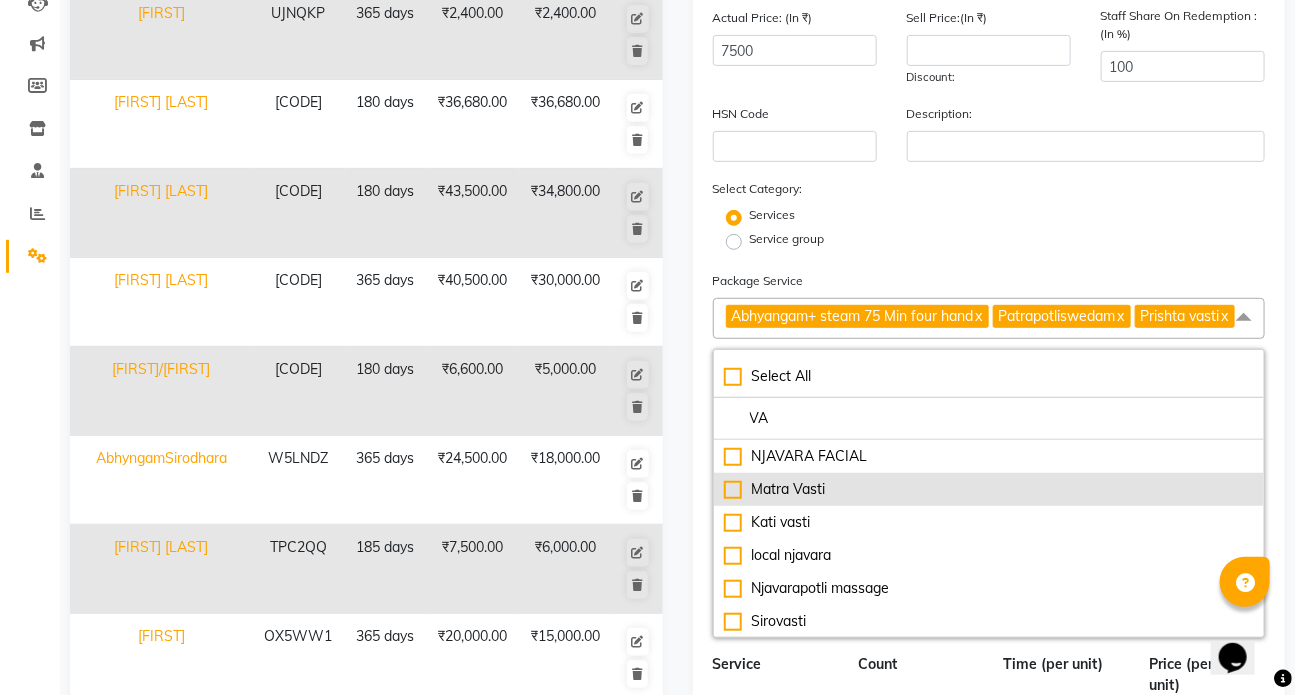 click on "Matra Vasti" 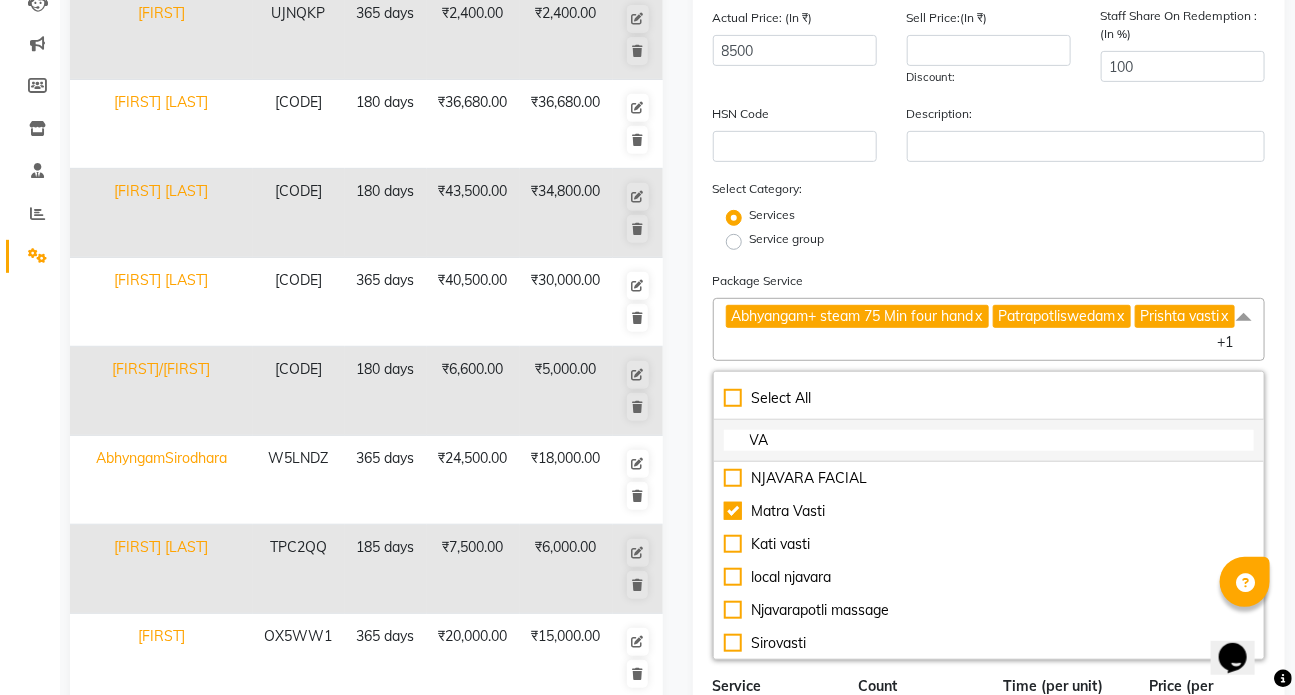 click on "VA" 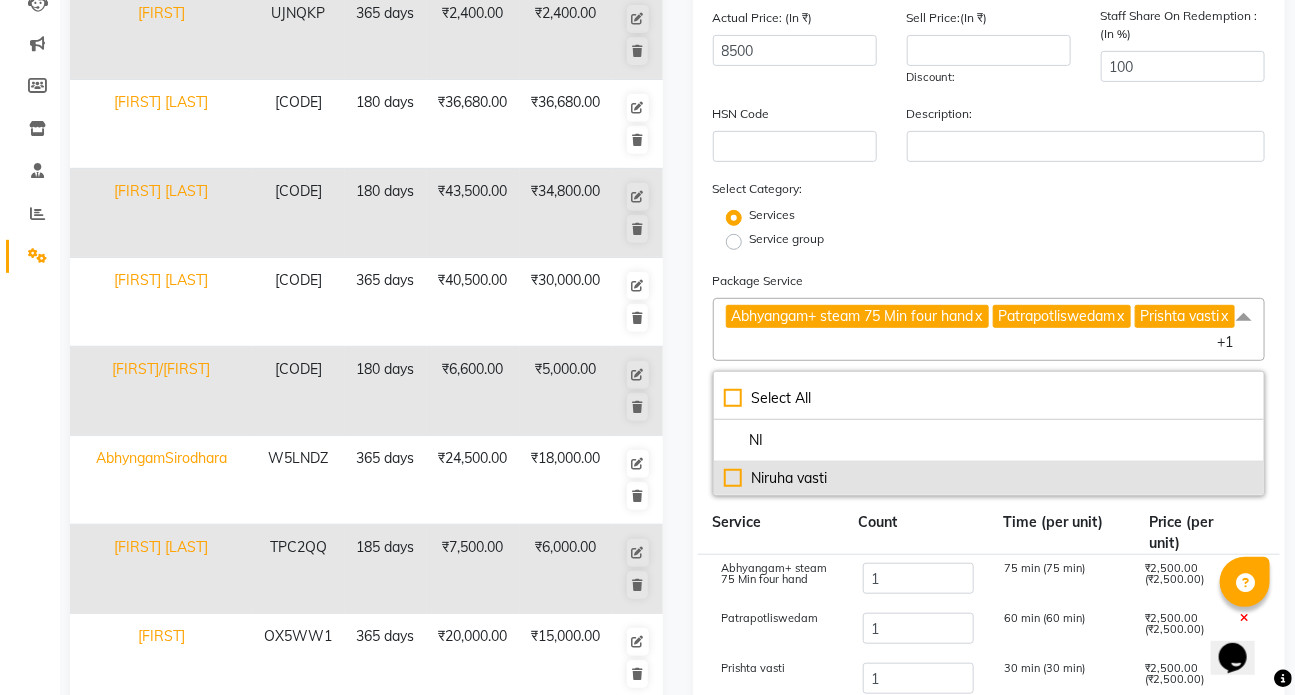 click on "Niruha vasti" 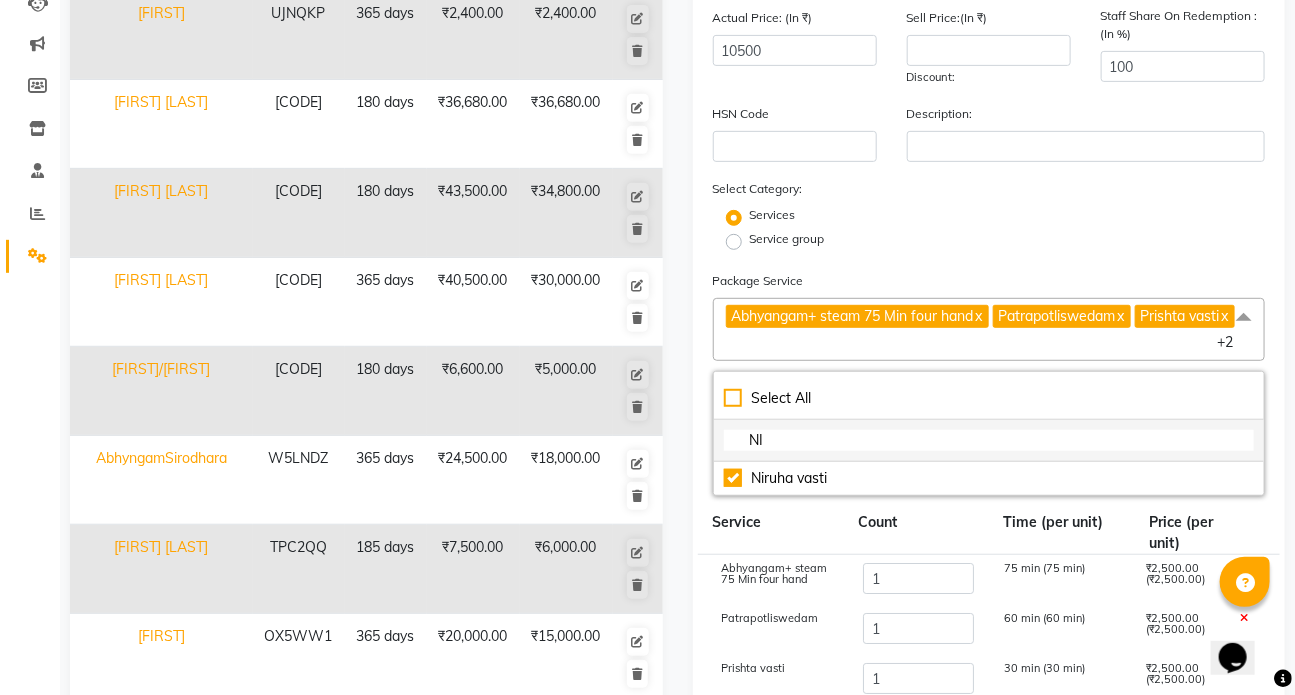 click on "NI" 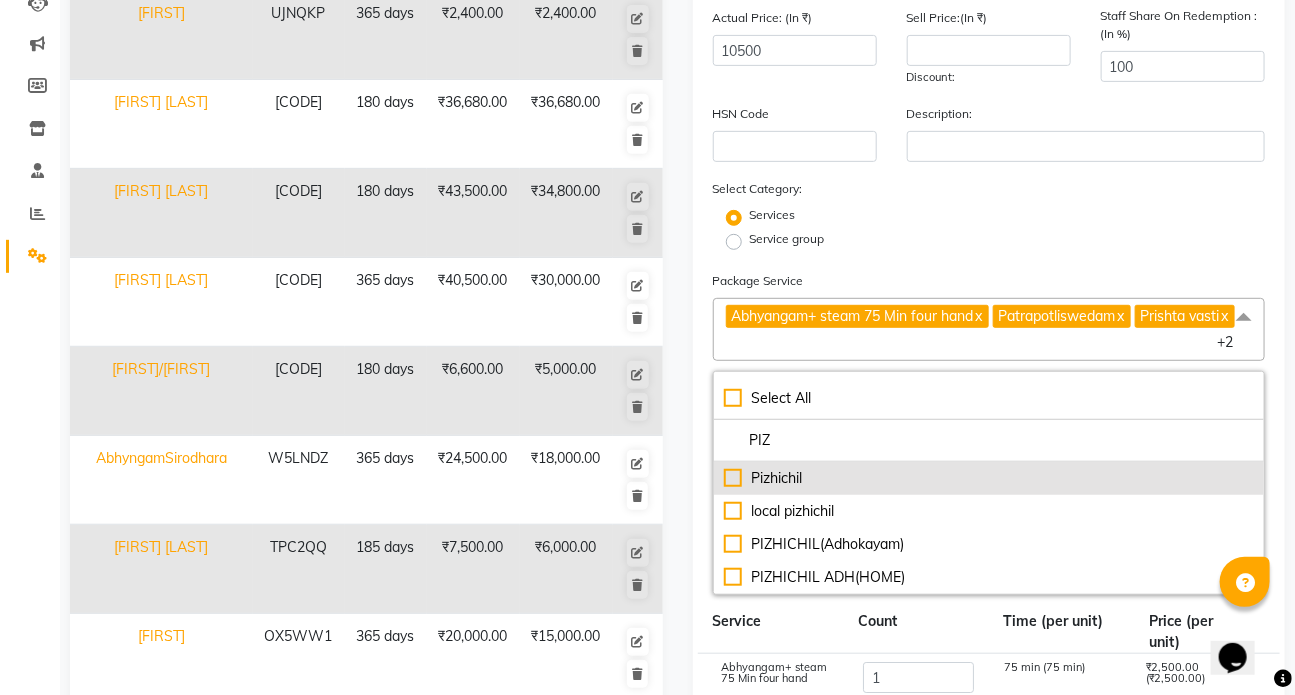click on "Pizhichil" 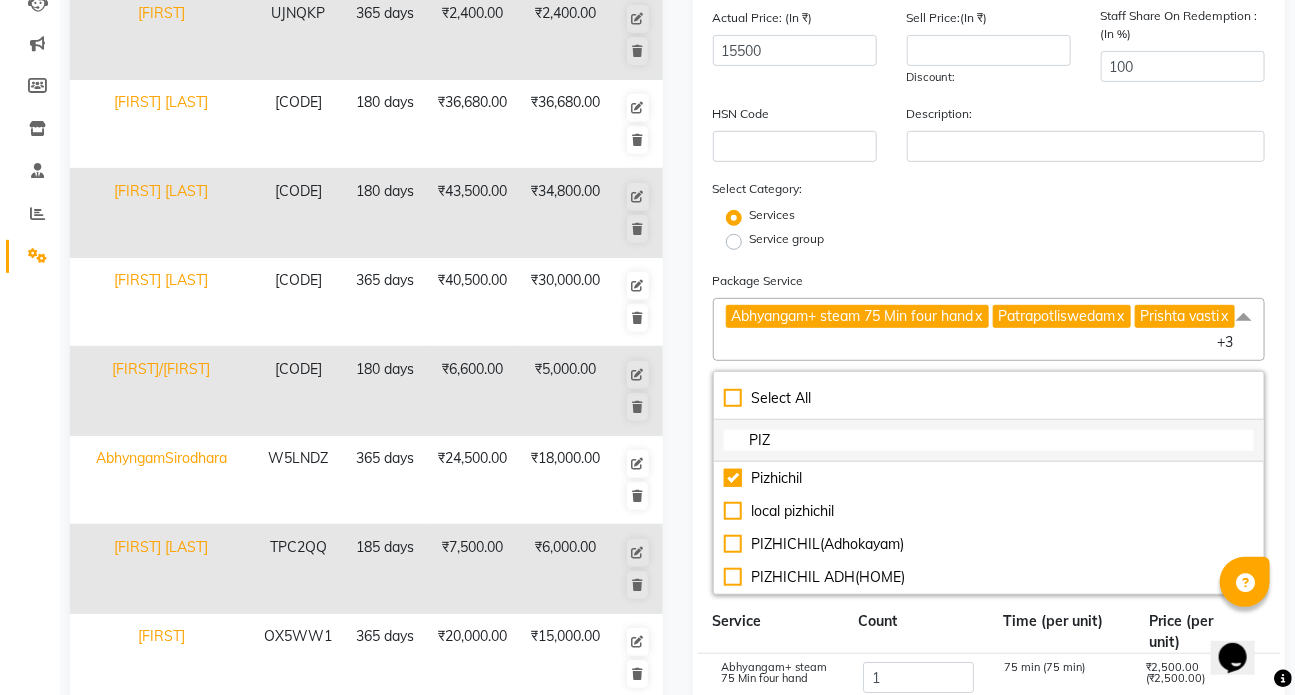click on "PIZ" 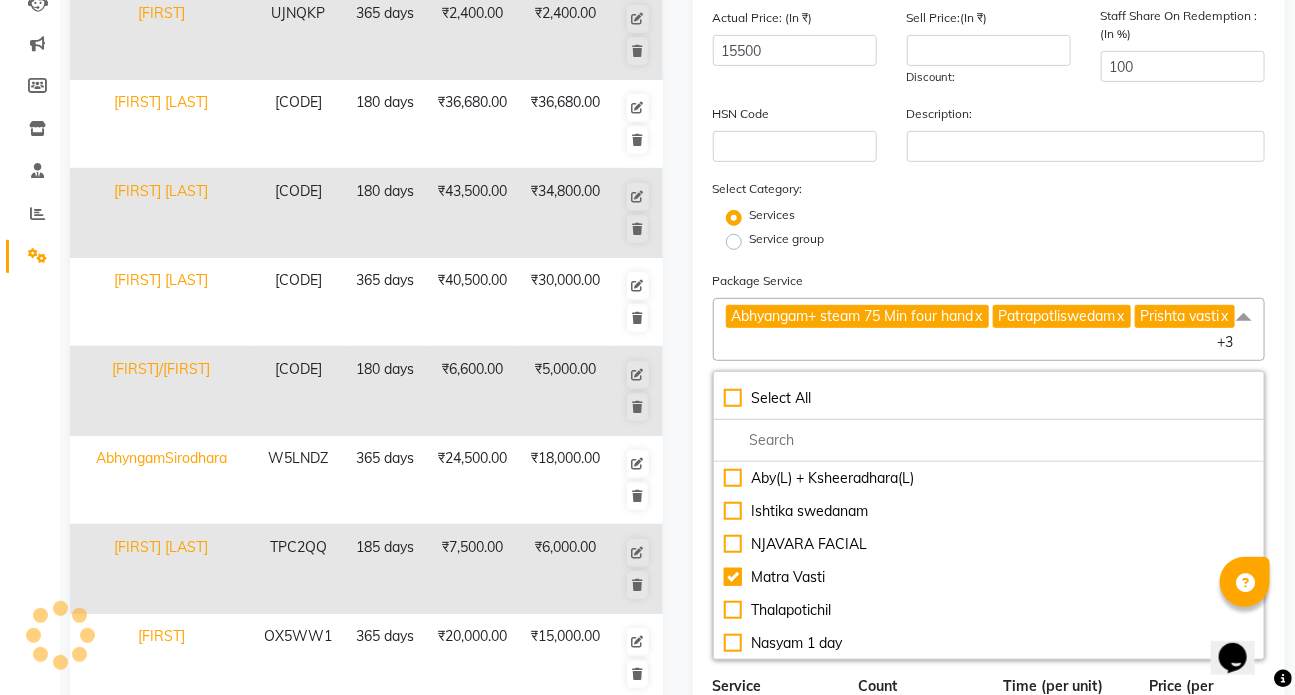 click on "Add Package  Name: [FIRST] [LAST] Duration: (in days) 365 Code: Actual Price: (In ₹) 15500 Sell Price:(In ₹) Discount:  Staff Share On Redemption :(In %) 100 HSN Code Description: Select Category: Services Service group Package Service Abhyangam+ steam 75 Min four hand  x Patrapotliswedam  x Prishta vasti  x Matra Vasti  x Niruha vasti  x Pizhichil  x +3 Select All Aby(L) + Ksheeradhara(L) Ishtika swedanam NJAVARA FACIAL Matra Vasti Thalapotichil Nasyam 1 day Abhyangampotli  Sirodhara Takradhara Abhyangam sirodhara Pizhichil Kati vasti Abhyangam+ steam 75 Min four hand  Abhyangam+steam 60 Min Two hand  Back abhyangam Spine abhyangam Churnapindaswedam Patrapotliswedam Upanaham Lepam abhyangam udwarthanam steam Lepam bandage local njavara Dhanyamla kizhi Abhyangam Siroabhyangam Njavarapotli massage Sirovasti Prishta vasti Pichu(small) Pichu (large) Tharpanam Putapakam abhyangam takradhara AB+LEPAM BANDAGE+NS(Home) CPS(HOME) Abhyangam (L) cghs local potli NASYAM ABHYANGAM+STEAM udwartanam Local 1 1" 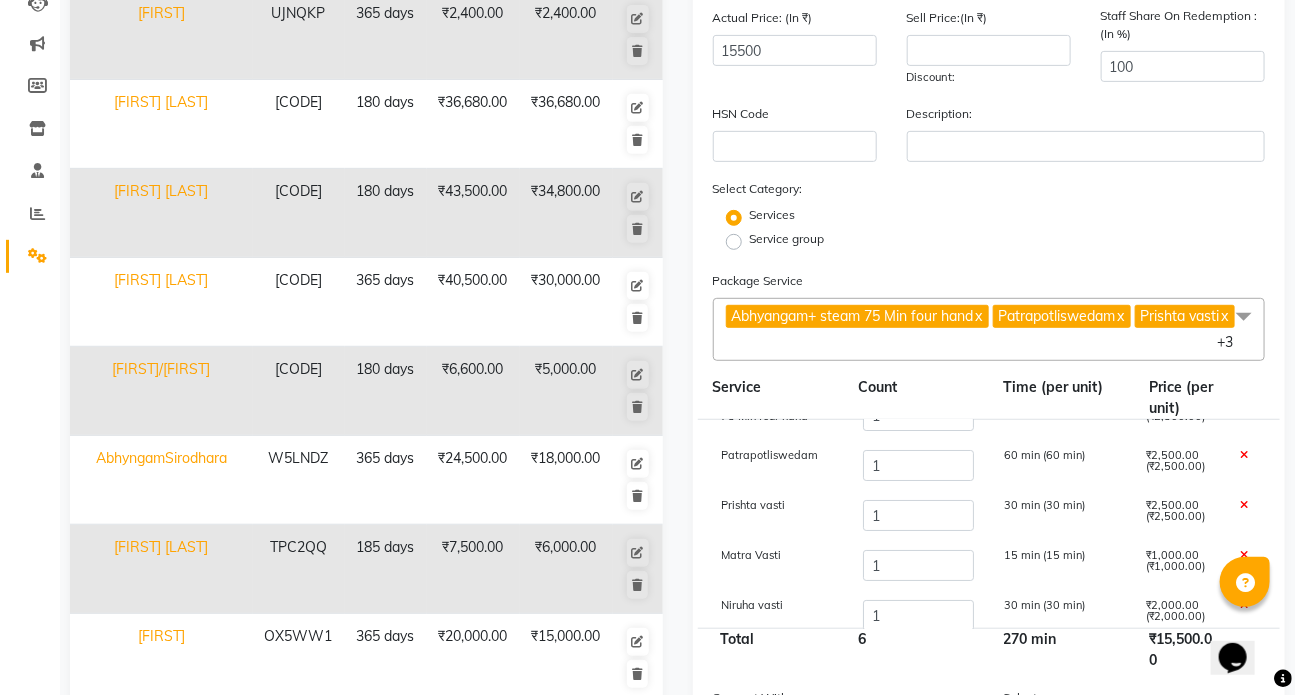 scroll, scrollTop: 0, scrollLeft: 0, axis: both 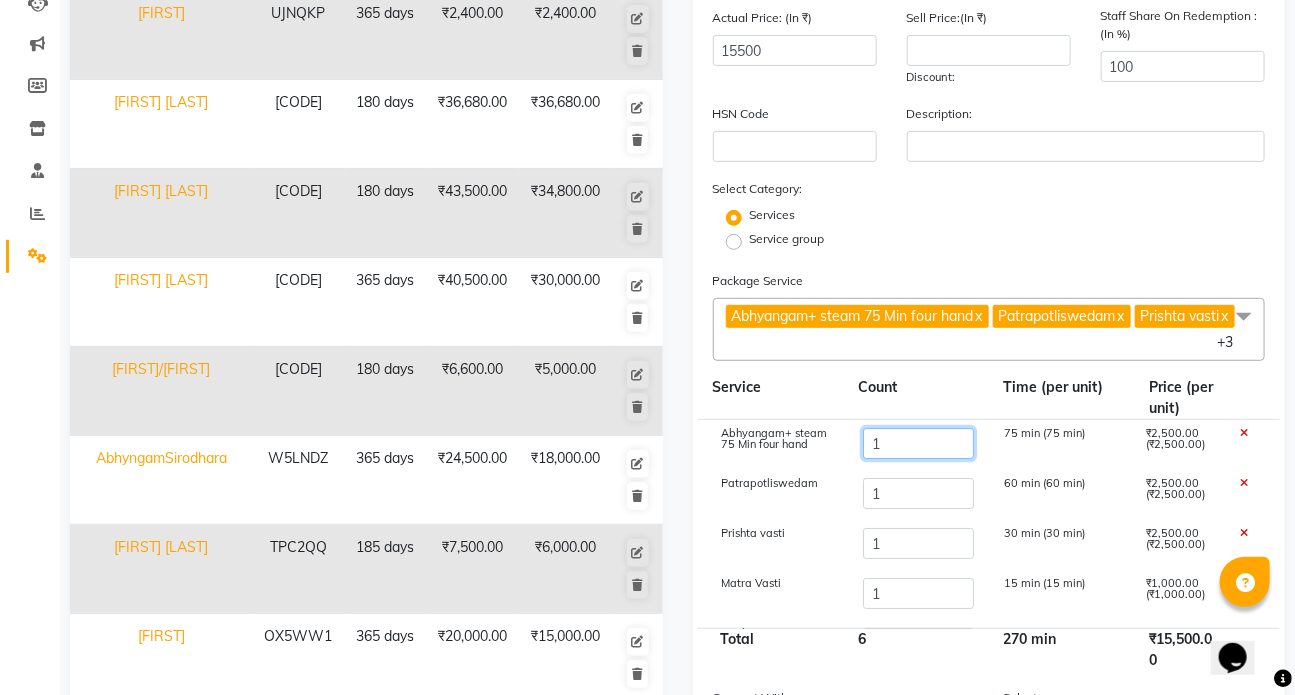 click on "1" 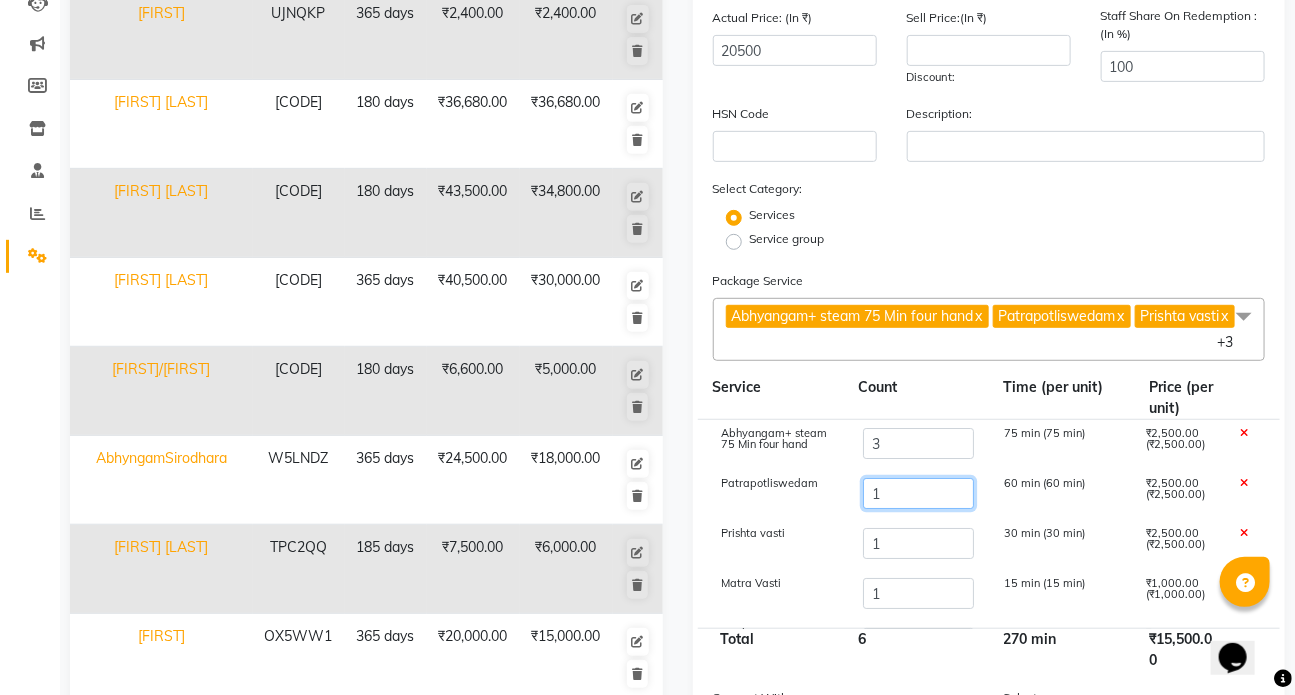 click on "1" 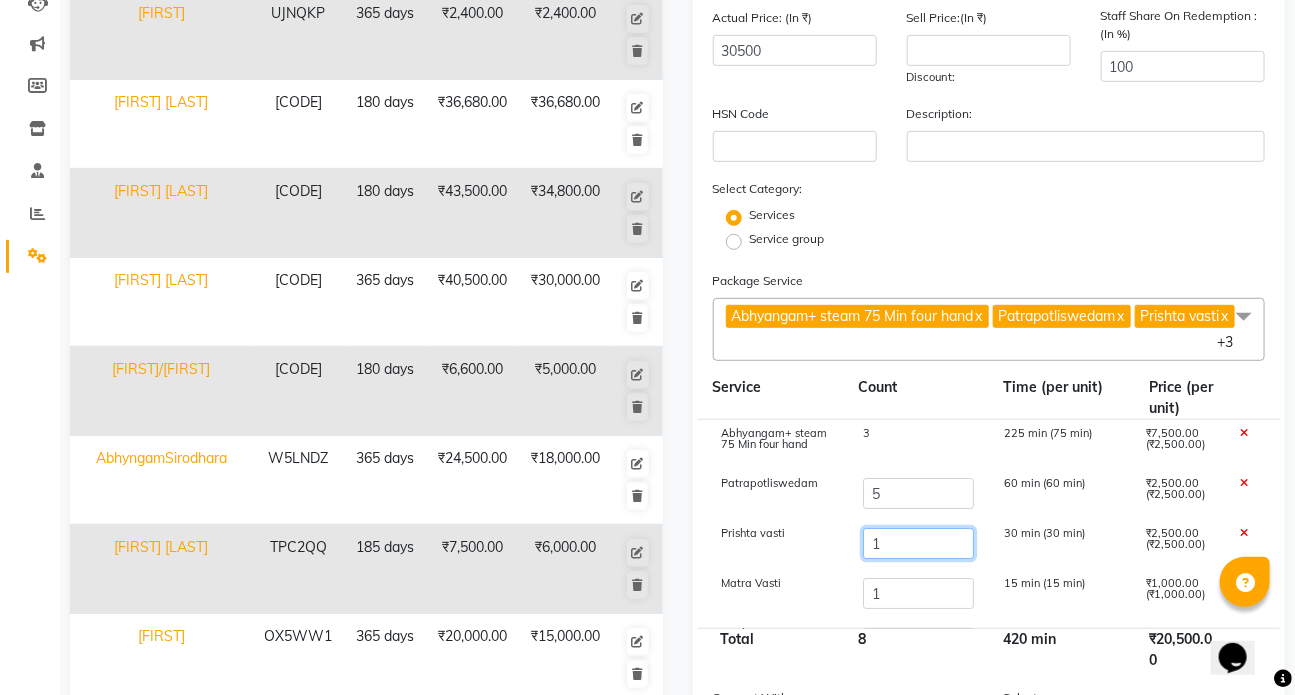 click on "1" 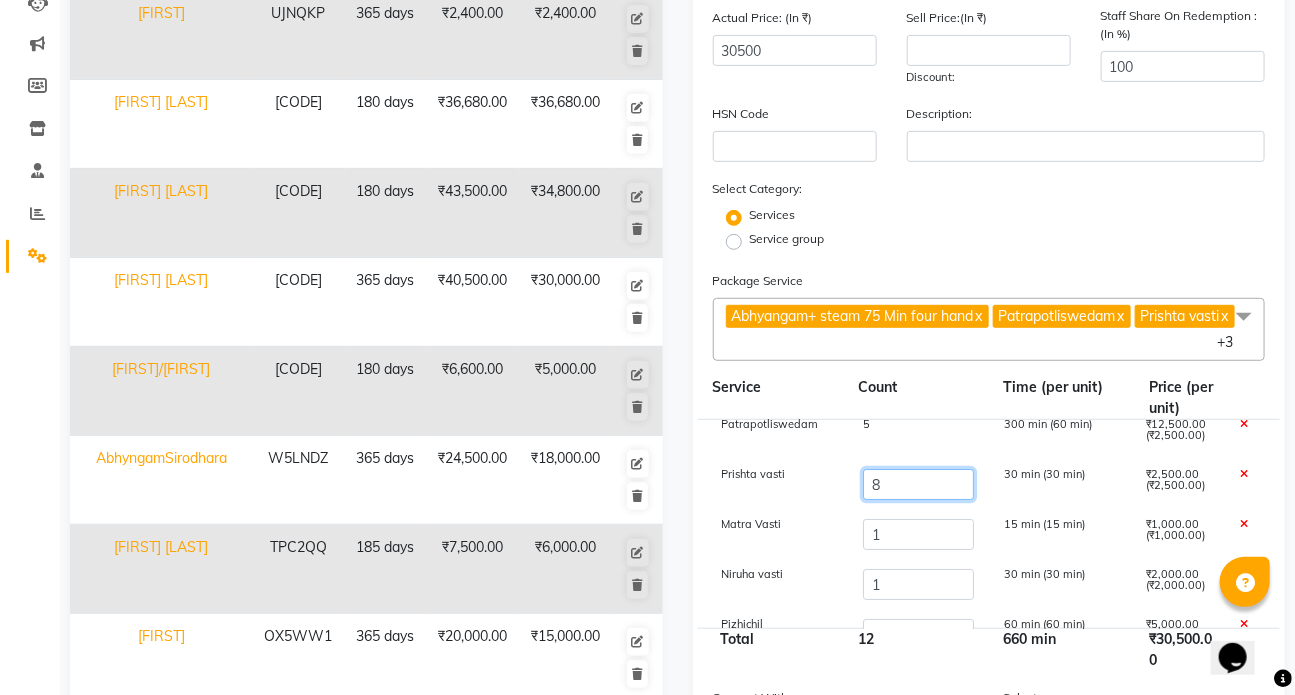 scroll, scrollTop: 90, scrollLeft: 0, axis: vertical 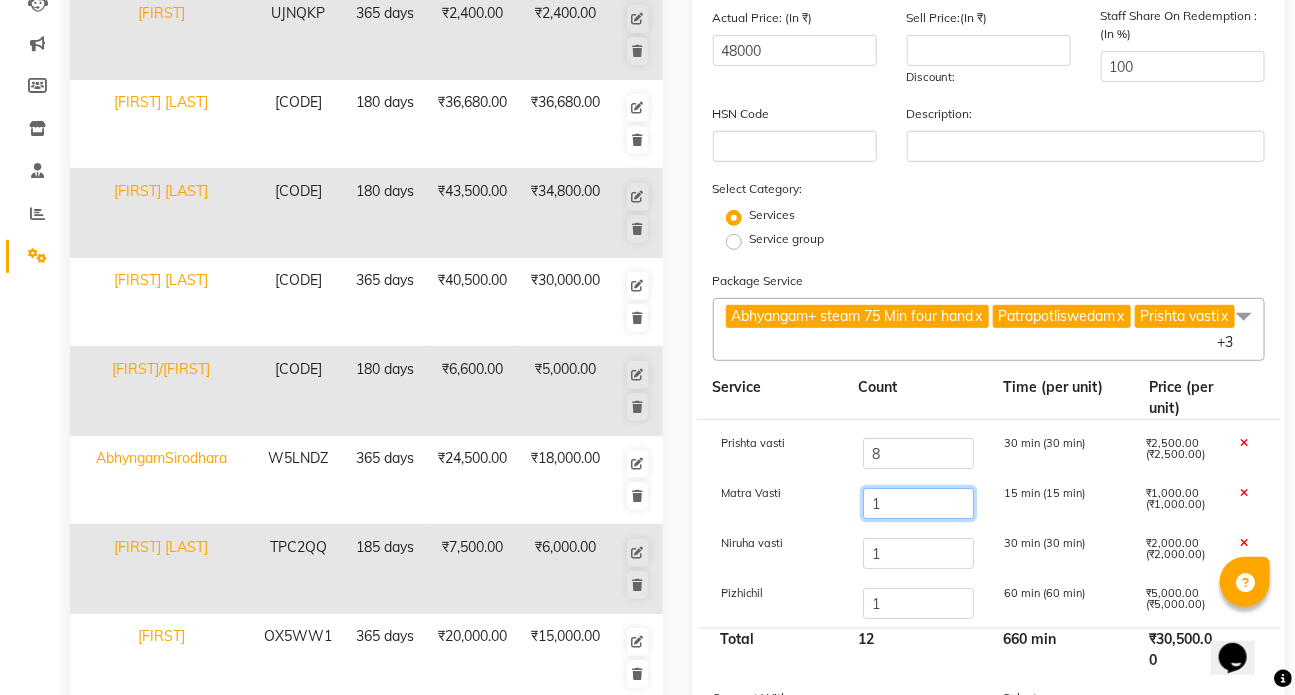 click on "1" 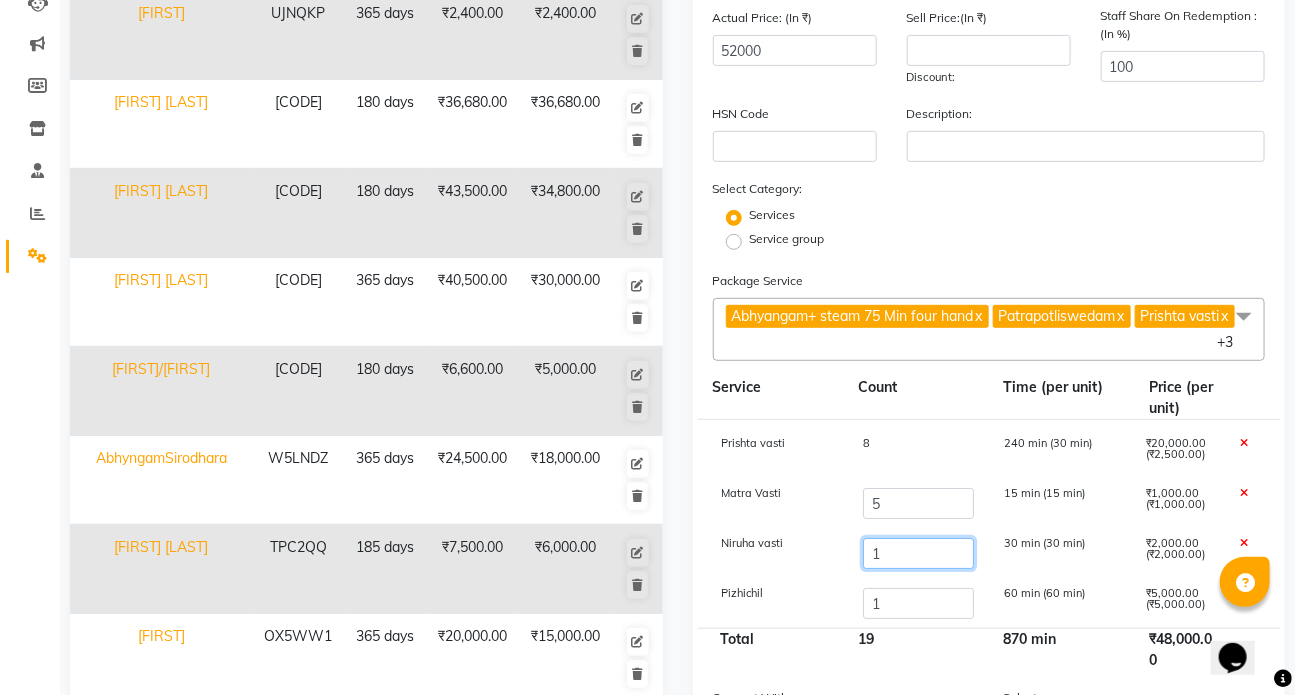 click on "1" 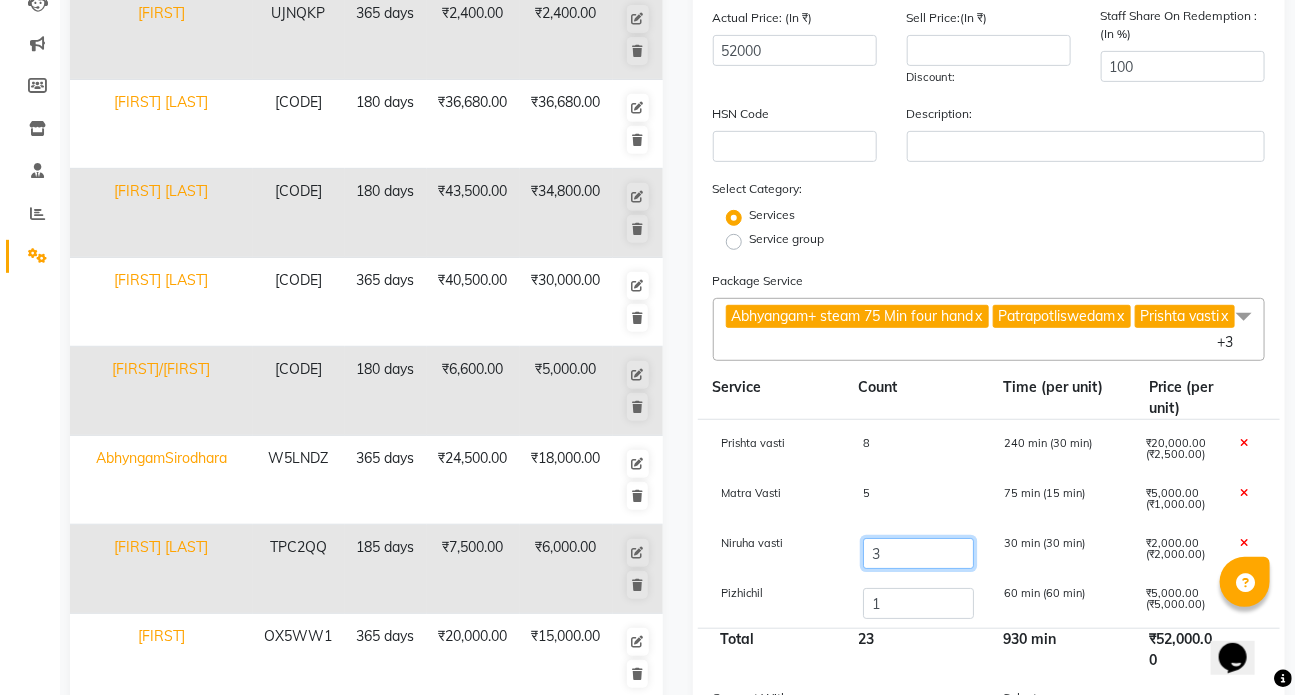scroll, scrollTop: 454, scrollLeft: 0, axis: vertical 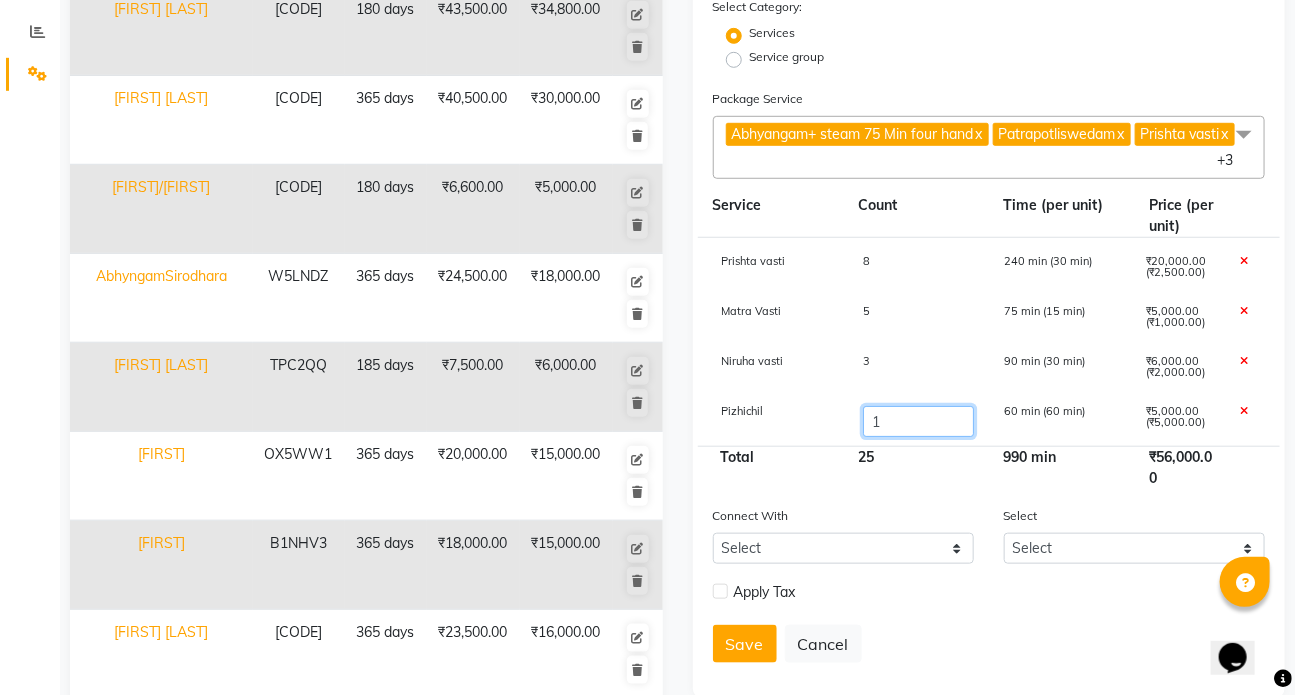 click on "1" 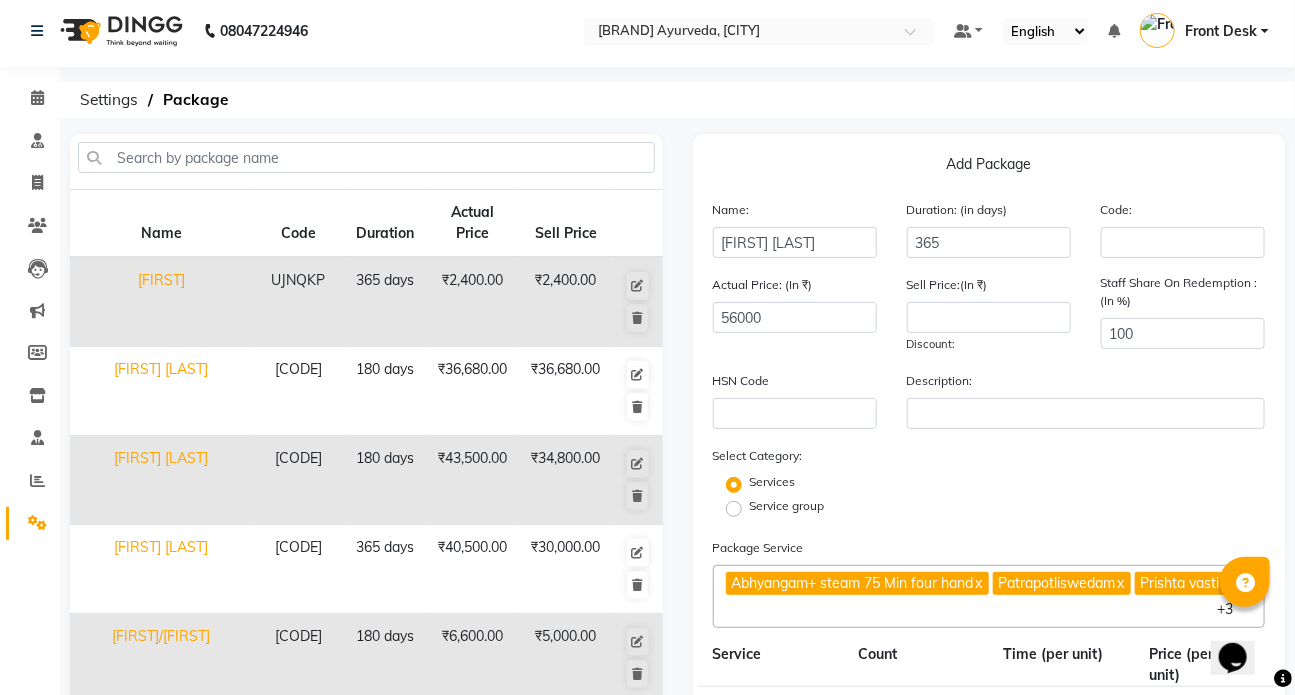 scroll, scrollTop: 0, scrollLeft: 0, axis: both 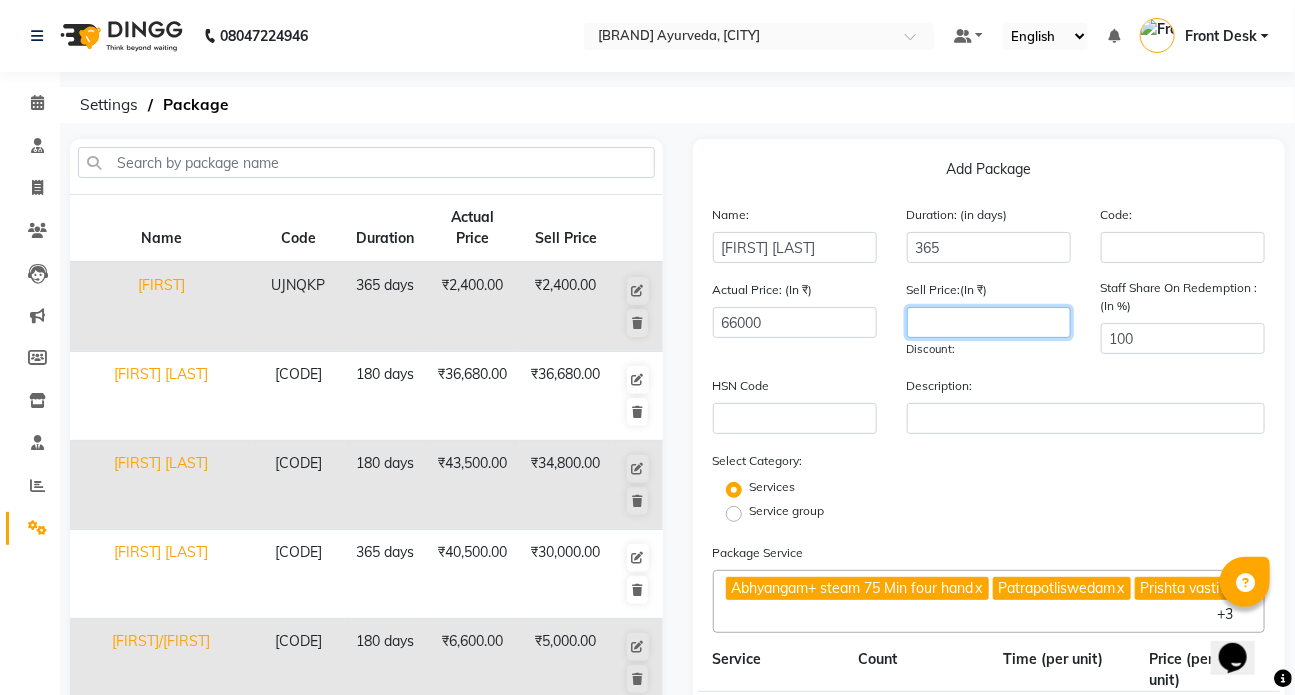 click 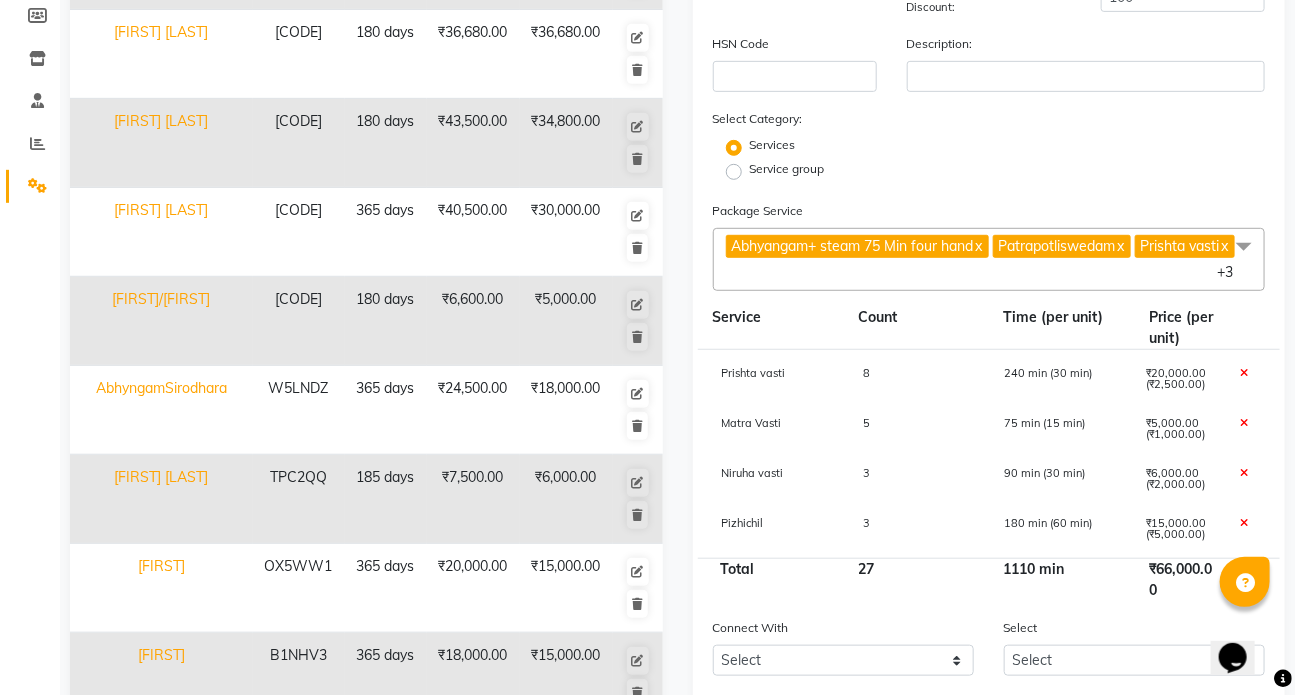 scroll, scrollTop: 454, scrollLeft: 0, axis: vertical 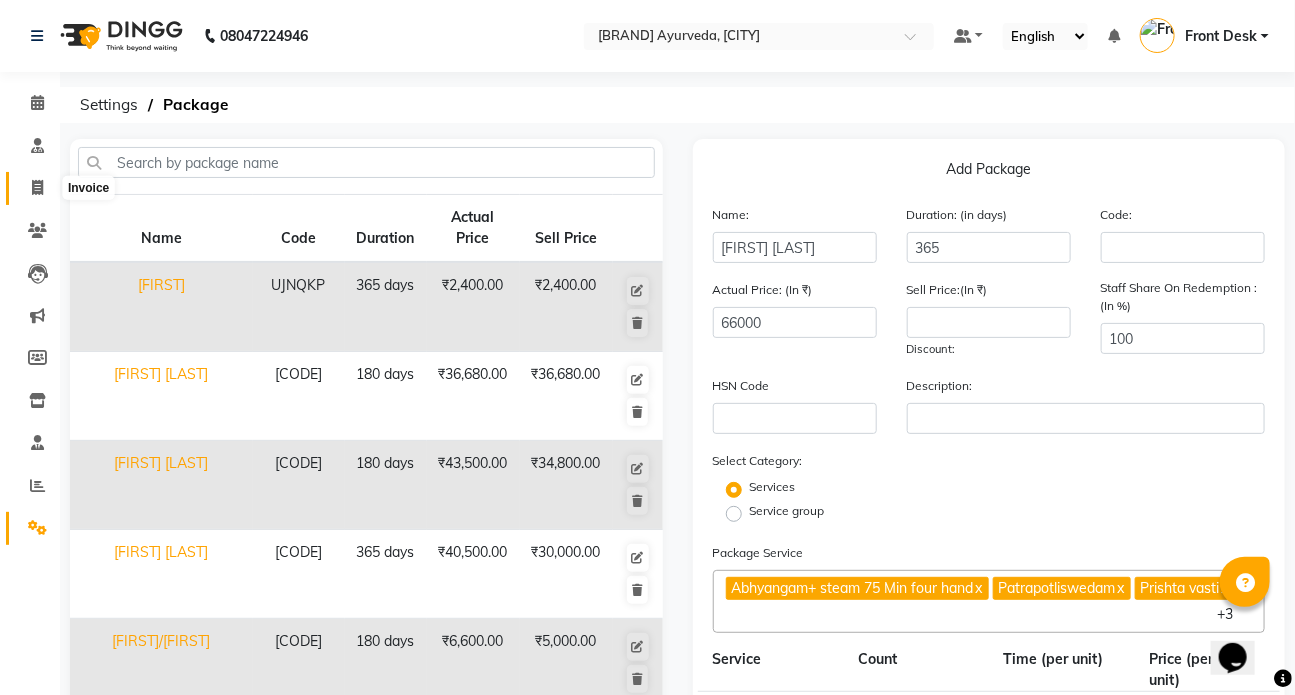 click 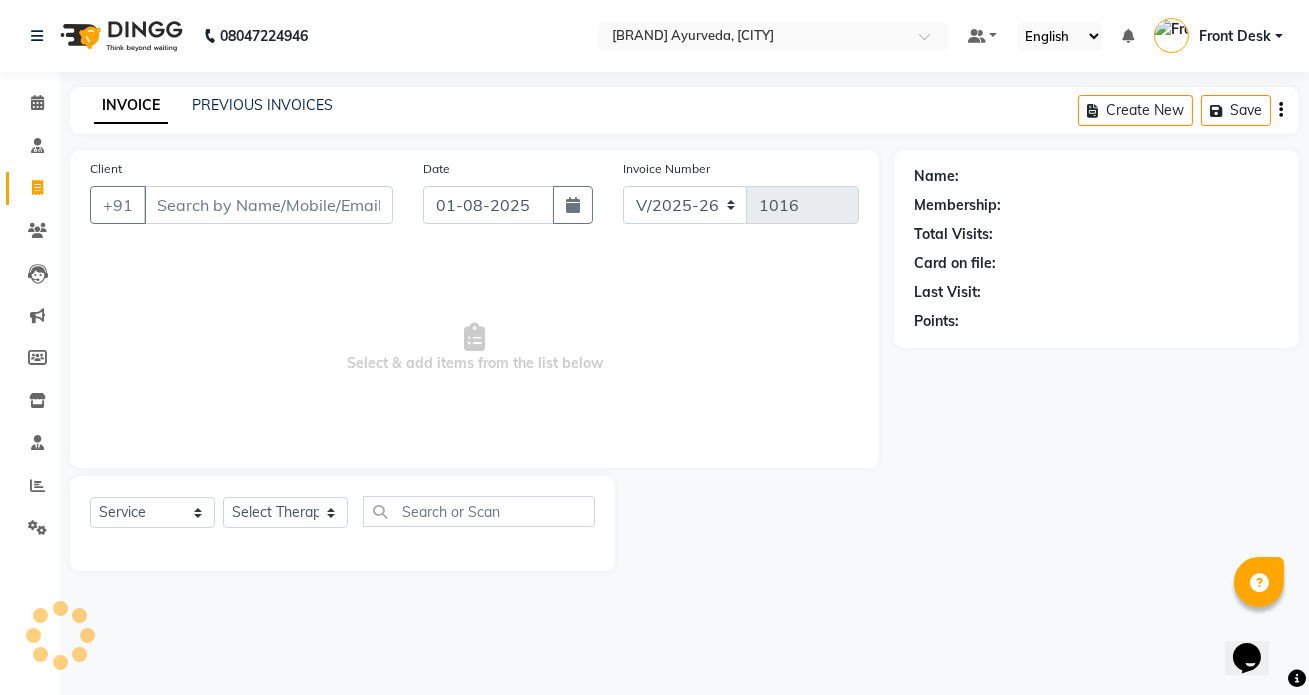 click on "Client" at bounding box center [268, 205] 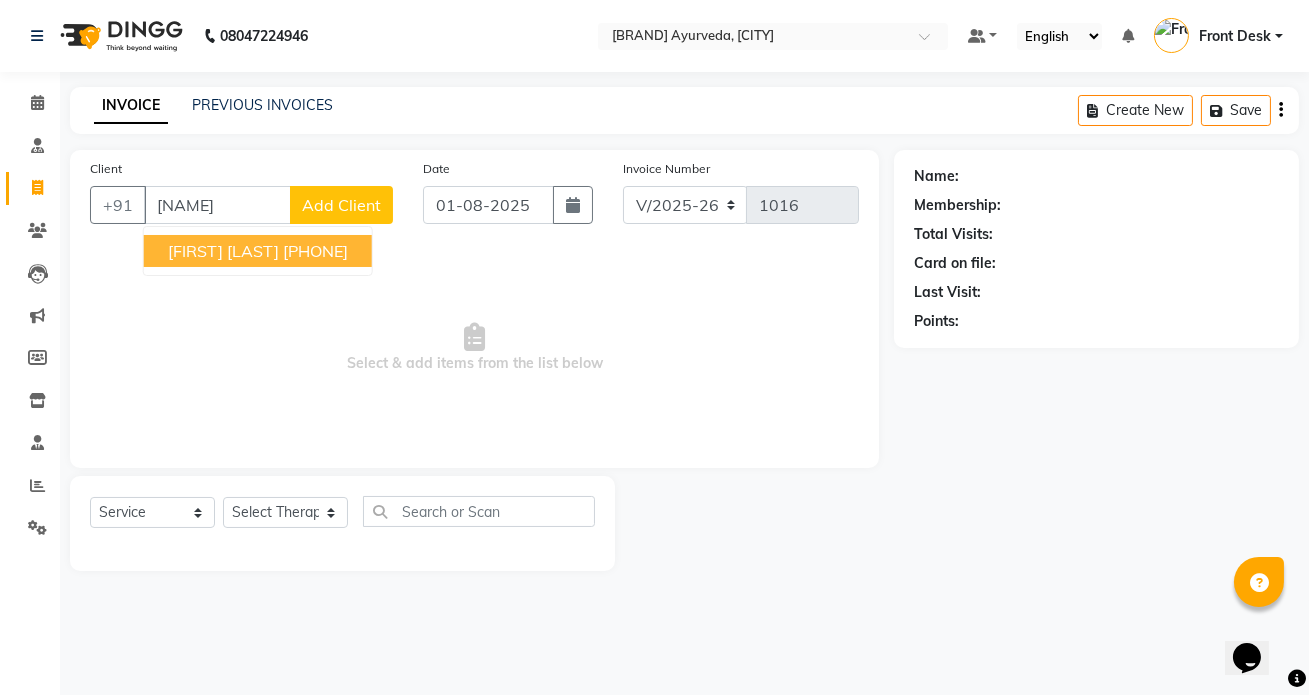 click on "[FIRST] [LAST]" at bounding box center [223, 251] 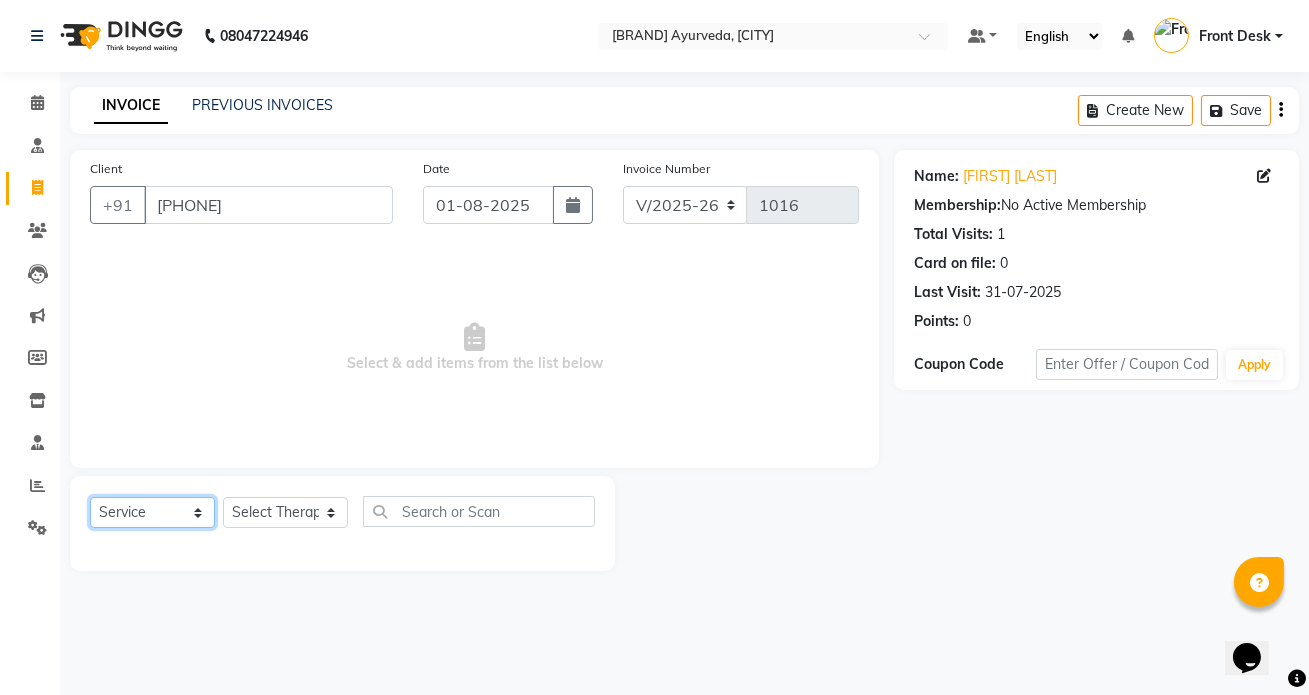 click on "Select  Service  Product  Membership  Package Voucher Prepaid Gift Card" 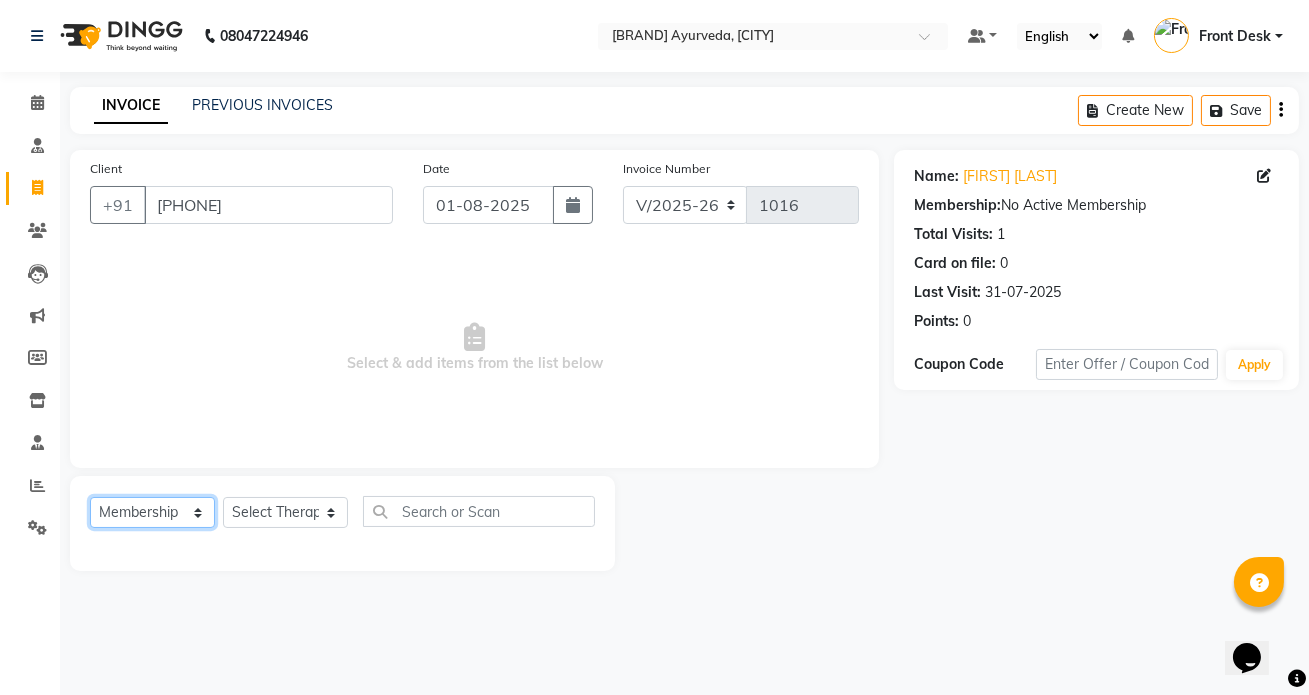click on "Select  Service  Product  Membership  Package Voucher Prepaid Gift Card" 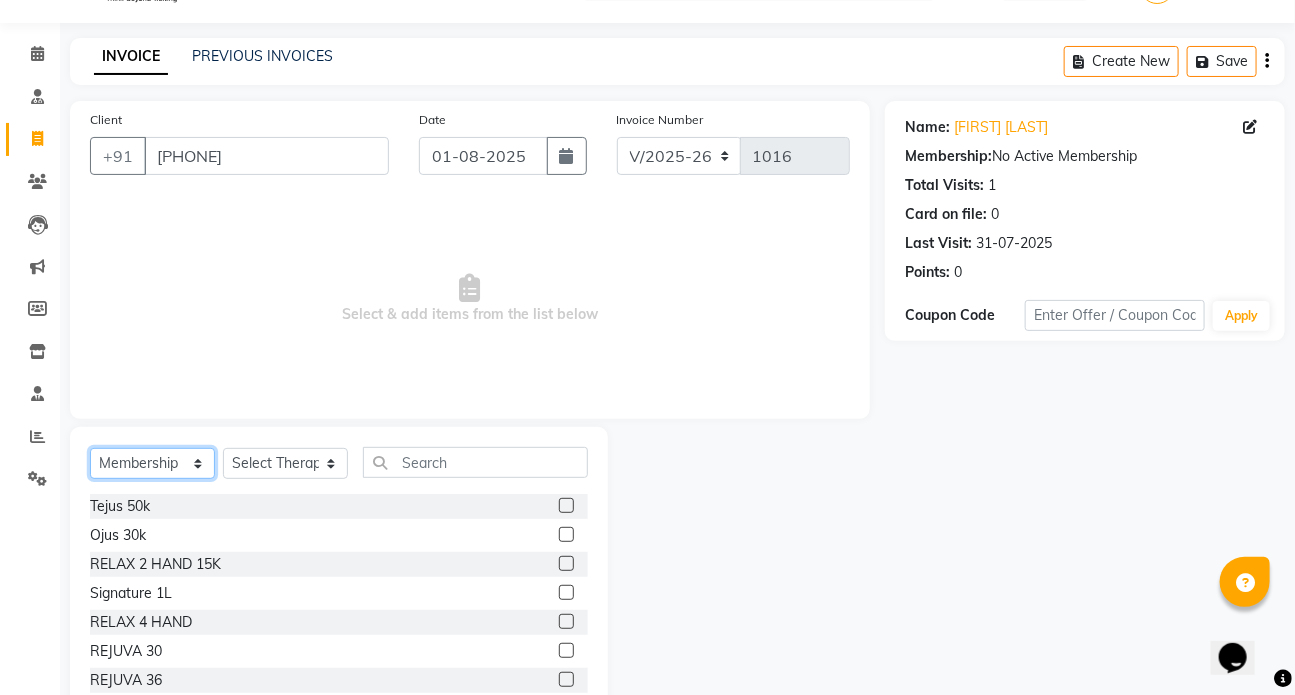 scroll, scrollTop: 90, scrollLeft: 0, axis: vertical 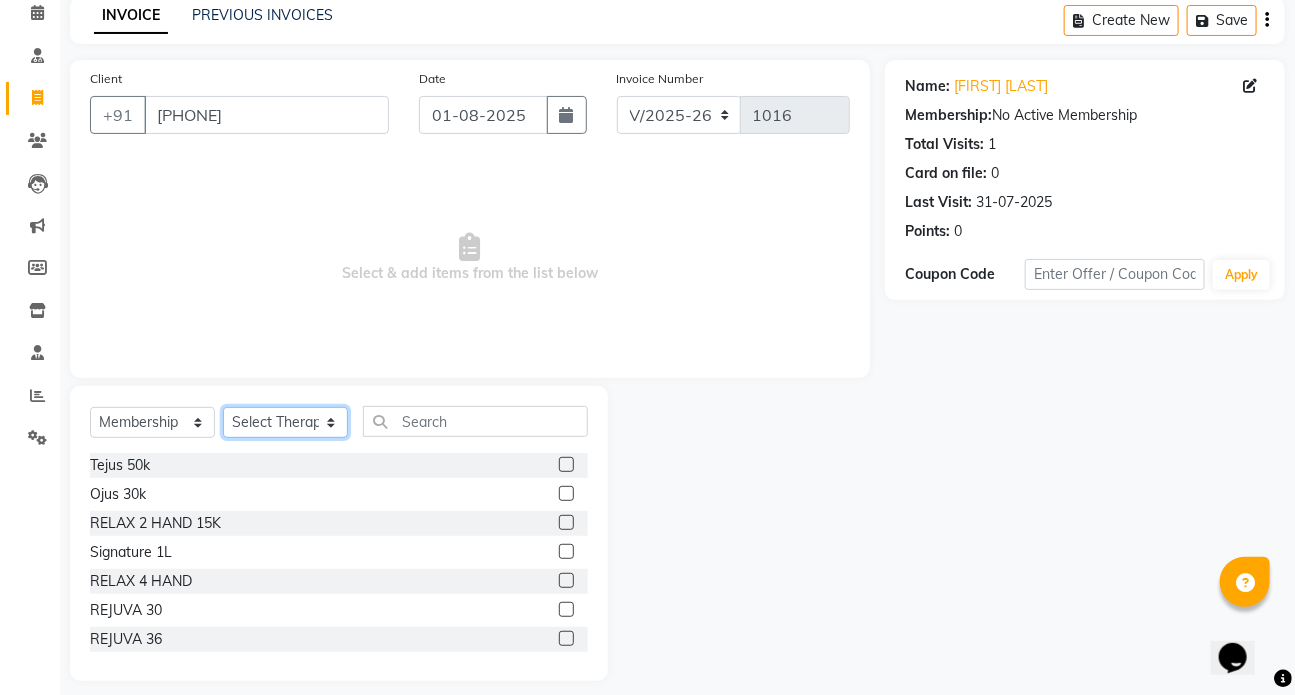 click on "Select Therapist [FIRST] [FIRST] [FIRST] DR [LAST] Dr [LAST] Front Desk [FIRST] Manager [FIRST] [FIRST] [FIRST] [FIRST] [FIRST]" 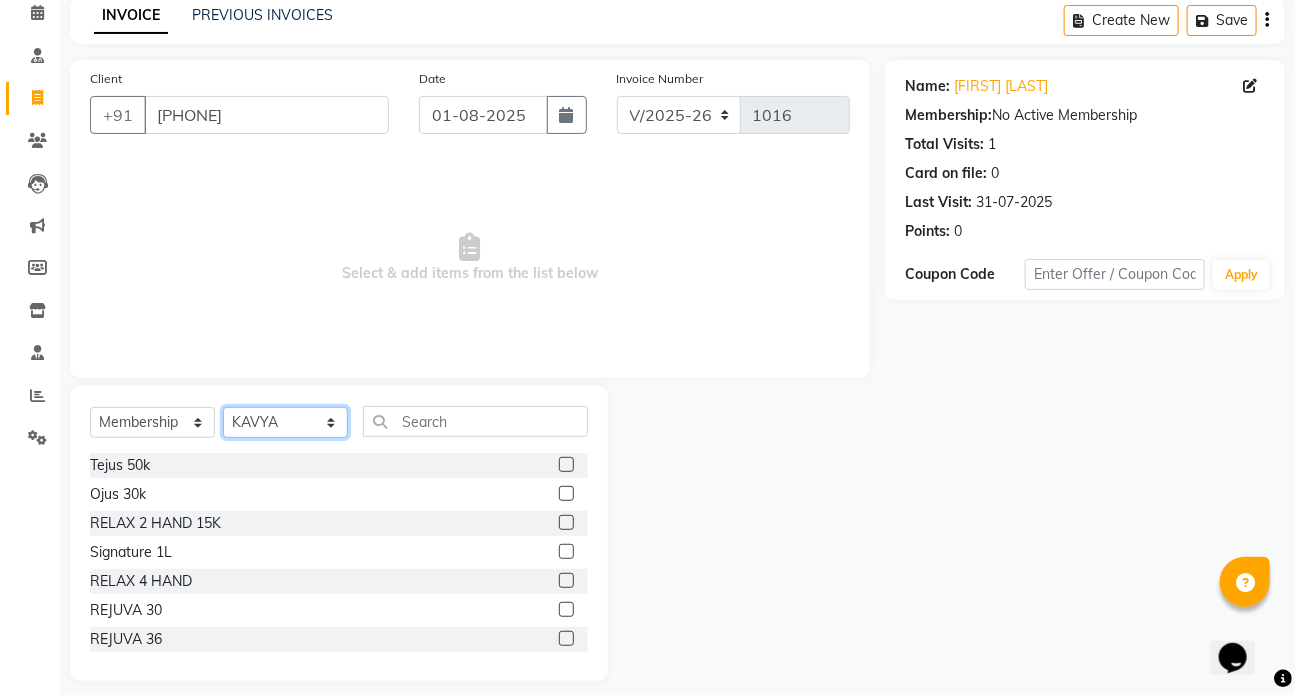 click on "Select Therapist [FIRST] [FIRST] [FIRST] DR [LAST] Dr [LAST] Front Desk [FIRST] Manager [FIRST] [FIRST] [FIRST] [FIRST] [FIRST]" 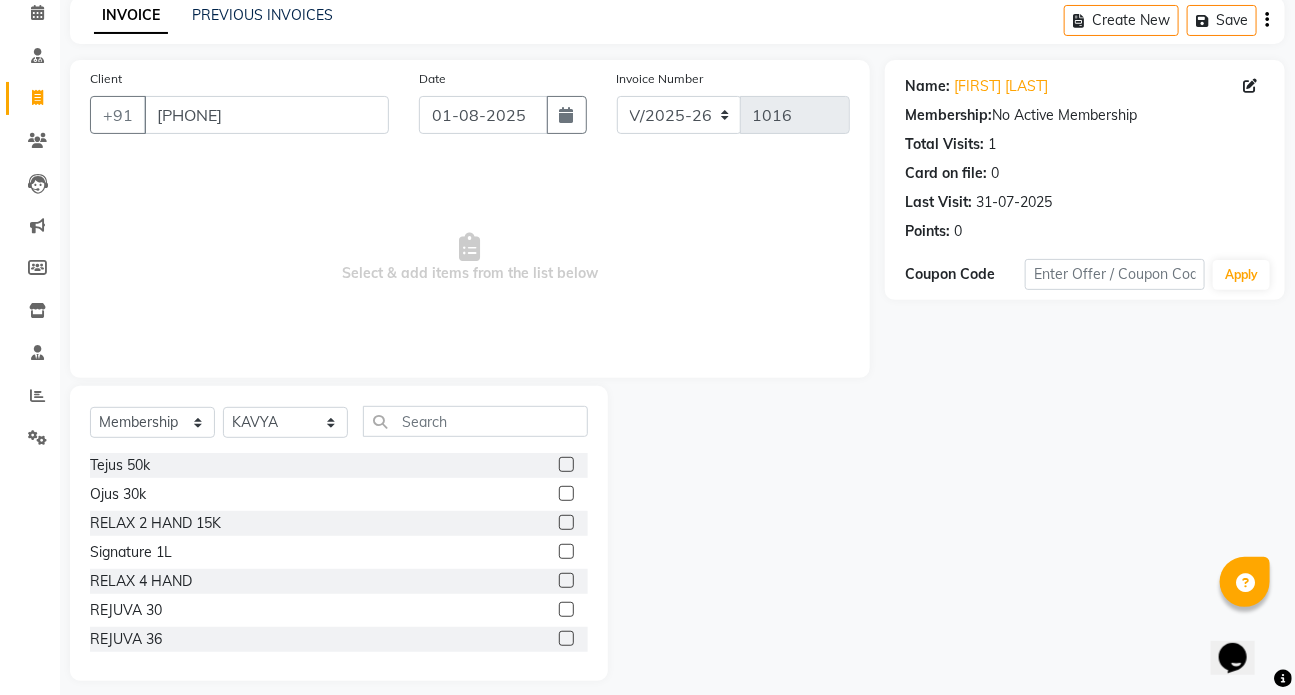 click 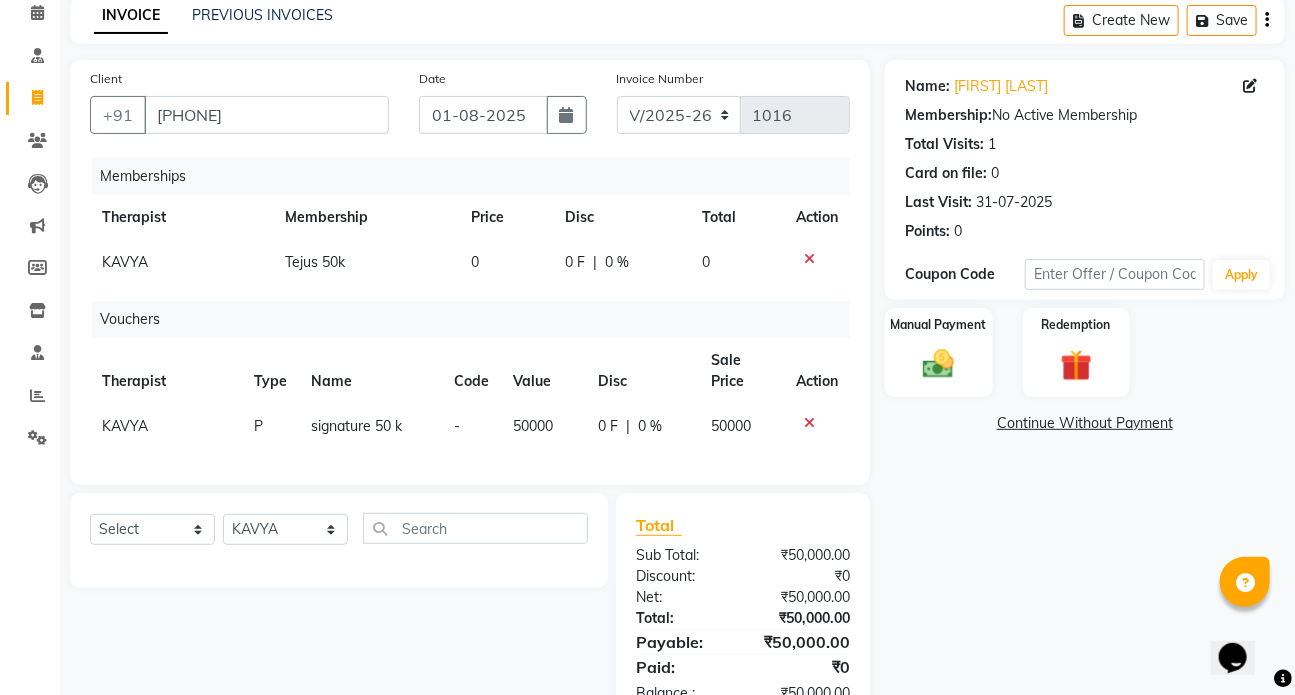 scroll, scrollTop: 162, scrollLeft: 0, axis: vertical 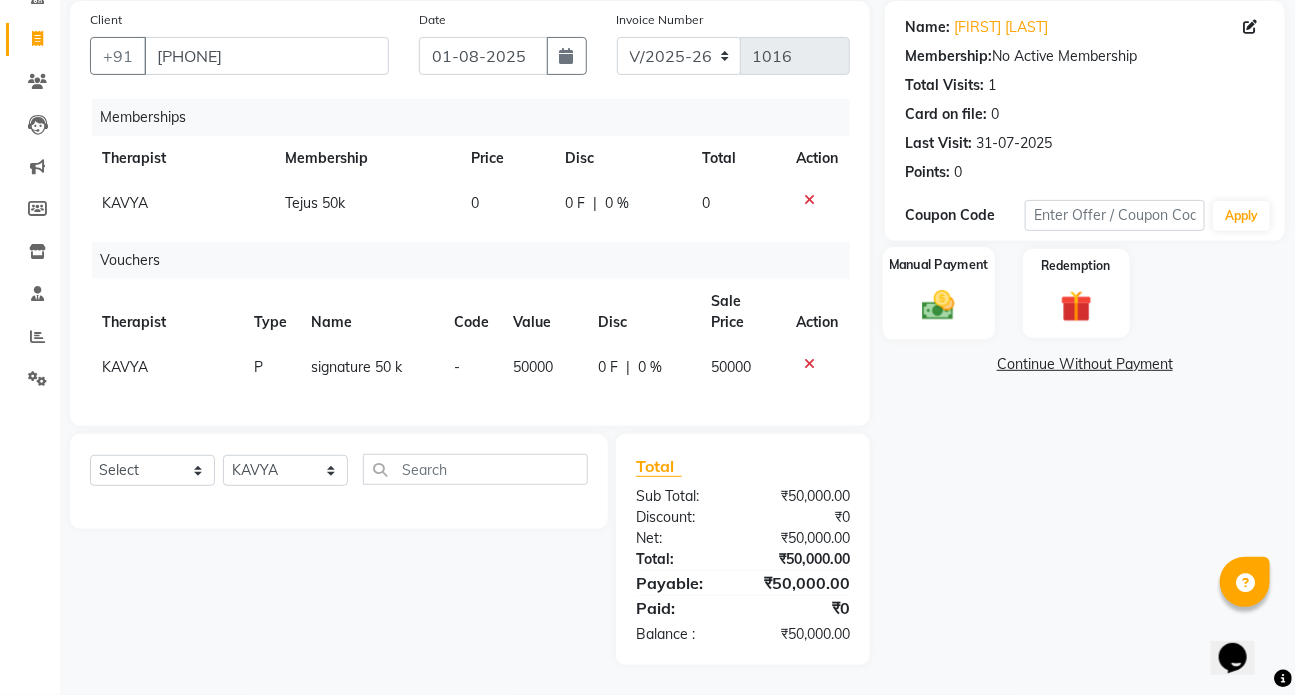 click 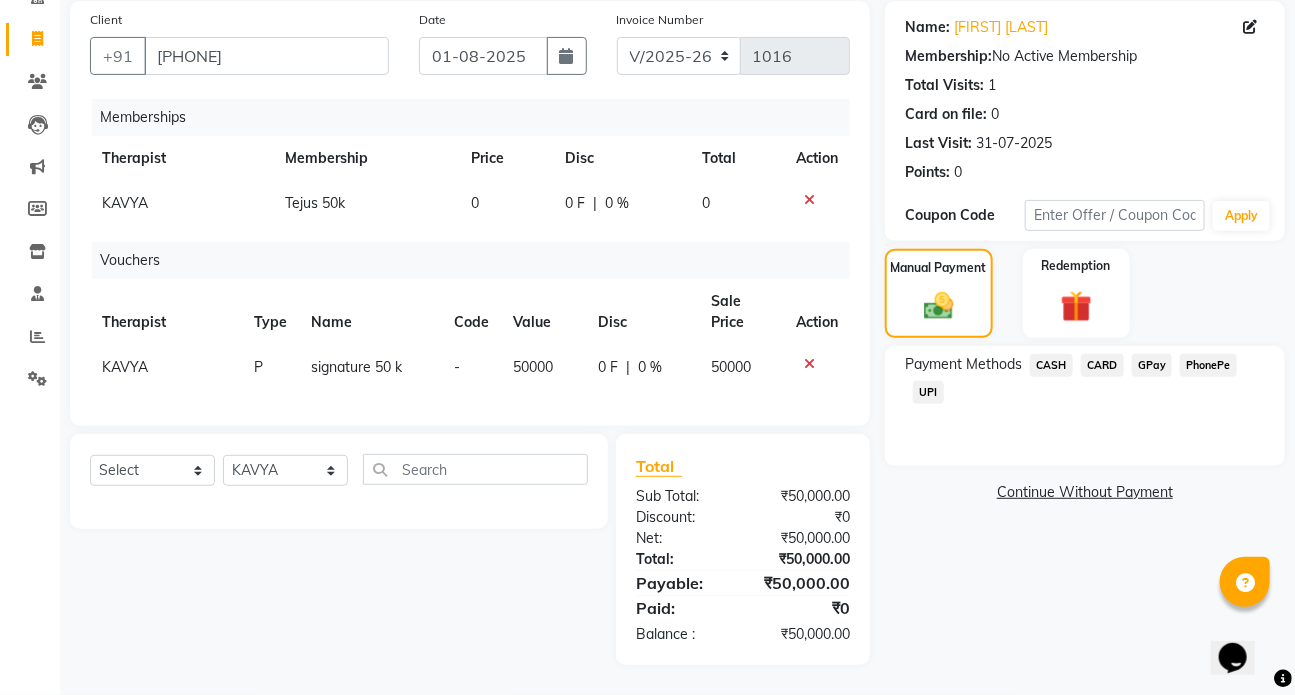 click on "GPay" 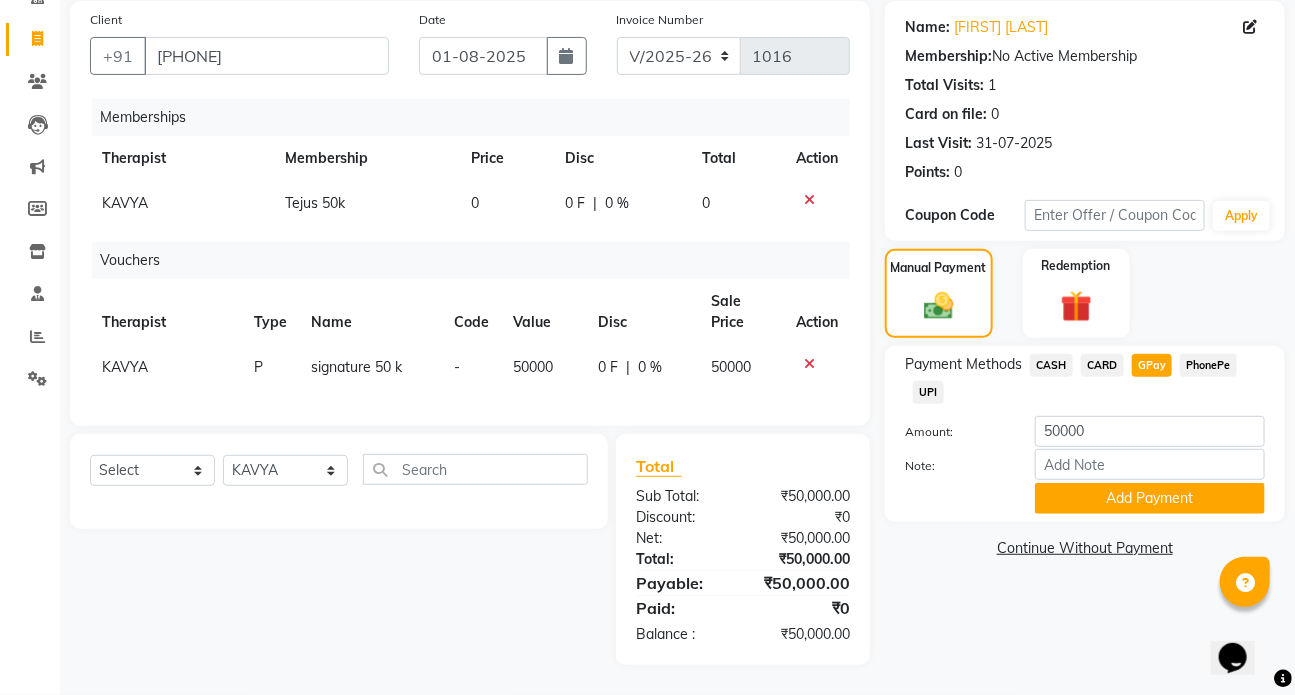 click on "UPI" 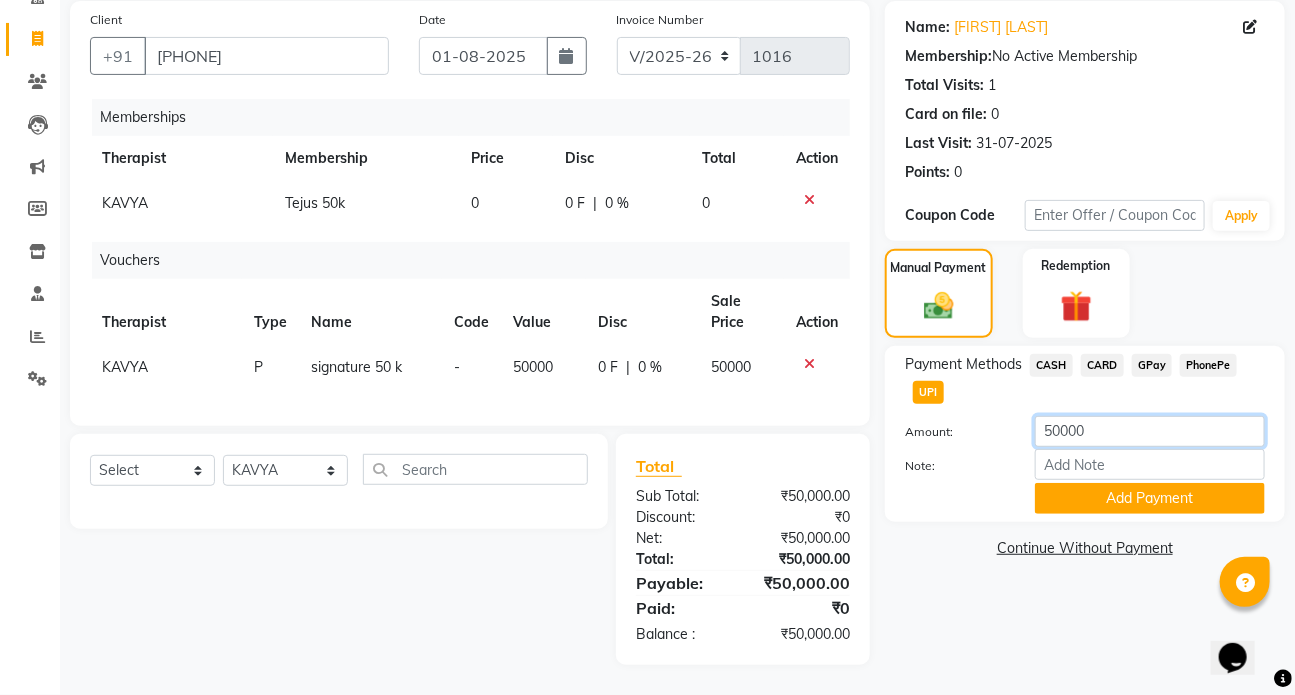 click on "50000" 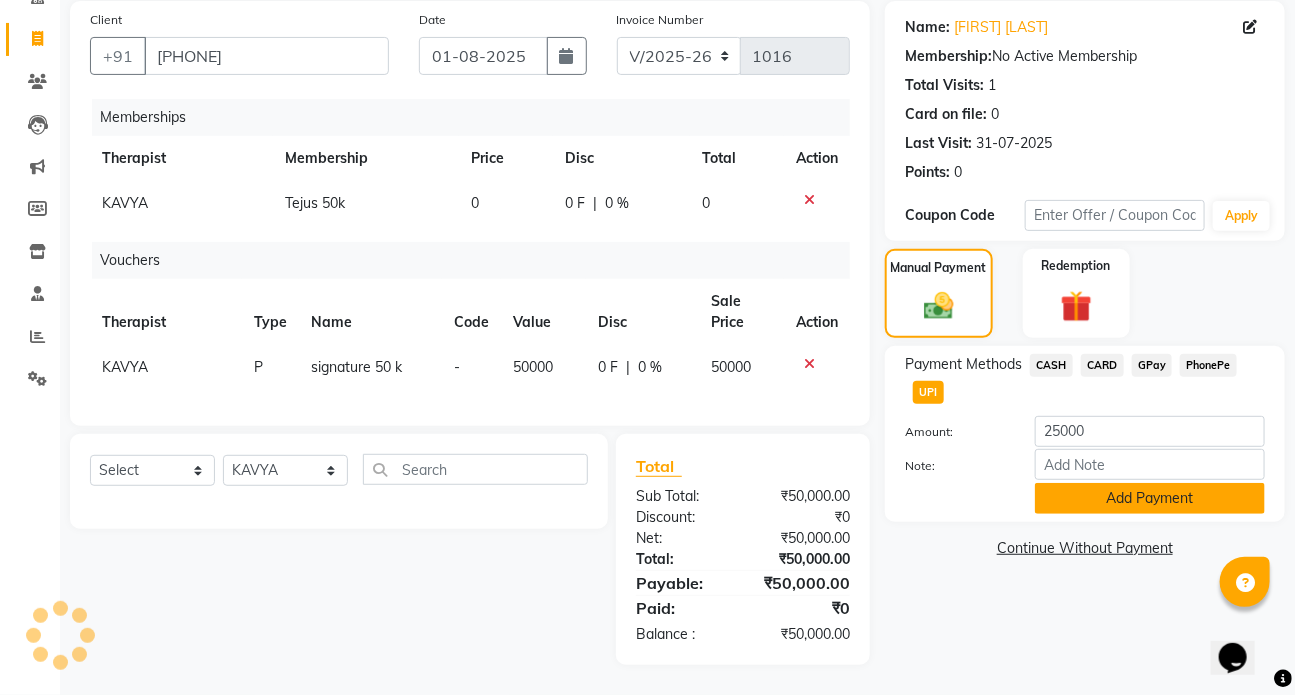 click on "Add Payment" 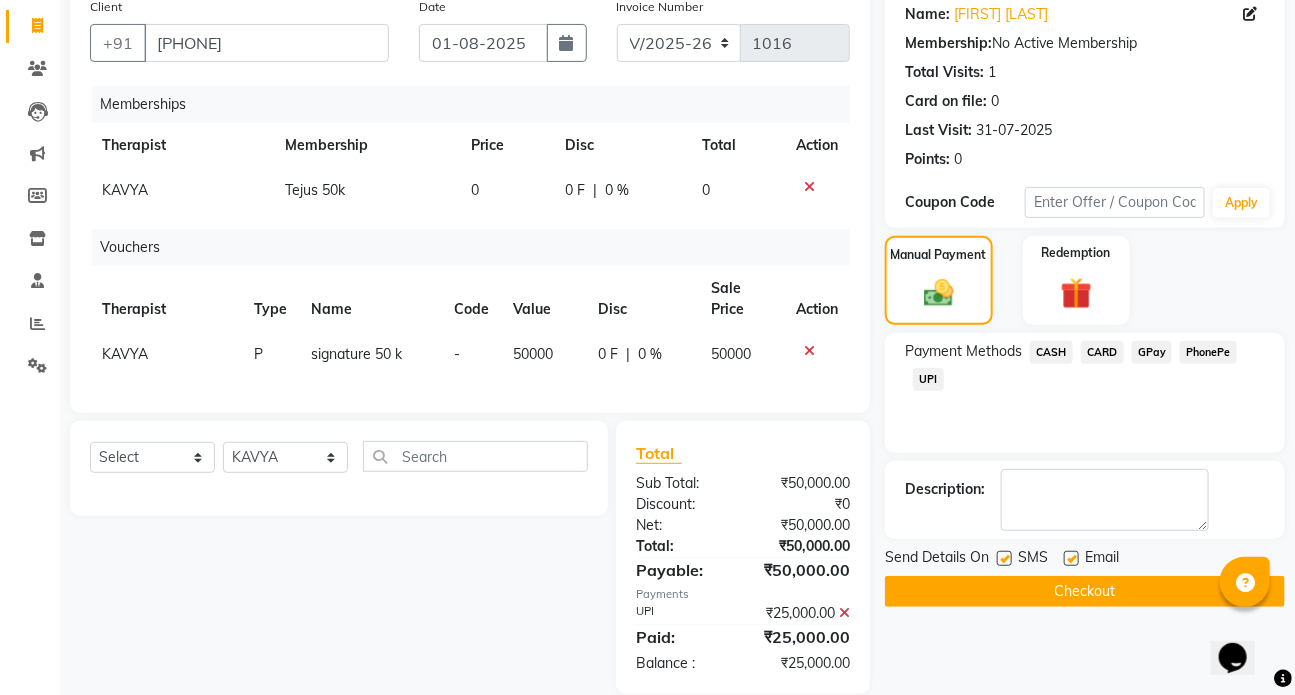 scroll, scrollTop: 204, scrollLeft: 0, axis: vertical 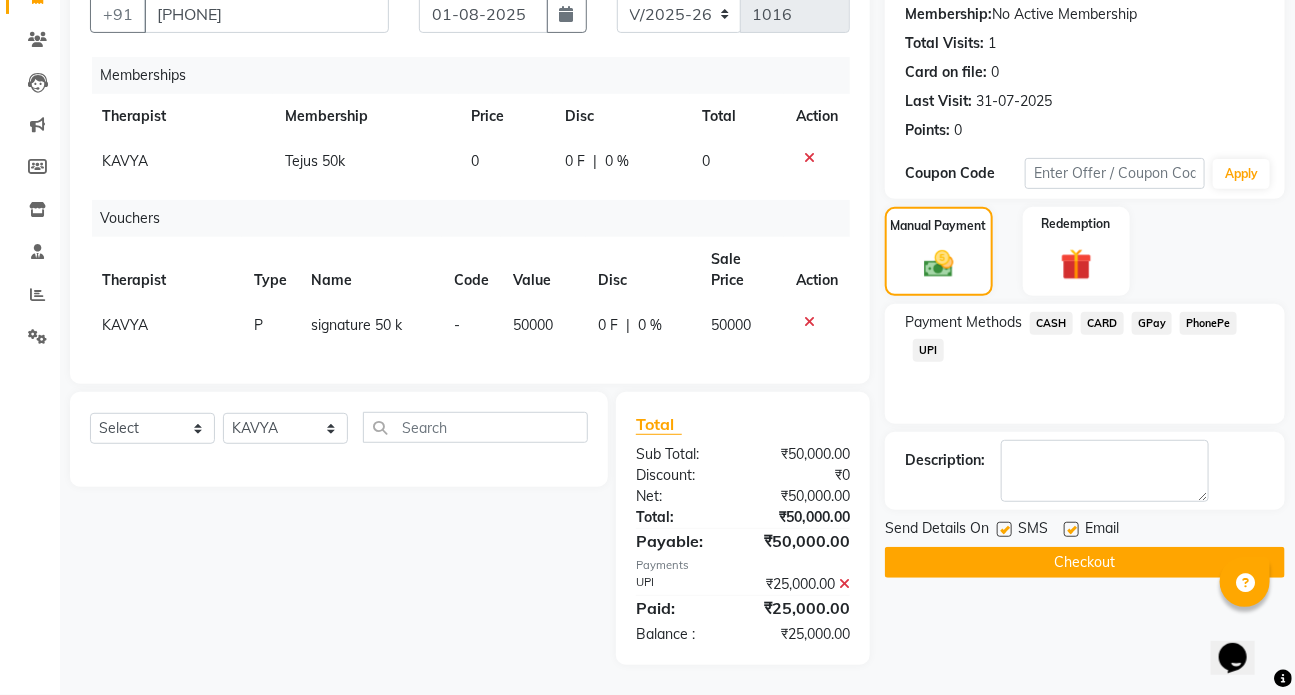 click 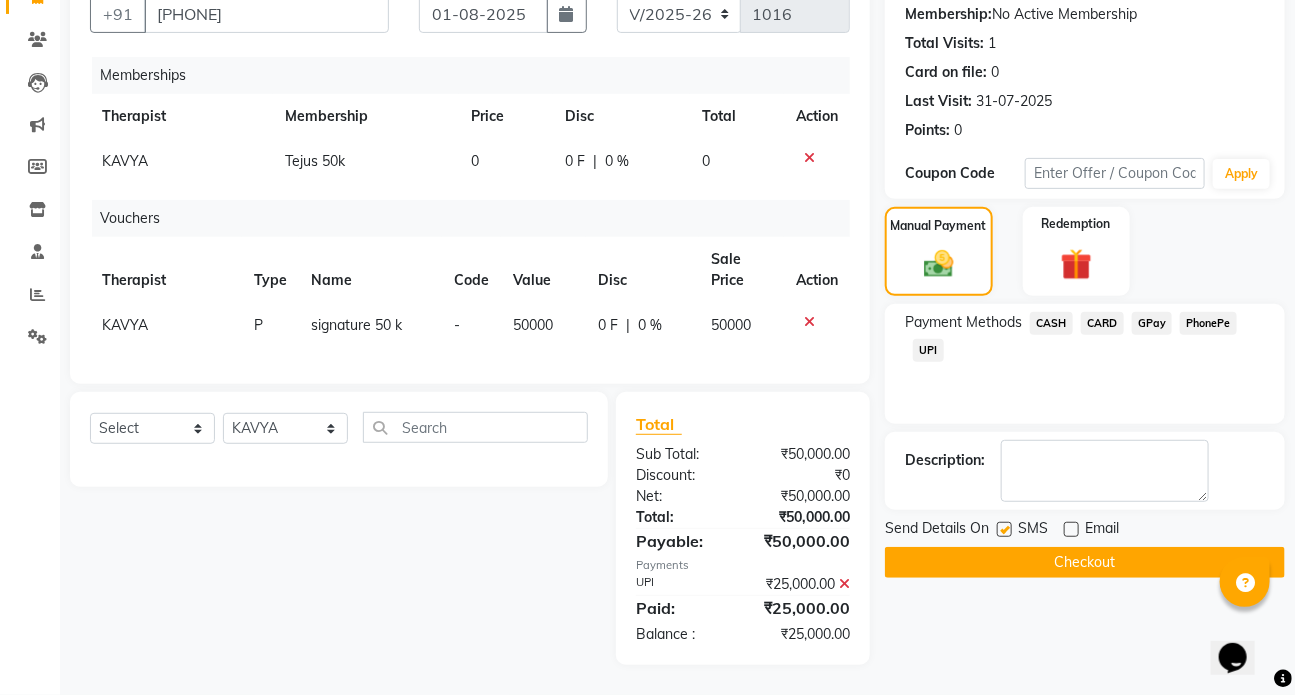 click 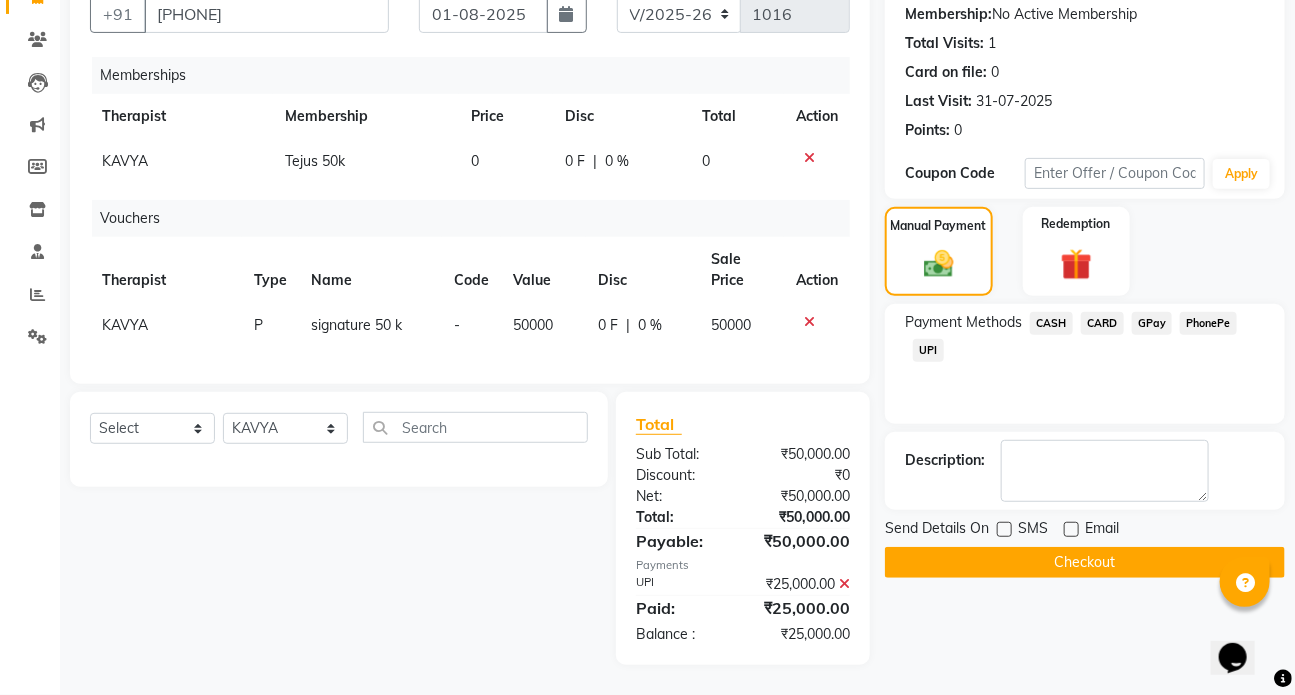 click 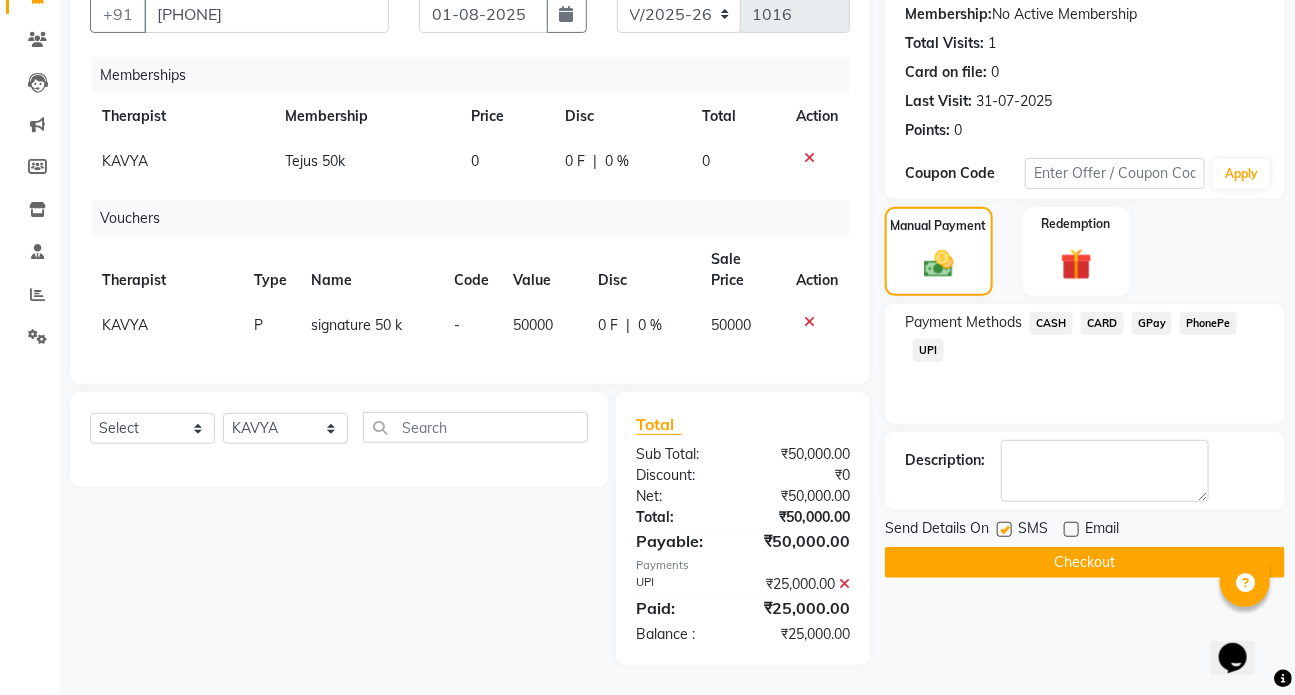 click on "Checkout" 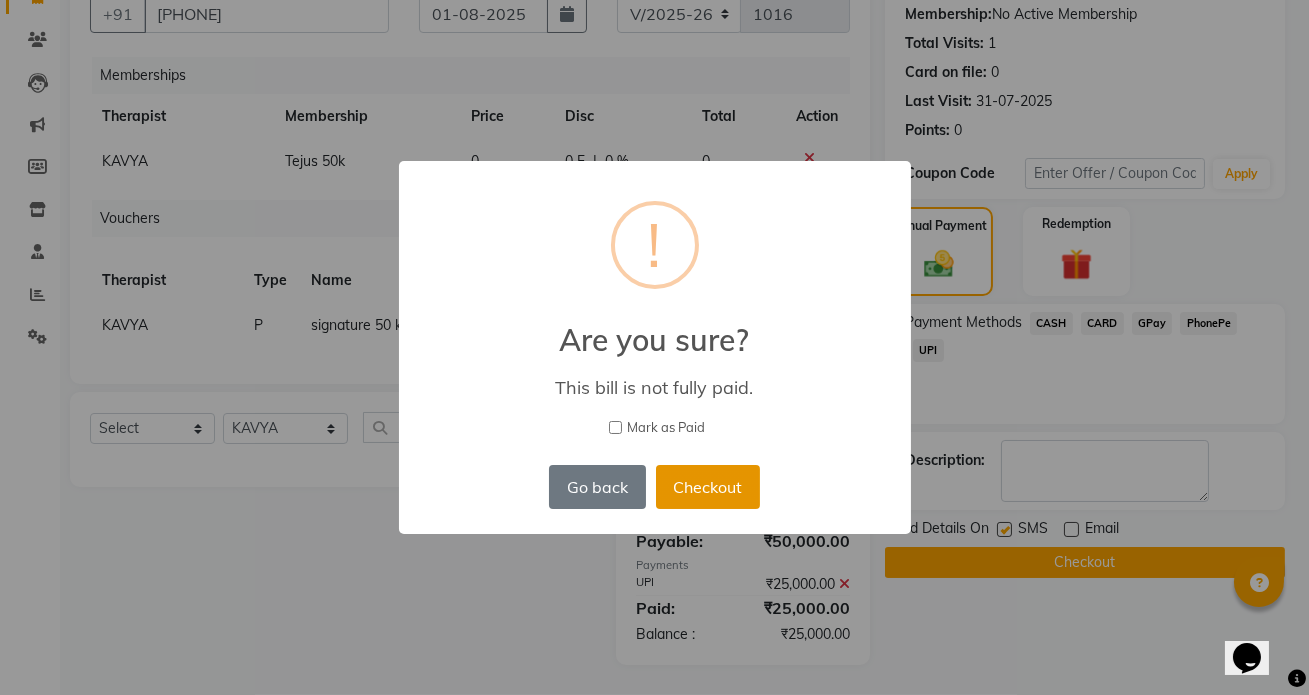 click on "Checkout" at bounding box center [708, 487] 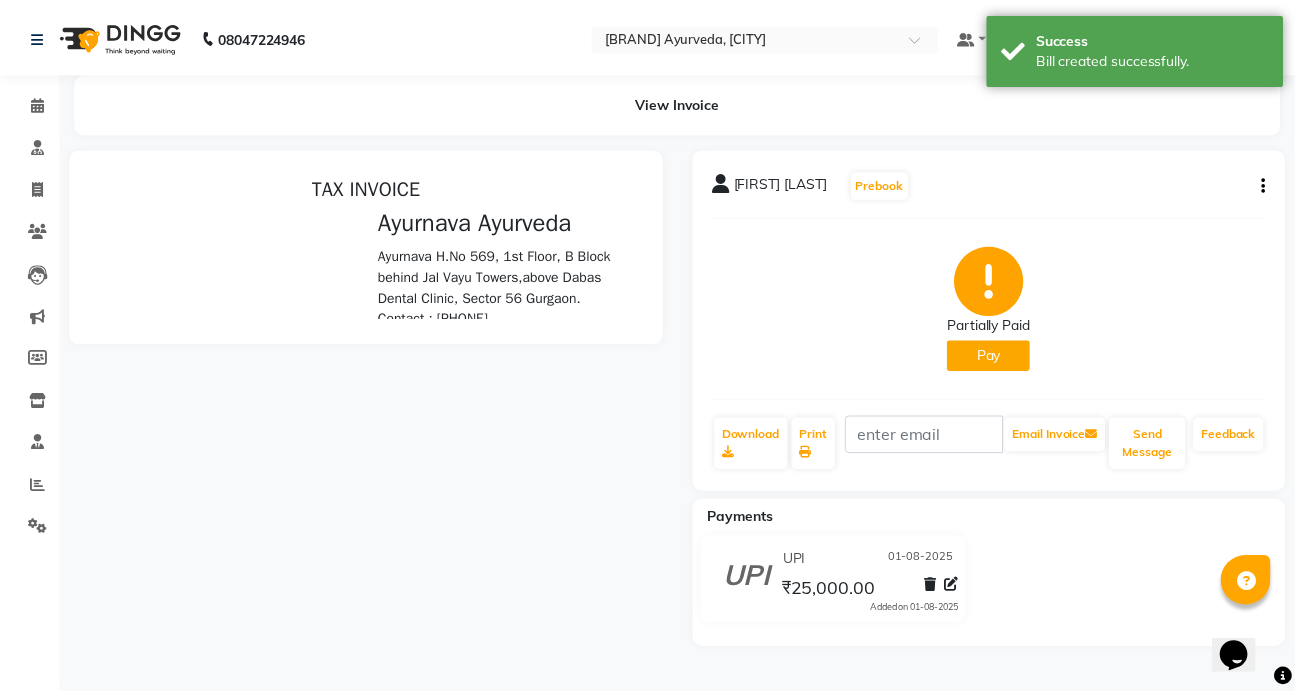 scroll, scrollTop: 0, scrollLeft: 0, axis: both 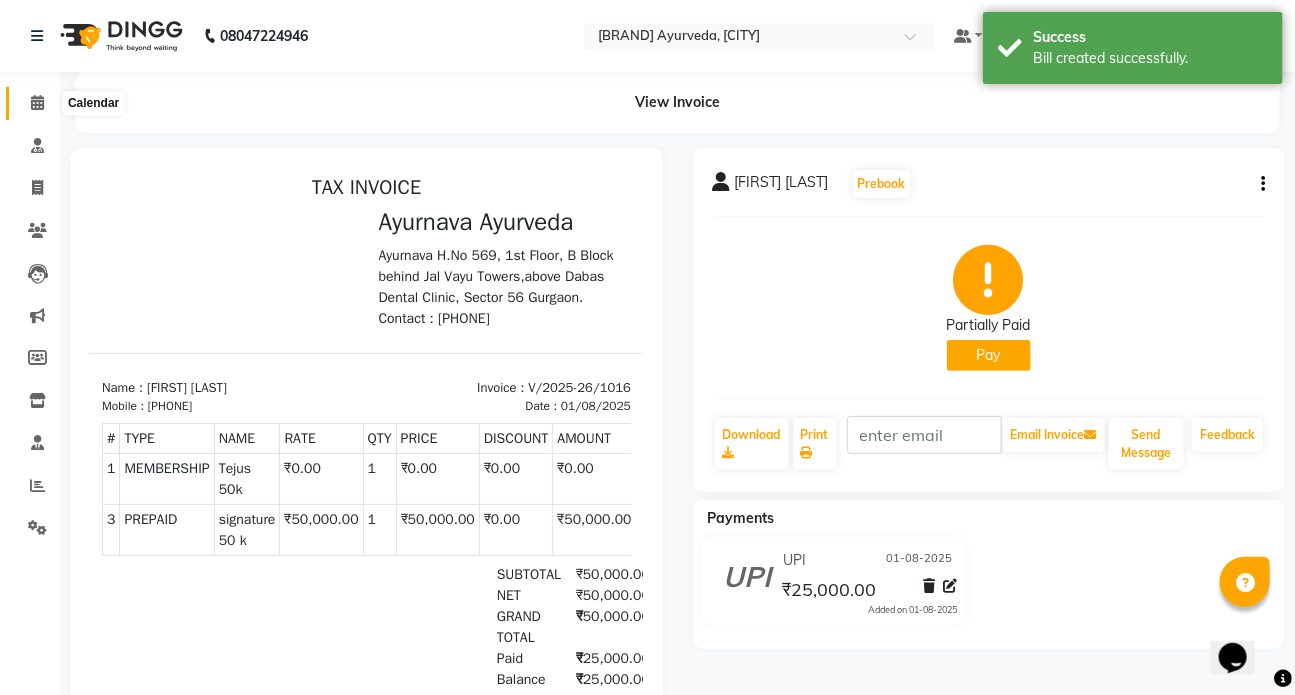 click 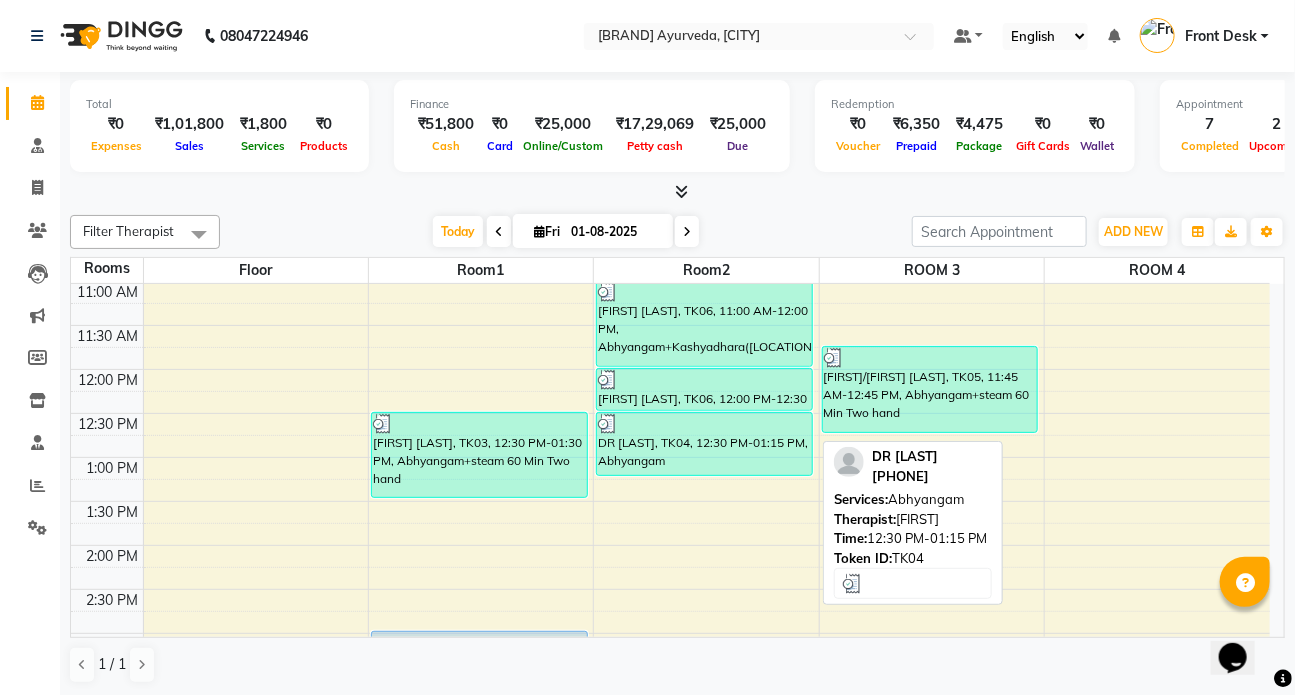 scroll, scrollTop: 454, scrollLeft: 0, axis: vertical 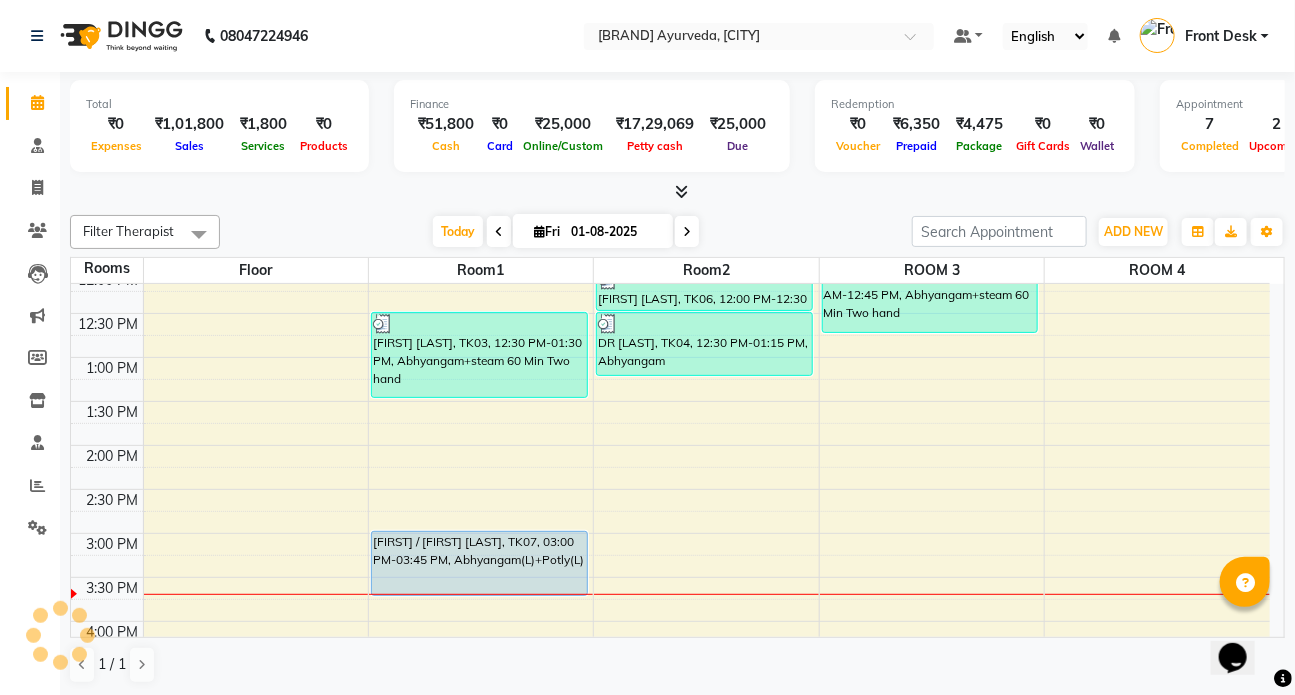 click on "7:00 AM 7:30 AM 8:00 AM 8:30 AM 9:00 AM 9:30 AM 10:00 AM 10:30 AM 11:00 AM 11:30 AM 12:00 PM 12:30 PM 1:00 PM 1:30 PM 2:00 PM 2:30 PM 3:00 PM 3:30 PM 4:00 PM 4:30 PM 5:00 PM 5:30 PM 6:00 PM 6:30 PM 7:00 PM 7:30 PM 8:00 PM 8:30 PM     [FIRST] / sister [LAST], TK01, 09:30 AM-11:00 AM, Abhyangampotli      [FIRST] [LAST], TK03, 12:30 PM-01:30 PM, Abhyangam+steam 60 Min Two hand     [FIRST] /[LAST] [LAST], TK07, 03:00 PM-03:45 PM, Abhyangam(L)+Potly(L)    [FIRST] [LAST](HOME VISIT), TK08, 05:00 PM-06:30 PM, AB+LEPAM BANDAGE+NS(Home)     [FIRST] [LAST], TK06, 11:00 AM-12:00 PM, Abhyangam+Kashyadhara(Adhokayam)     [FIRST] [LAST], TK06, 12:00 PM-12:30 PM, Lepam     DR [LAST], TK04, 12:30 PM-01:15 PM, Abhyangam     [FIRST]/[LAST] [LAST], TK05, 11:45 AM-12:45 PM, Abhyangam+steam 60 Min Two hand      [FIRST] [LAST], TK02, 09:30 AM-11:00 AM, Abhyangam sirodhara" at bounding box center (670, 445) 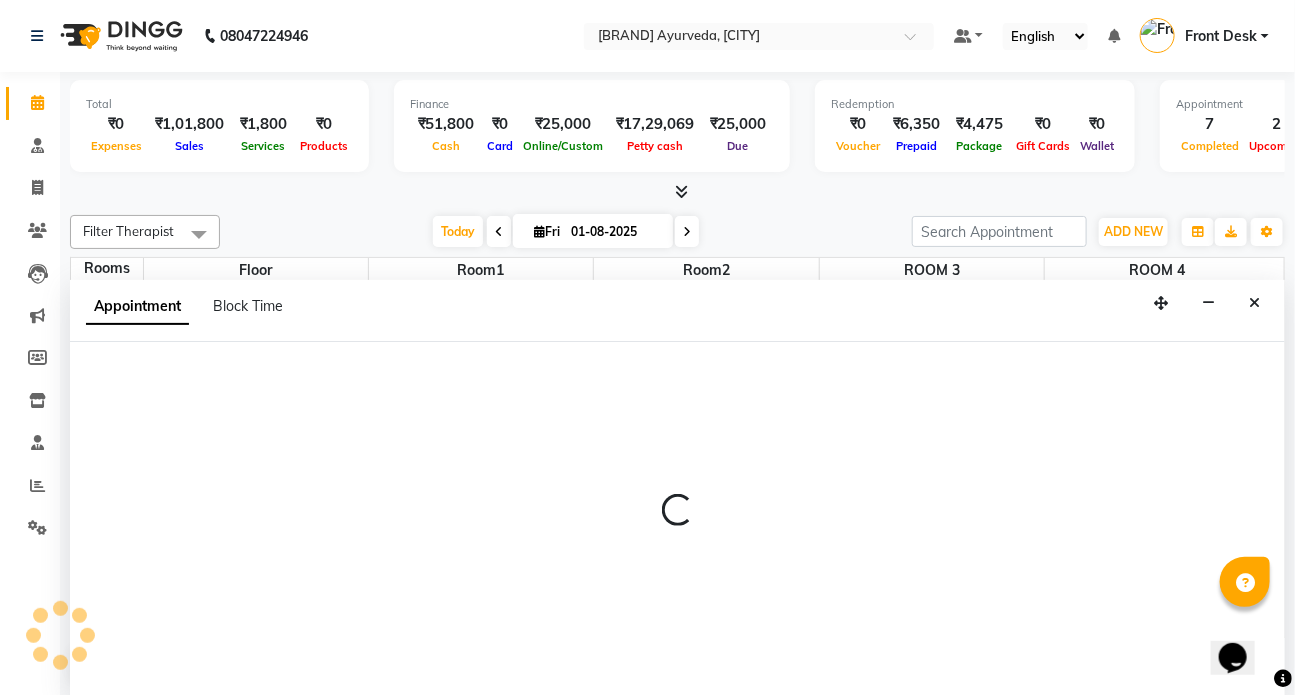 scroll, scrollTop: 0, scrollLeft: 0, axis: both 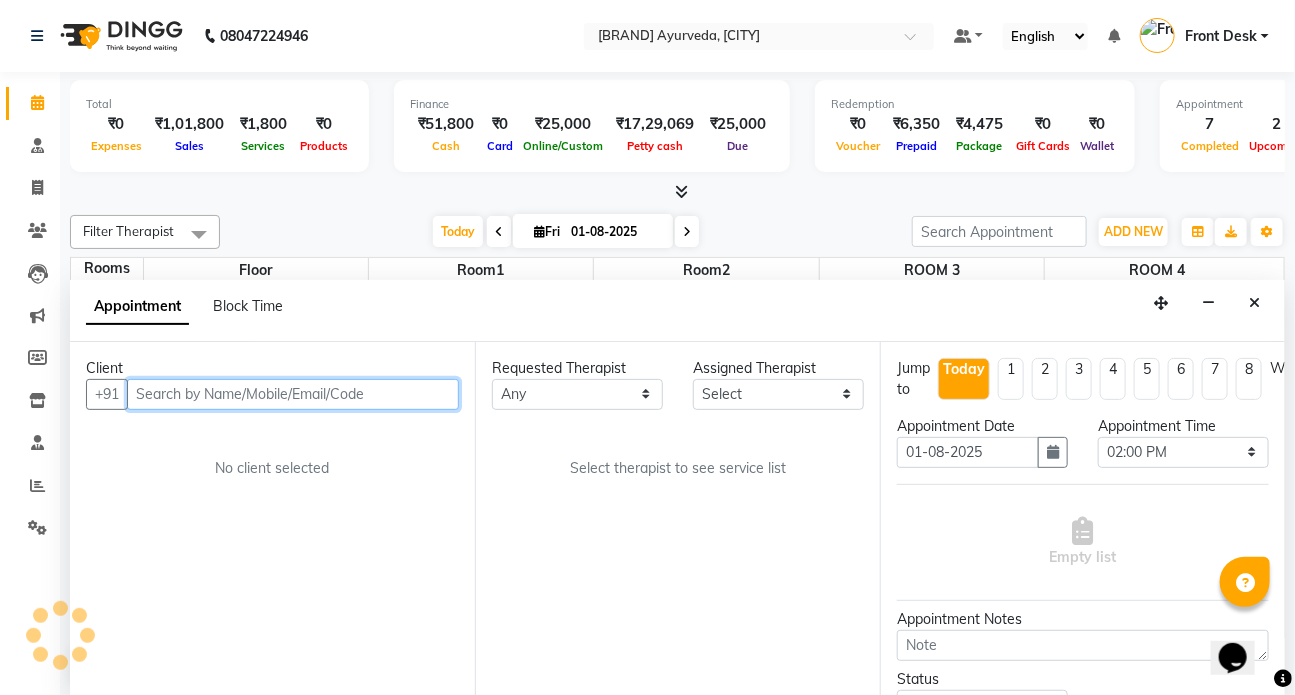 click at bounding box center [293, 394] 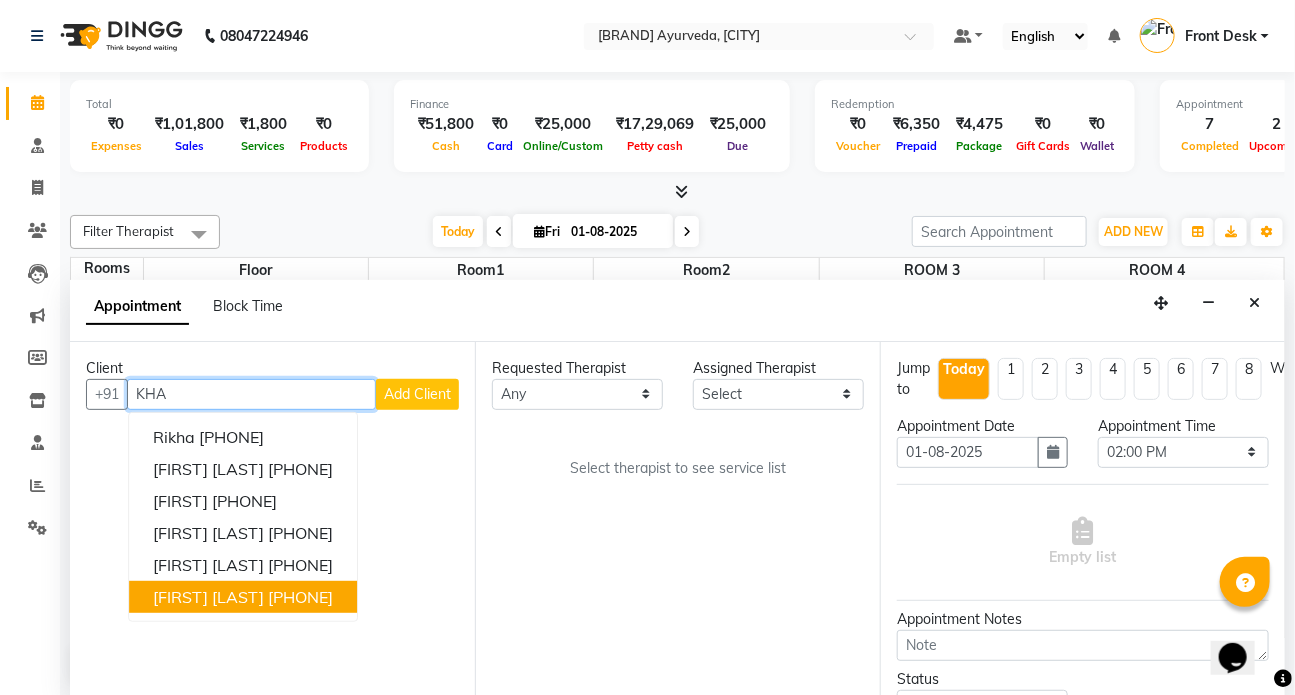 click on "[FIRST] [LAST]  [PHONE]" at bounding box center [243, 597] 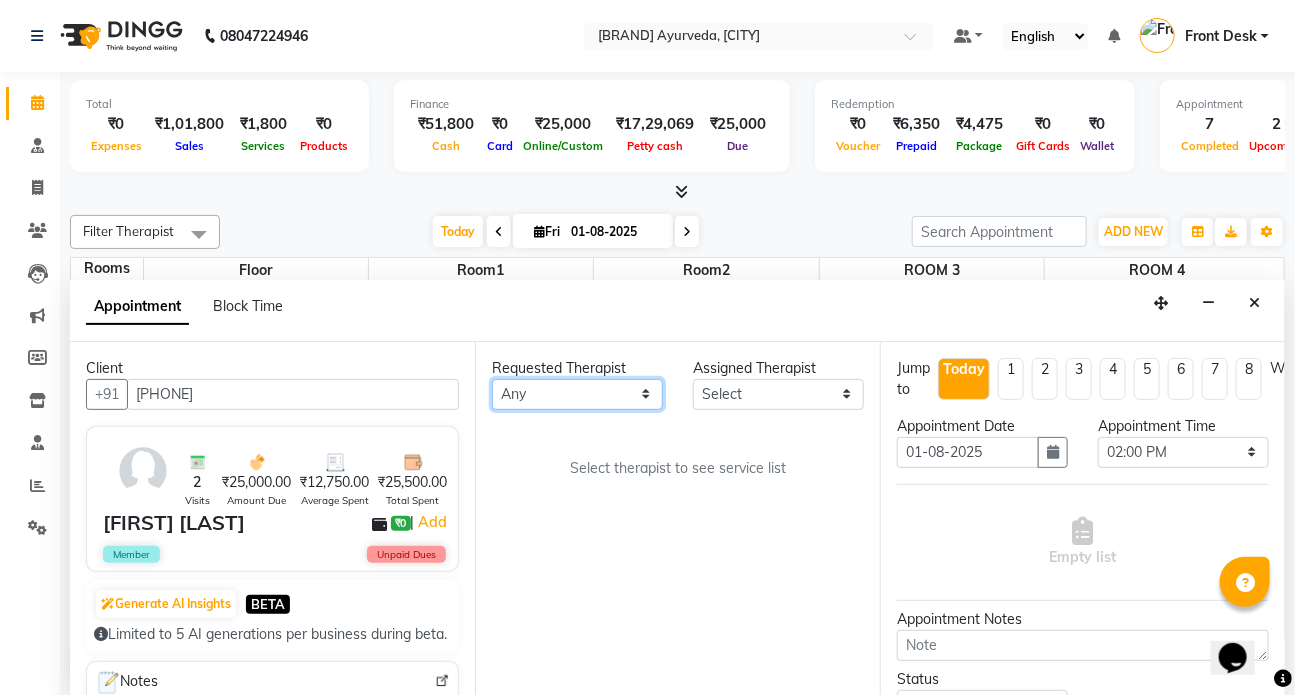 click on "Any [FIRST] [FIRST] [FIRST] DR [LAST] Dr [LAST] Front Desk [FIRST] [FIRST] [FIRST] [FIRST] [FIRST]" at bounding box center (577, 394) 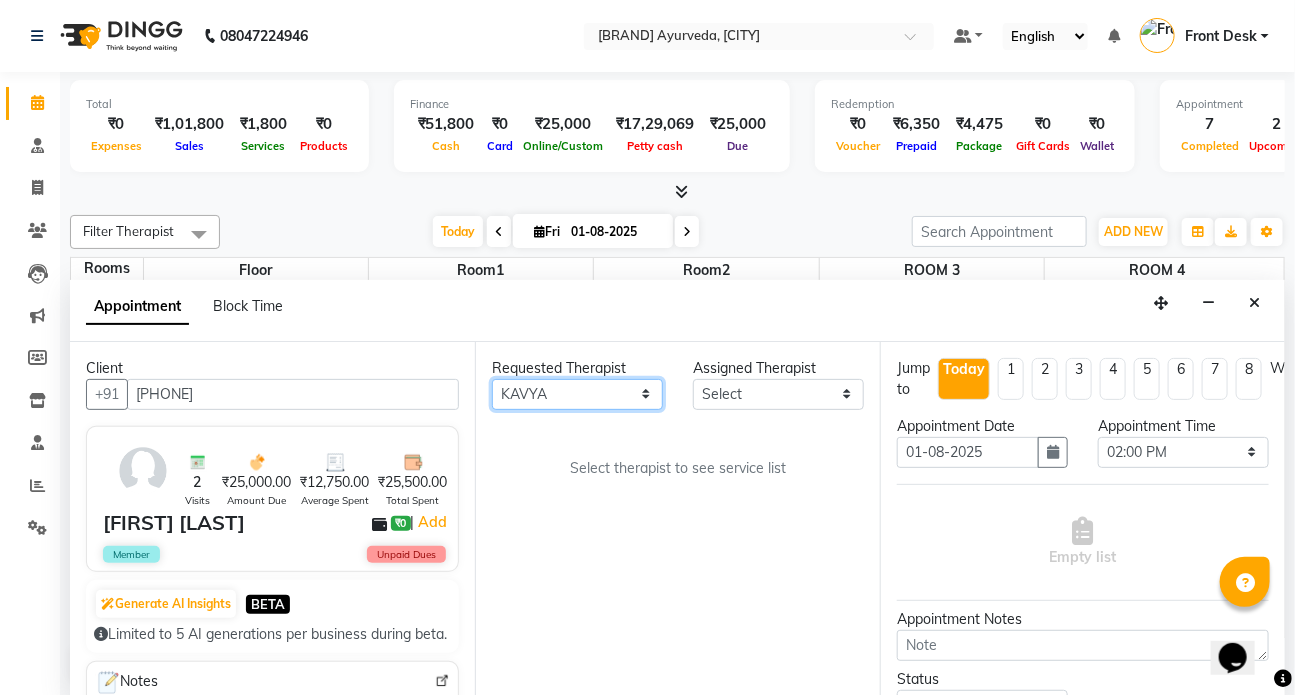 click on "Any [FIRST] [FIRST] [FIRST] DR [LAST] Dr [LAST] Front Desk [FIRST] [FIRST] [FIRST] [FIRST] [FIRST]" at bounding box center (577, 394) 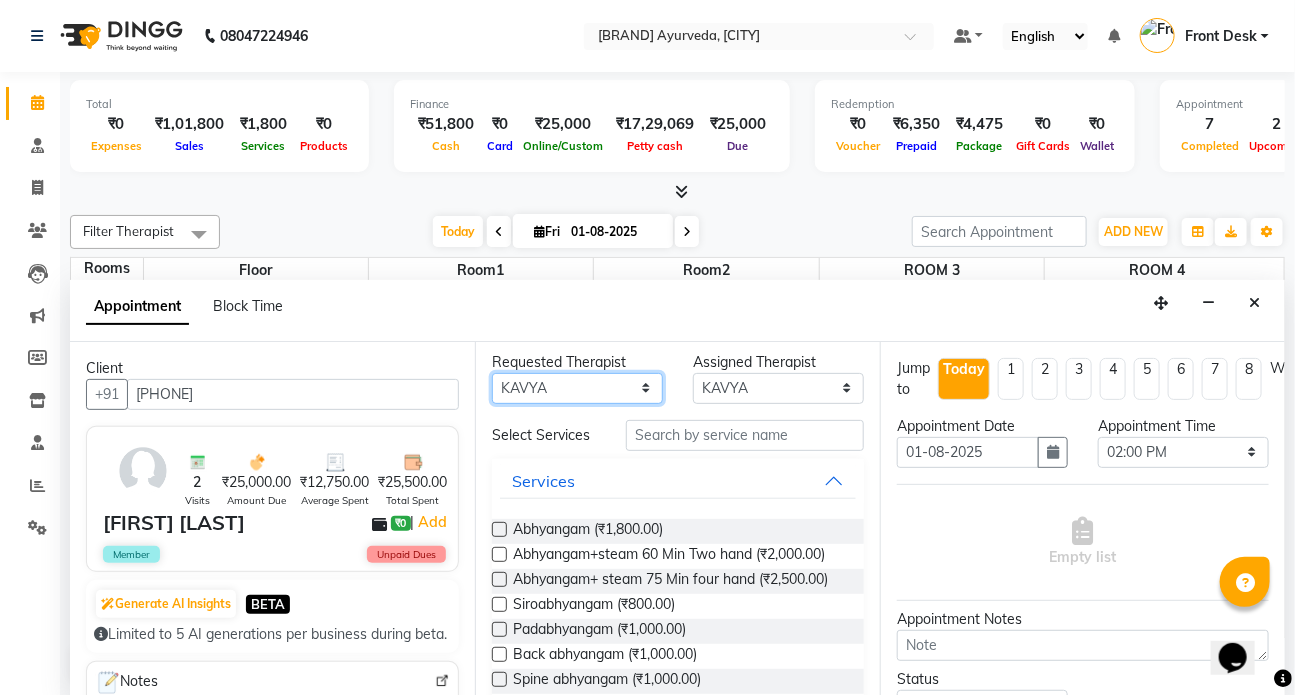 scroll, scrollTop: 0, scrollLeft: 0, axis: both 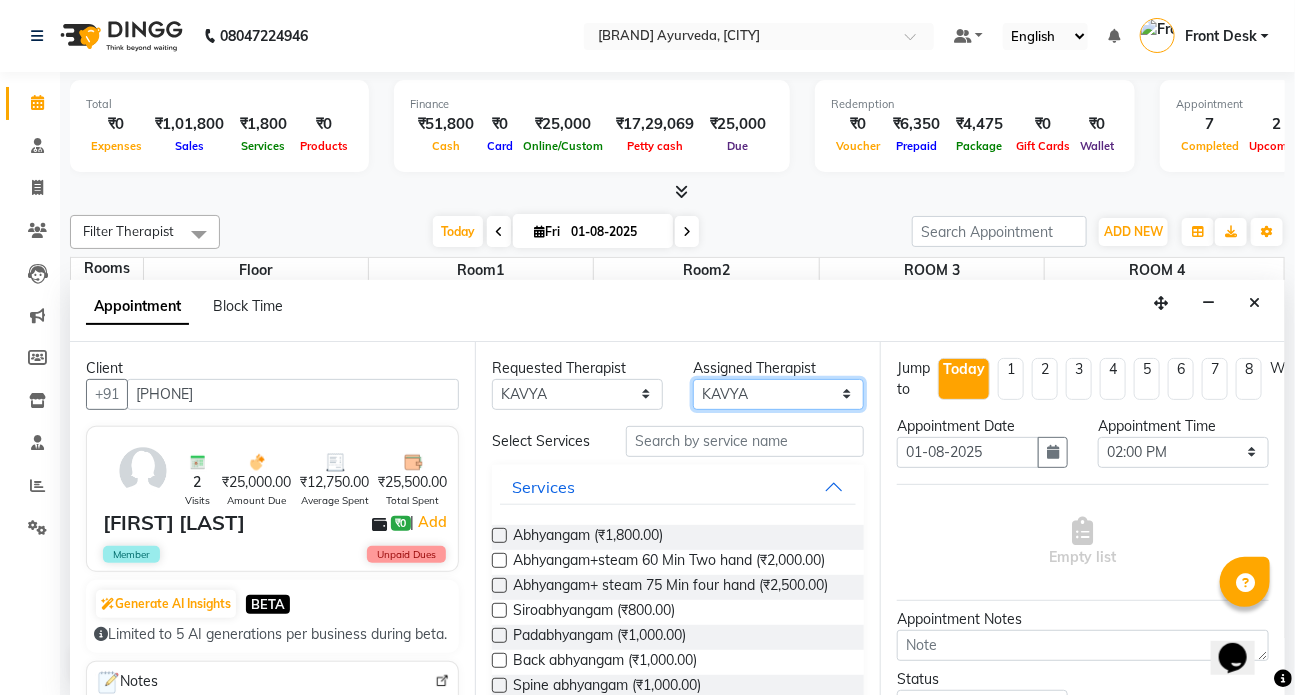 click on "Select [FIRST] [FIRST] [FIRST] DR [LAST] Dr [LAST] Front Desk [FIRST] [FIRST] [FIRST] [FIRST] [FIRST]" at bounding box center (778, 394) 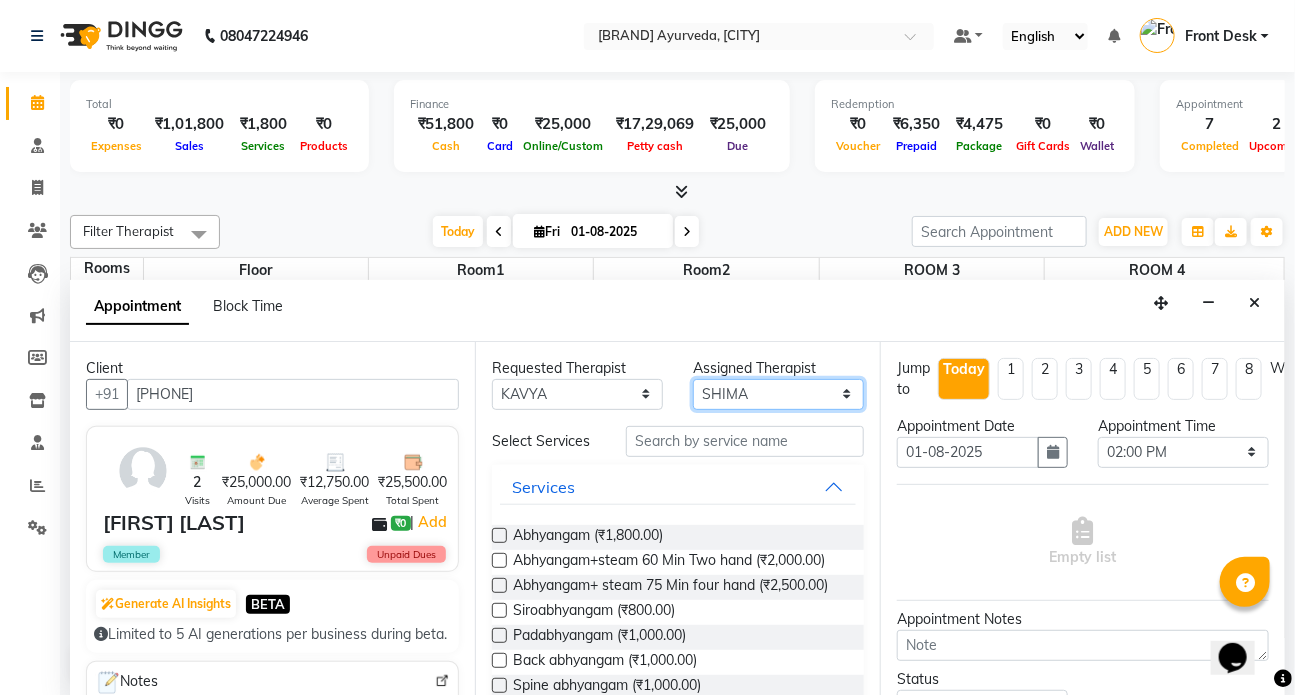 click on "Select [FIRST] [FIRST] [FIRST] DR [LAST] Dr [LAST] Front Desk [FIRST] [FIRST] [FIRST] [FIRST] [FIRST]" at bounding box center [778, 394] 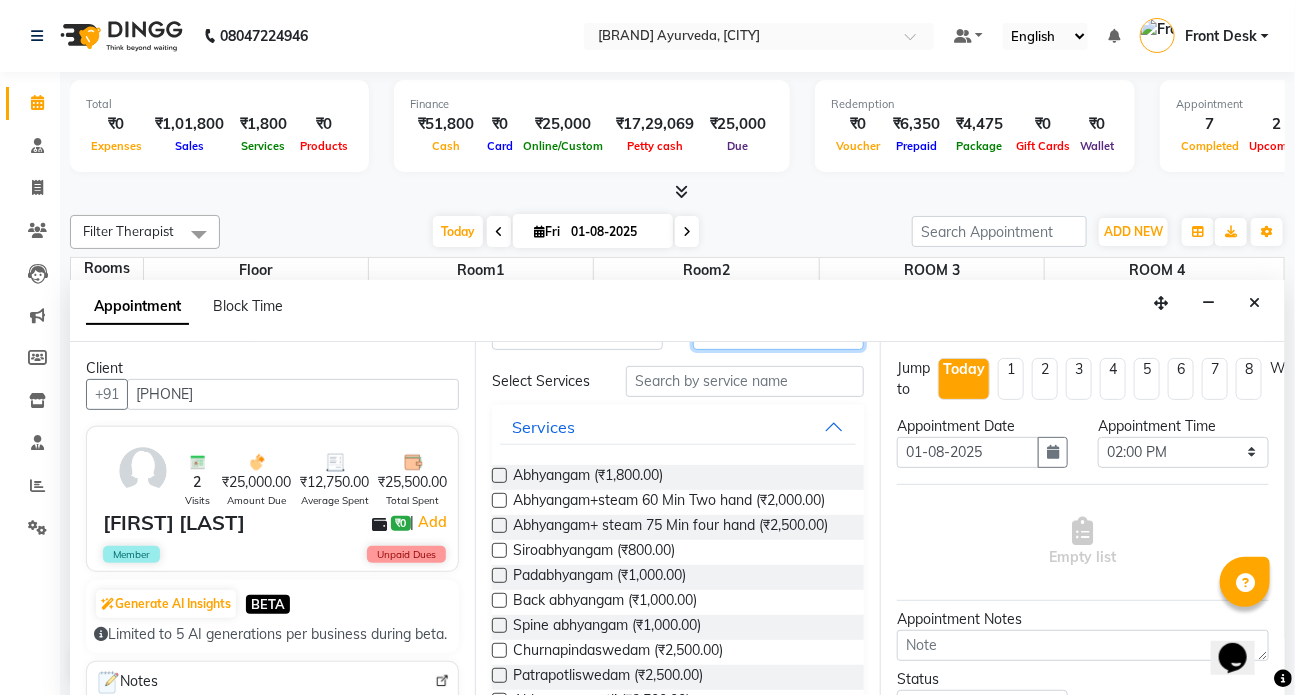 scroll, scrollTop: 90, scrollLeft: 0, axis: vertical 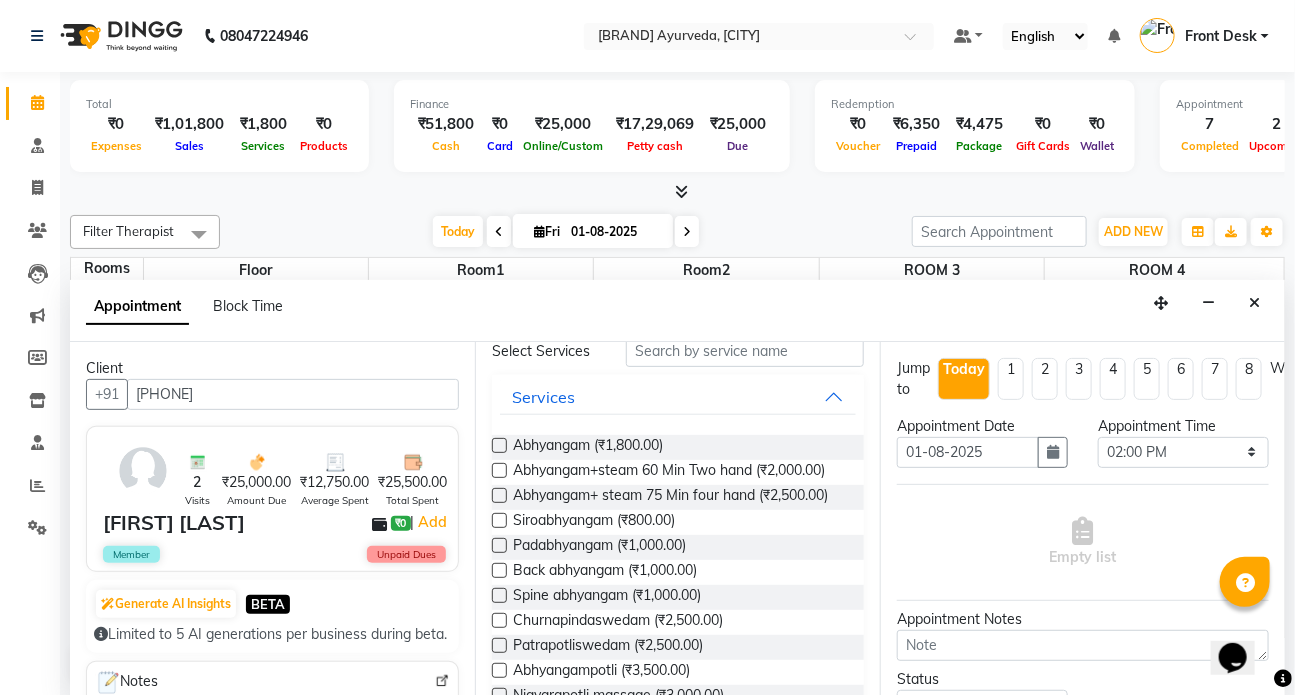 click at bounding box center (499, 495) 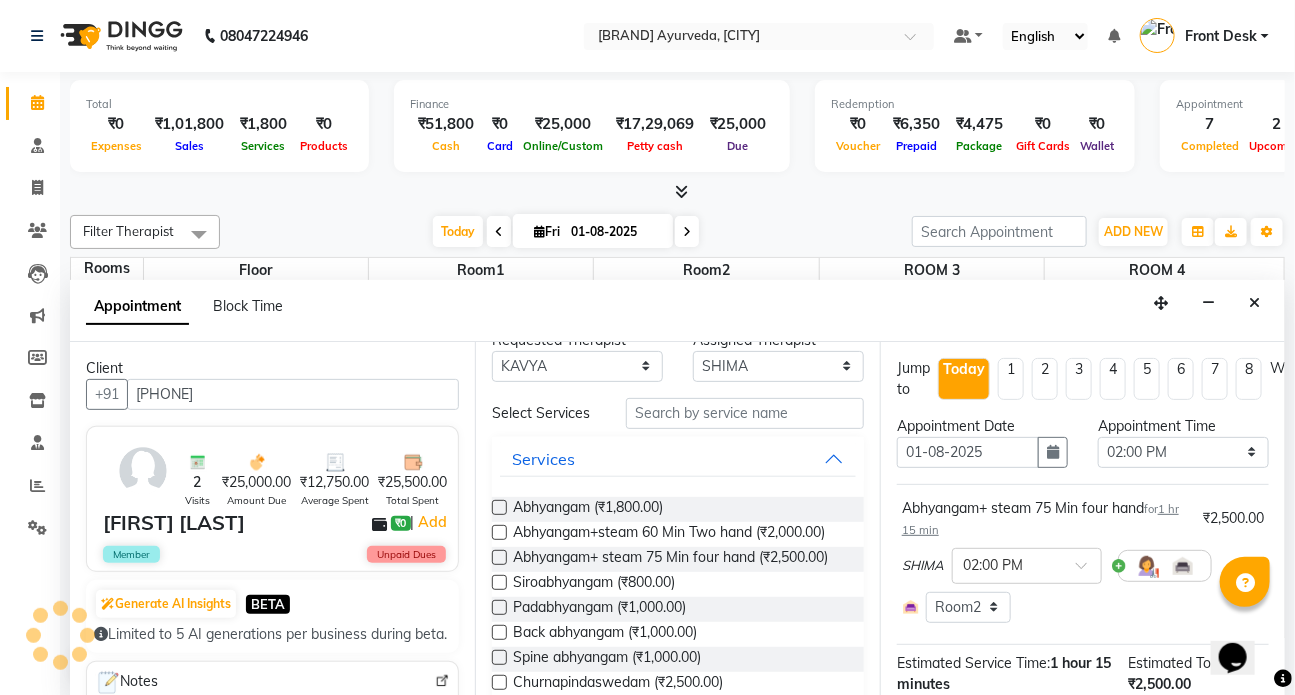 scroll, scrollTop: 0, scrollLeft: 0, axis: both 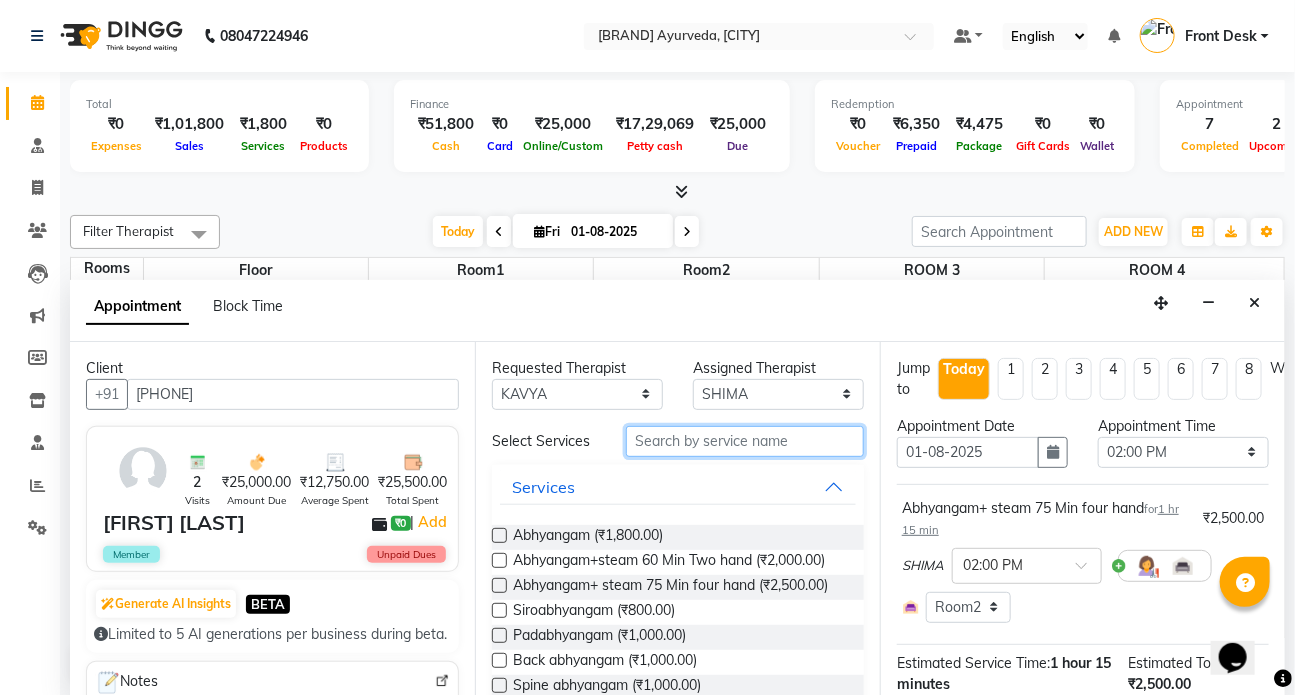click at bounding box center [745, 441] 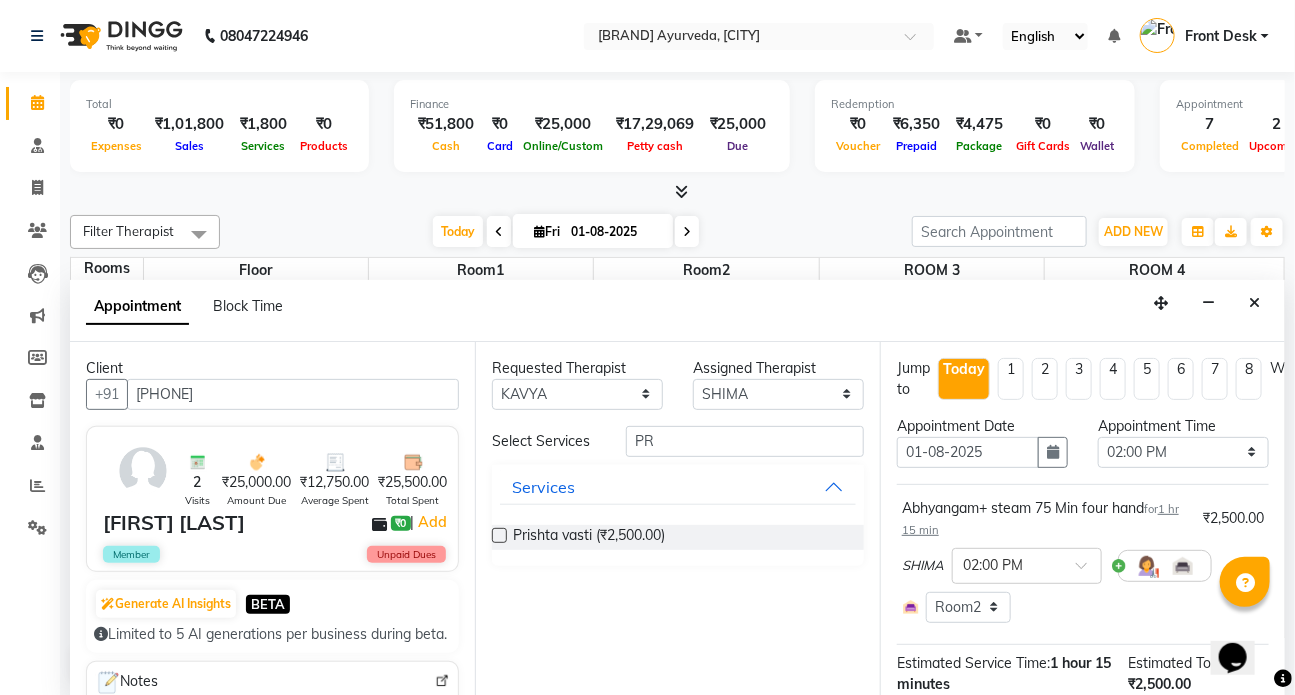 click at bounding box center [499, 535] 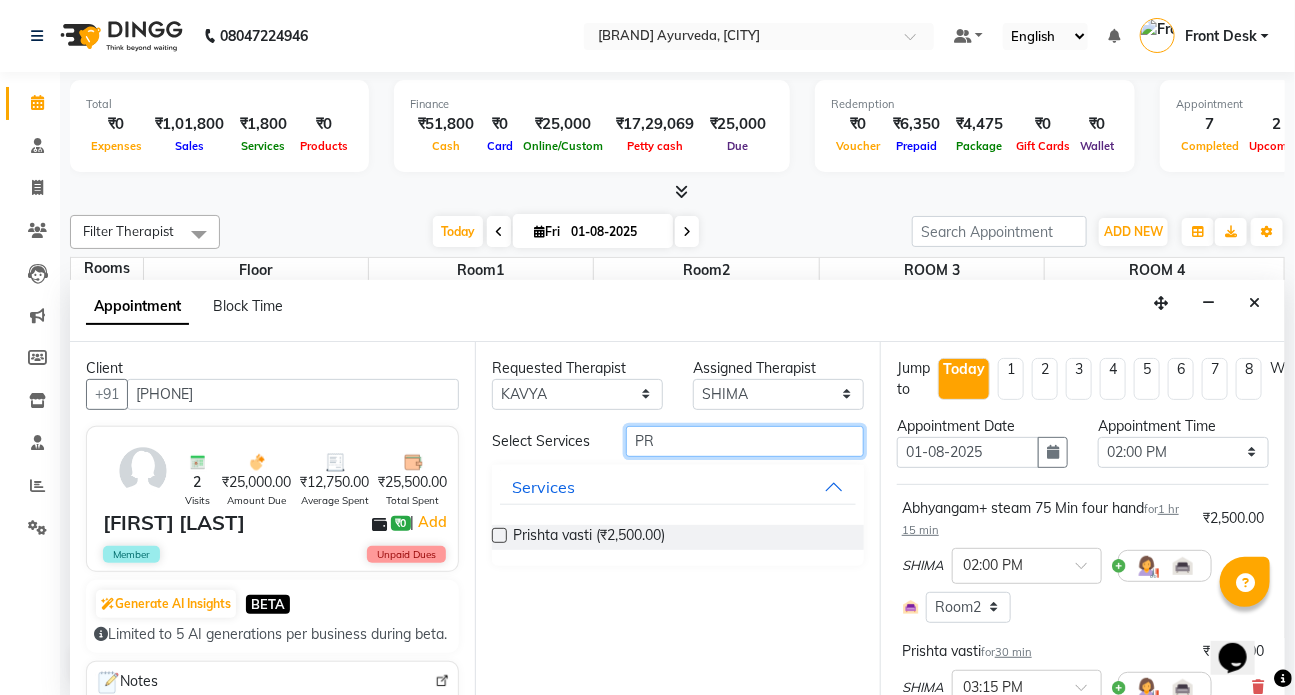 click on "PR" at bounding box center (745, 441) 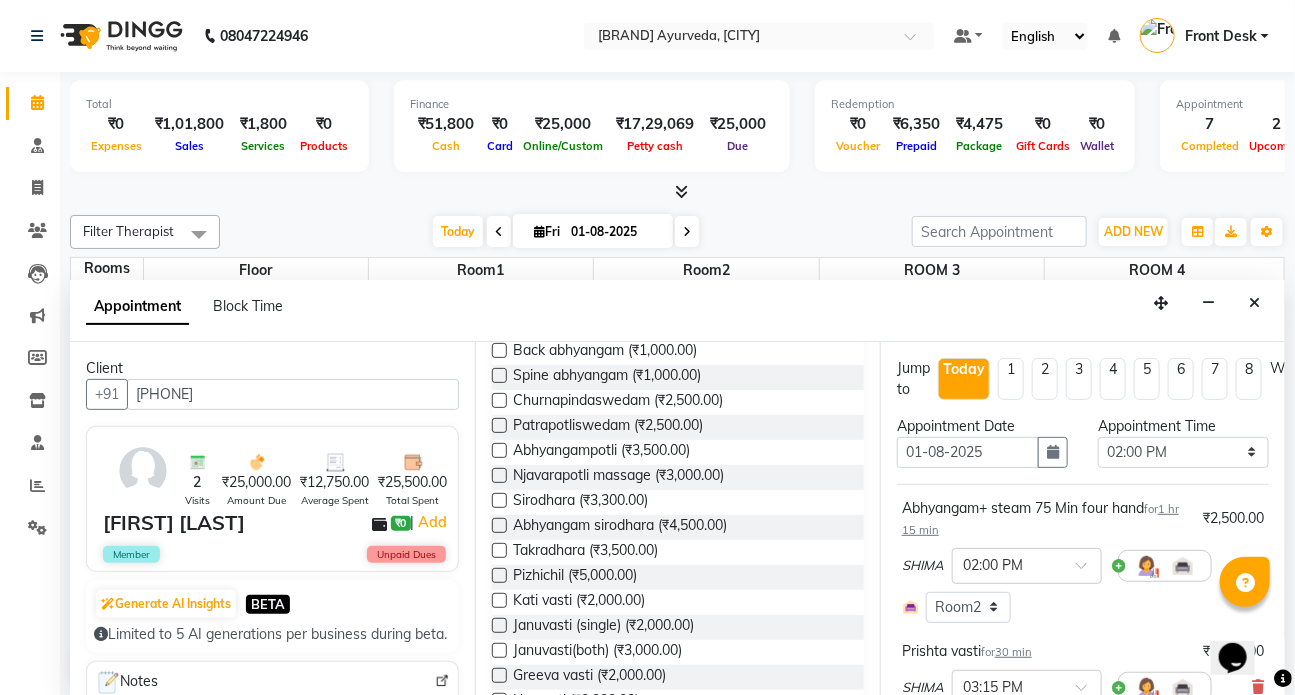 scroll, scrollTop: 363, scrollLeft: 0, axis: vertical 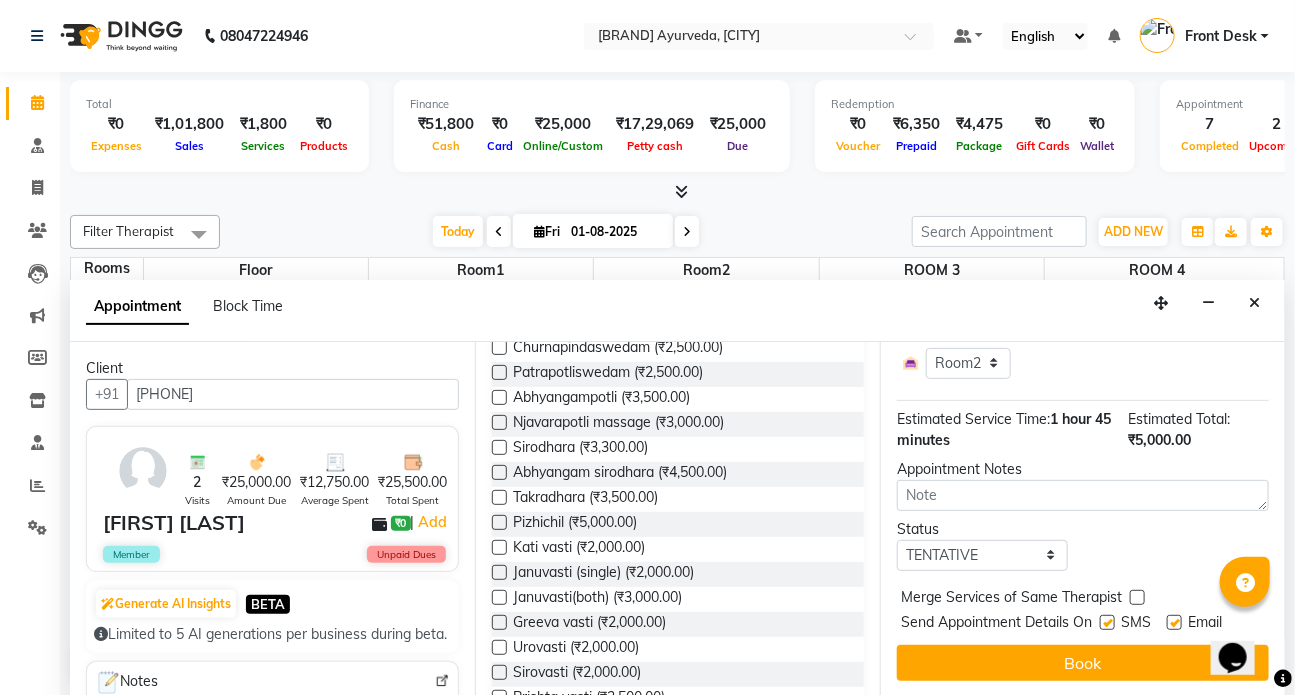 drag, startPoint x: 1109, startPoint y: 604, endPoint x: 1173, endPoint y: 613, distance: 64.629715 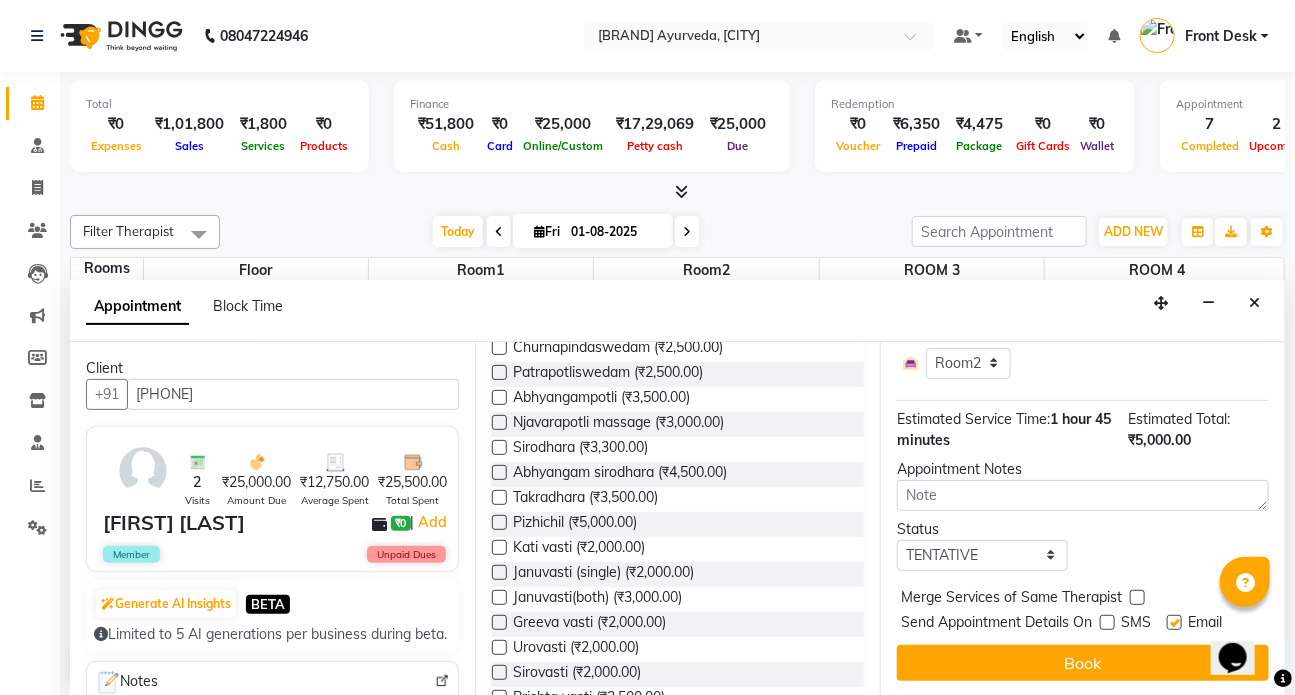 click at bounding box center (1174, 622) 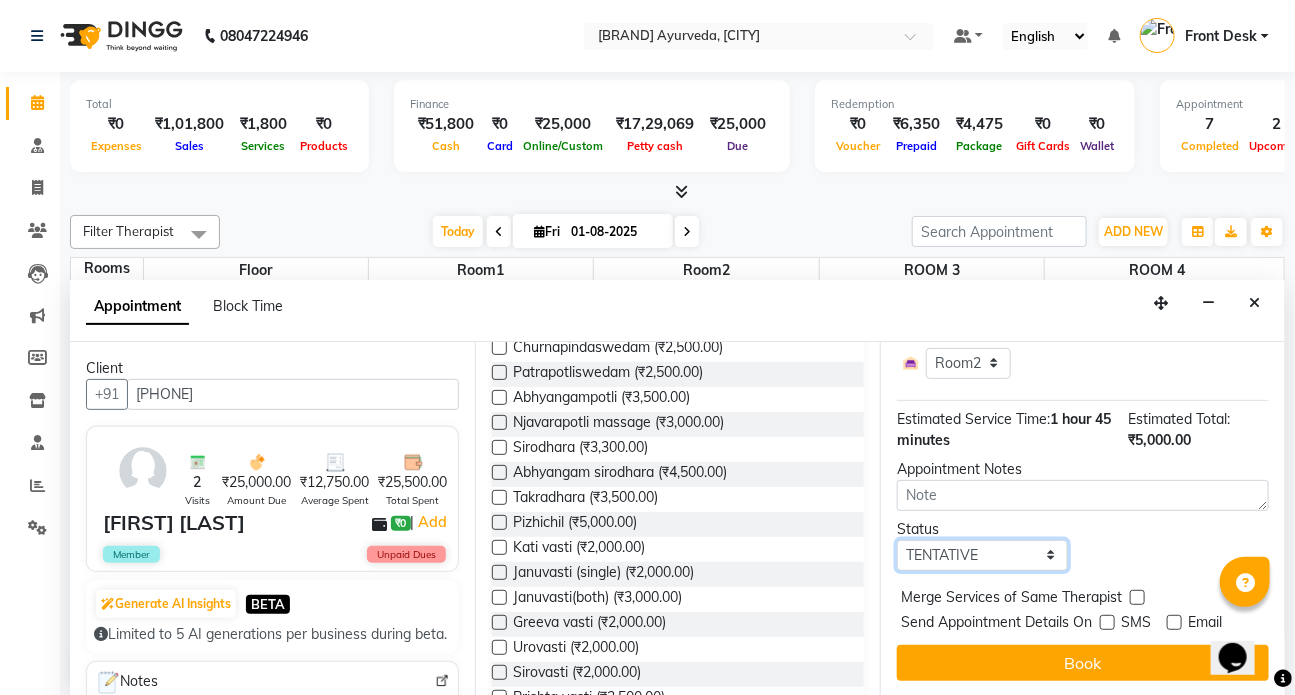 click on "Select TENTATIVE CONFIRM CHECK-IN UPCOMING" at bounding box center [982, 555] 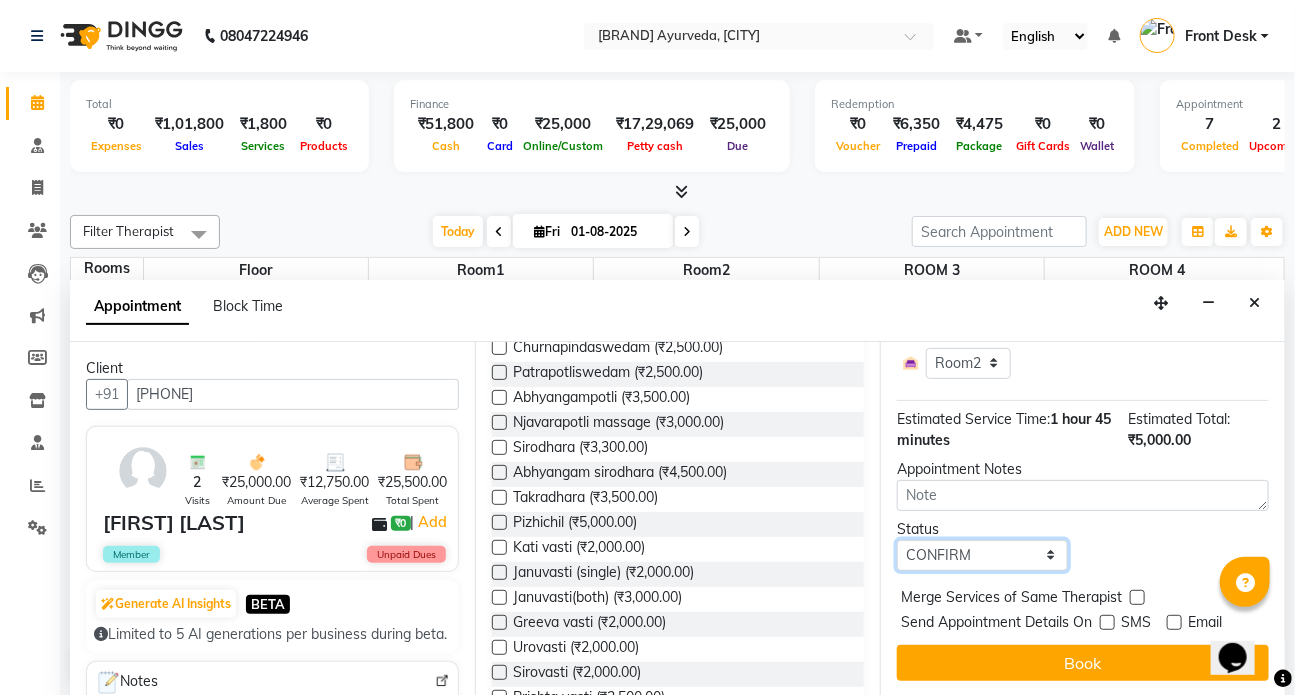 click on "Select TENTATIVE CONFIRM CHECK-IN UPCOMING" at bounding box center (982, 555) 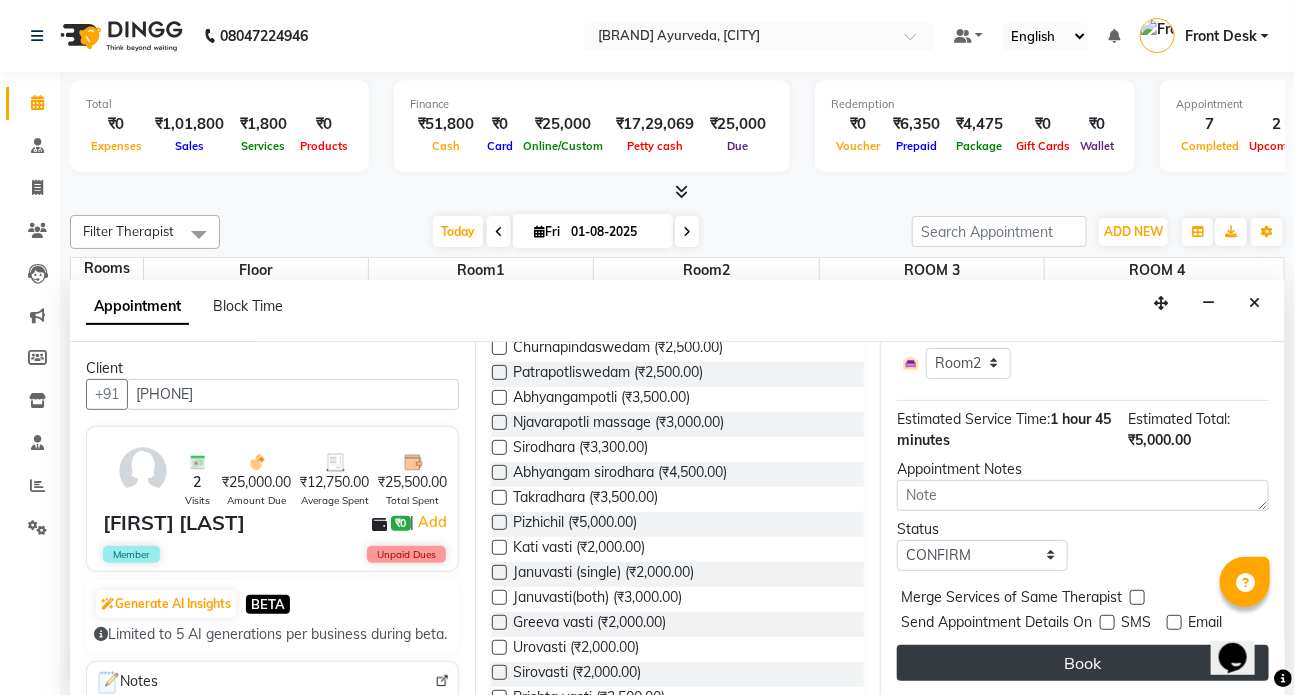 click on "Book" at bounding box center (1083, 663) 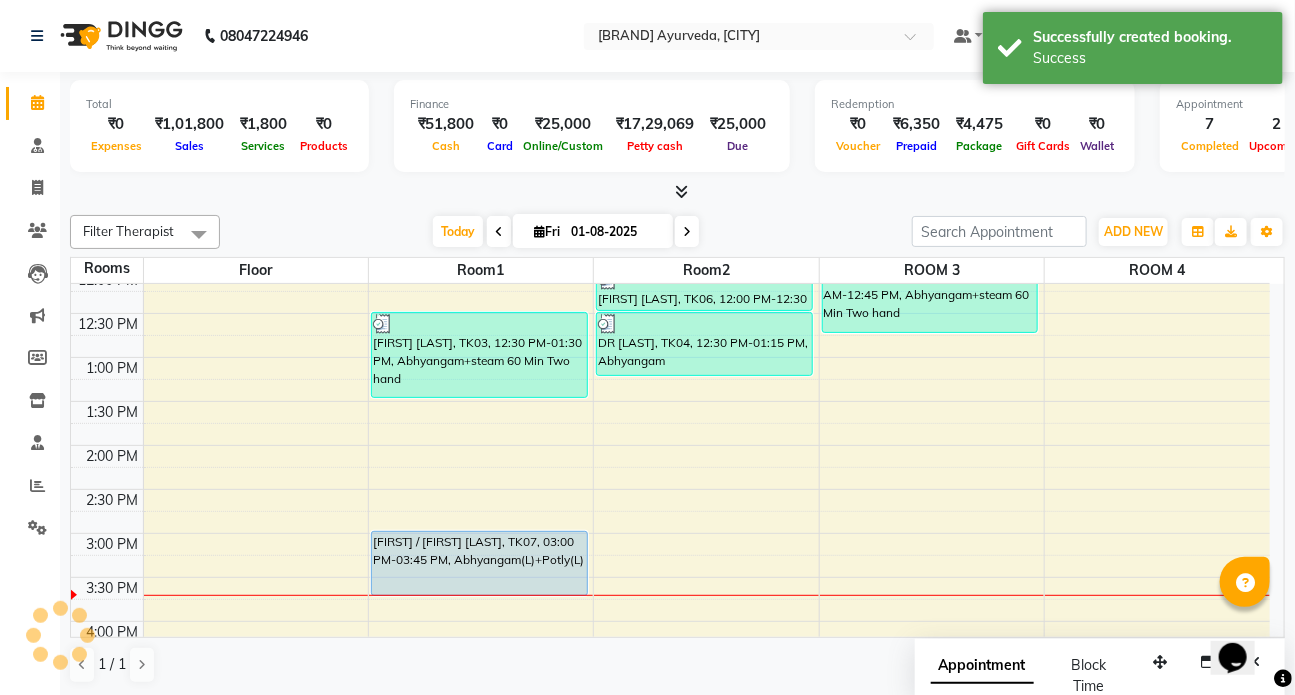 scroll, scrollTop: 0, scrollLeft: 0, axis: both 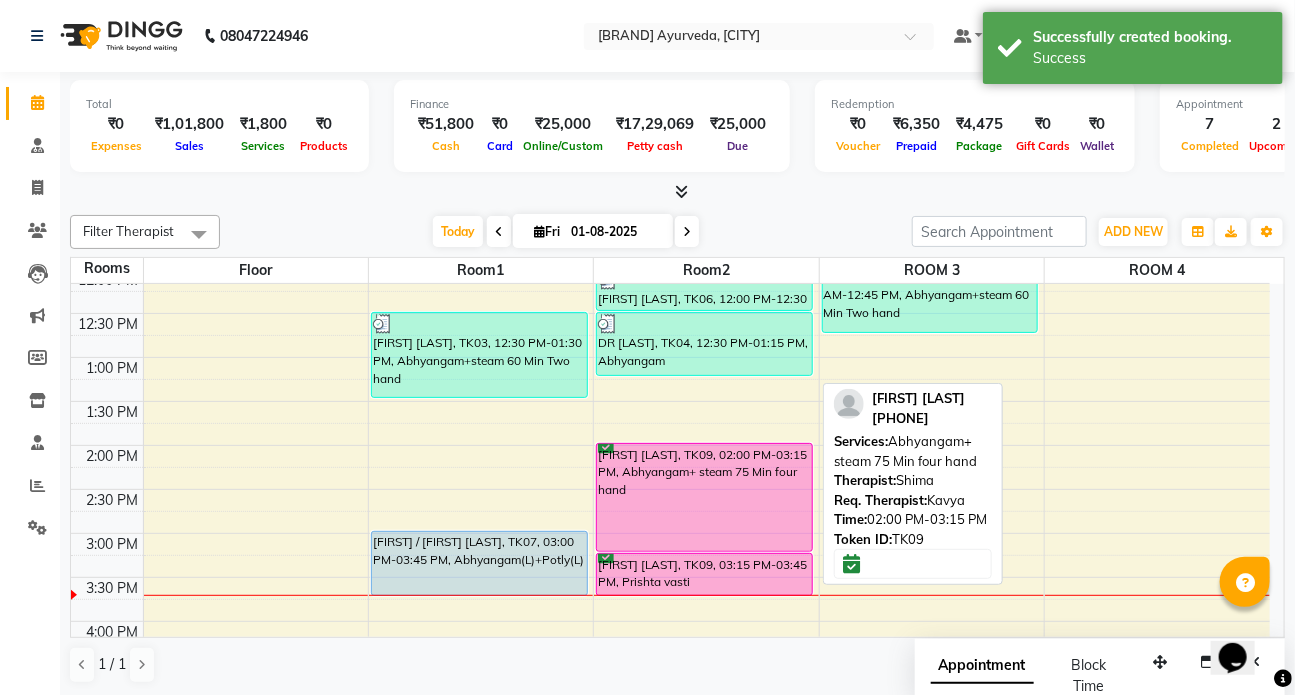 click on "[FIRST] [LAST], TK09, 02:00 PM-03:15 PM, Abhyangam+ steam 75 Min four hand" at bounding box center [704, 497] 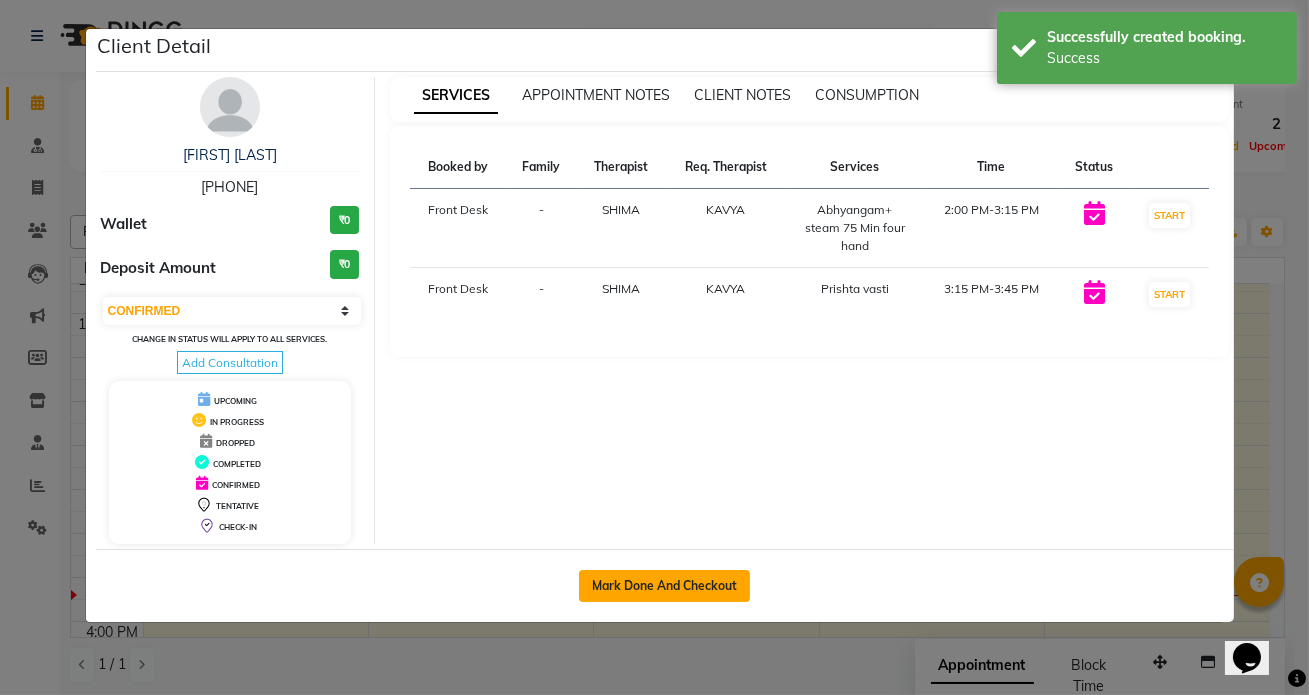 click on "Mark Done And Checkout" 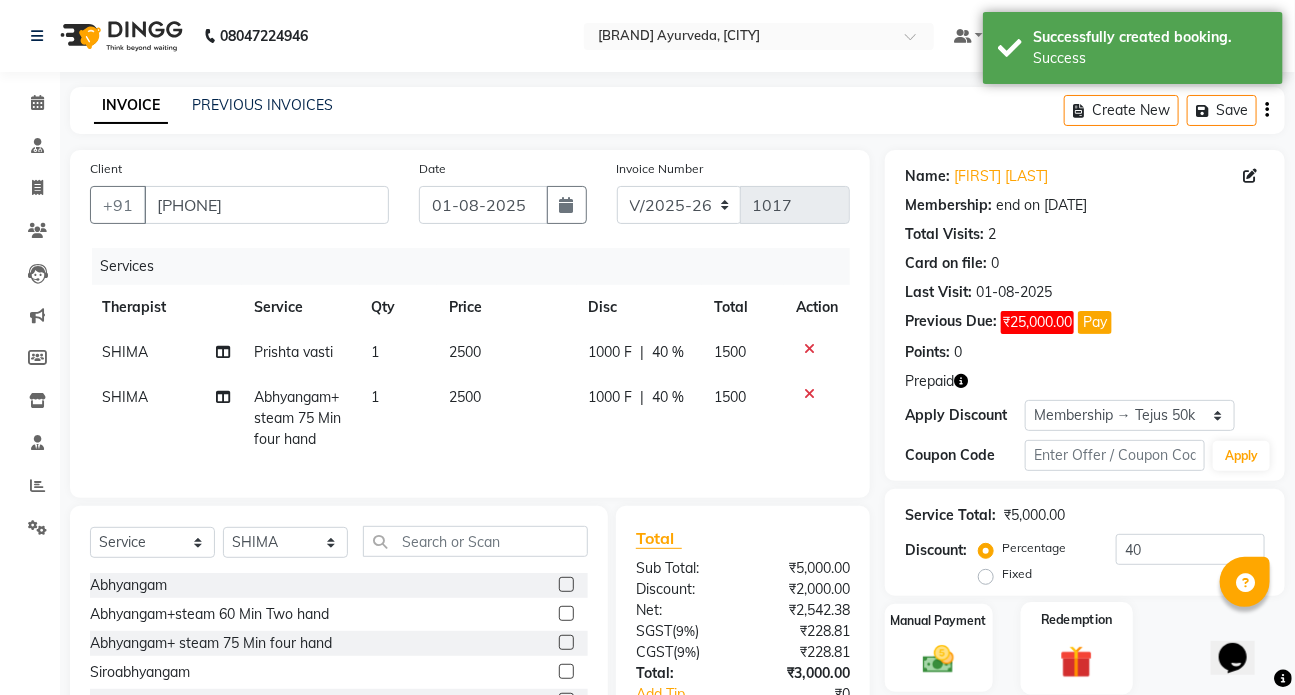 scroll, scrollTop: 90, scrollLeft: 0, axis: vertical 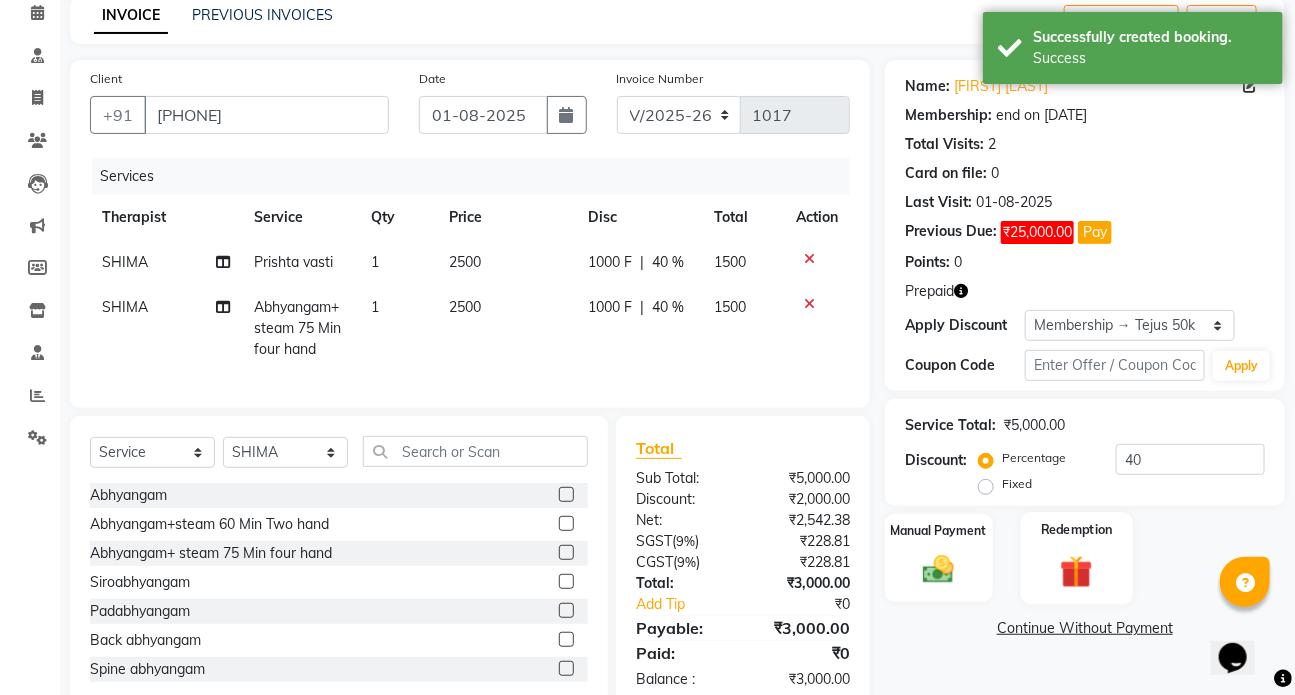 click on "Redemption" 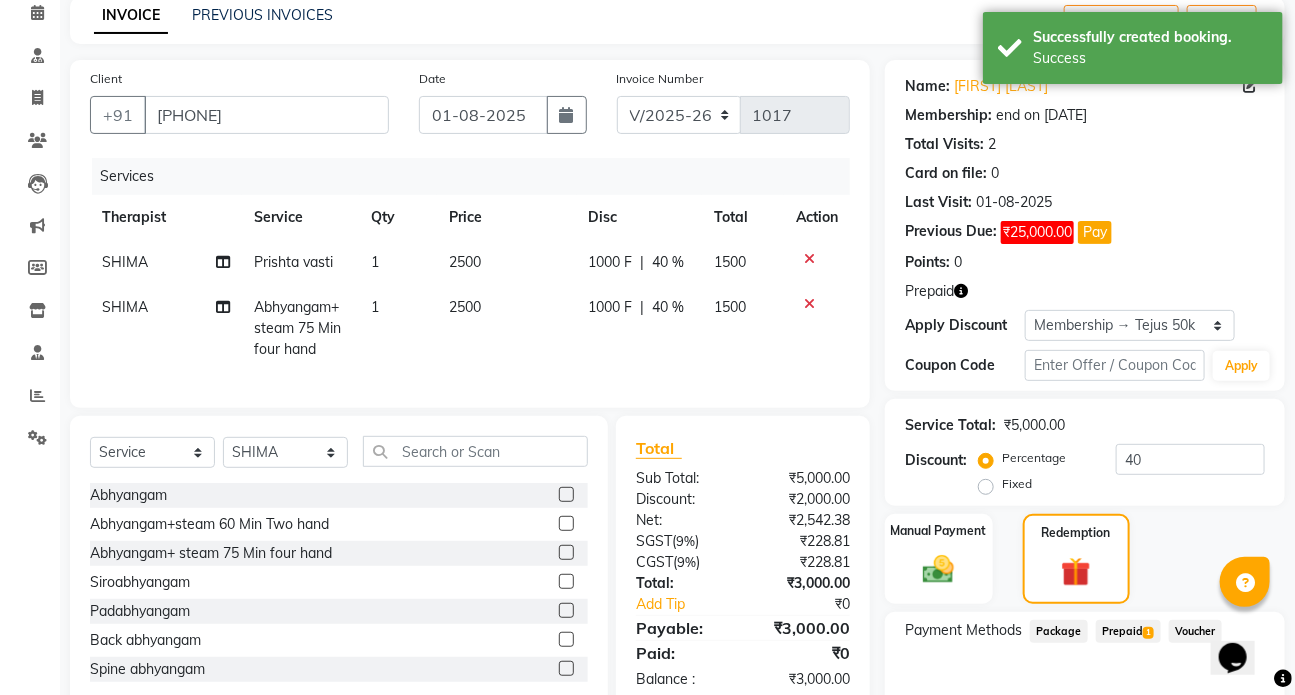 click on "Prepaid  1" 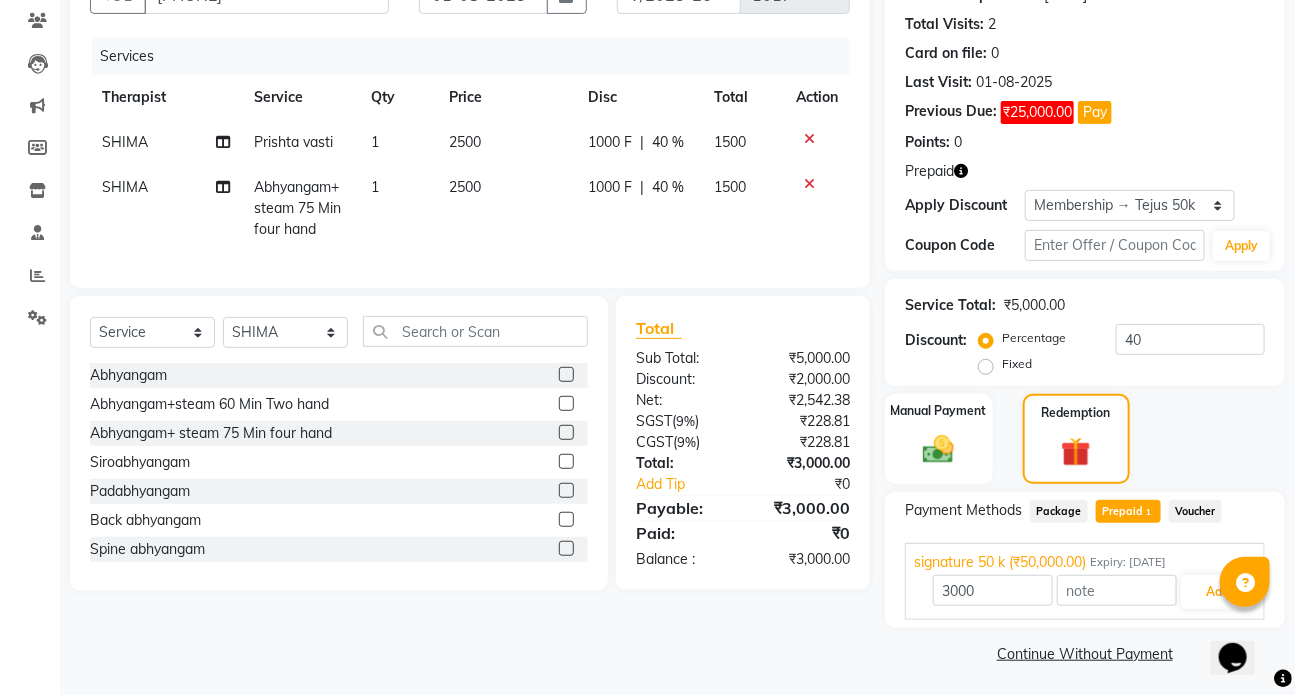 scroll, scrollTop: 212, scrollLeft: 0, axis: vertical 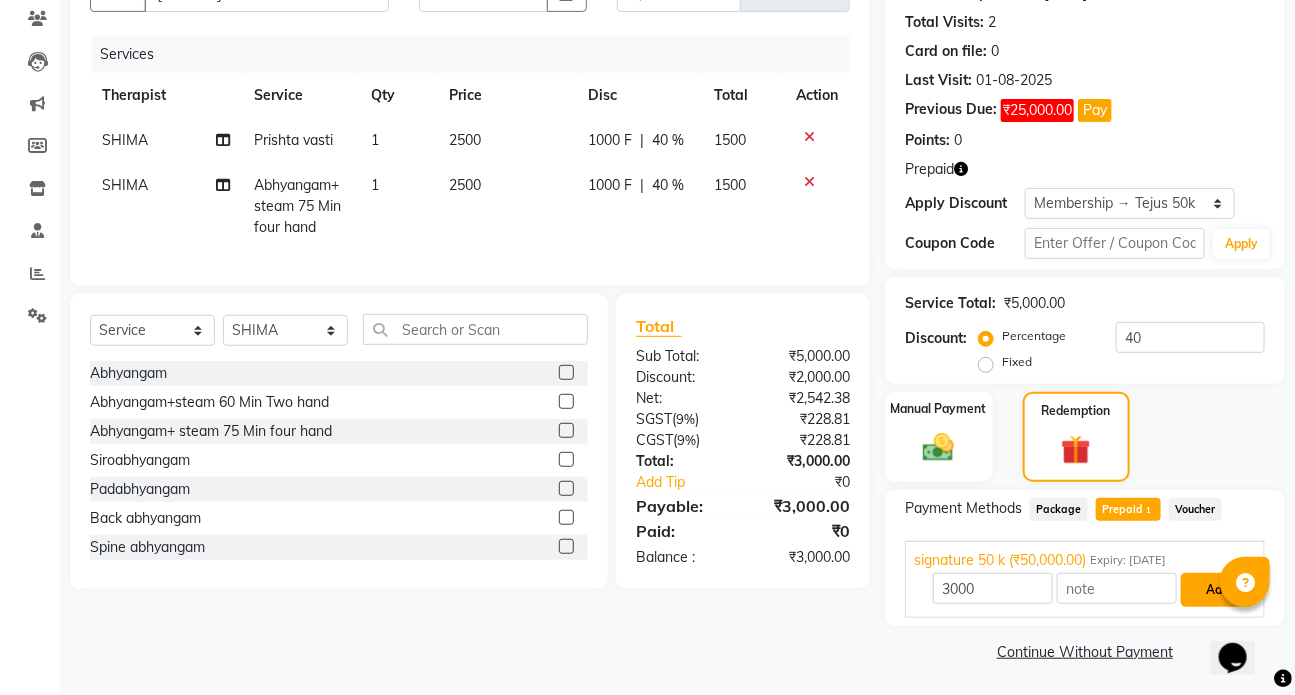 click on "Add" at bounding box center (1217, 590) 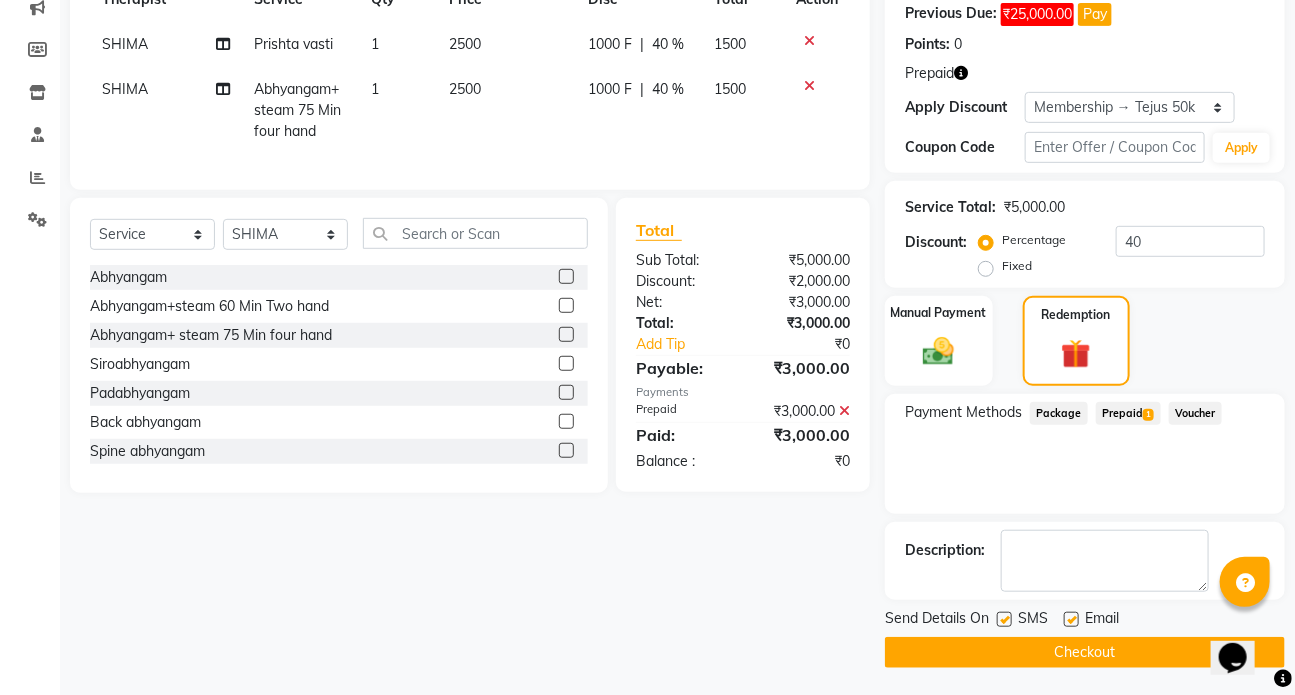 scroll, scrollTop: 310, scrollLeft: 0, axis: vertical 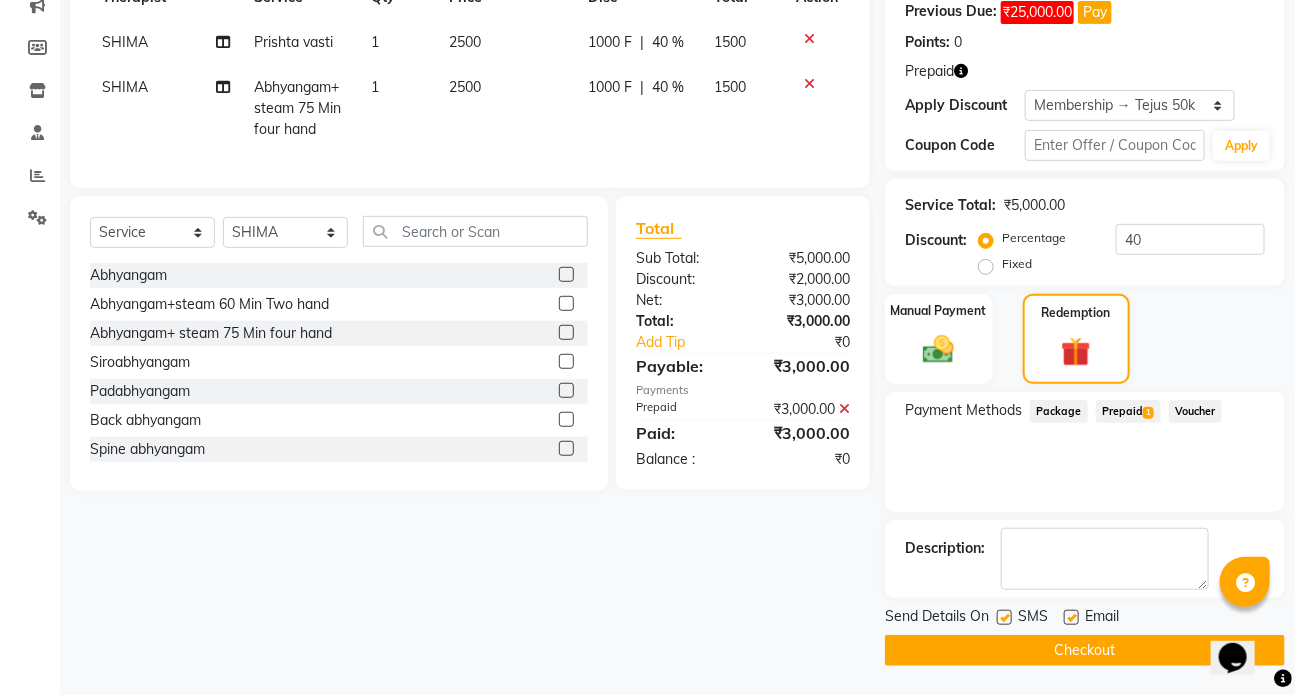 click 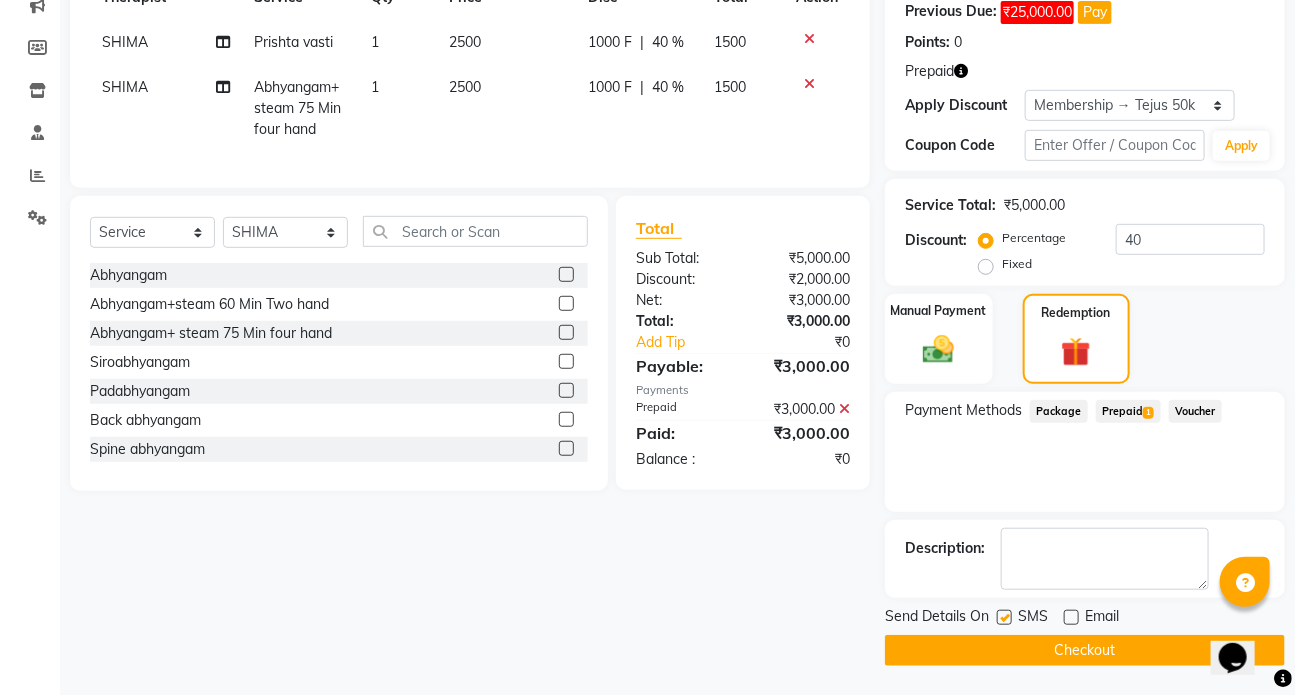 click on "Checkout" 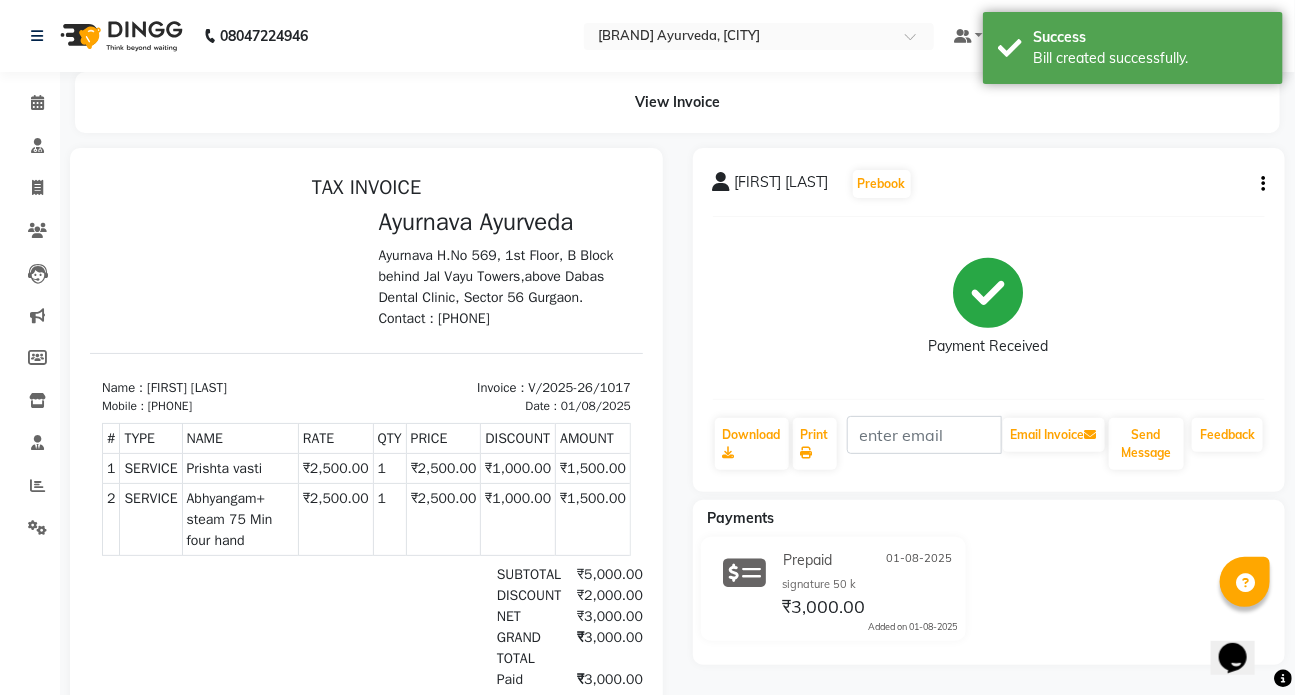 scroll, scrollTop: 0, scrollLeft: 0, axis: both 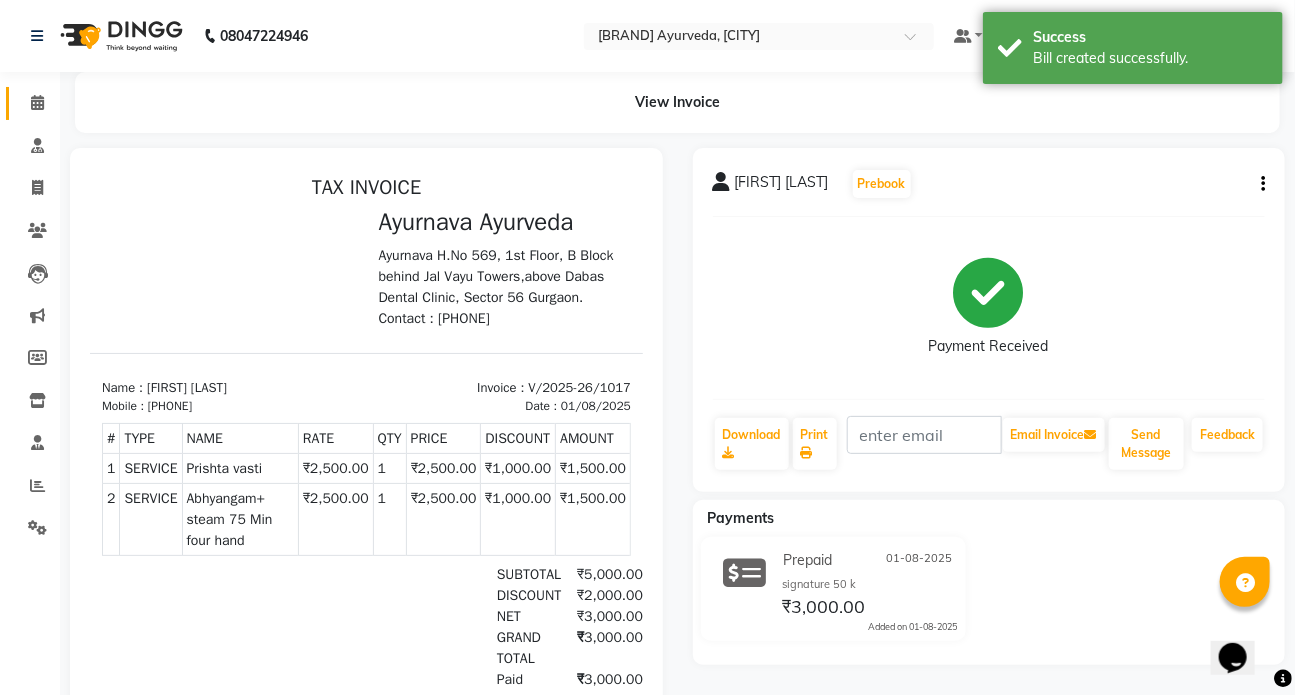 click 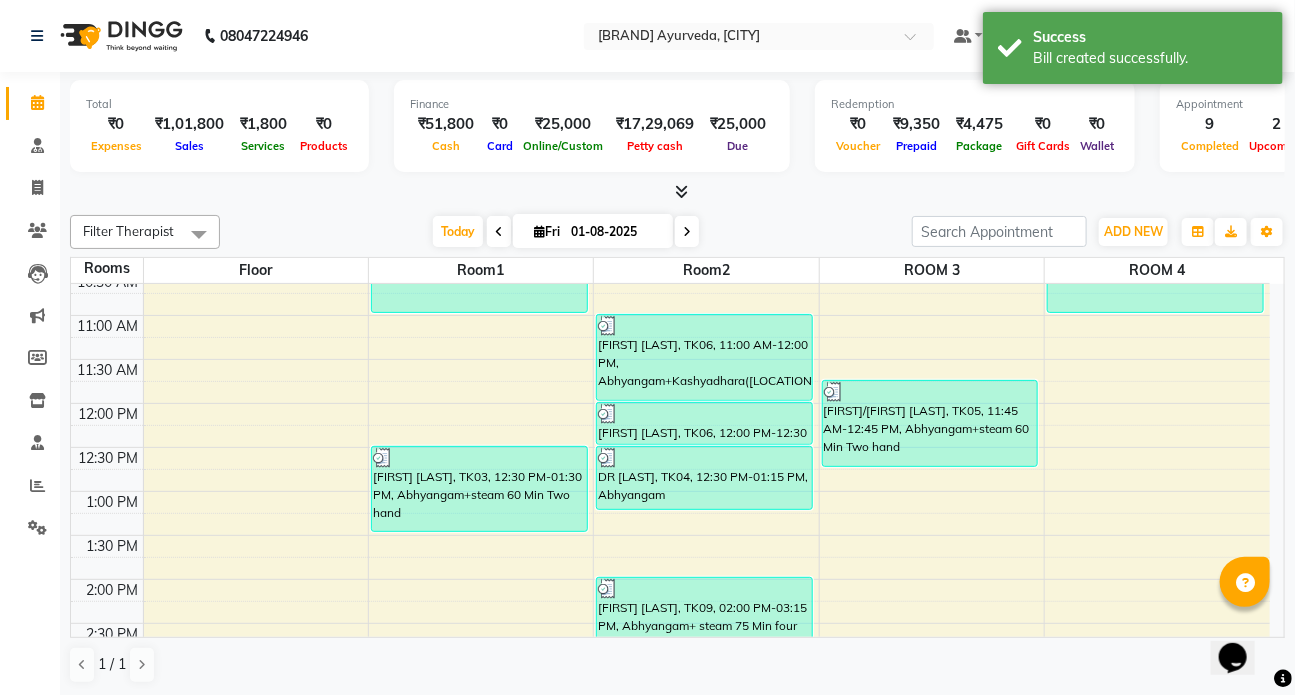 scroll, scrollTop: 338, scrollLeft: 0, axis: vertical 